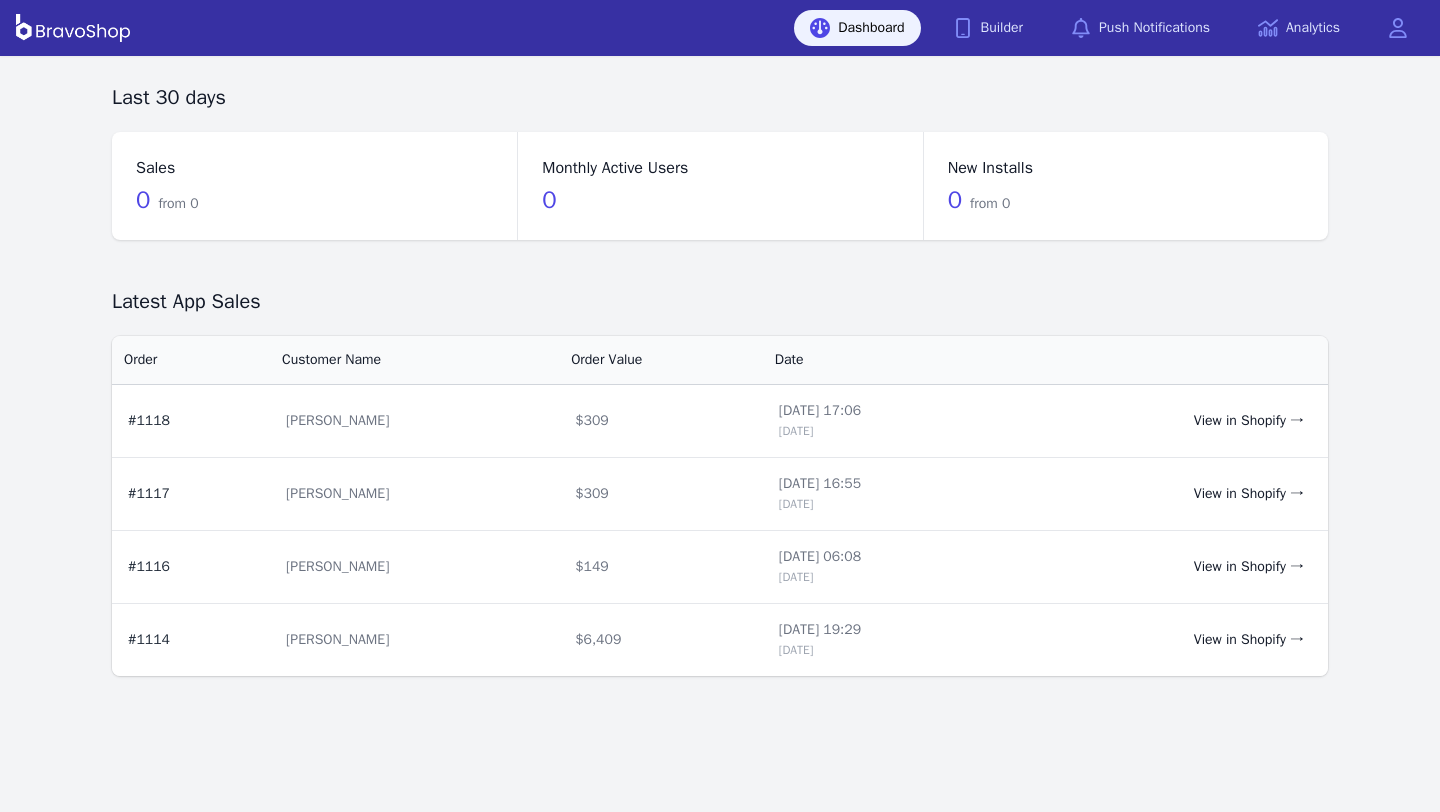 scroll, scrollTop: 0, scrollLeft: 0, axis: both 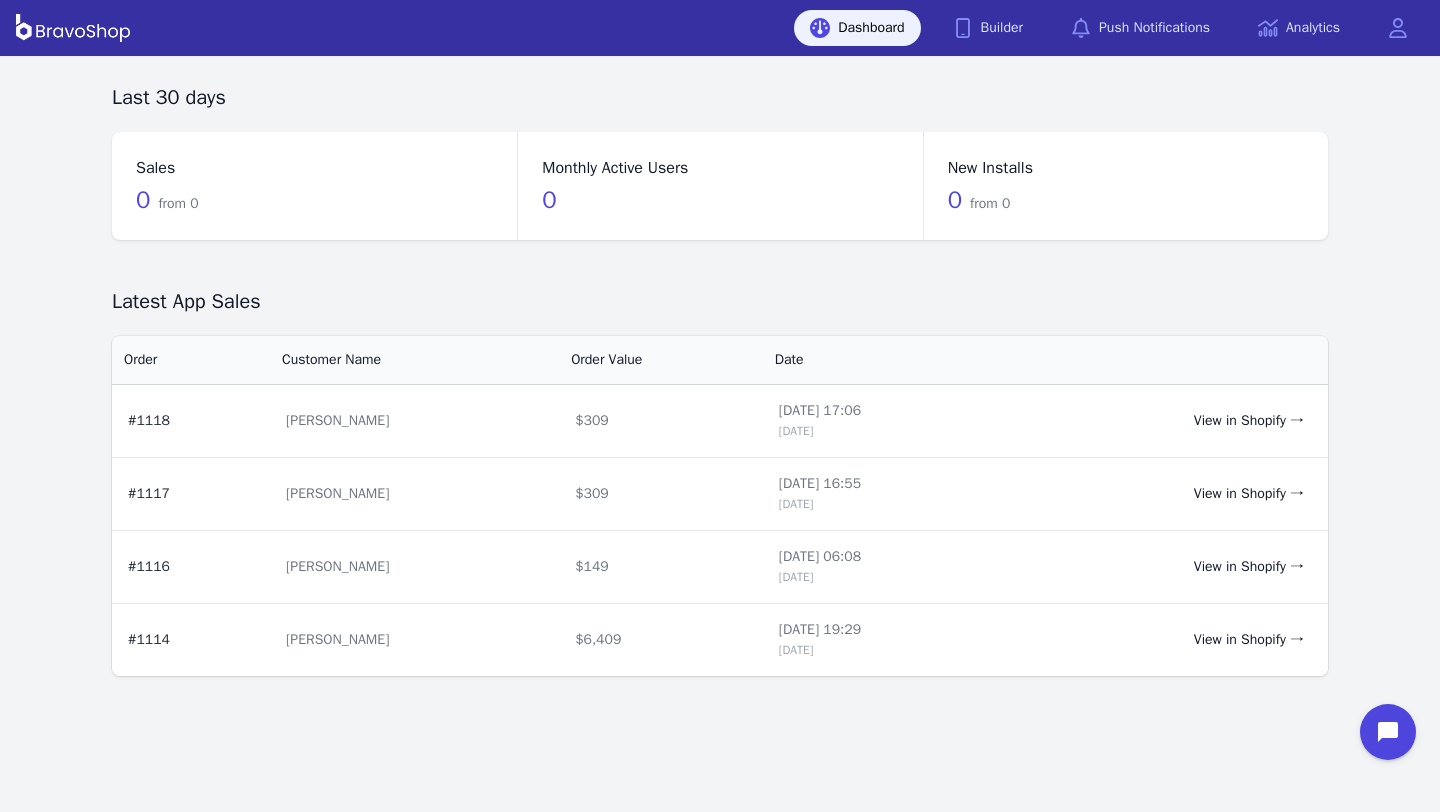 click on "Last 30 days Sales 0 from   0 Monthly Active Users 0 New Installs 0 from   0 Latest App Sales Order Customer Name Order Value Date #1118 [PERSON_NAME] $309 [DATE] 17:06 [DATE] View in Shopify → #1117 [PERSON_NAME] $309 [DATE] 16:55 [DATE] View in Shopify → #1116 [PERSON_NAME] $149 [DATE] 06:08 [DATE] View in Shopify → #1114 [PERSON_NAME] $6,409 [DATE] 19:29 [DATE] View in Shopify →" at bounding box center (720, 380) 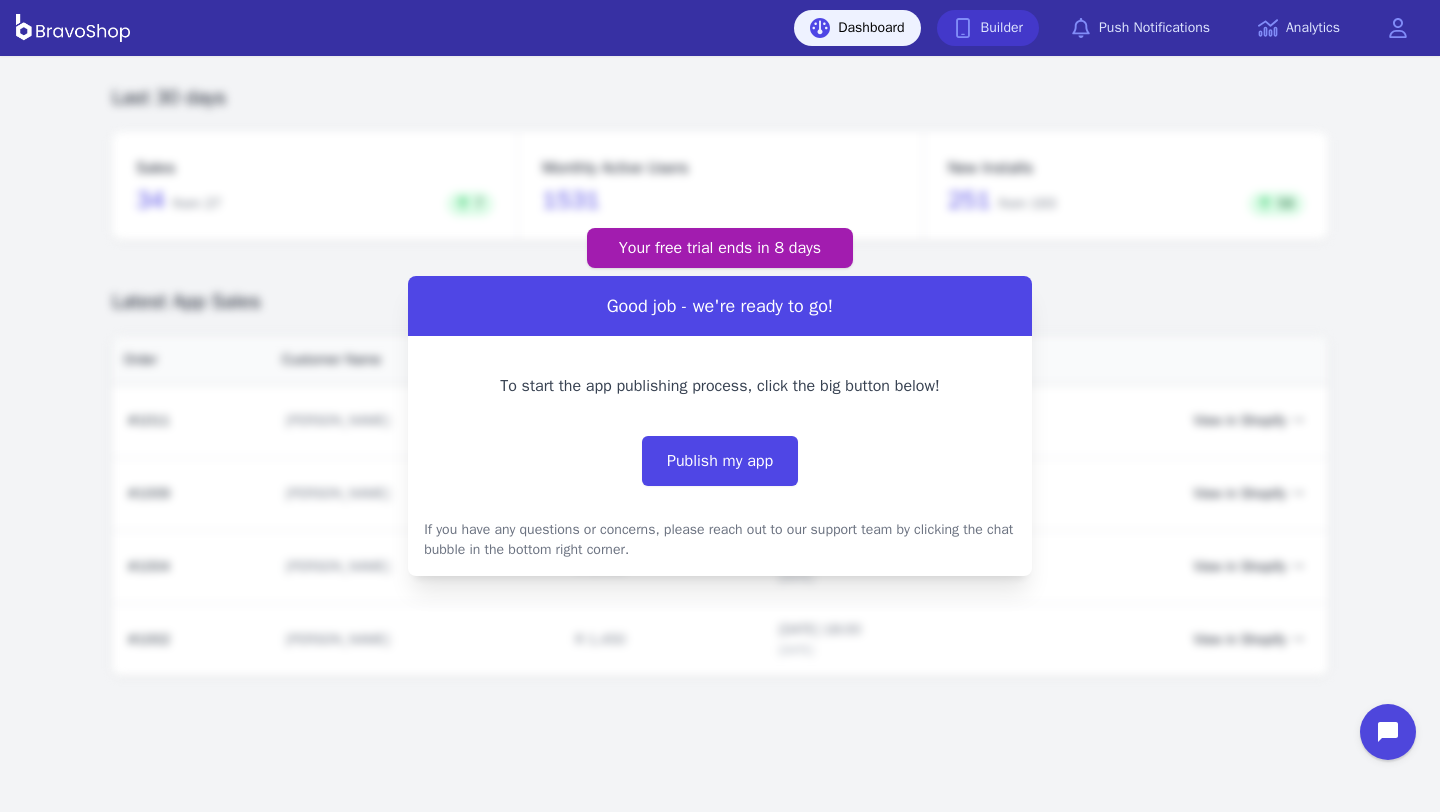 click on "Builder" at bounding box center [988, 28] 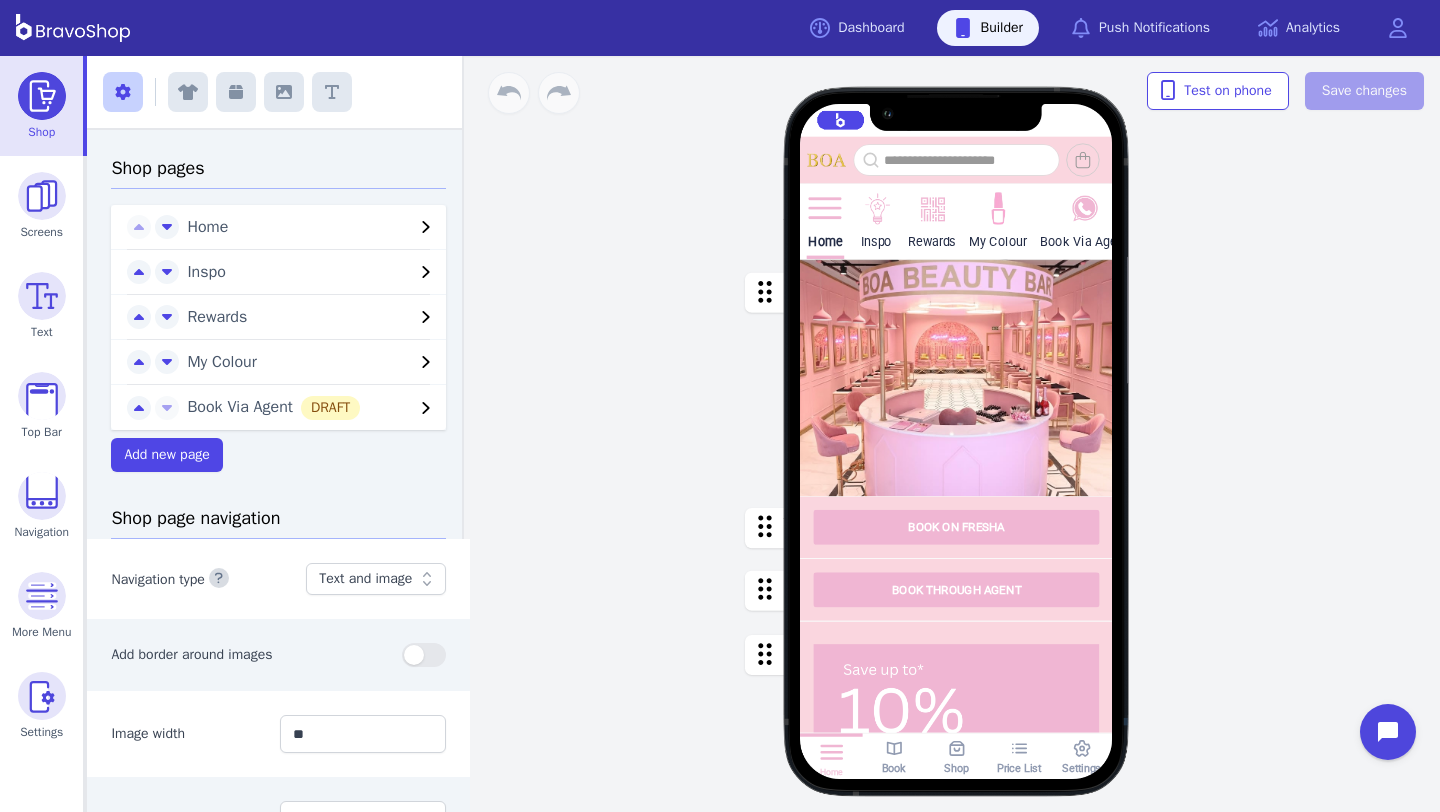 click at bounding box center [956, 378] 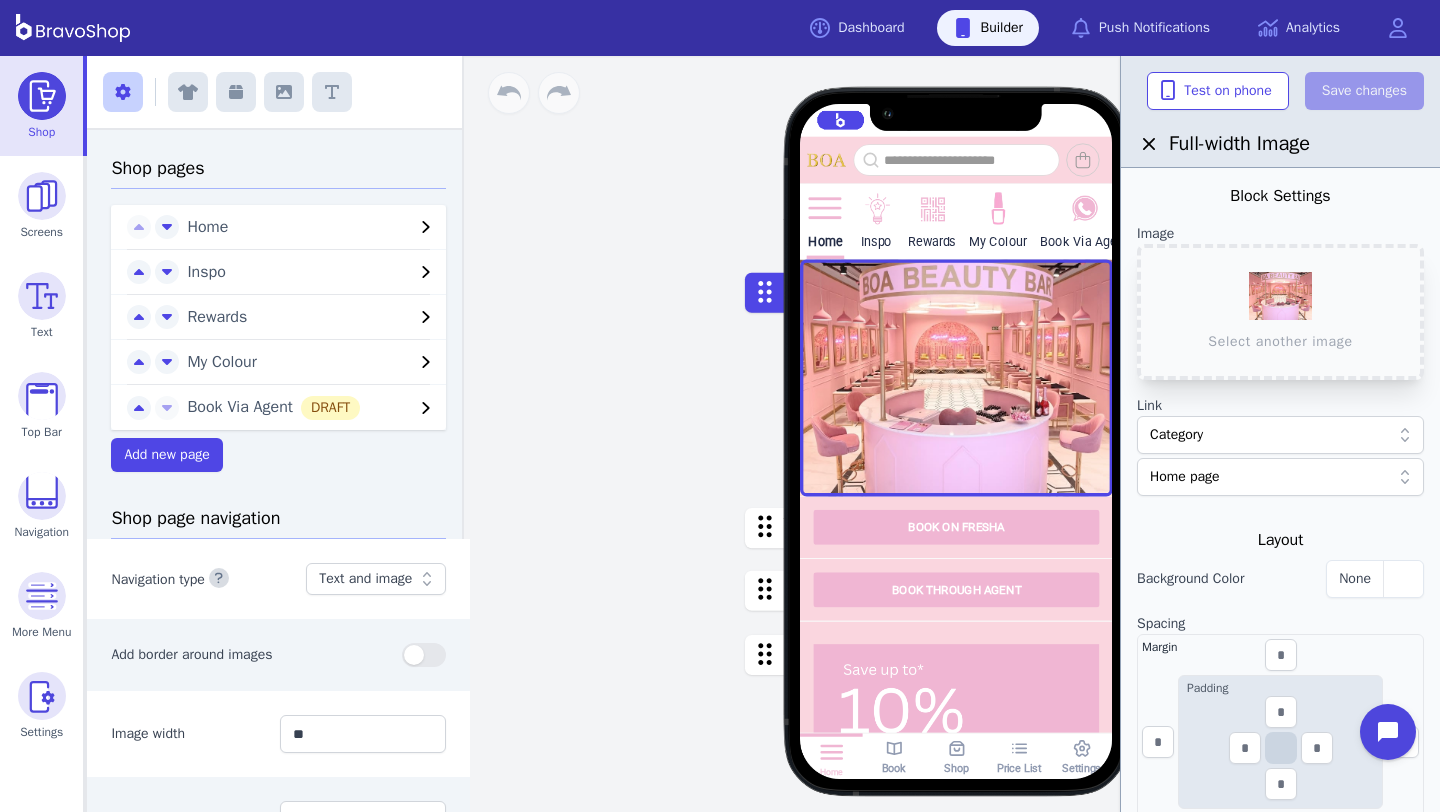 click at bounding box center [956, 378] 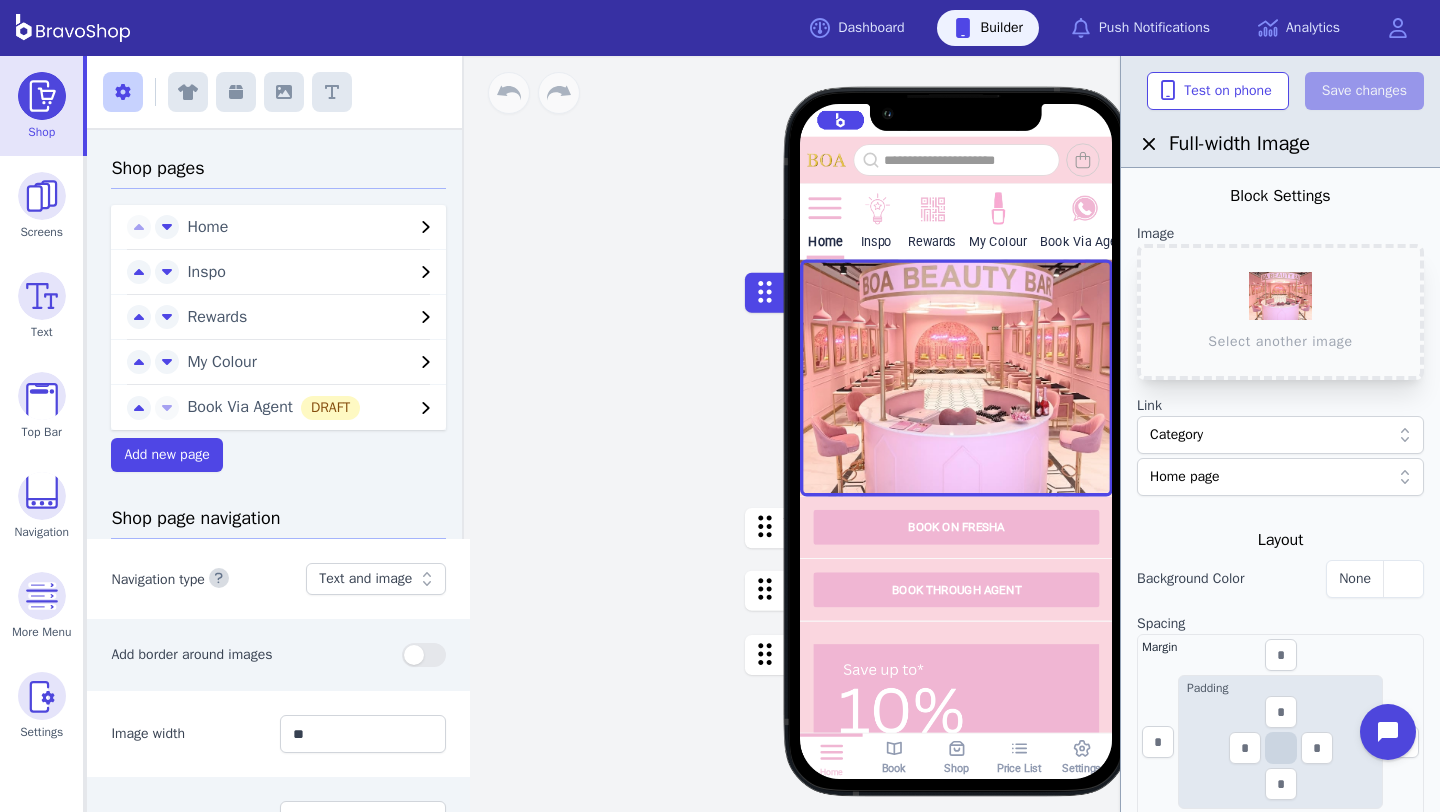 click on "Home Inspo Rewards My Colour Book Via Agent BOOK ON FRESHA BOOK THROUGH AGENT Featured Products Gift Vouchers Various Denominations GROUP BOOKINGS
For group bookings, please contact us at [PHONE_NUMBER] via phone call or at [PHONE_NUMBER] for WhatsApp.
Stuck on something or have any questions? Contact us now! Drag a block here to get started Home Book  Shop Price List Settings" at bounding box center (956, 434) 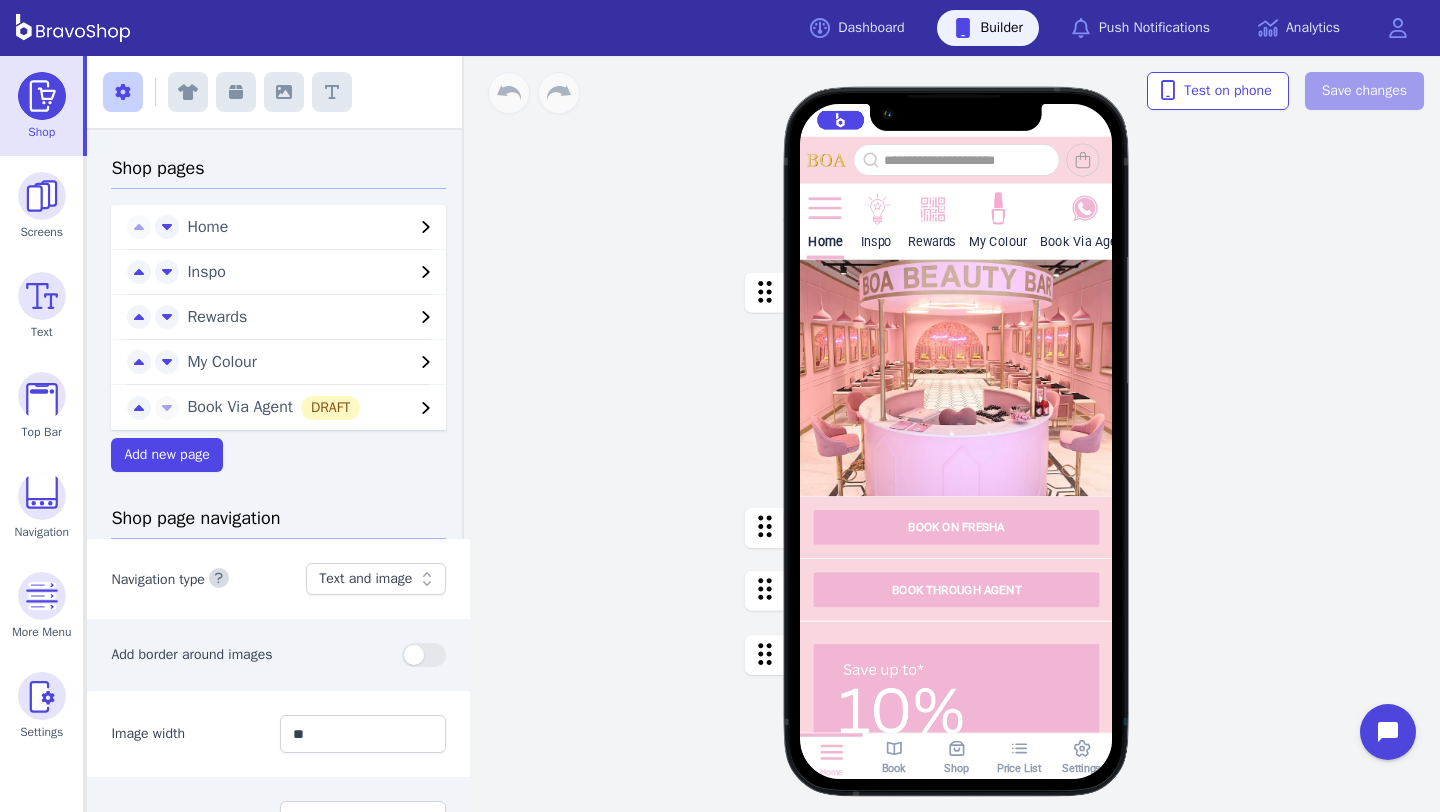 click at bounding box center (956, 160) 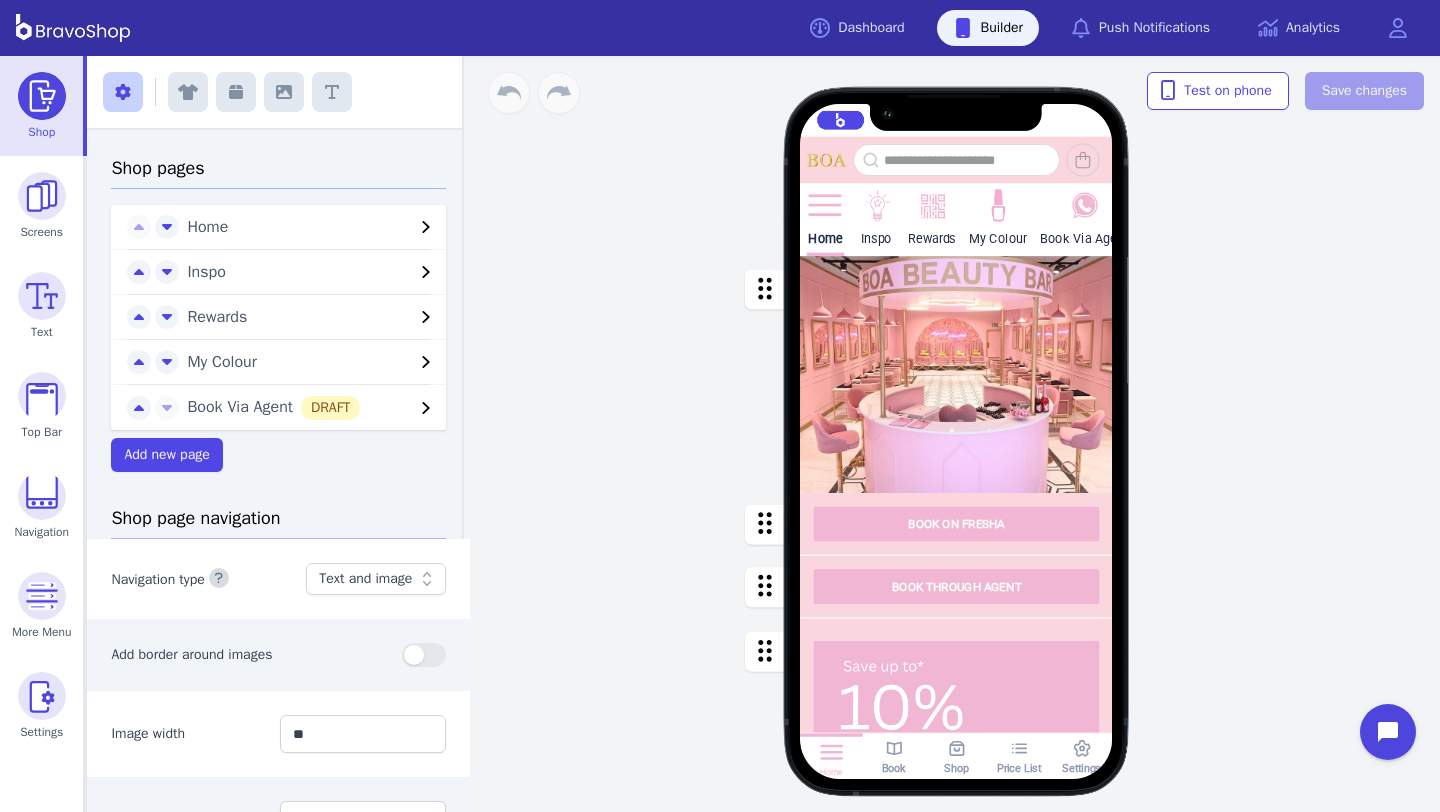scroll, scrollTop: 0, scrollLeft: 0, axis: both 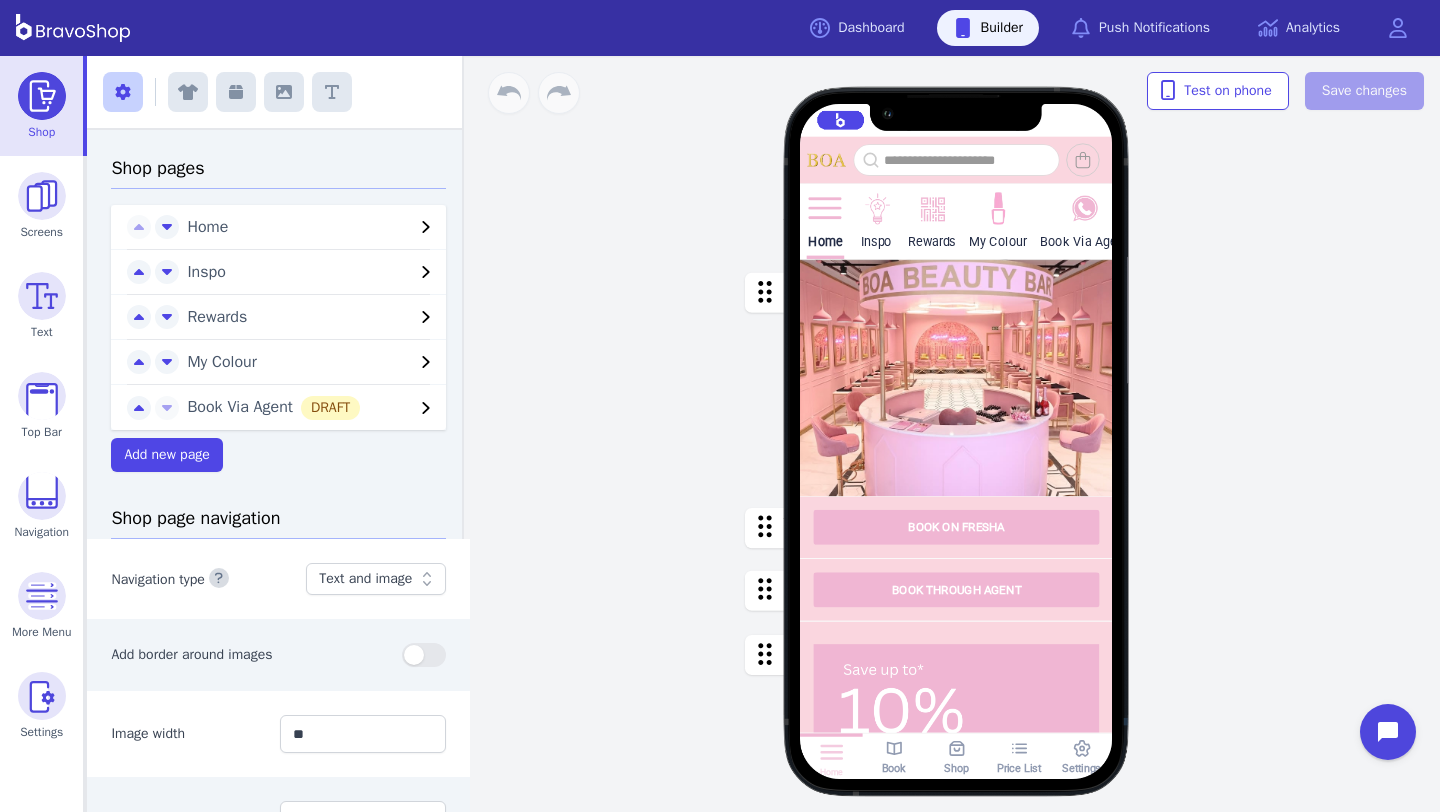 click 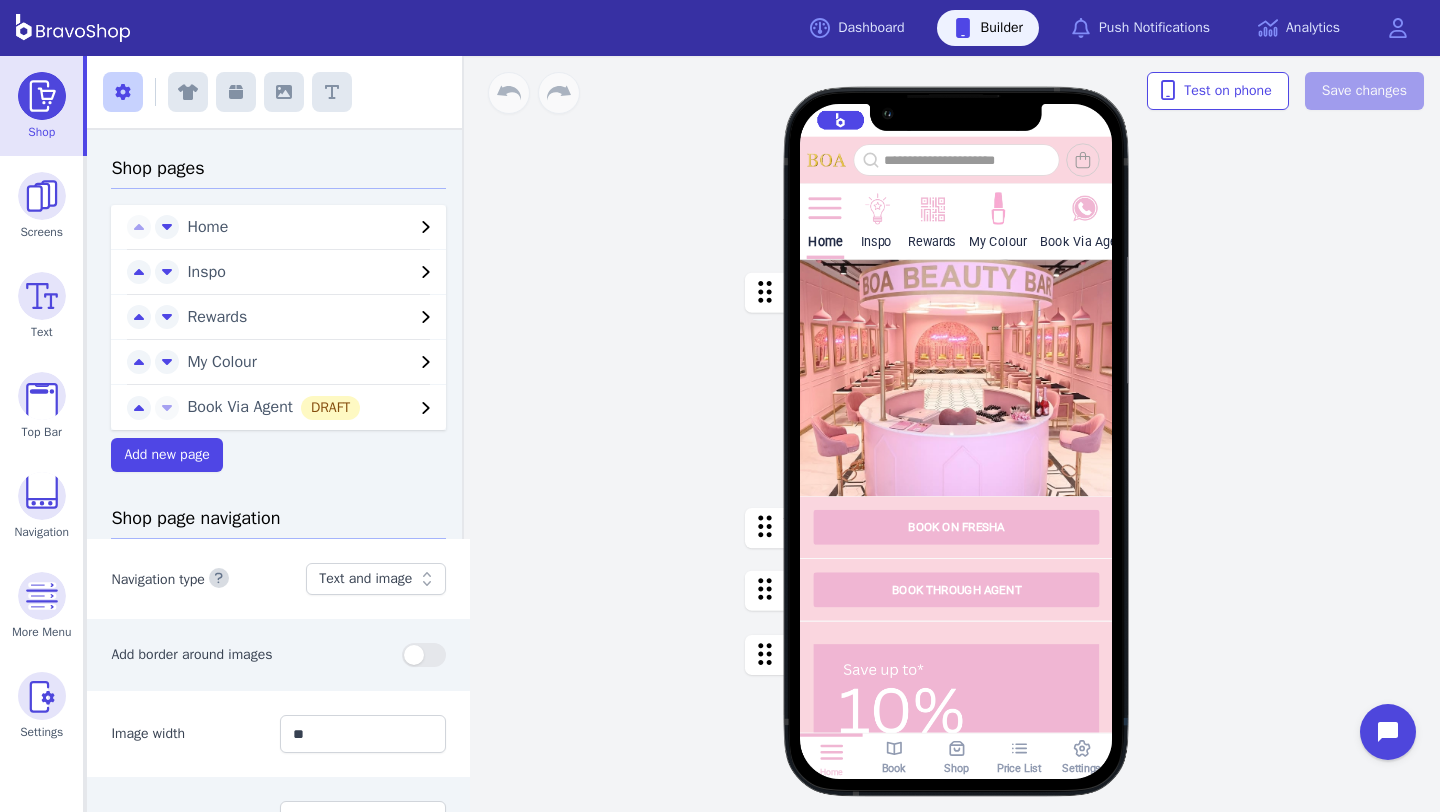 click on "Home Inspo Rewards My Colour Book Via Agent BOOK ON FRESHA BOOK THROUGH AGENT Featured Products Gift Vouchers Various Denominations GROUP BOOKINGS
For group bookings, please contact us at [PHONE_NUMBER] via phone call or at [PHONE_NUMBER] for WhatsApp.
Stuck on something or have any questions? Contact us now! Drag a block here to get started Home Book  Shop Price List Settings" at bounding box center [956, 434] 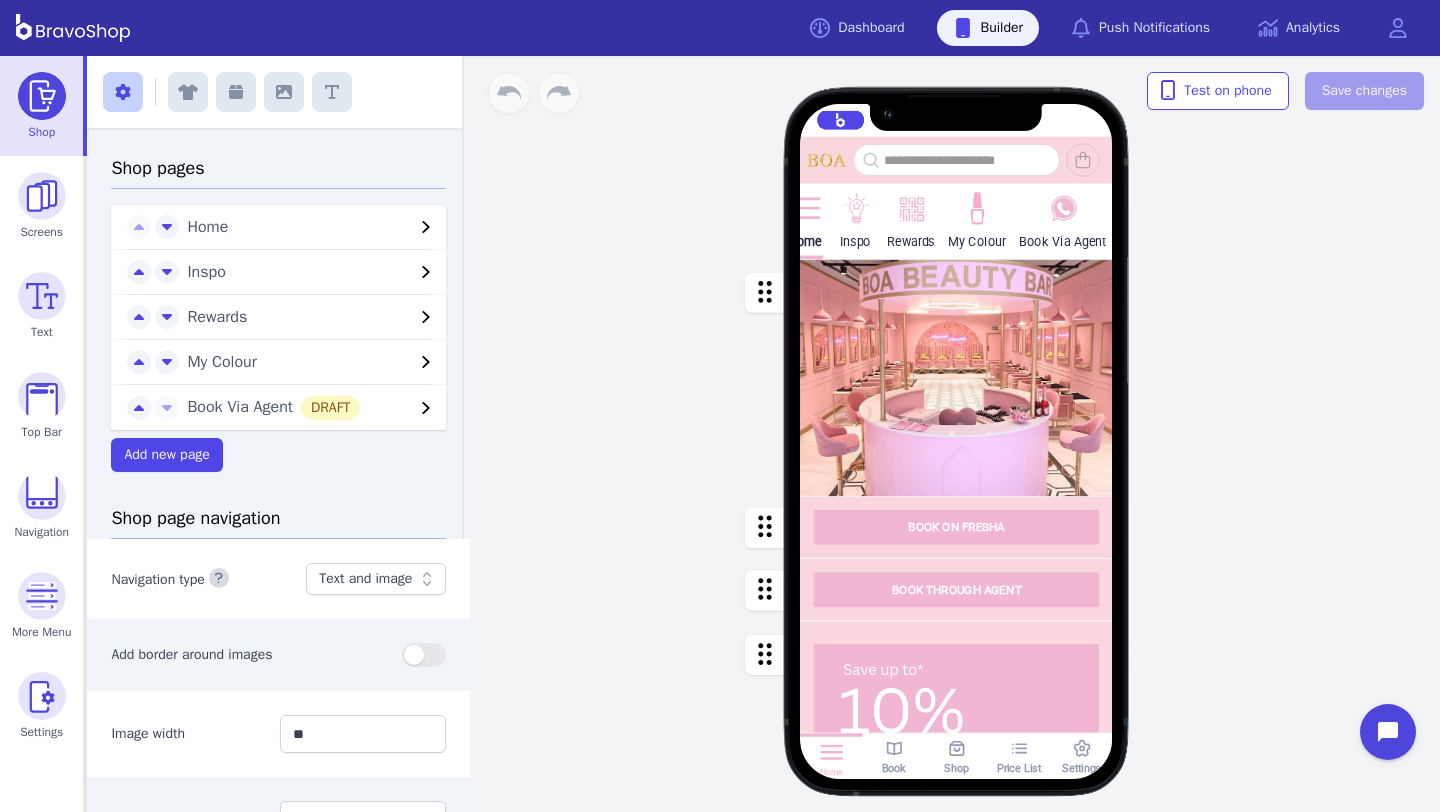 click on "My Colour" at bounding box center (977, 222) 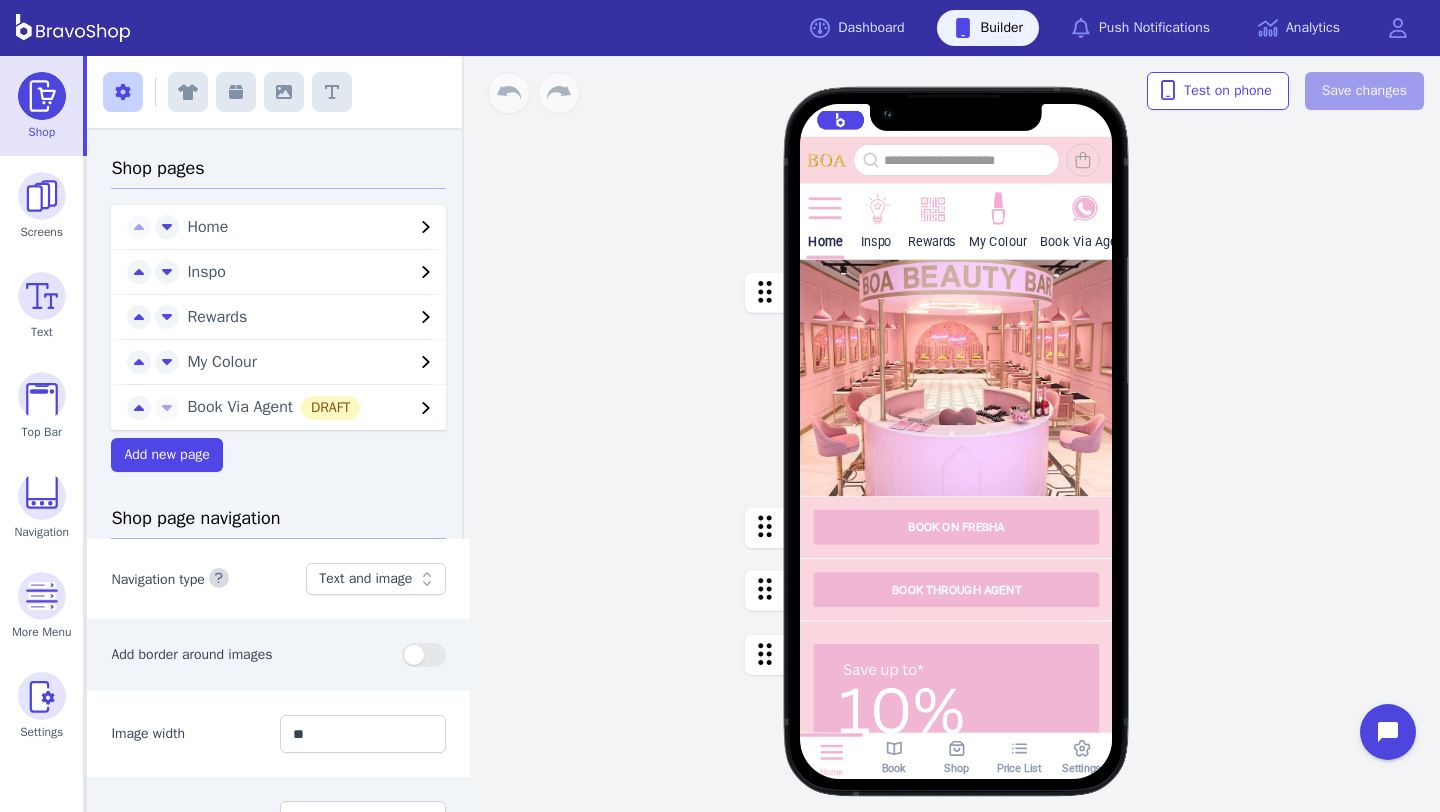 click on "Home Inspo Rewards My Colour Book Via Agent BOOK ON FRESHA BOOK THROUGH AGENT Featured Products Gift Vouchers Various Denominations GROUP BOOKINGS
For group bookings, please contact us at [PHONE_NUMBER] via phone call or at [PHONE_NUMBER] for WhatsApp.
Stuck on something or have any questions? Contact us now! Drag a block here to get started Home Book  Shop Price List Settings" at bounding box center [956, 434] 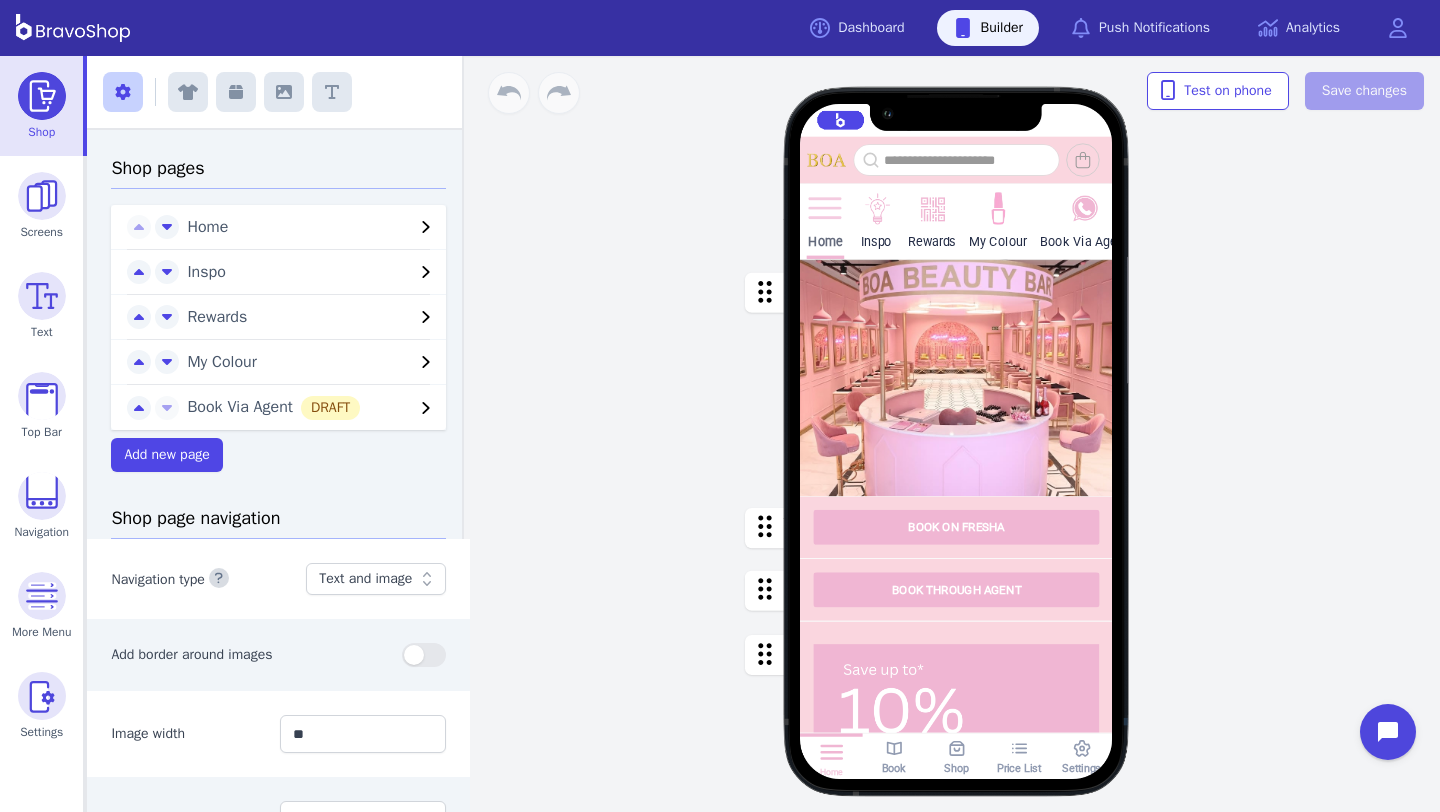 click at bounding box center (825, 209) 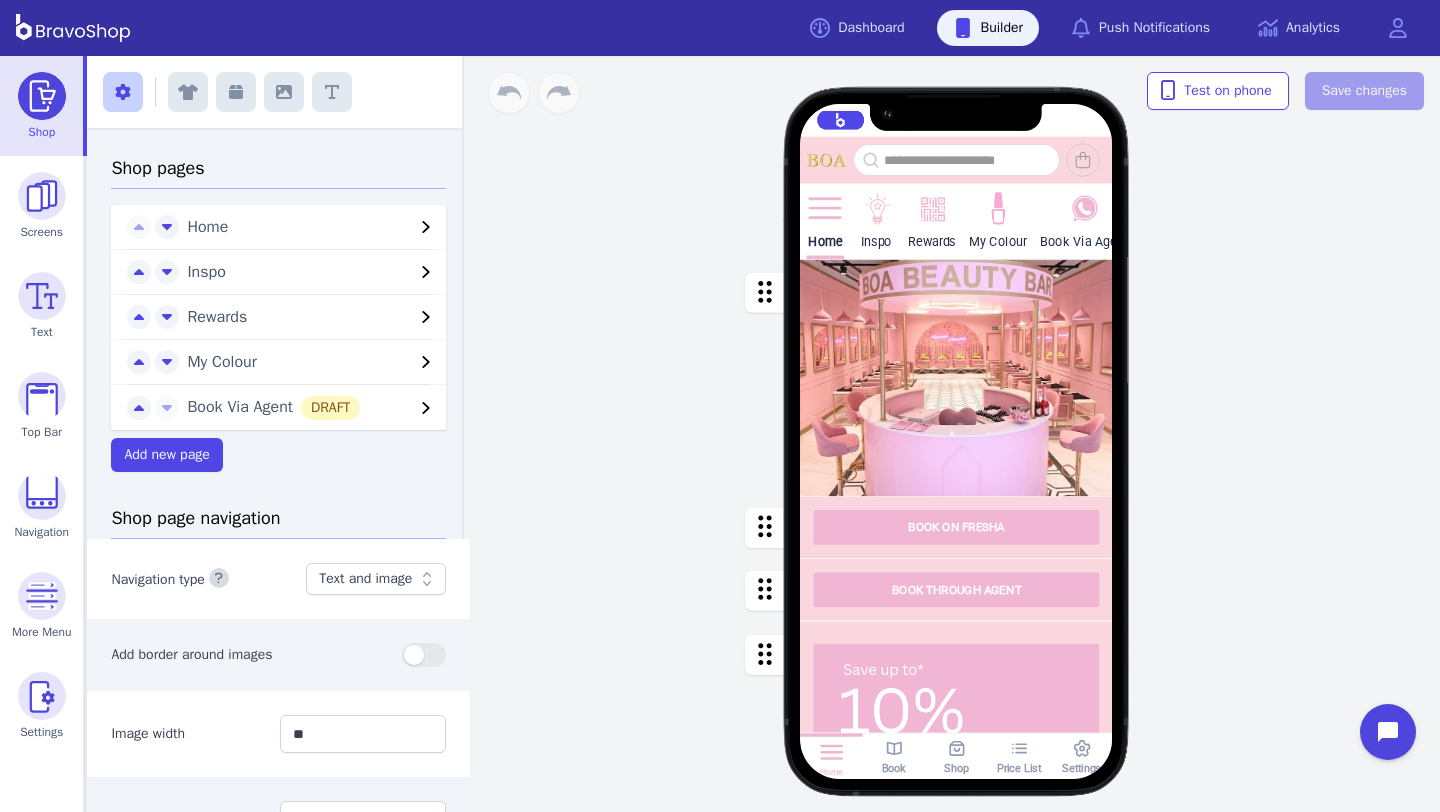 click at bounding box center (825, 231) 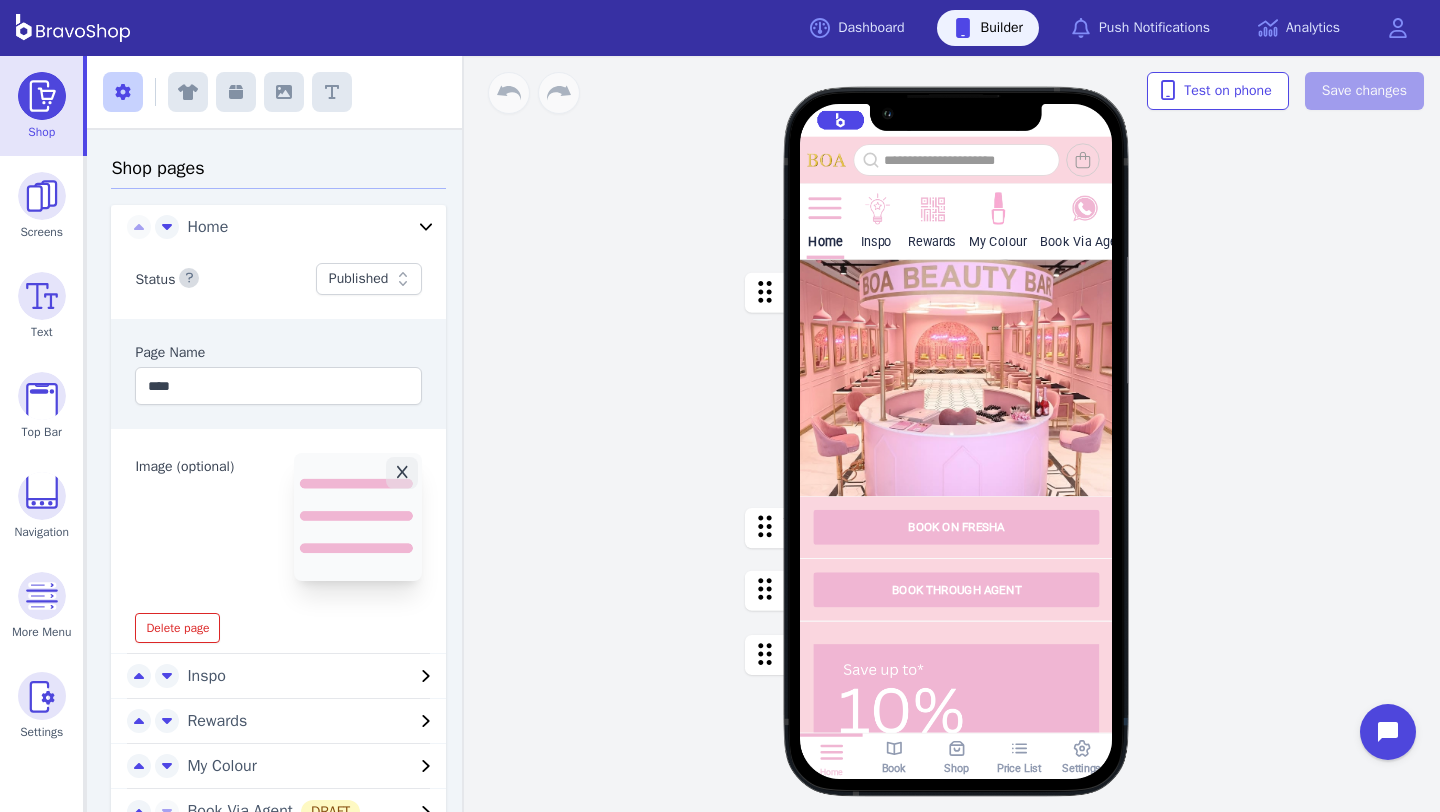 drag, startPoint x: 277, startPoint y: 340, endPoint x: 393, endPoint y: 348, distance: 116.275536 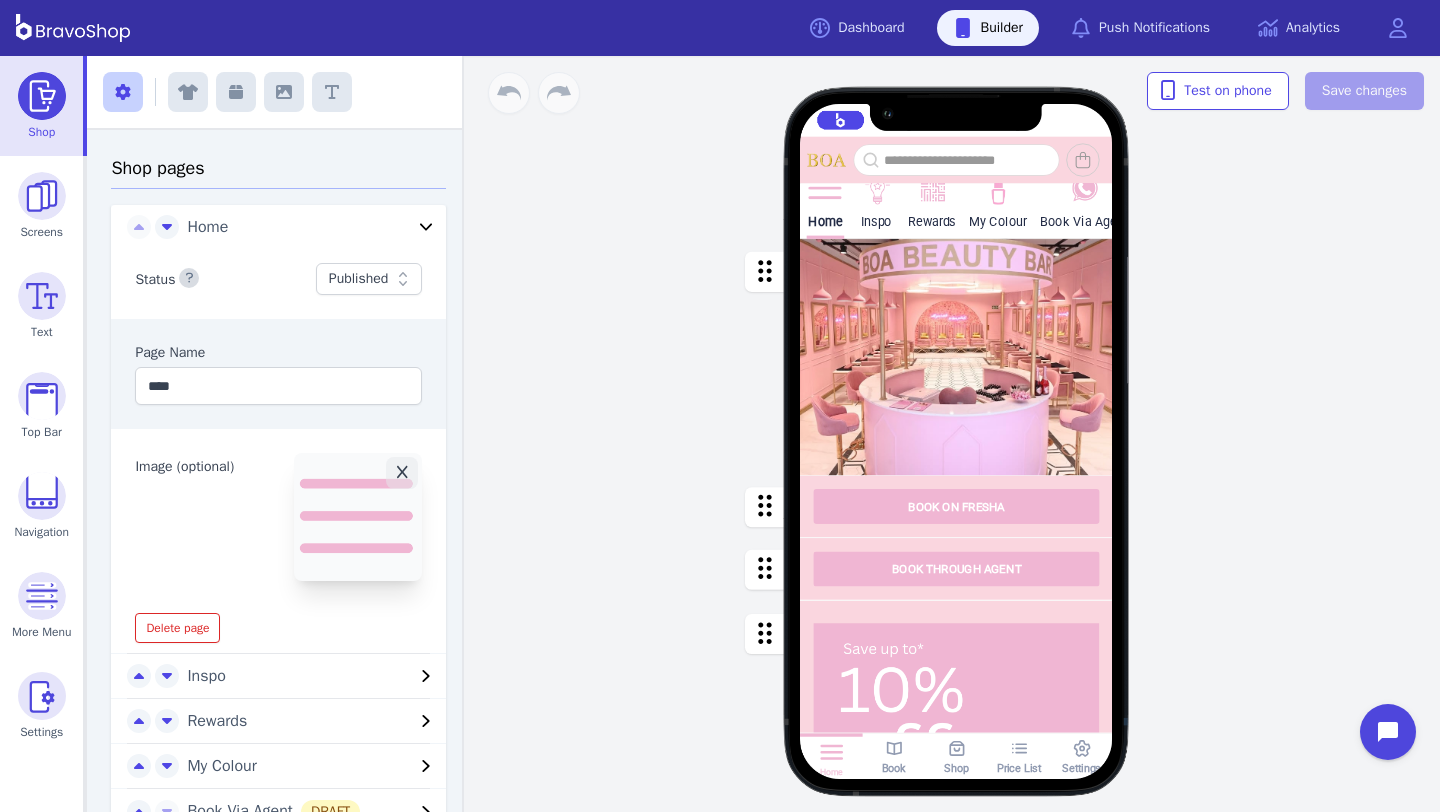 scroll, scrollTop: 37, scrollLeft: 0, axis: vertical 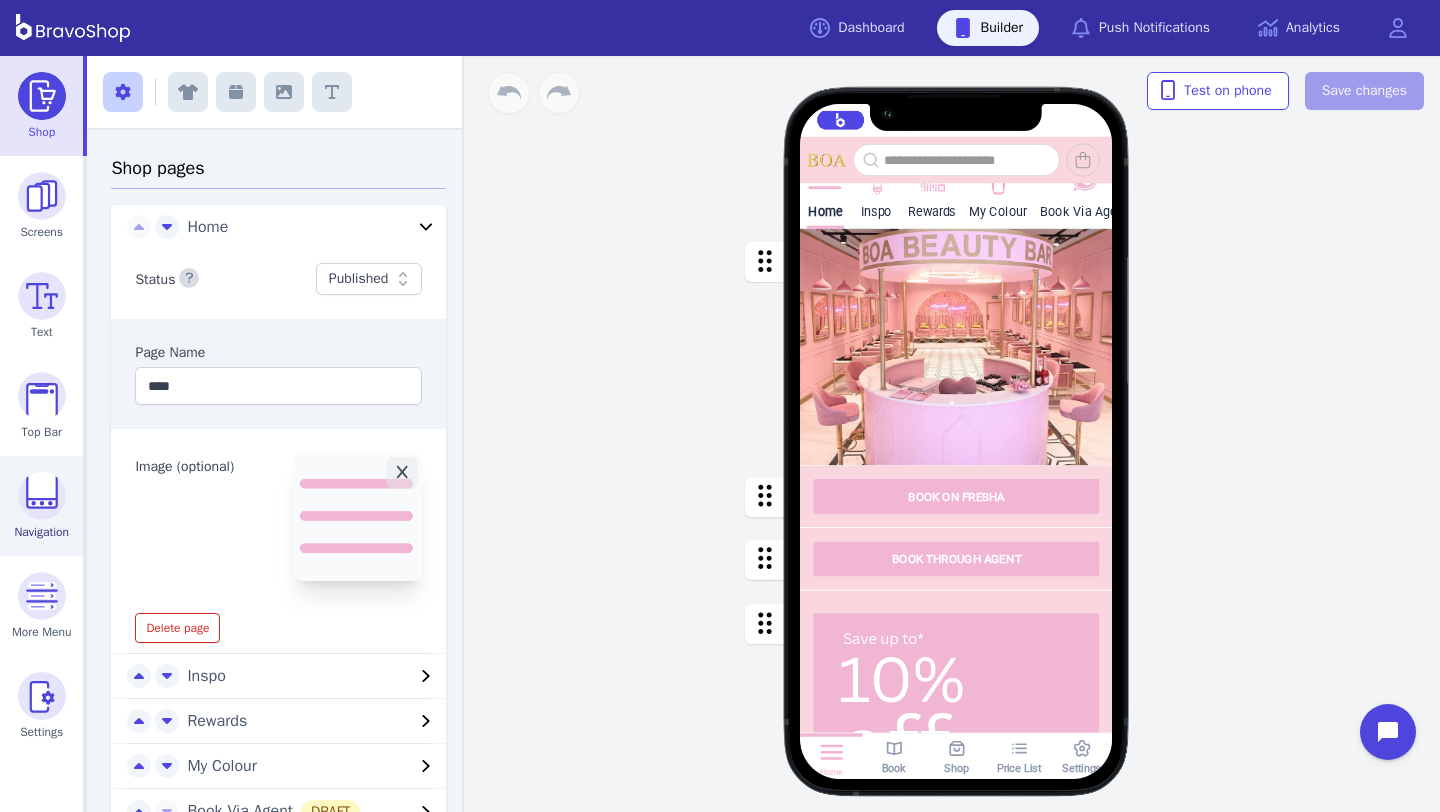 click at bounding box center (42, 496) 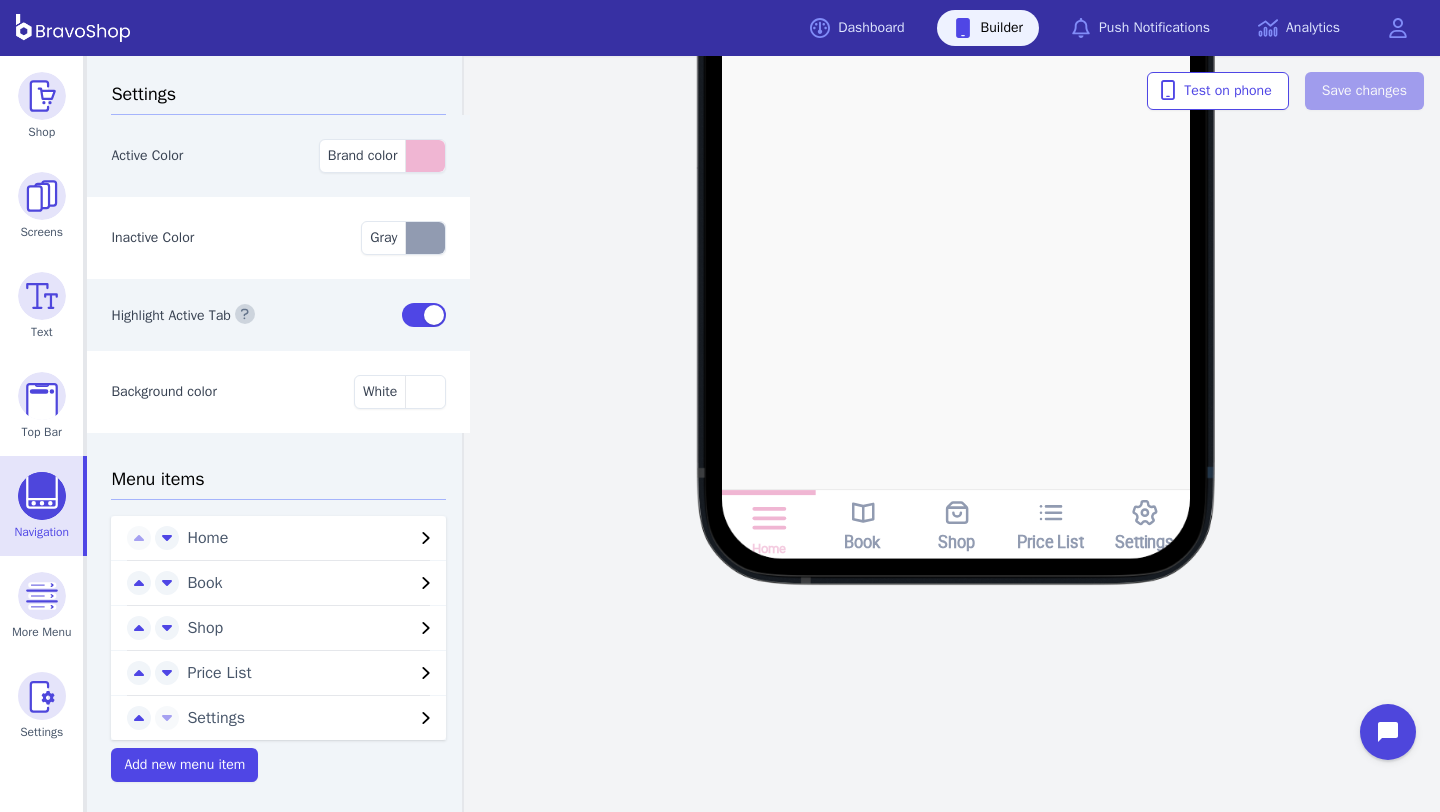 click on "Home" at bounding box center [300, 538] 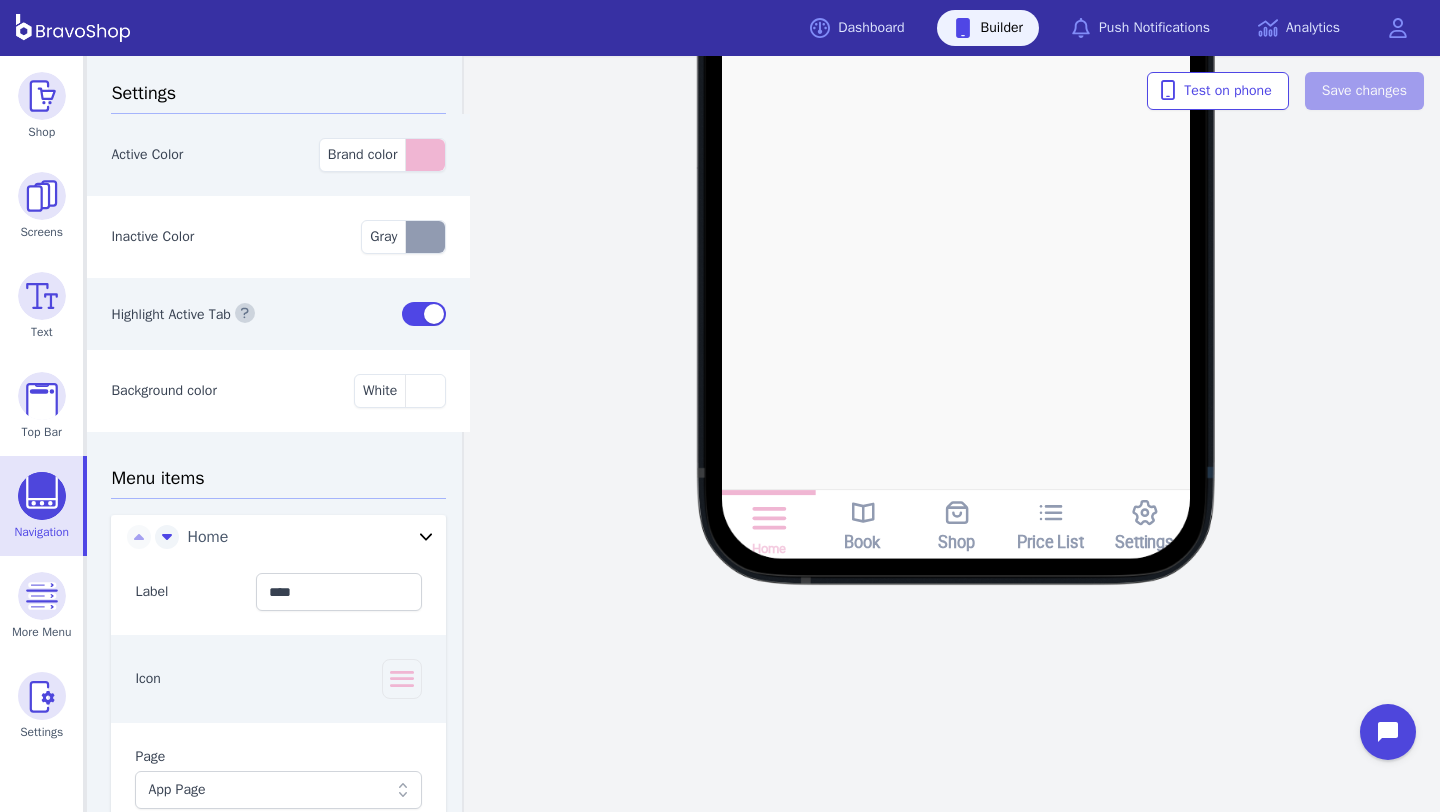 scroll, scrollTop: 0, scrollLeft: 0, axis: both 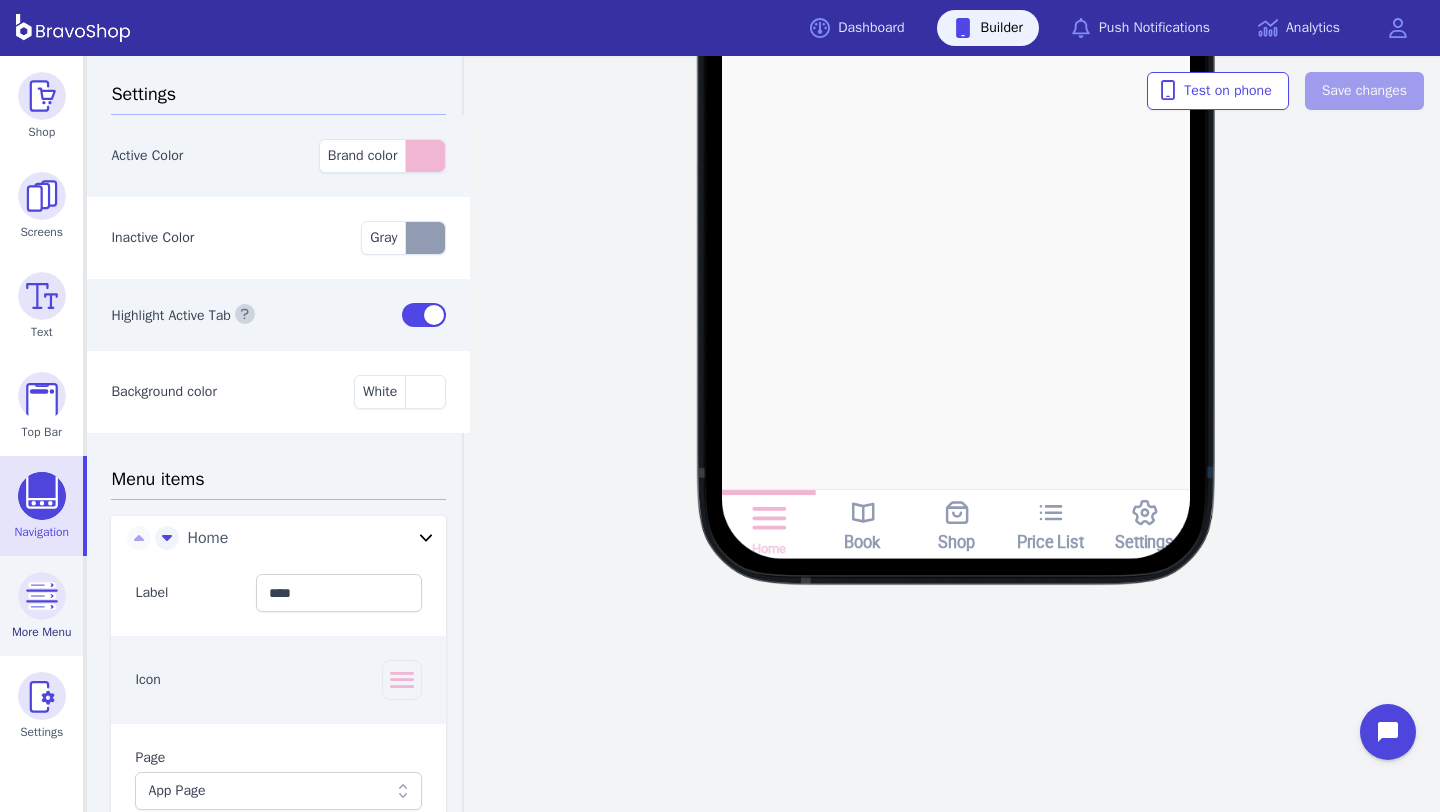 click on "More Menu" at bounding box center (41, 632) 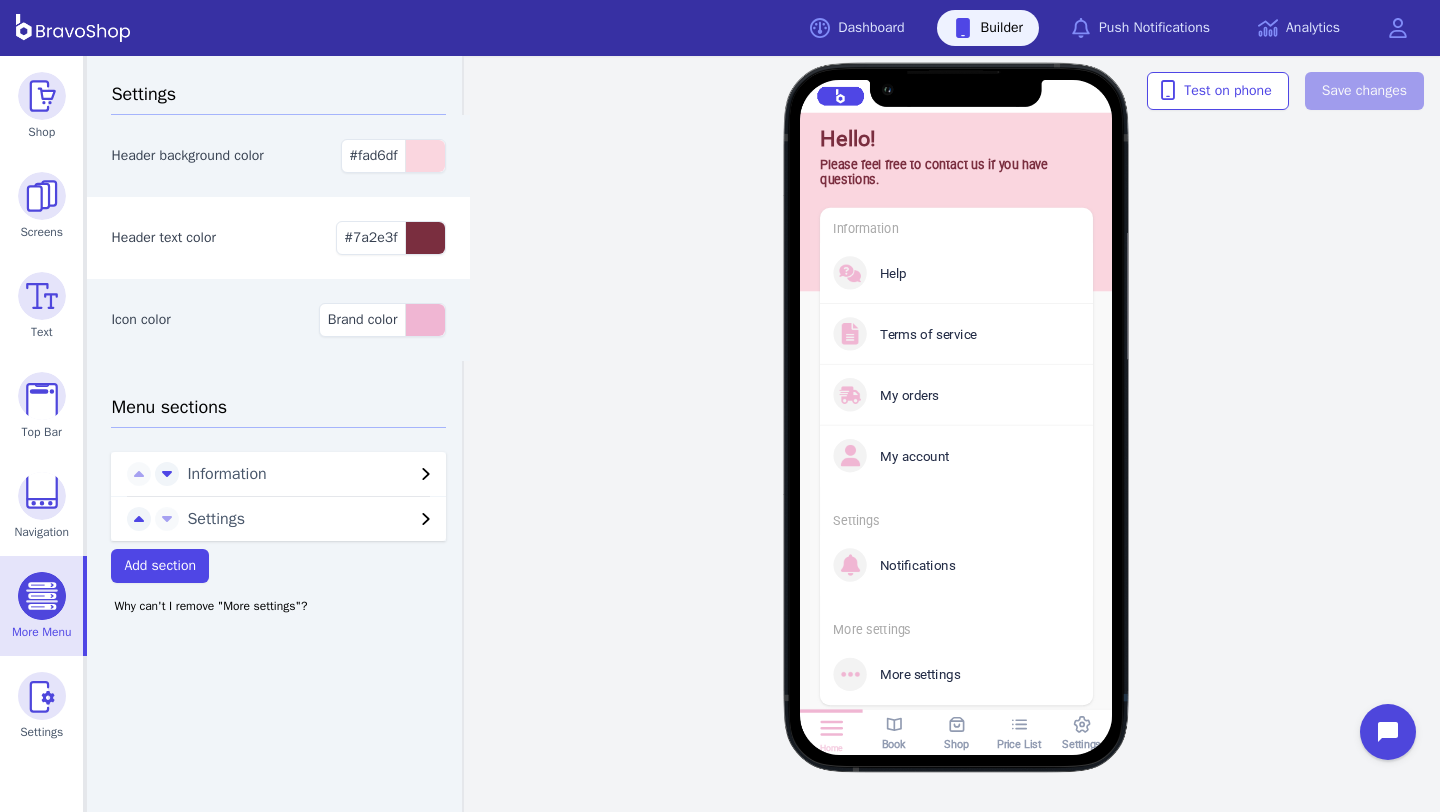 scroll, scrollTop: 0, scrollLeft: 0, axis: both 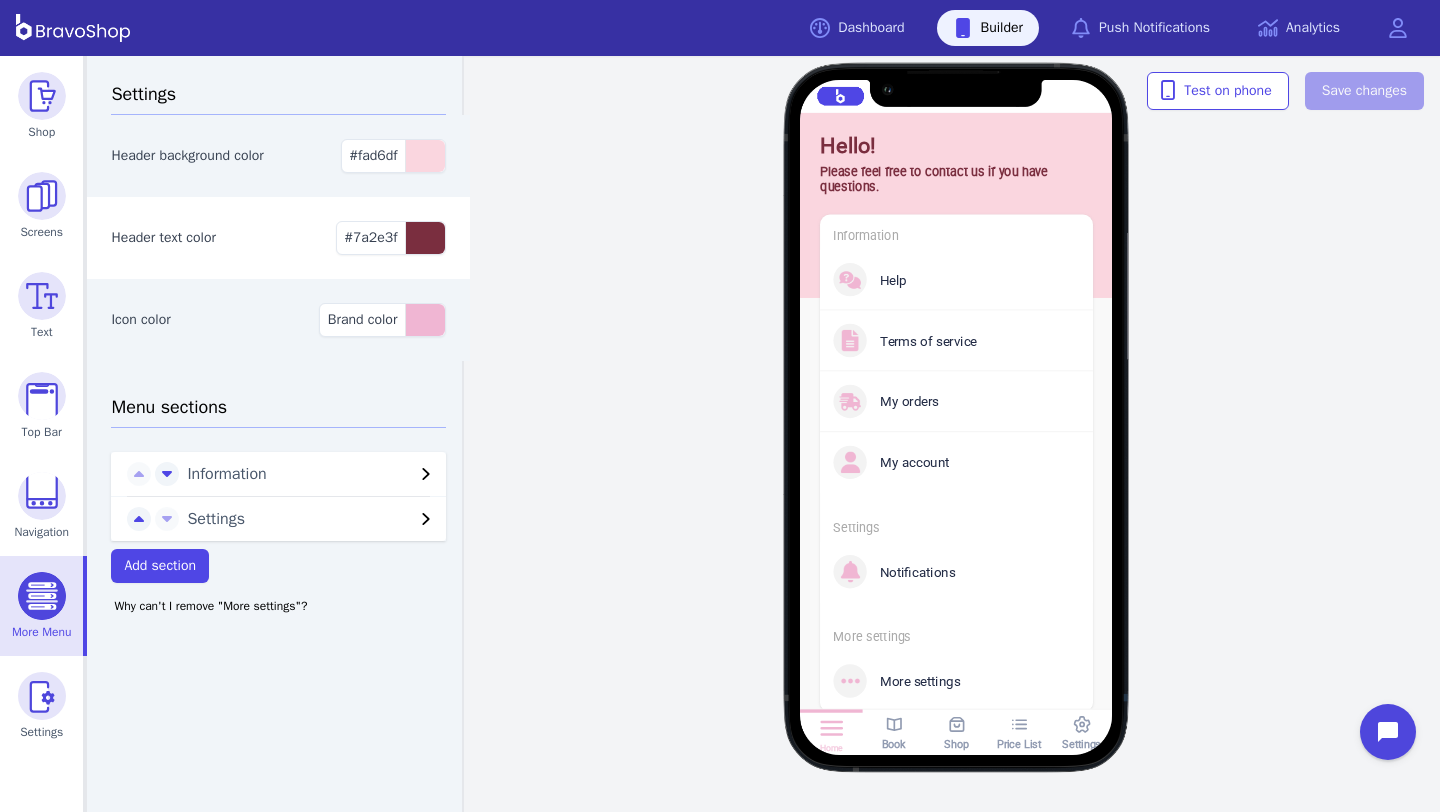 click on "Information Help Terms of service My orders My account Settings Notifications More settings More settings Version   BUILDER" at bounding box center (956, 483) 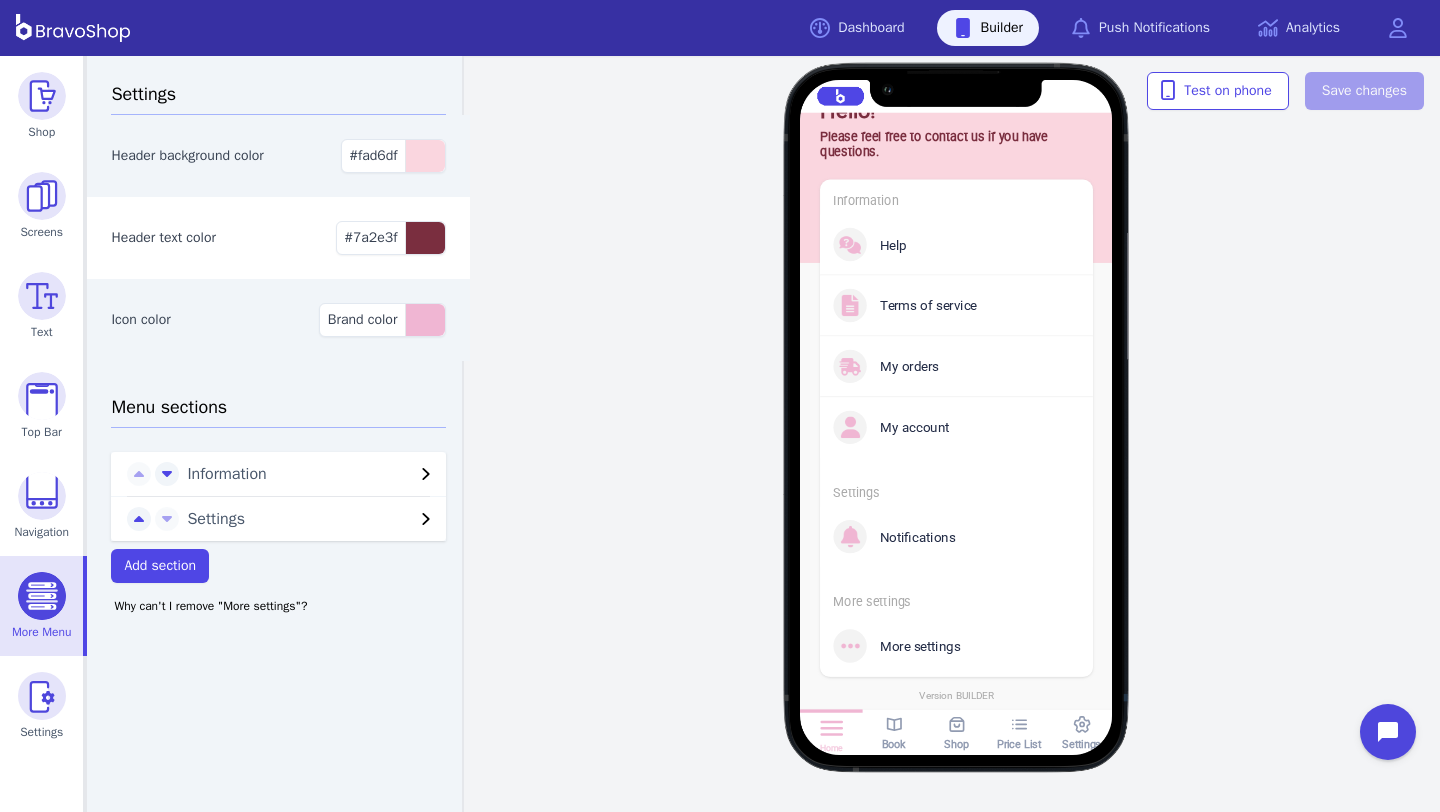 scroll, scrollTop: 92, scrollLeft: 0, axis: vertical 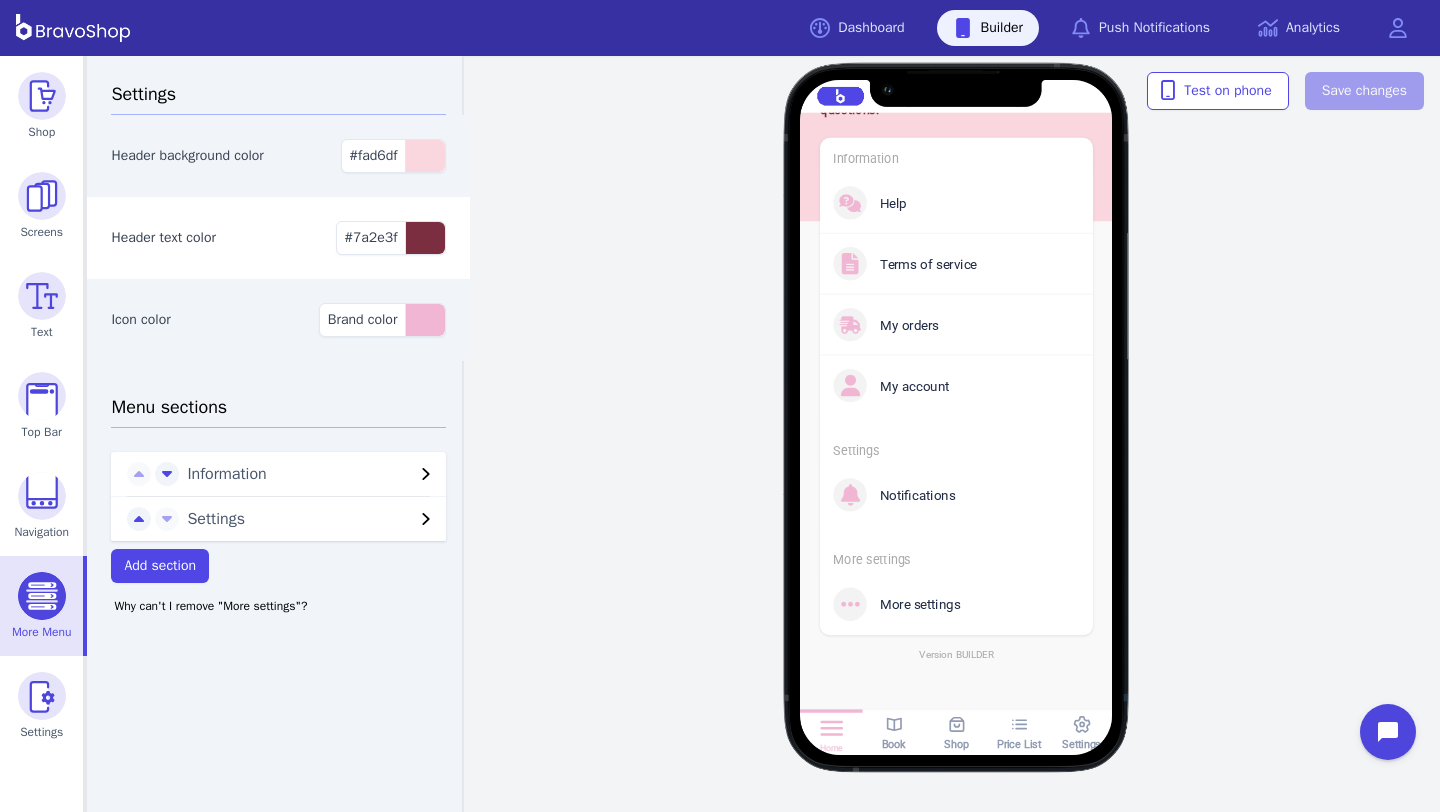 click on "Information Help Terms of service My orders My account Settings Notifications More settings More settings Version   BUILDER" at bounding box center [956, 406] 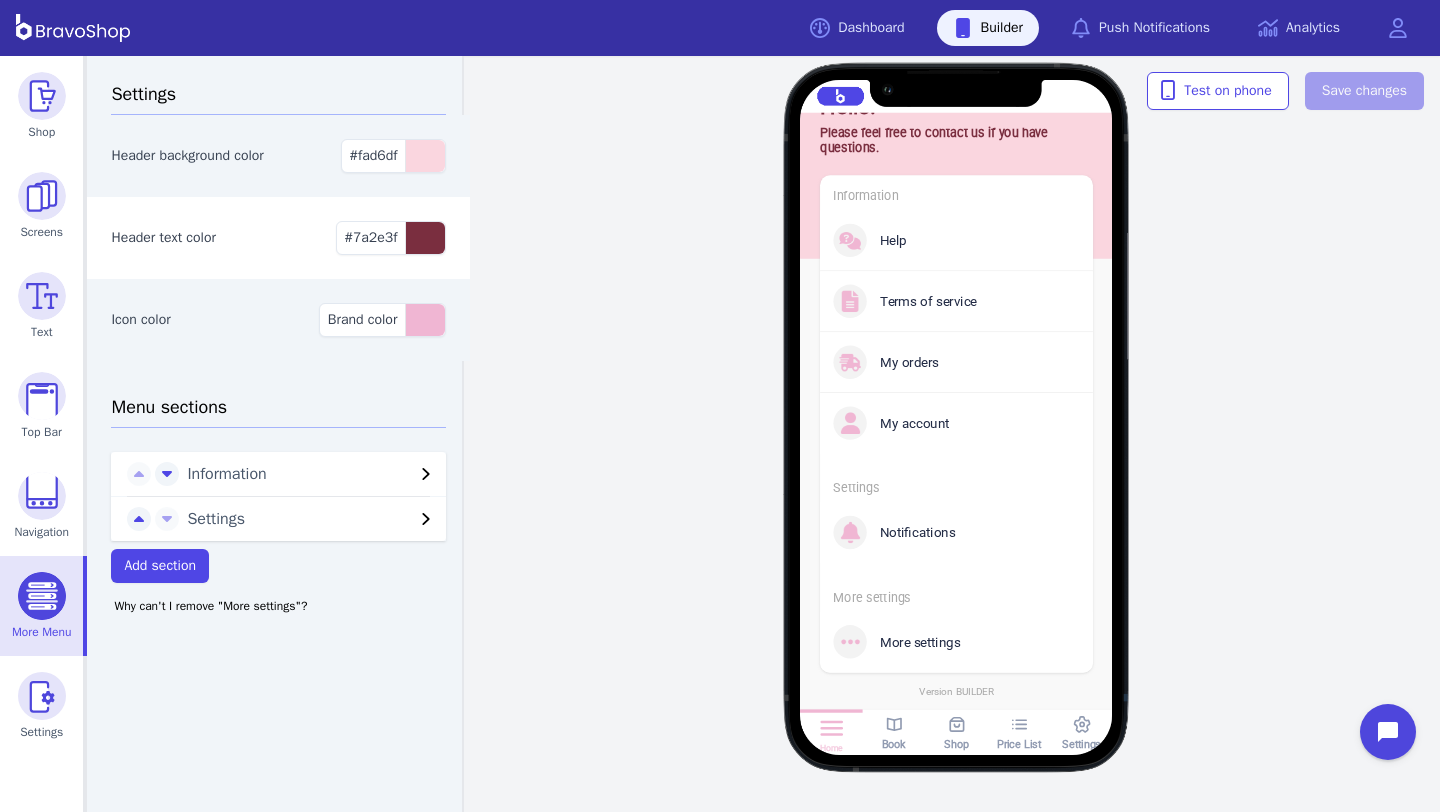 scroll, scrollTop: 0, scrollLeft: 0, axis: both 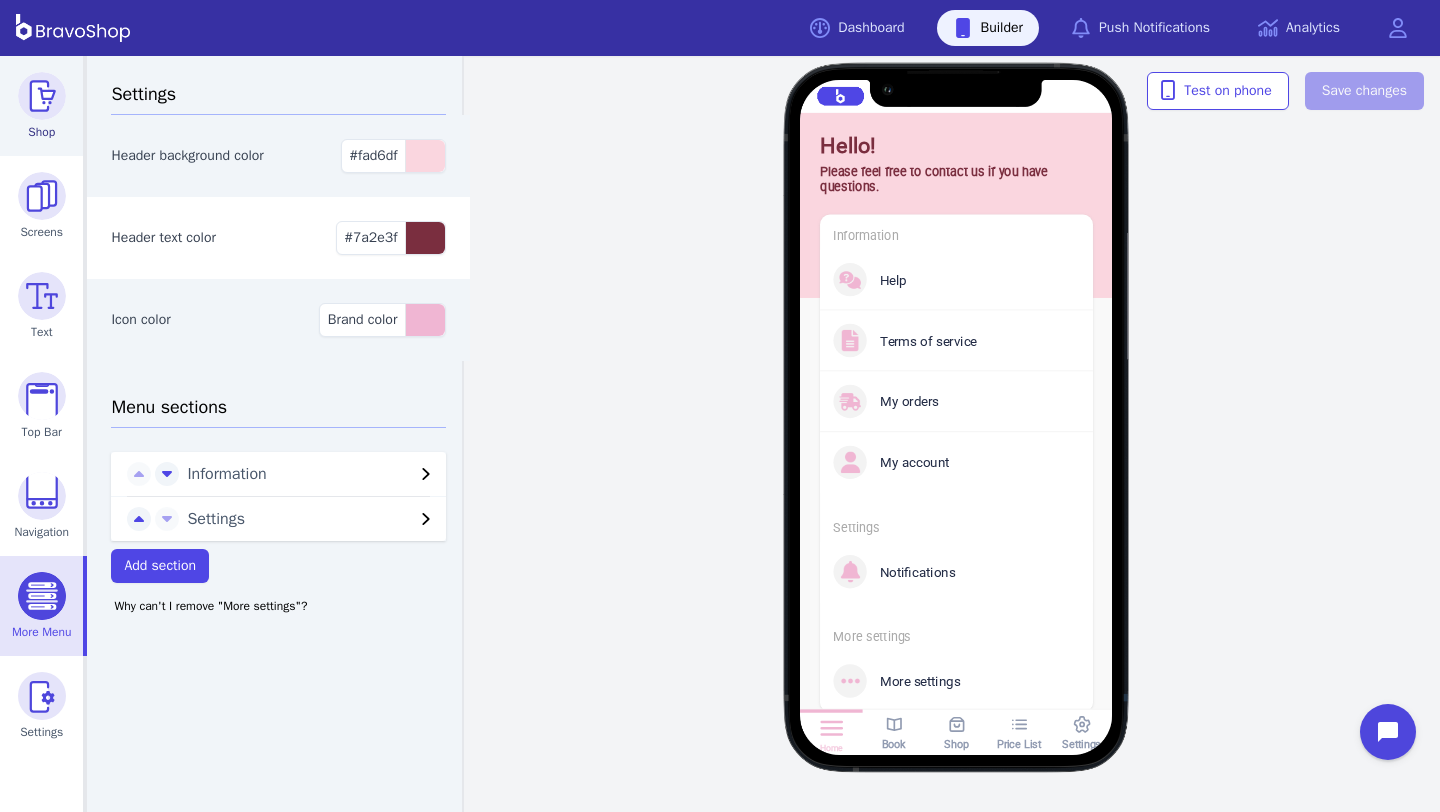 click at bounding box center [42, 96] 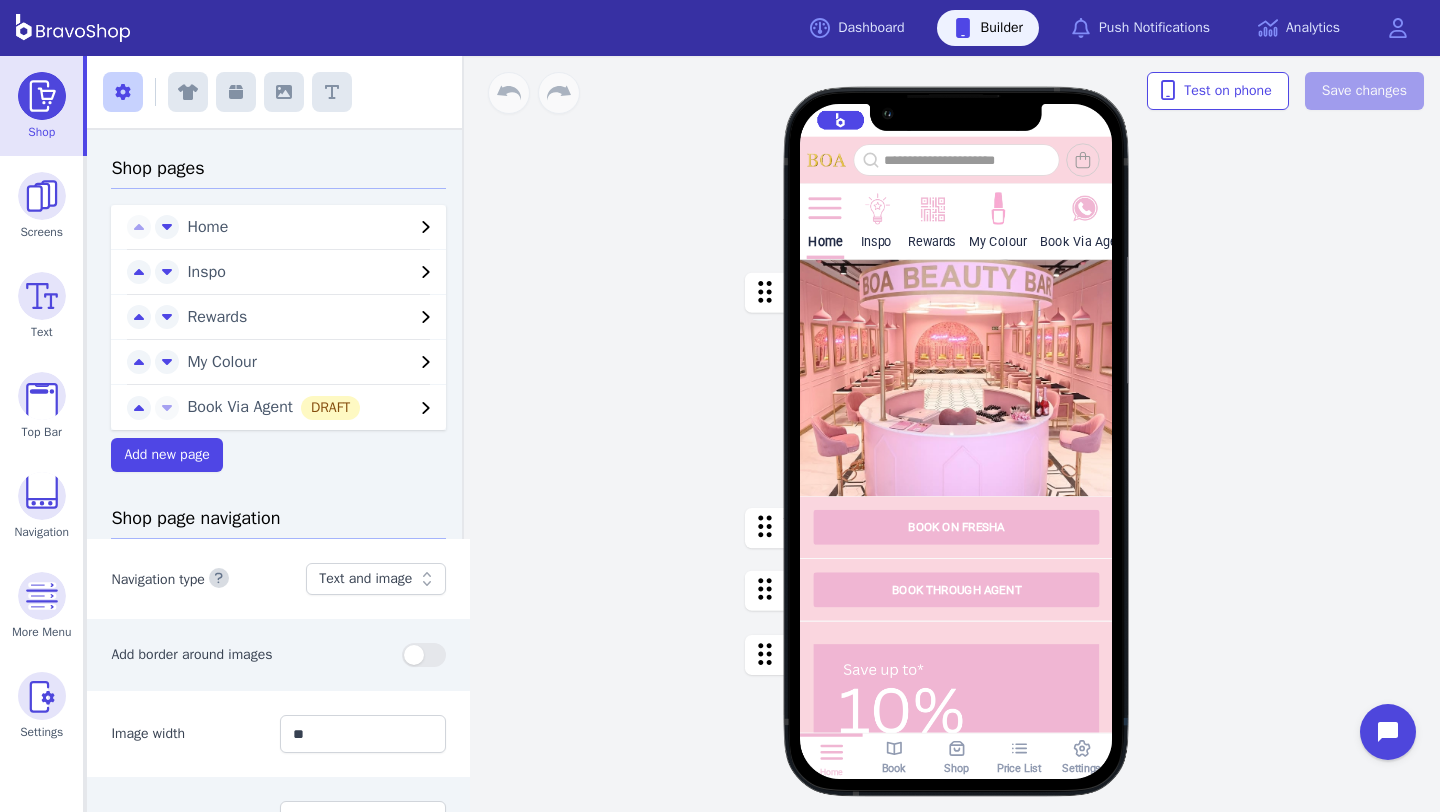 click at bounding box center (956, 528) 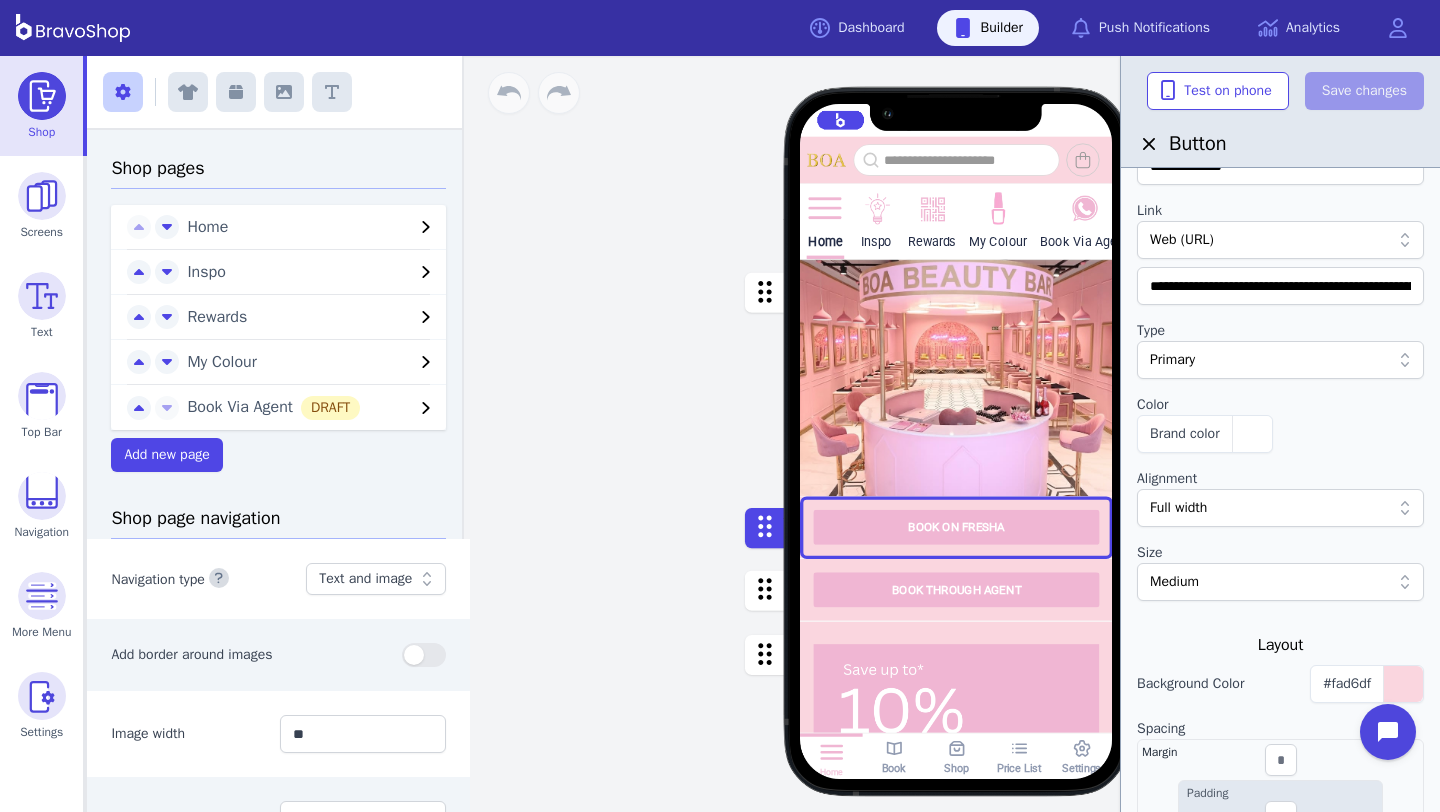 scroll, scrollTop: 0, scrollLeft: 0, axis: both 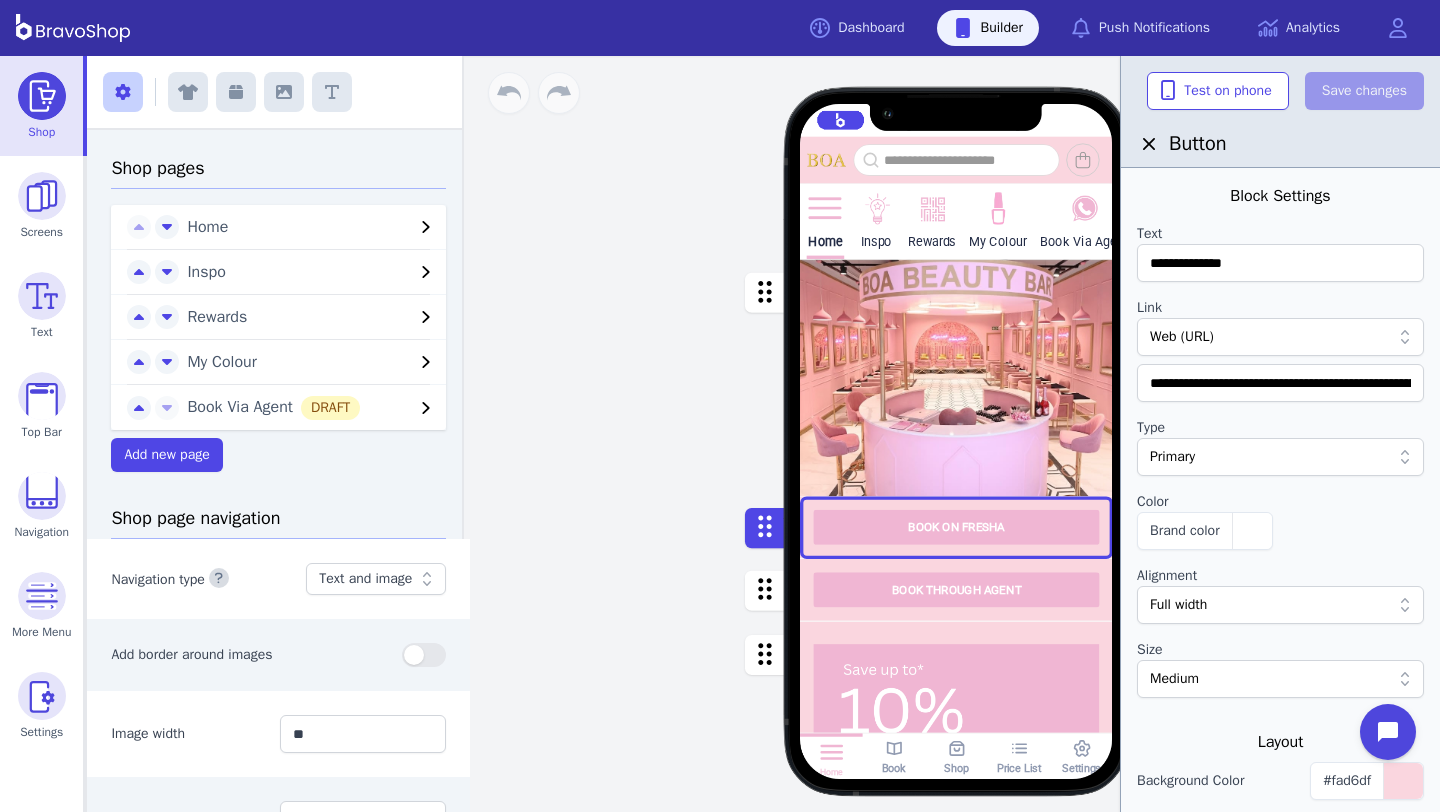 click on "Home Inspo Rewards My Colour Book Via Agent BOOK ON FRESHA BOOK THROUGH AGENT Featured Products Gift Vouchers Various Denominations GROUP BOOKINGS
For group bookings, please contact us at [PHONE_NUMBER] via phone call or at [PHONE_NUMBER] for WhatsApp.
Stuck on something or have any questions? Contact us now! Drag a block here to get started Home Book  Shop Price List Settings" at bounding box center [956, 434] 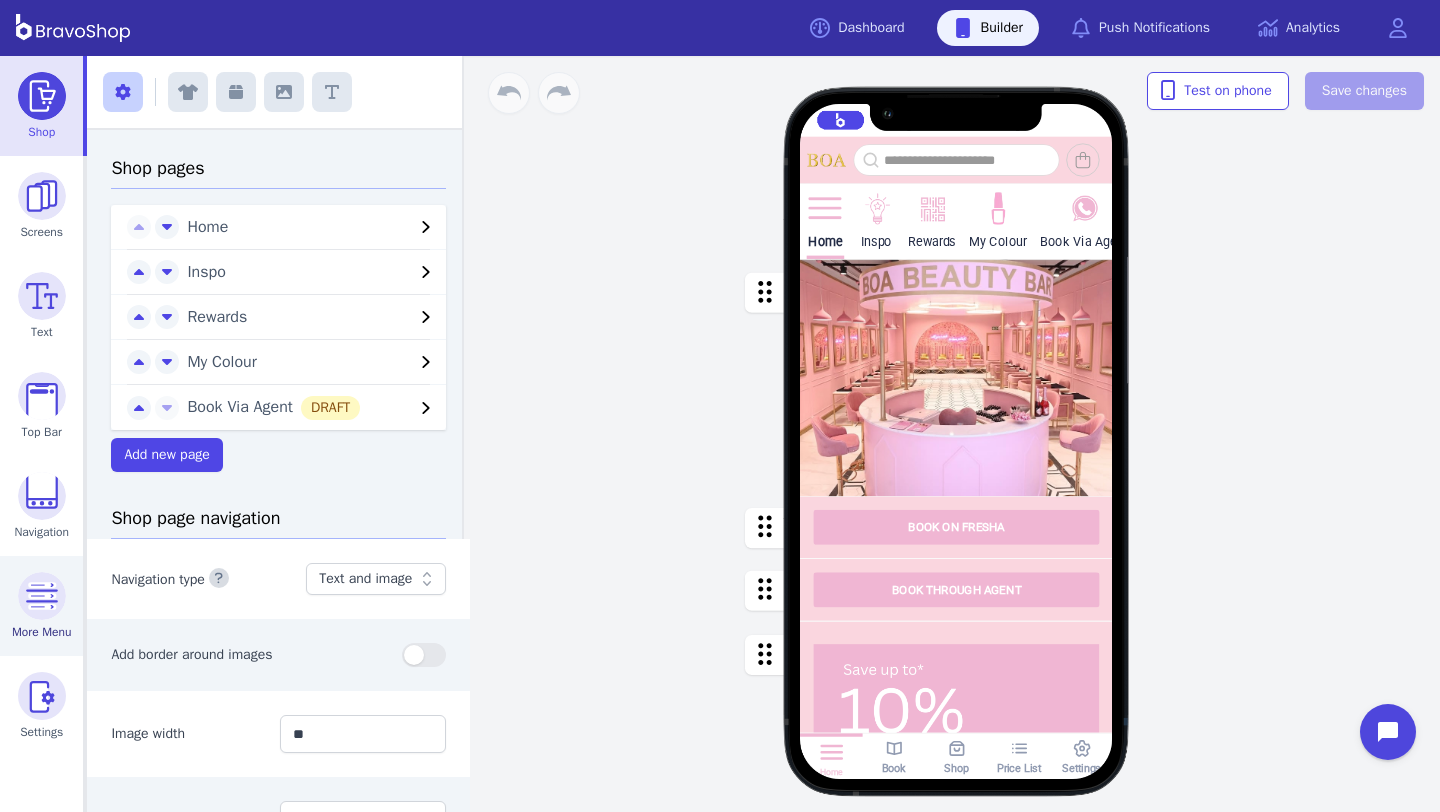 click at bounding box center (42, 596) 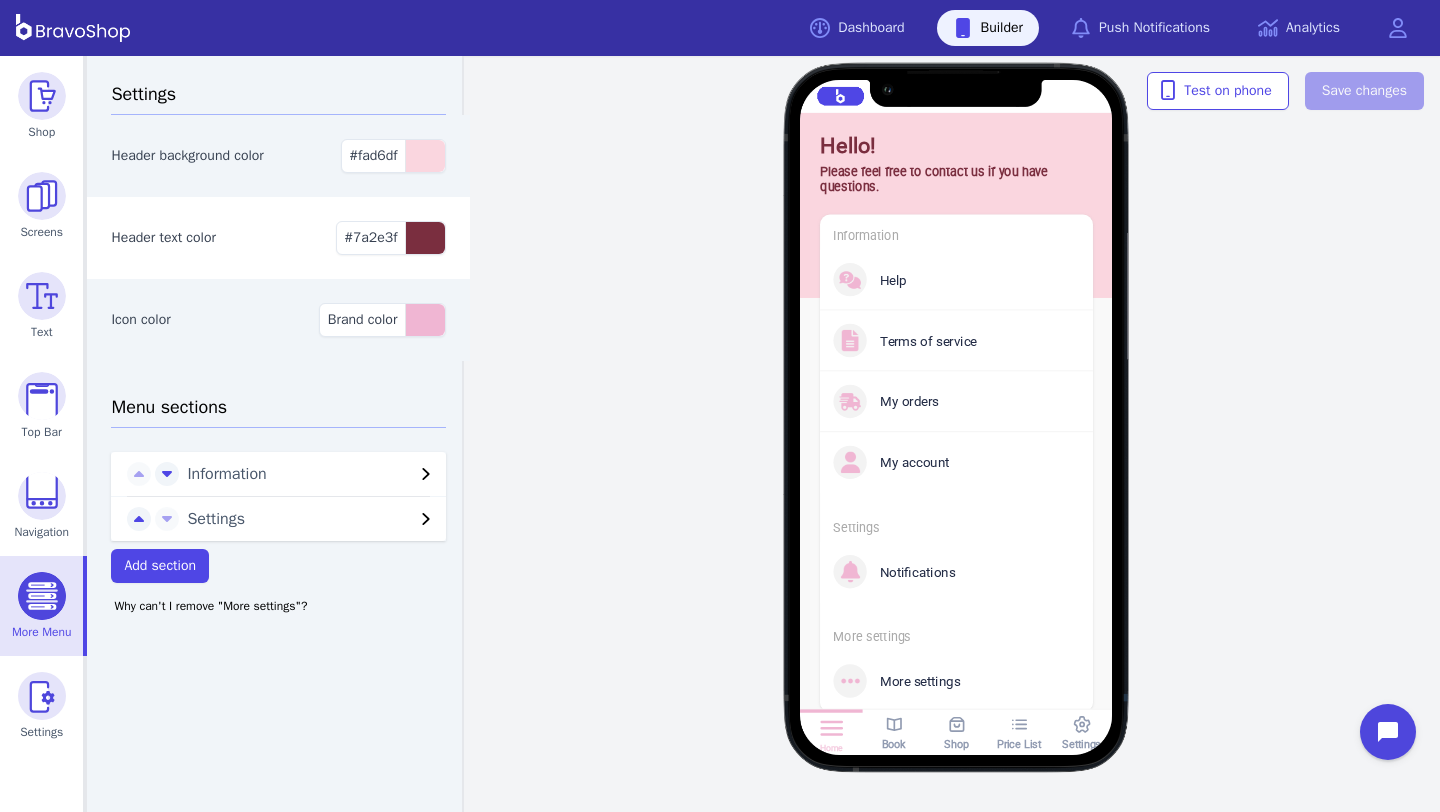 click 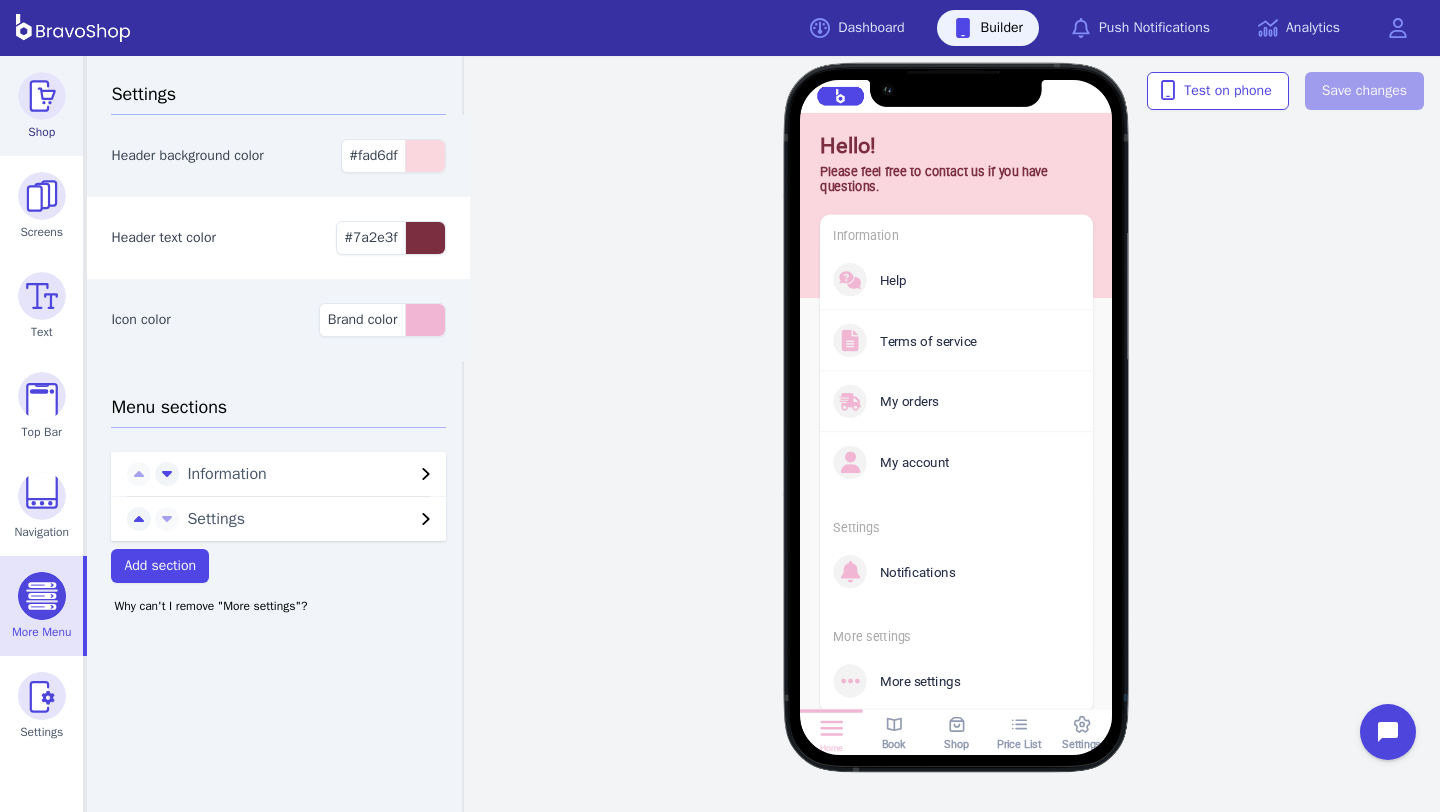 click on "Shop" at bounding box center [41, 106] 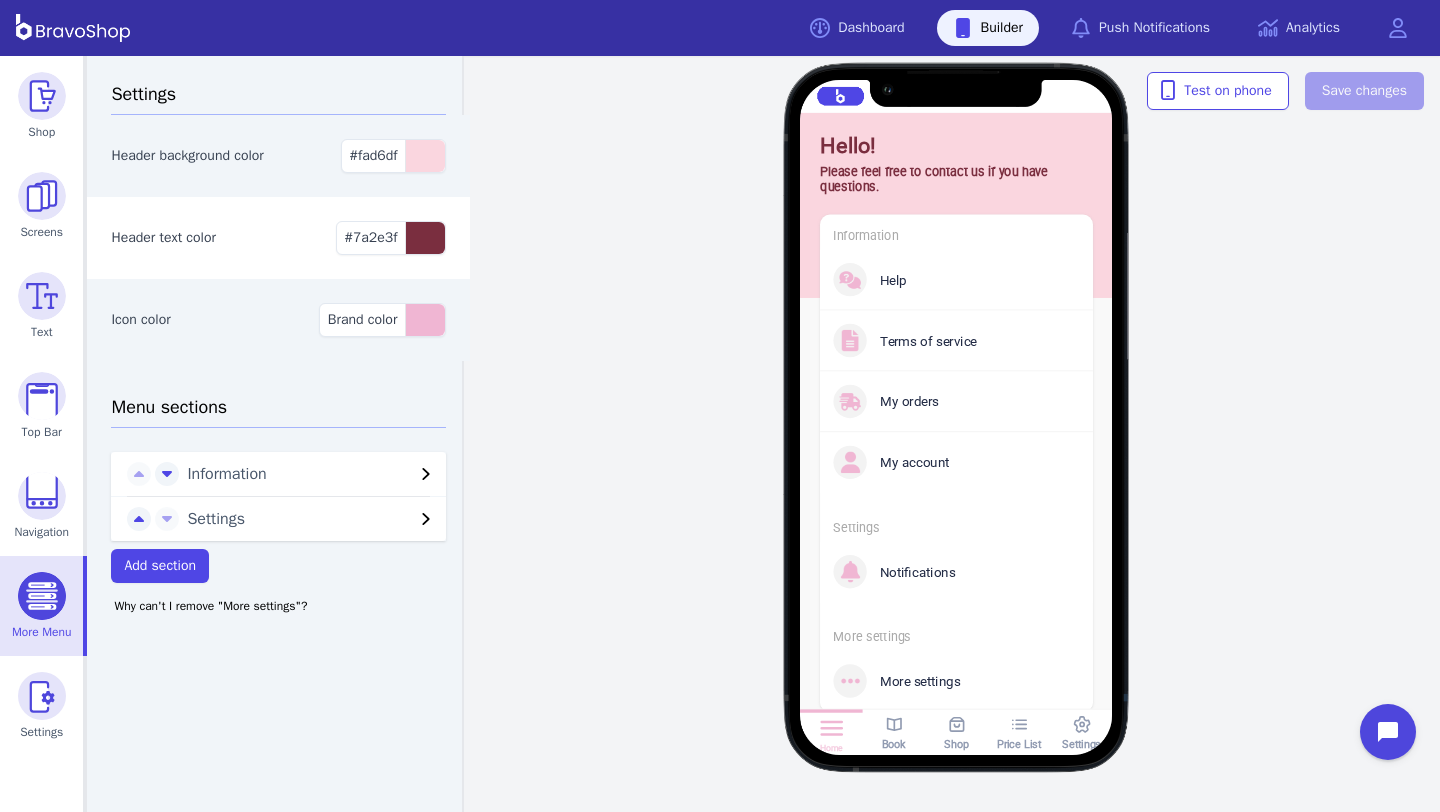click 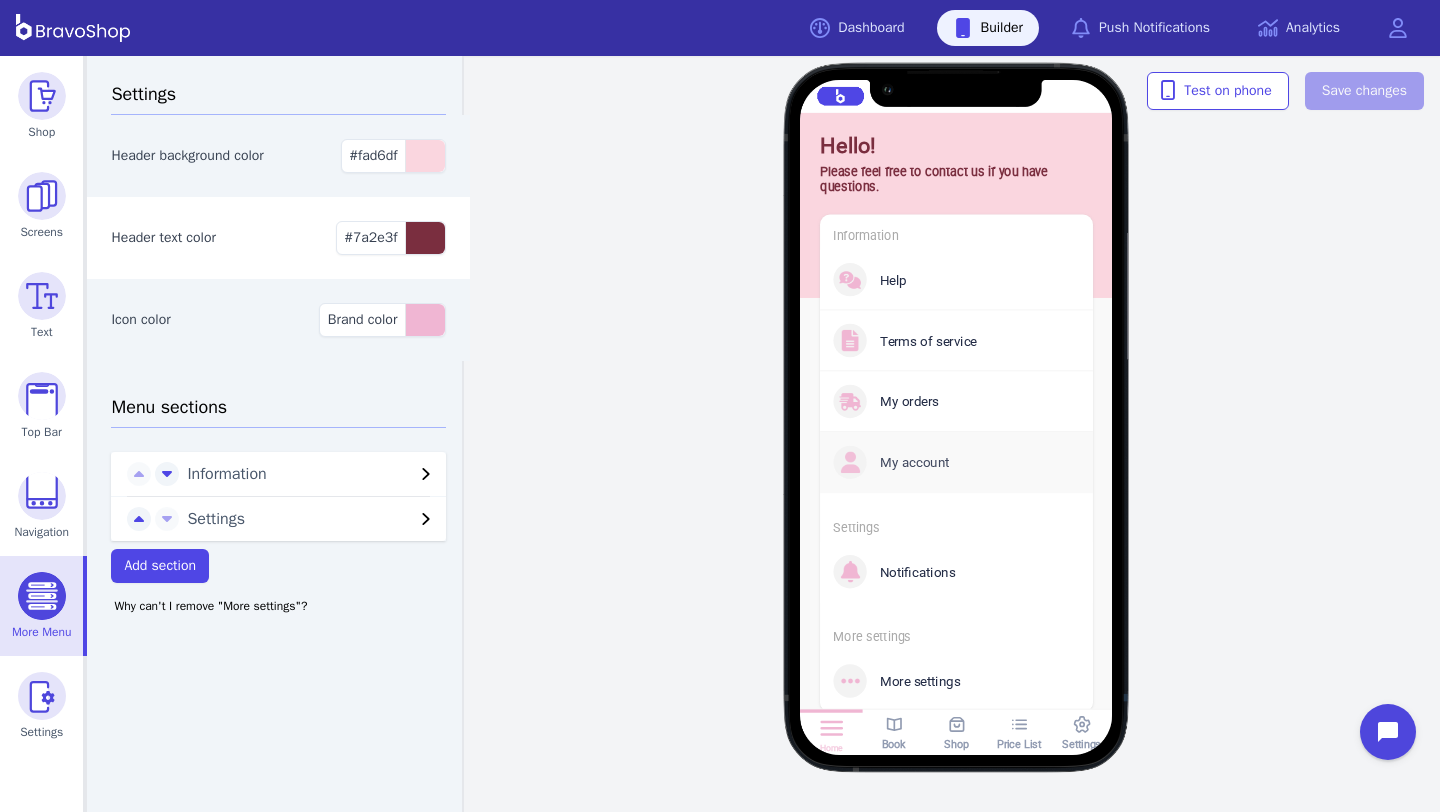 click on "My account" at bounding box center (949, 462) 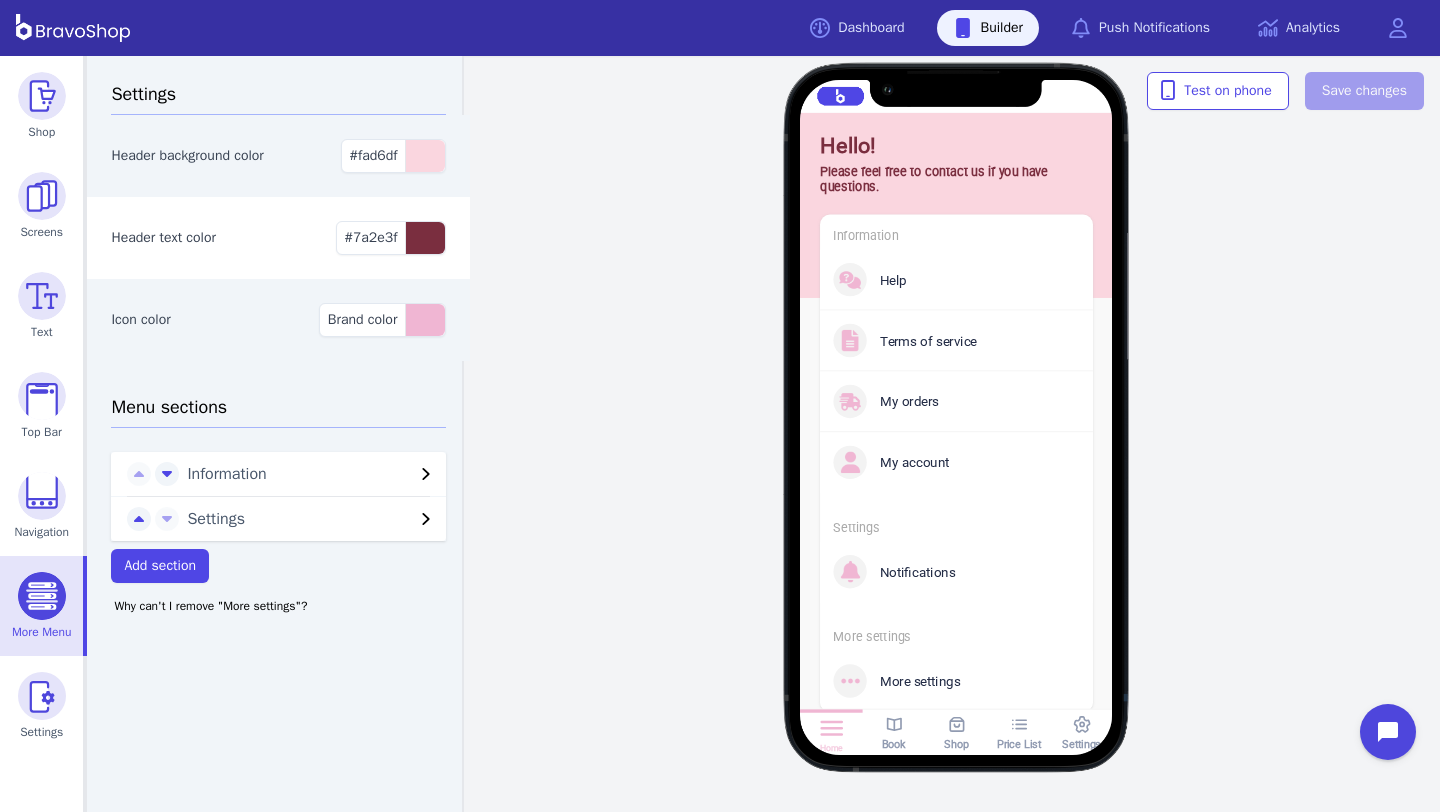 click on "My account" at bounding box center (973, 462) 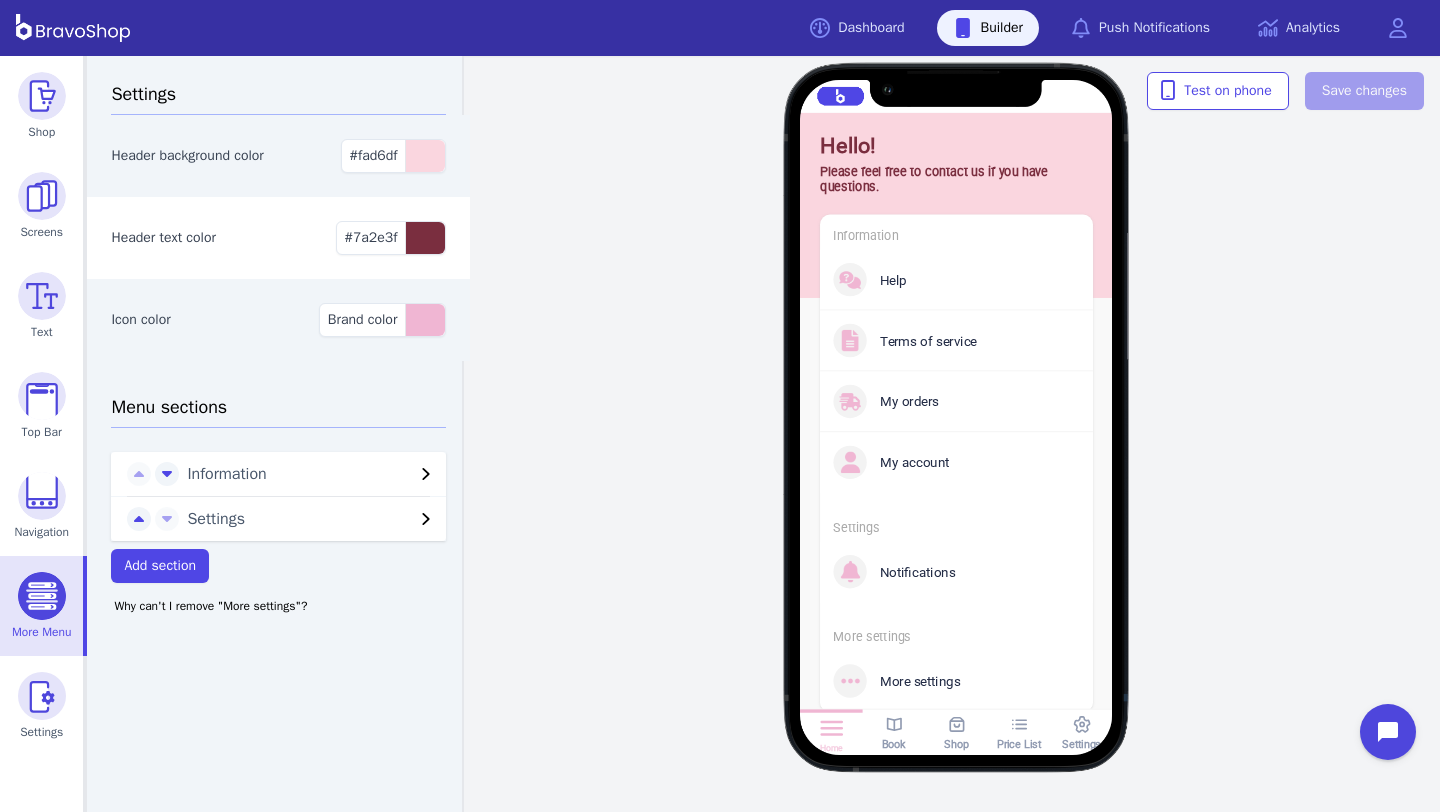 click on "My account" at bounding box center (973, 462) 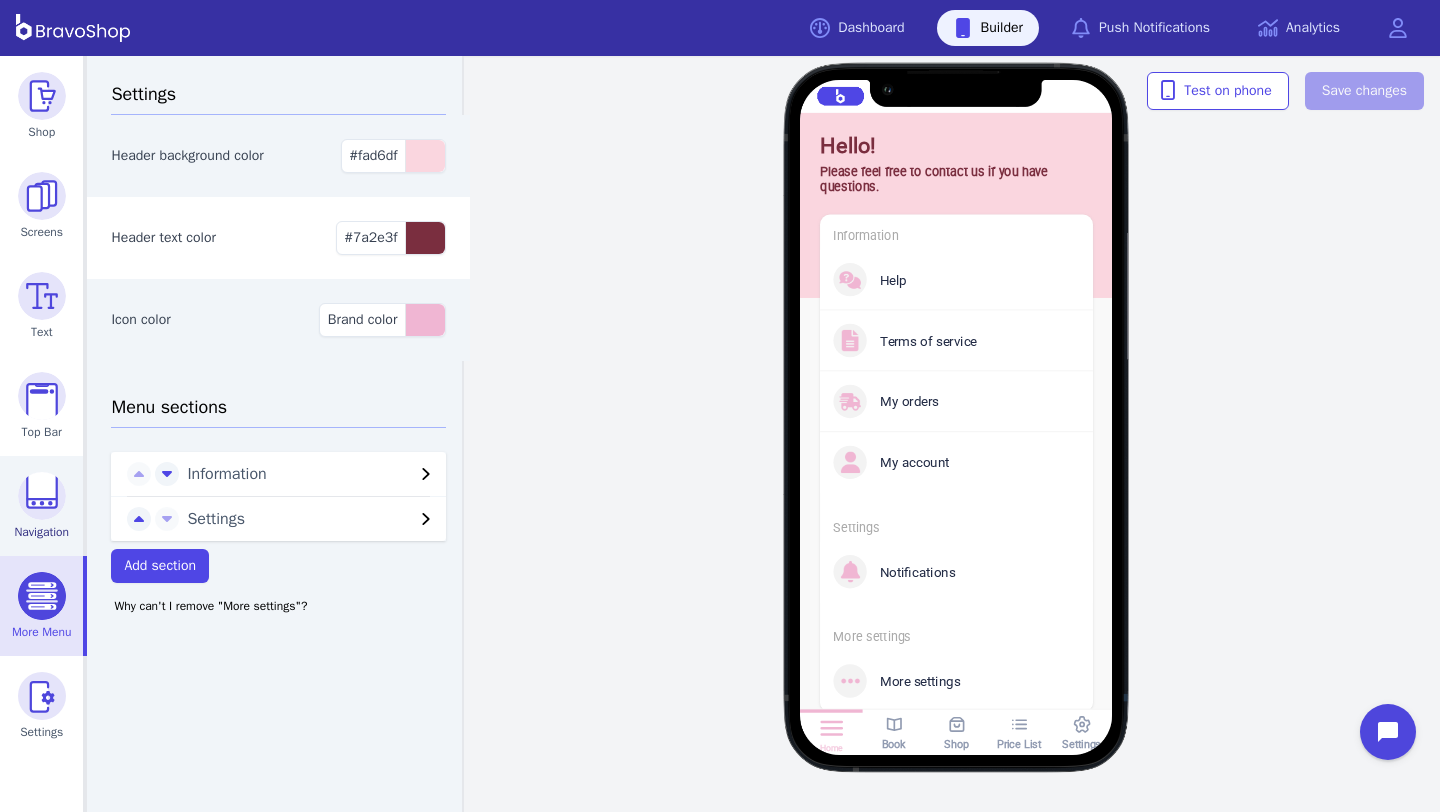 click at bounding box center [42, 496] 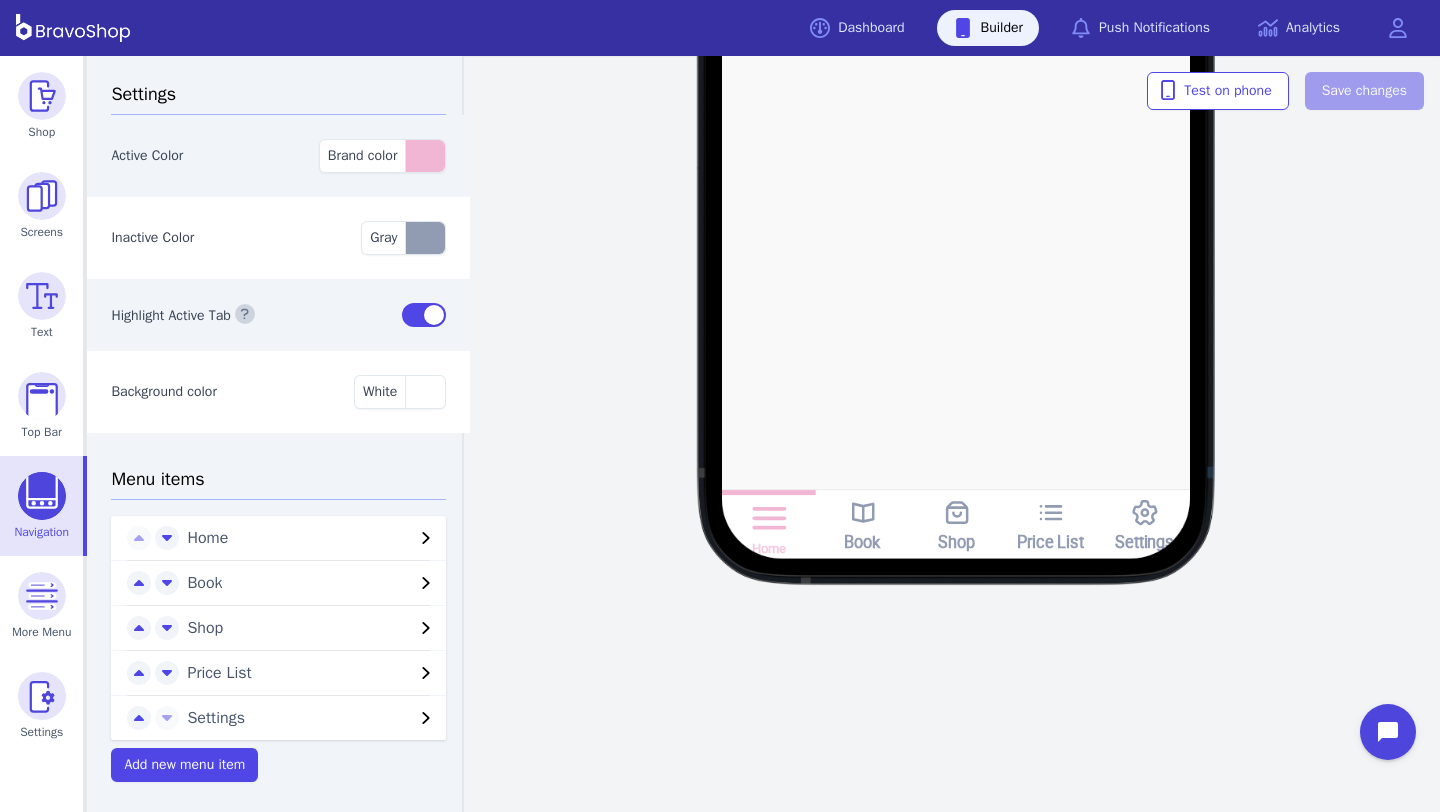 click on "Home" at bounding box center (300, 538) 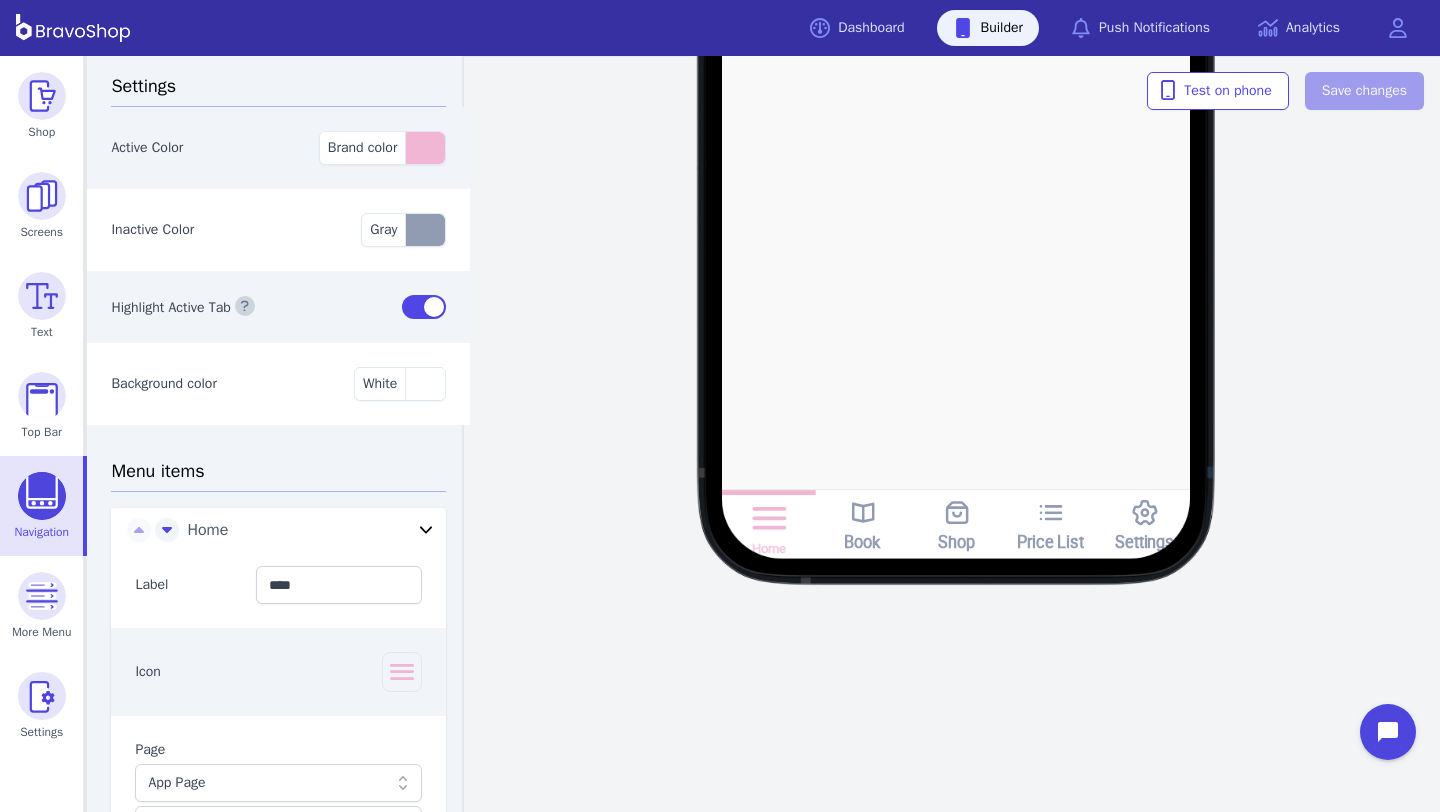 scroll, scrollTop: 201, scrollLeft: 0, axis: vertical 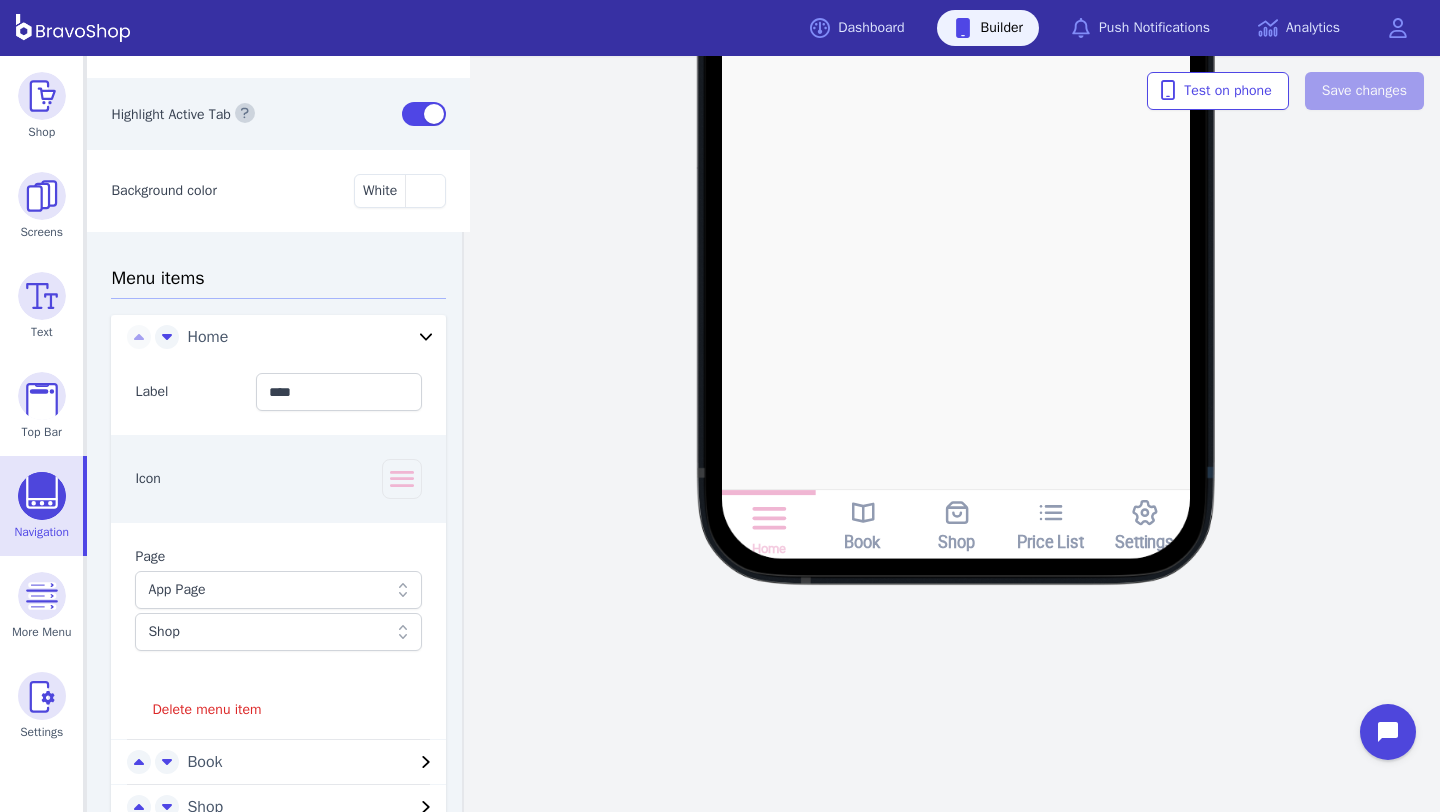 click on "App Page" at bounding box center (268, 590) 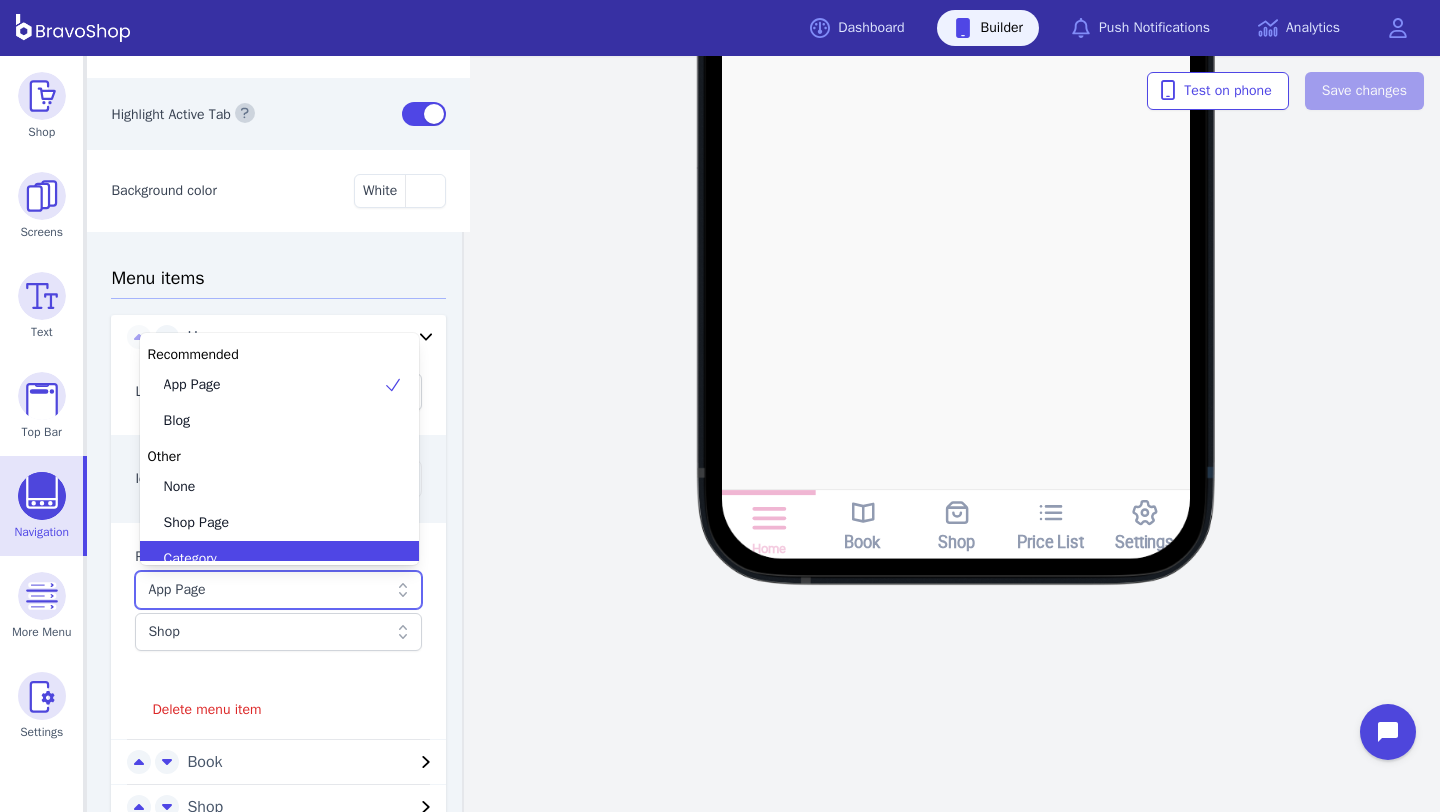 click on "Page option Category focused, 5 of 8. 8 results available. Use Up and Down to choose options, press Enter to select the currently focused option, press Escape to exit the menu, press Tab to select the option and exit the menu. App Page Shop" at bounding box center (278, 599) 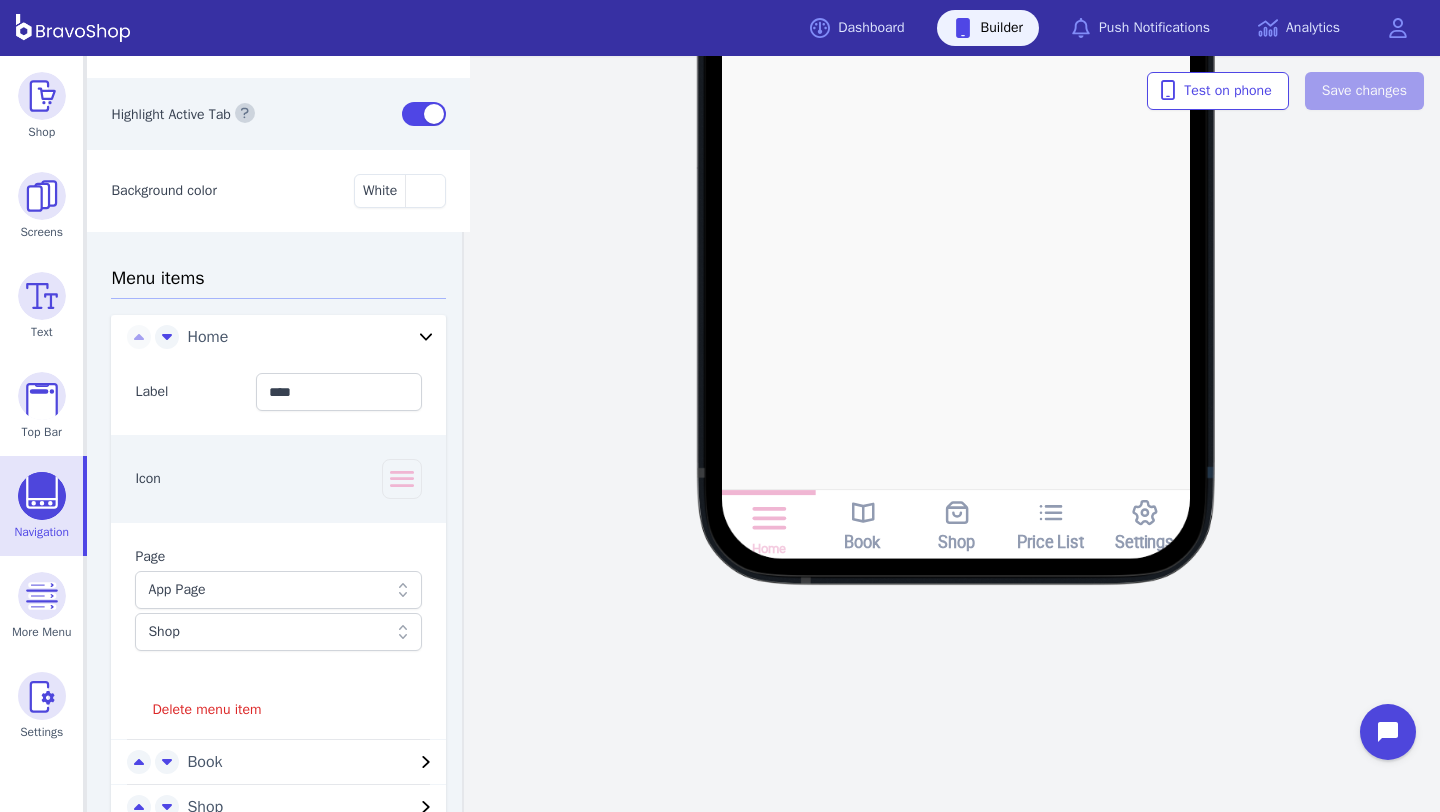 click on "Shop" at bounding box center [268, 632] 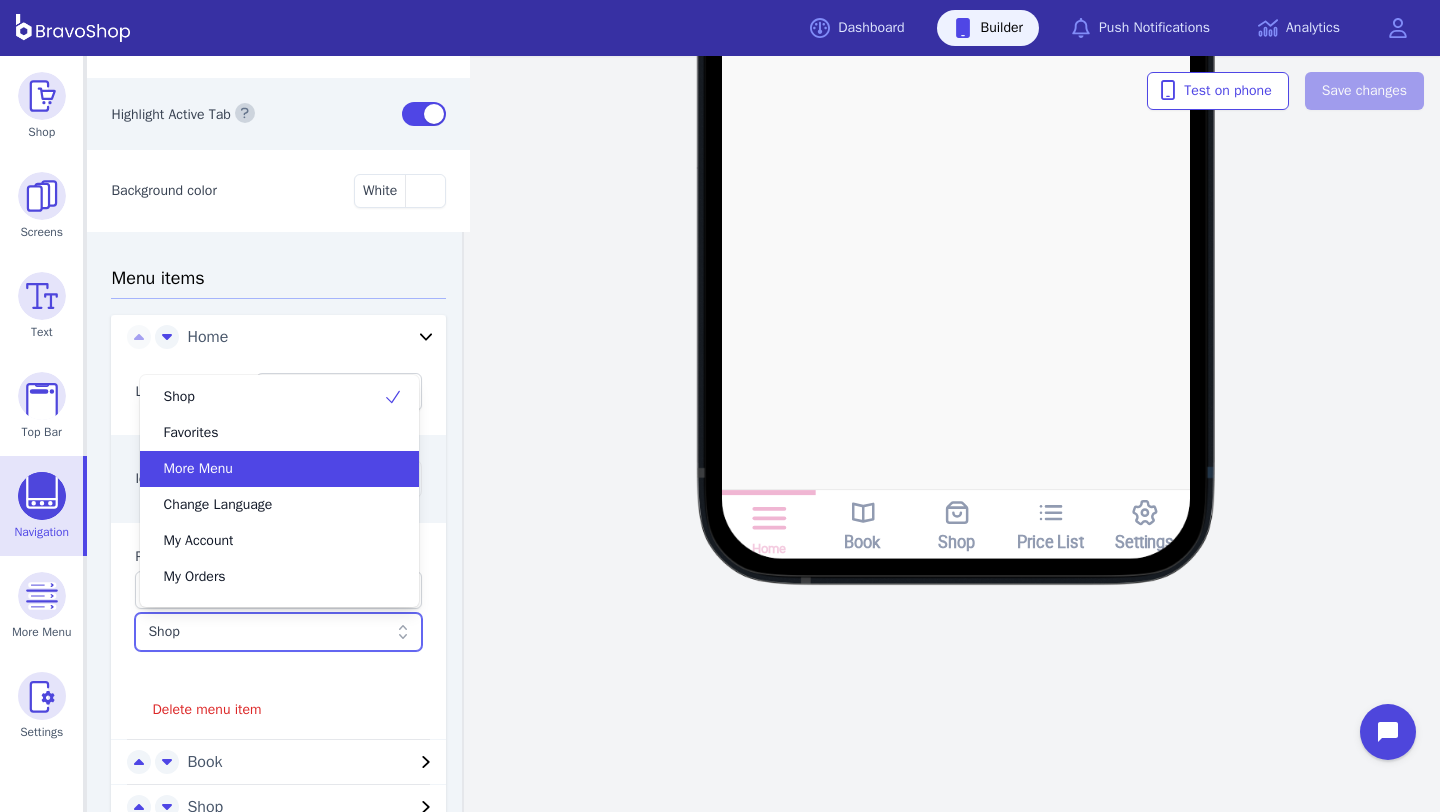 scroll, scrollTop: 0, scrollLeft: 0, axis: both 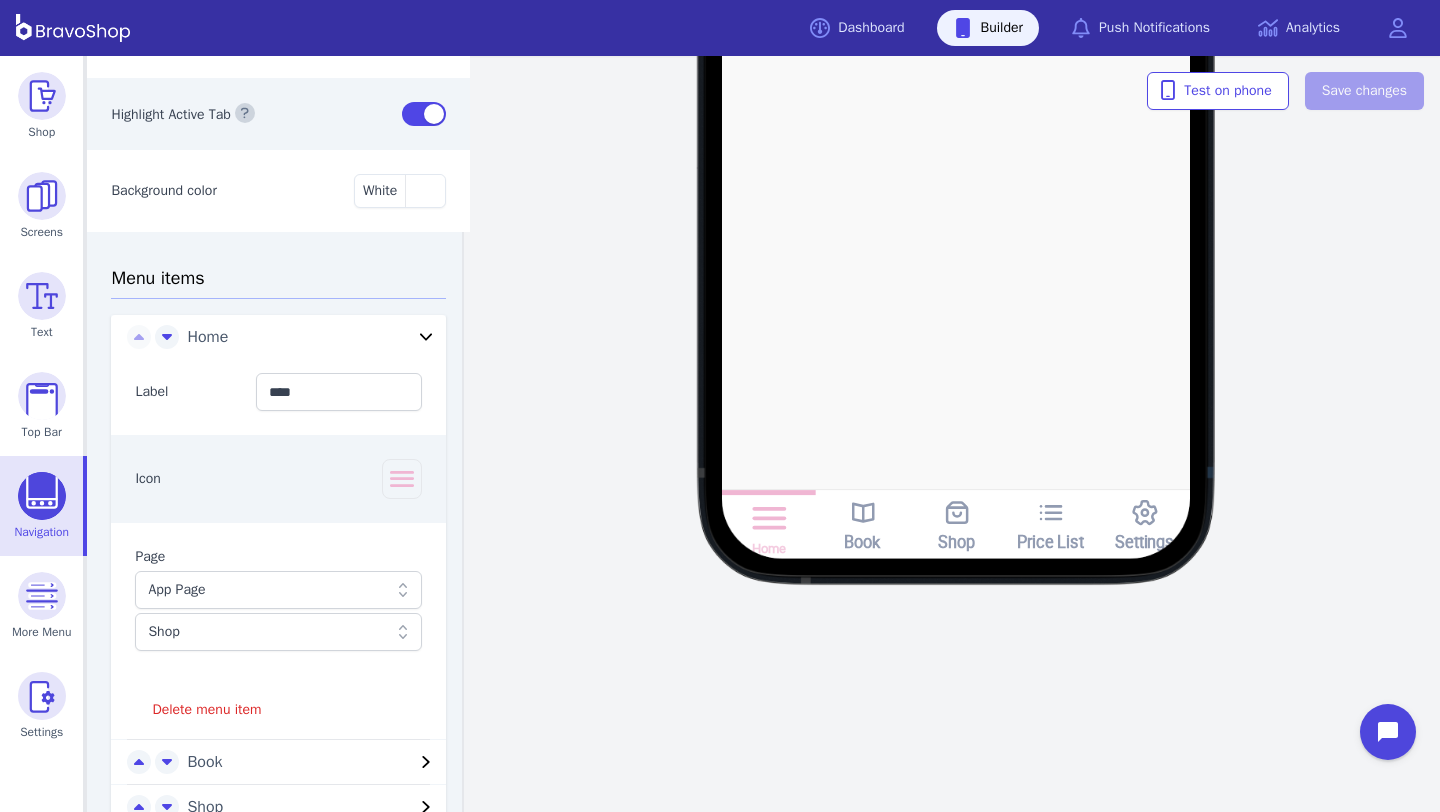click on "Icon" at bounding box center (278, 479) 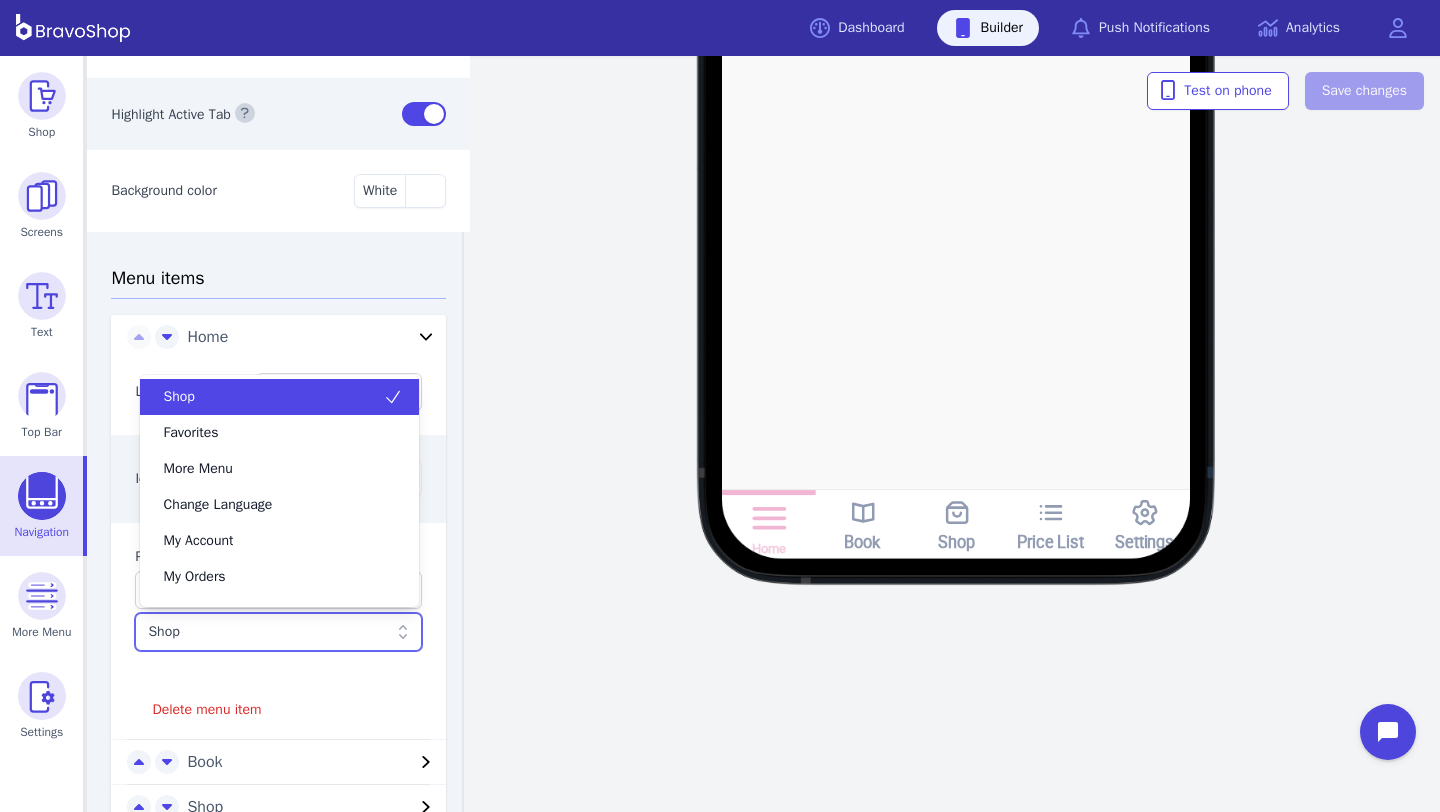 click on "Shop" at bounding box center [268, 632] 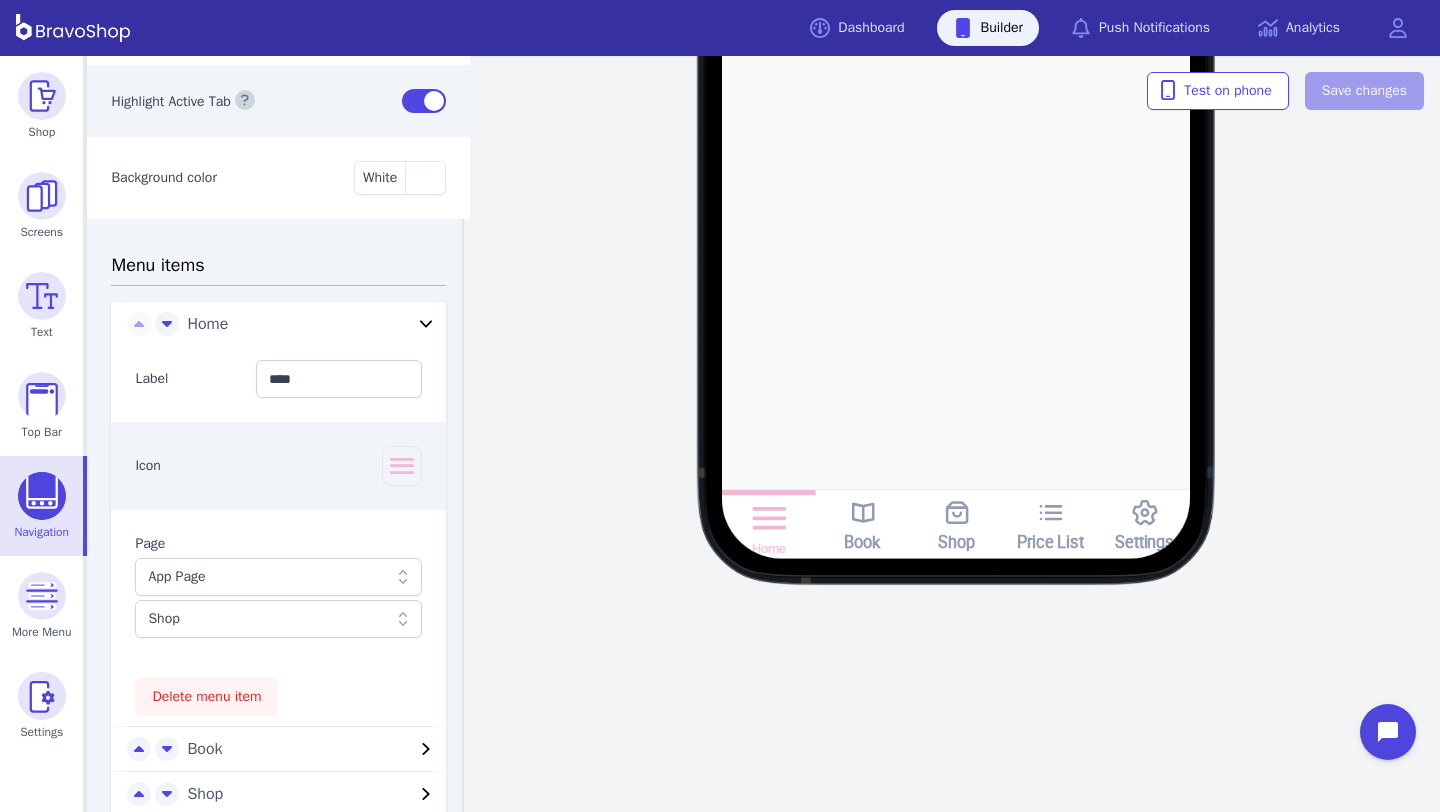 scroll, scrollTop: 233, scrollLeft: 0, axis: vertical 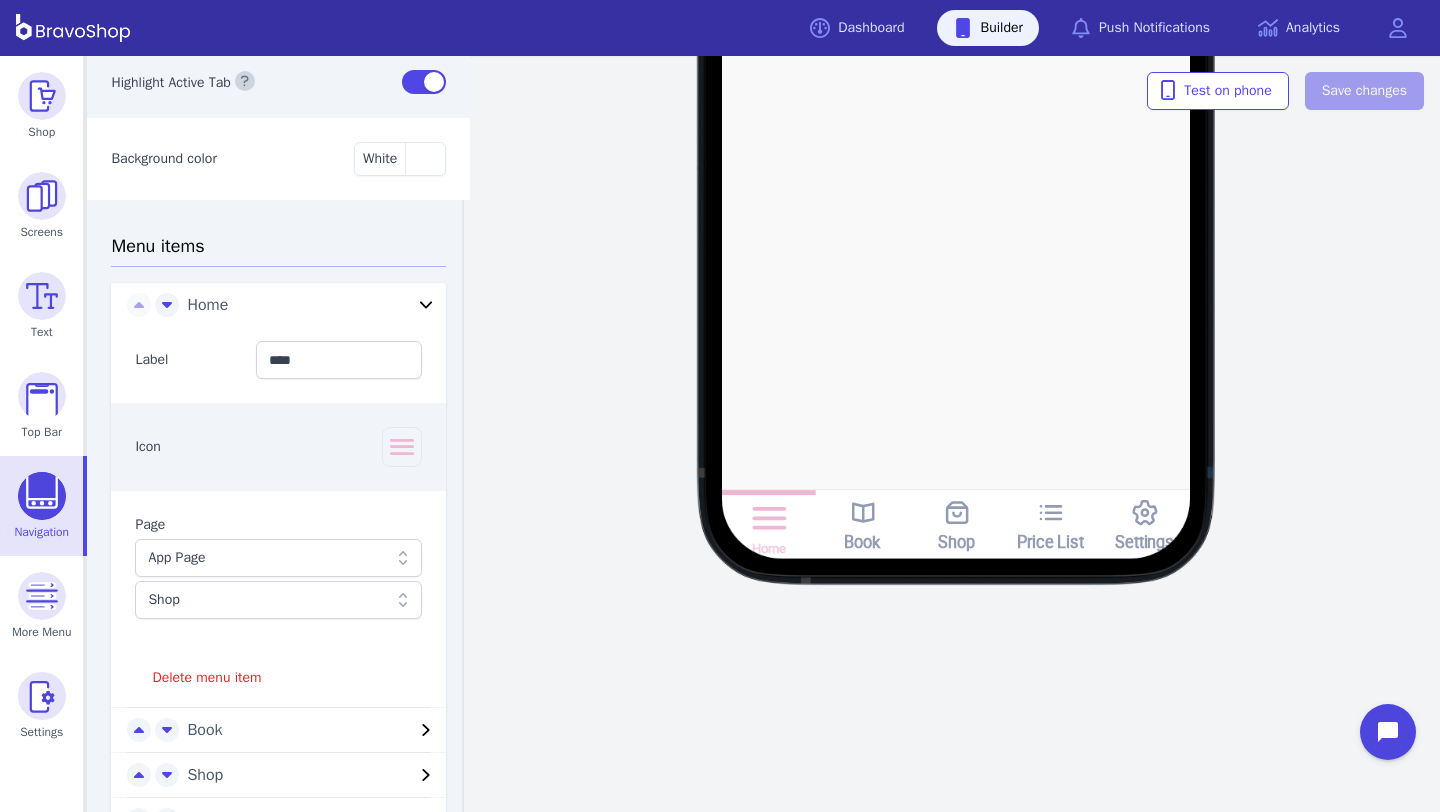 click on "Shop" at bounding box center [268, 600] 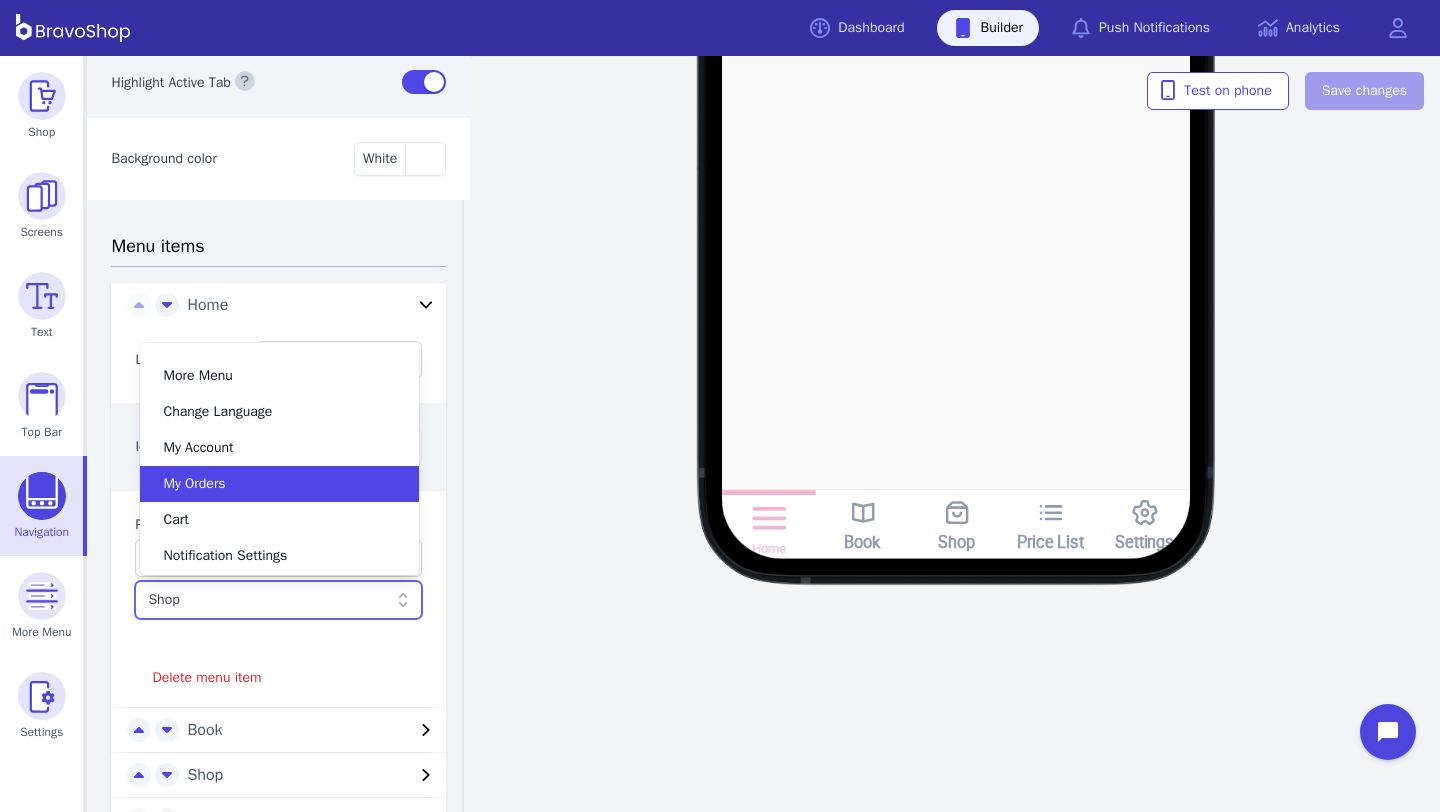 scroll, scrollTop: 64, scrollLeft: 0, axis: vertical 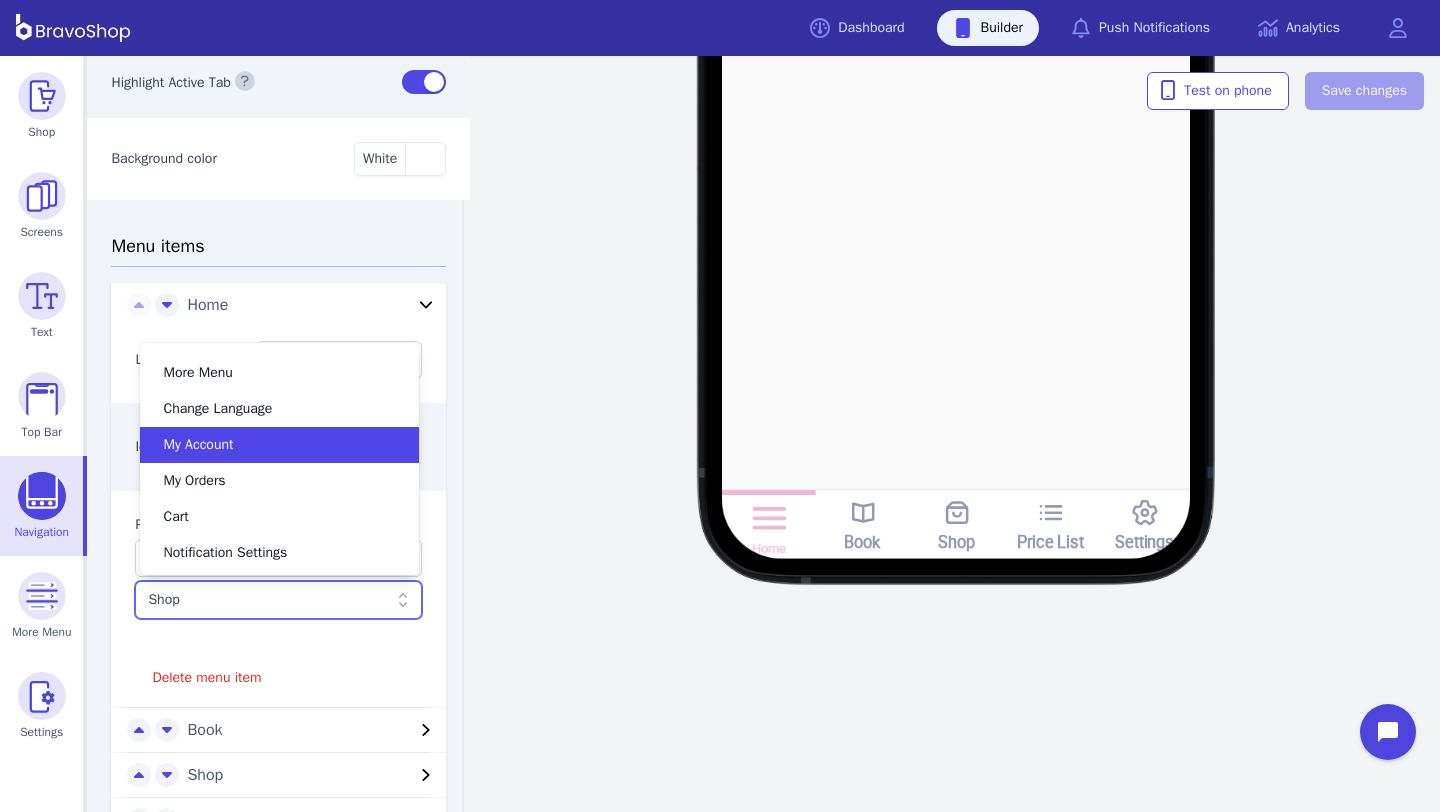 click on "Home Book  Shop Price List Settings Test on phone Save changes" at bounding box center [956, 434] 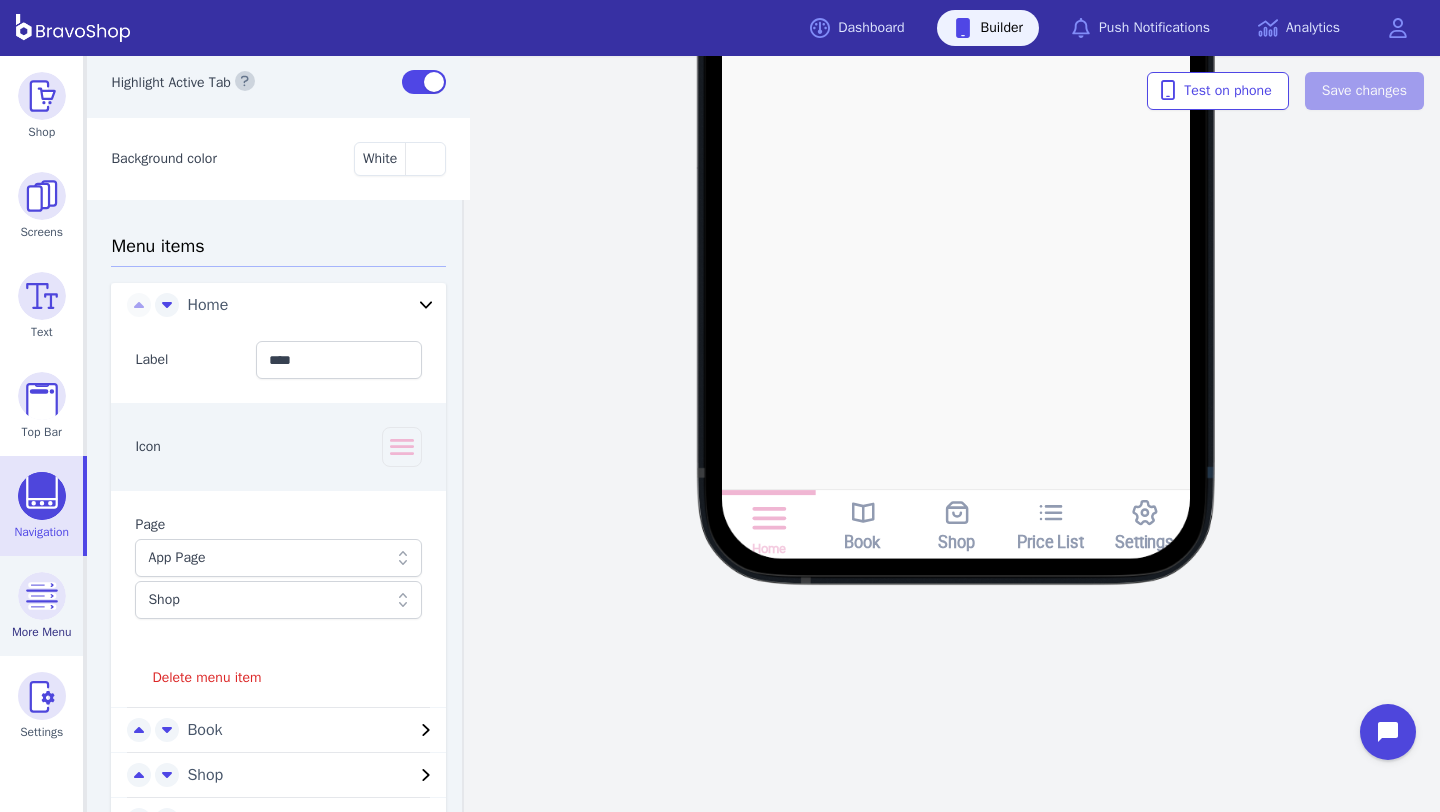 click at bounding box center (42, 596) 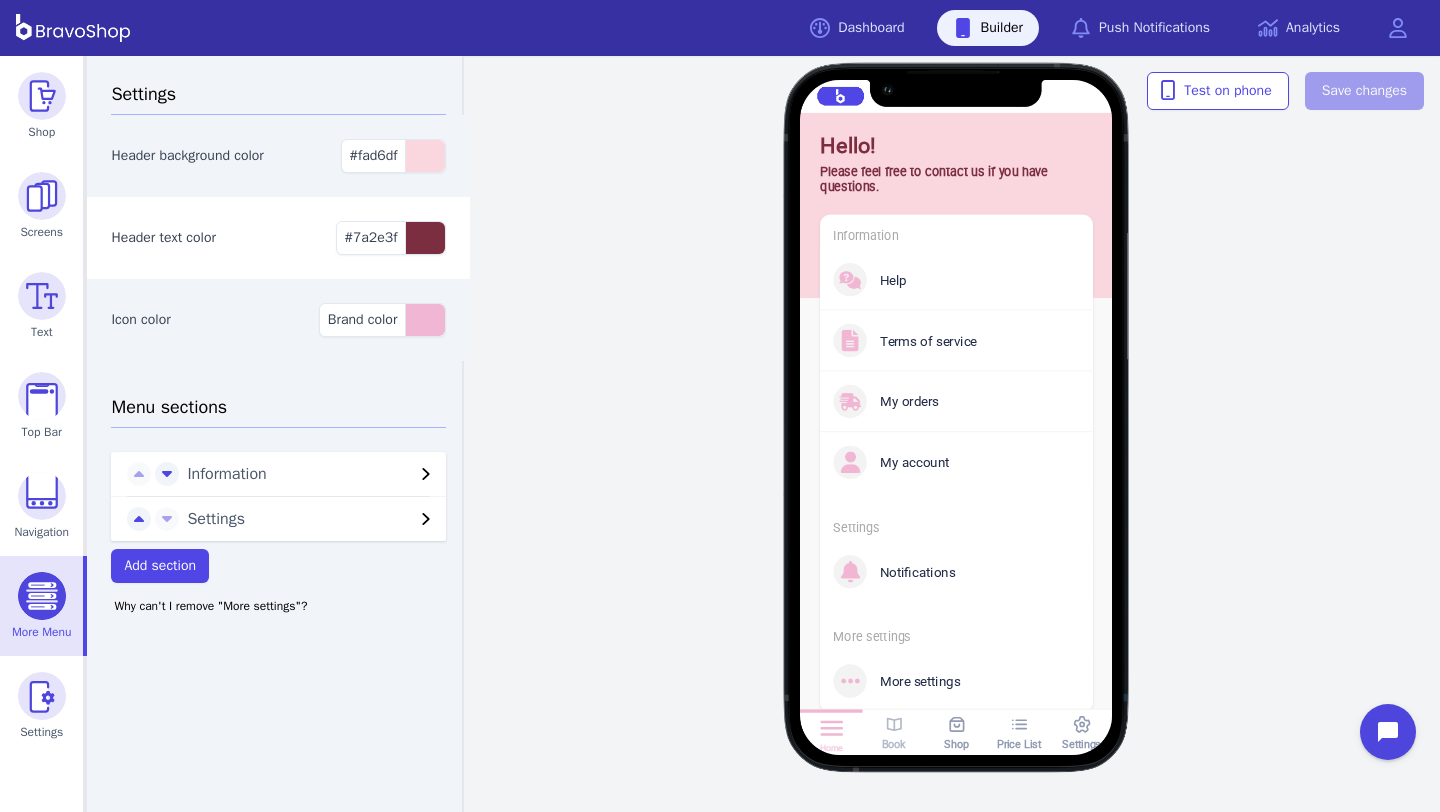 click on "Book" at bounding box center [893, 744] 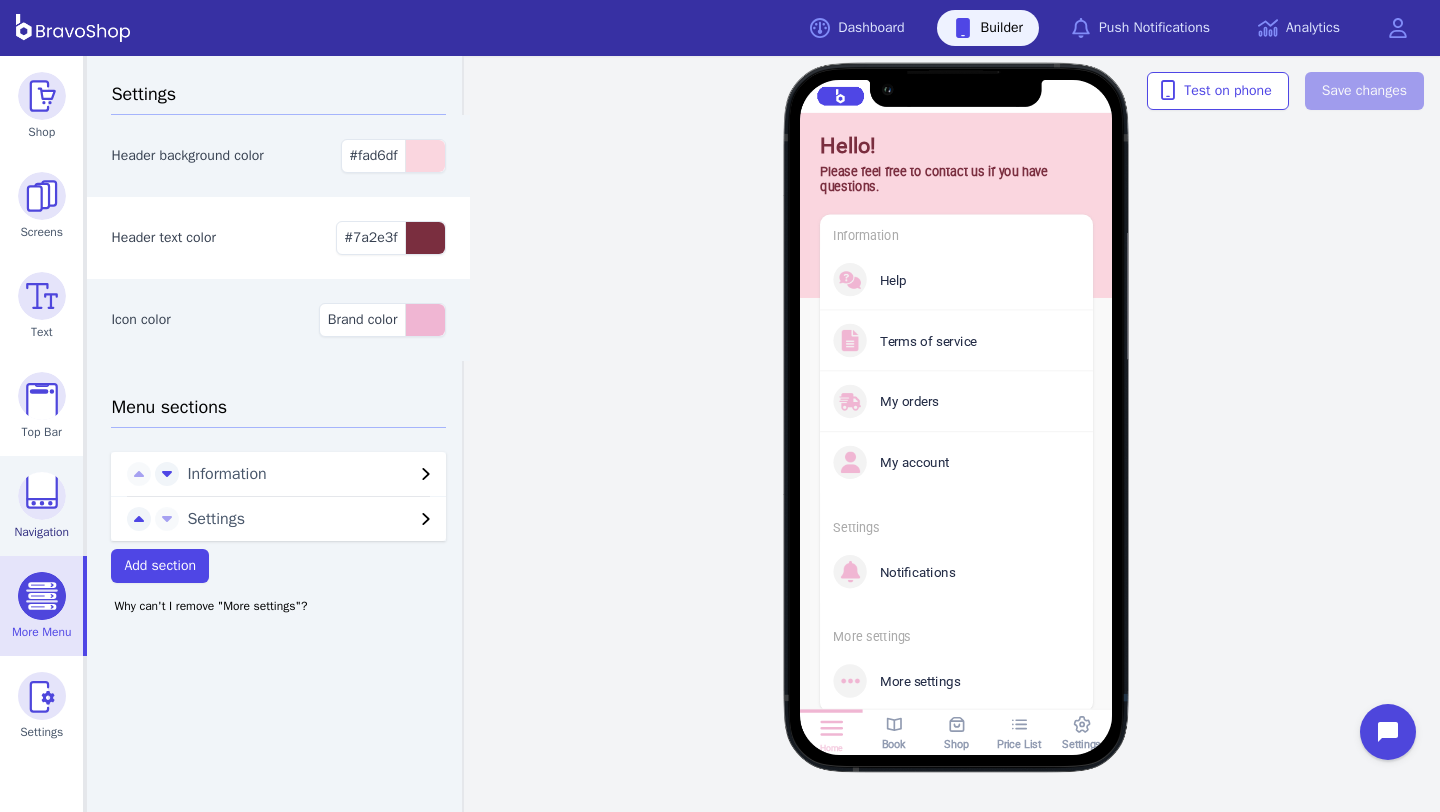click at bounding box center [42, 496] 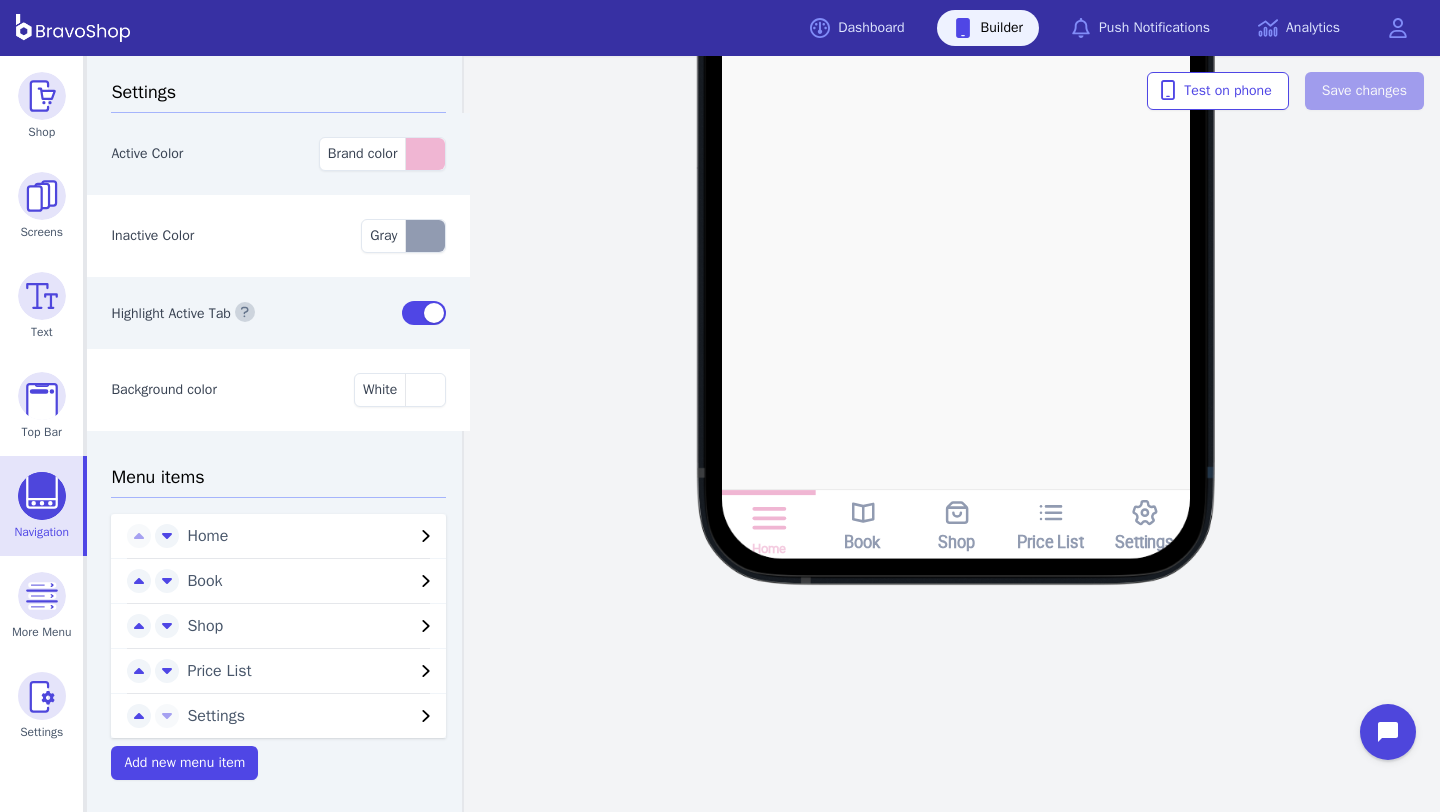 click on "Book" at bounding box center [300, 581] 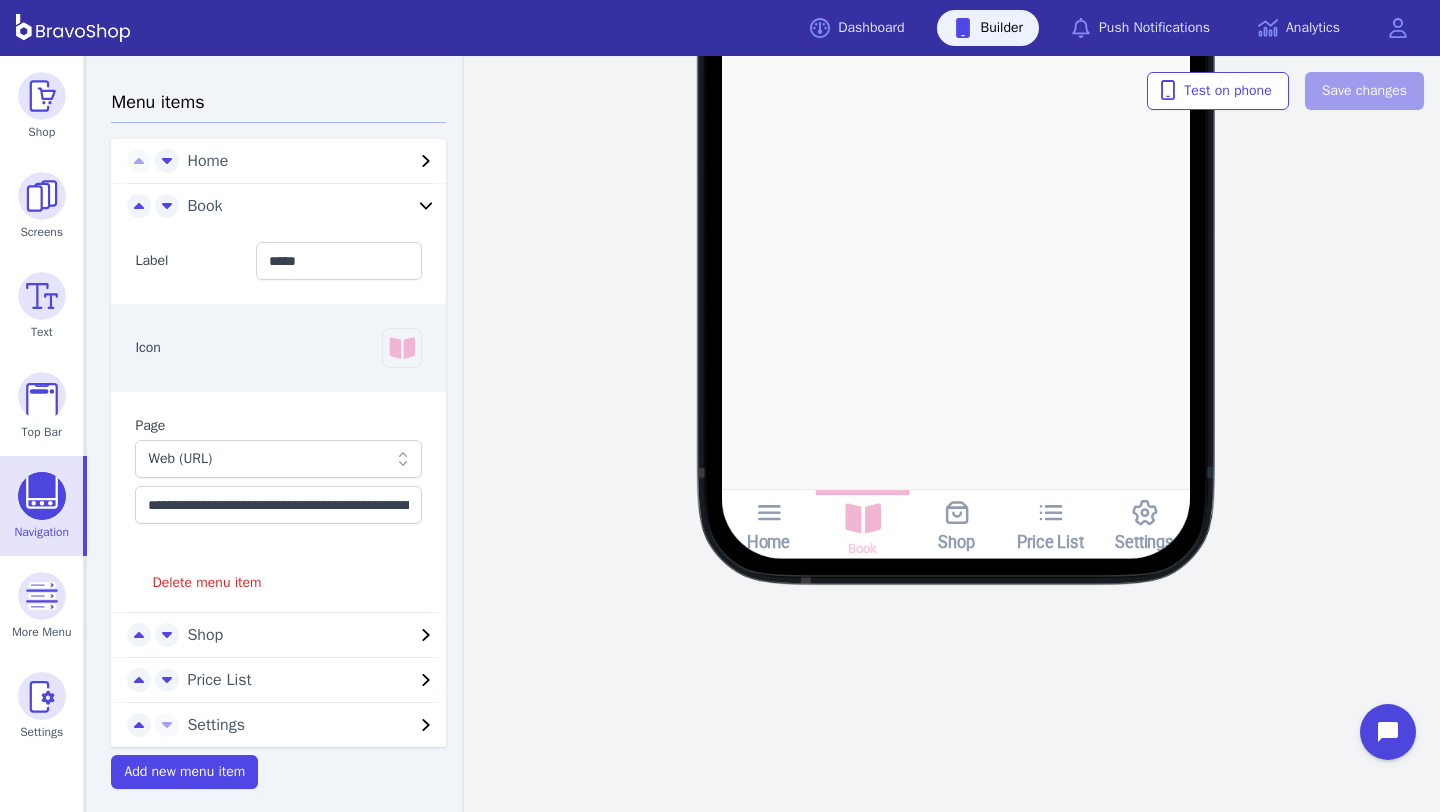 scroll, scrollTop: 386, scrollLeft: 0, axis: vertical 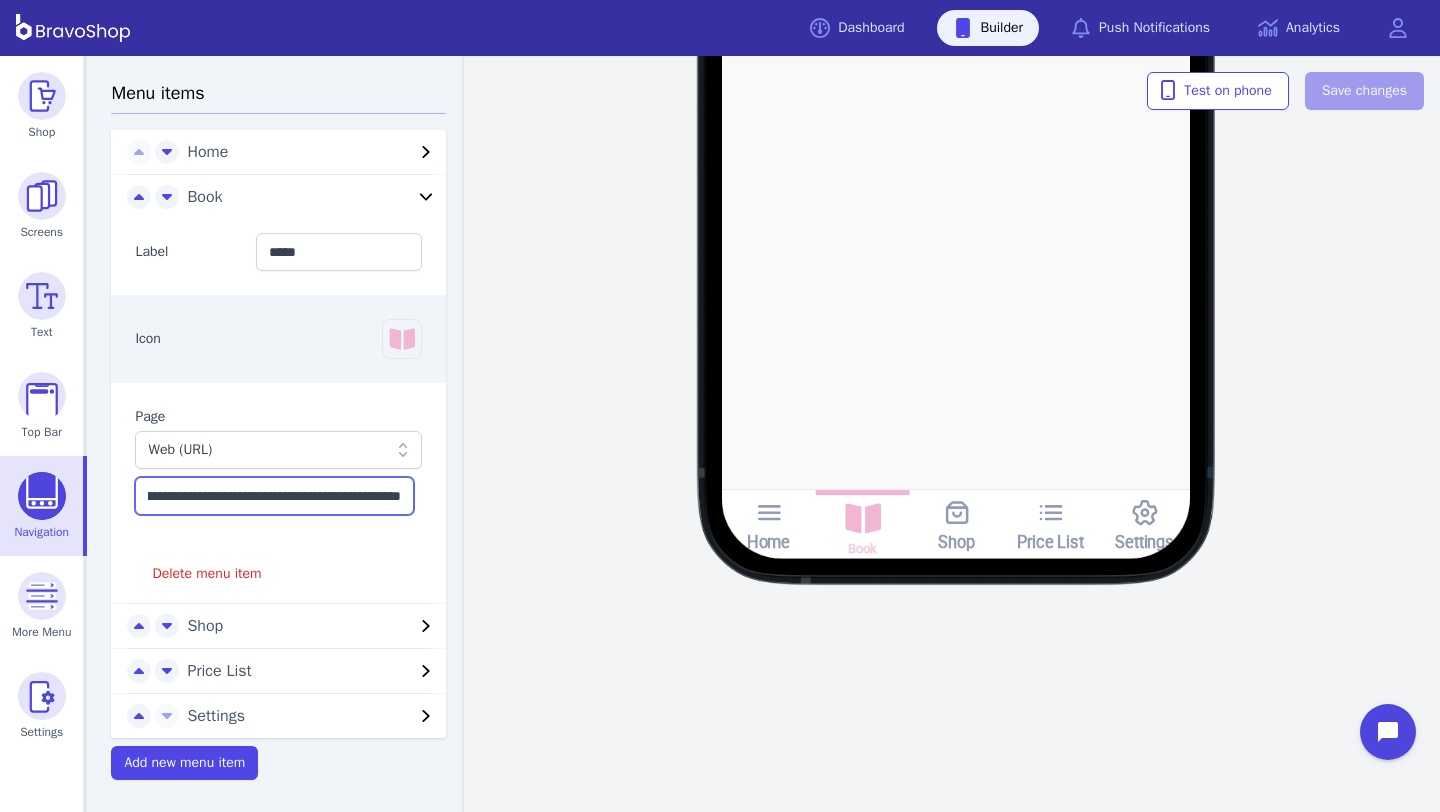 drag, startPoint x: 226, startPoint y: 498, endPoint x: 432, endPoint y: 502, distance: 206.03883 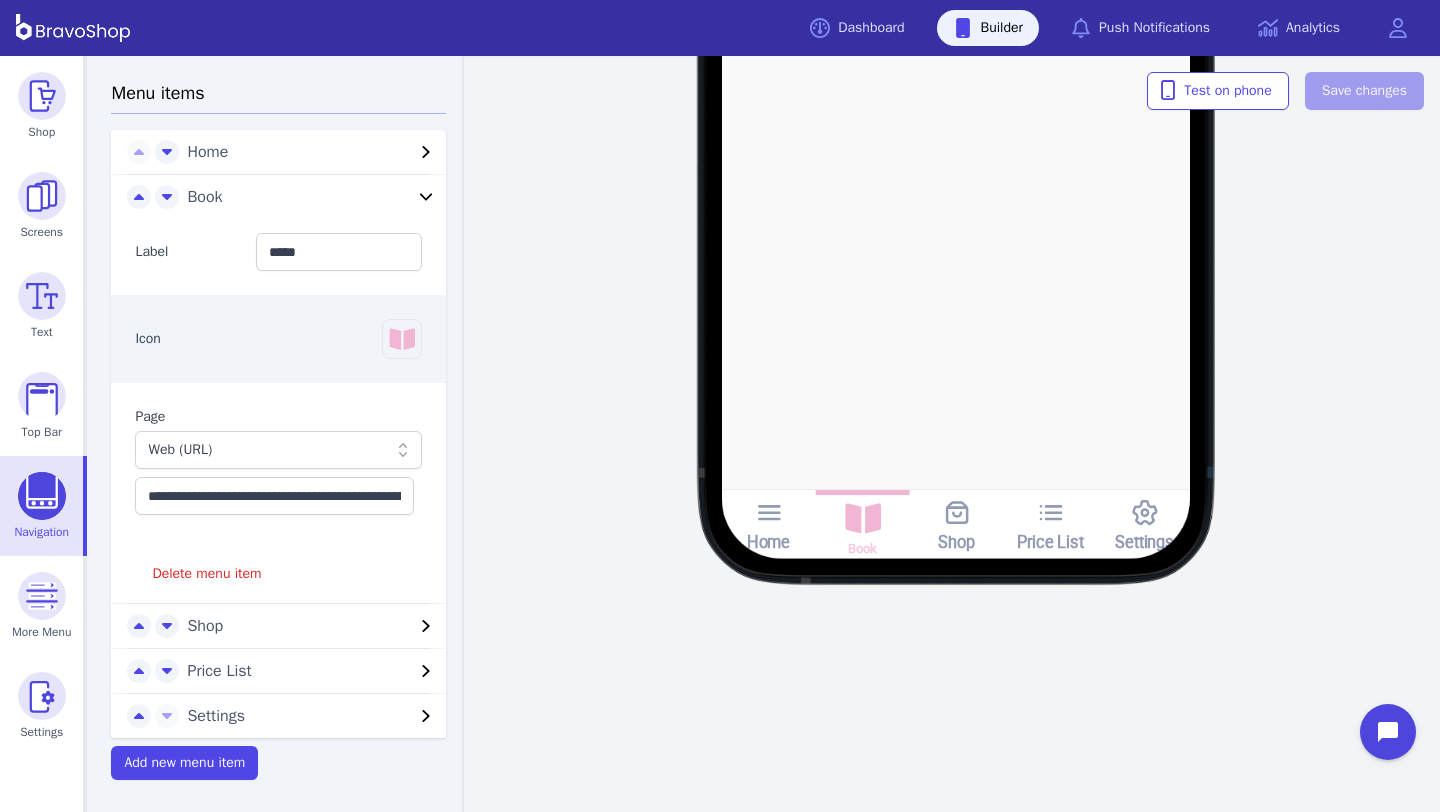 drag, startPoint x: 504, startPoint y: 492, endPoint x: 509, endPoint y: 503, distance: 12.083046 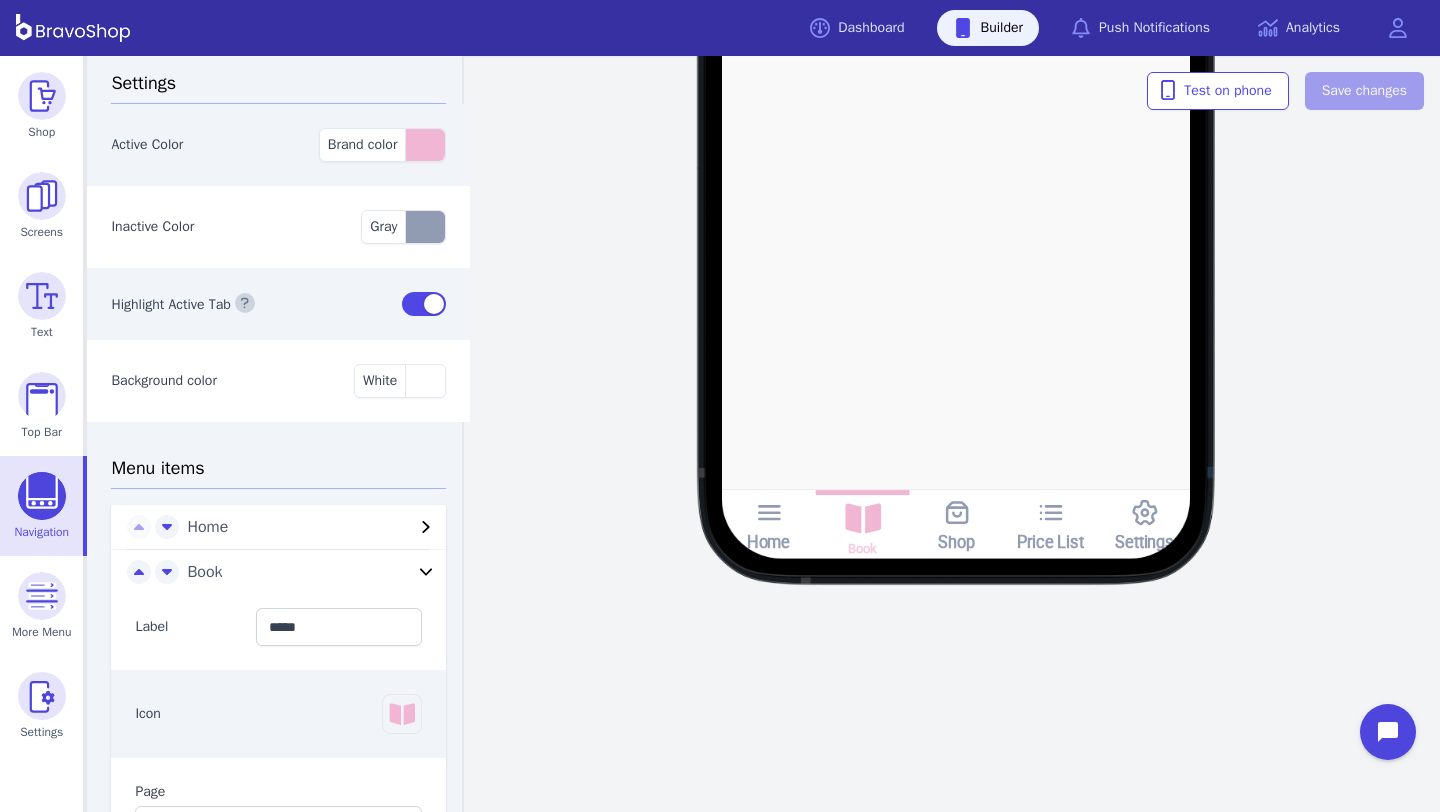 scroll, scrollTop: 0, scrollLeft: 0, axis: both 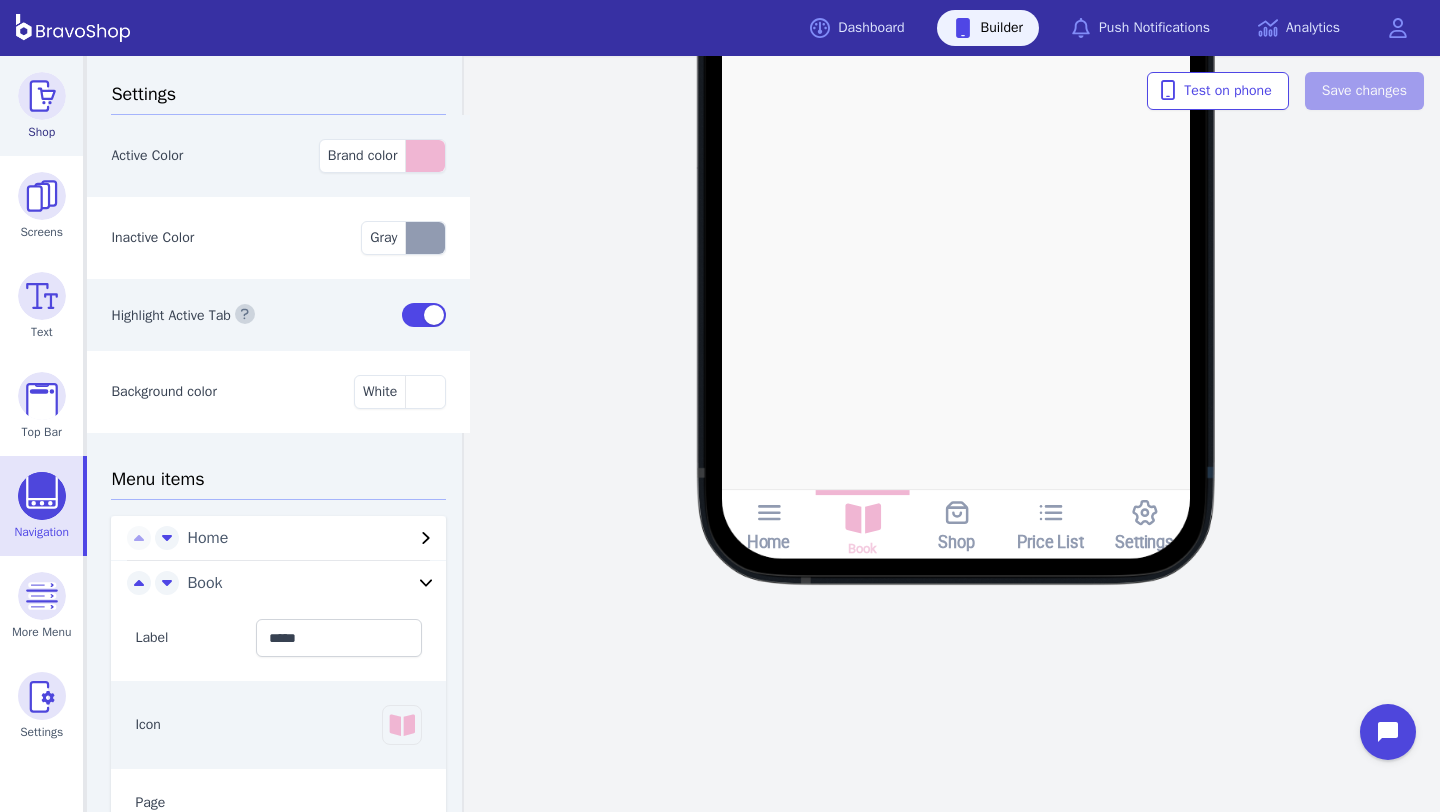 click at bounding box center (42, 96) 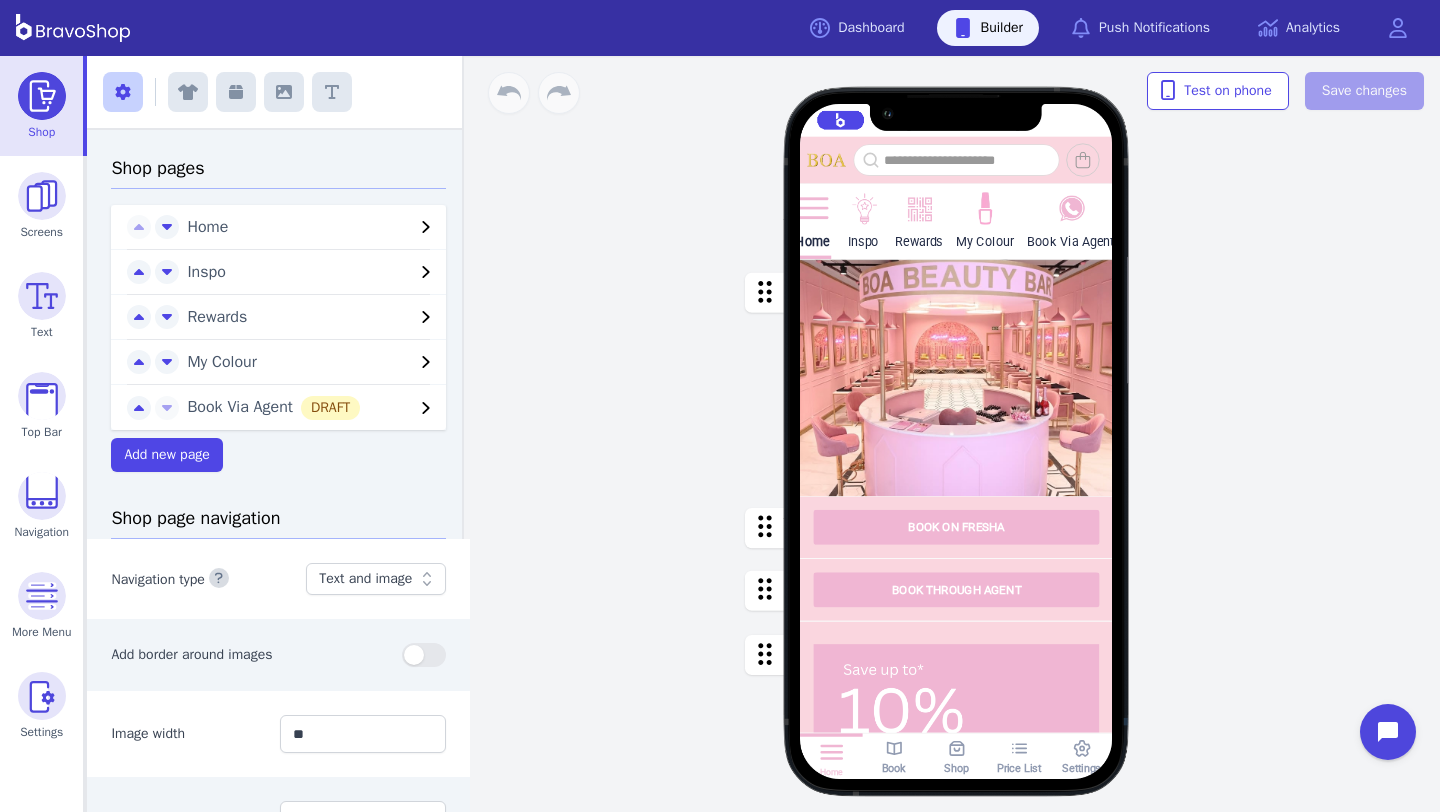 scroll, scrollTop: 0, scrollLeft: 0, axis: both 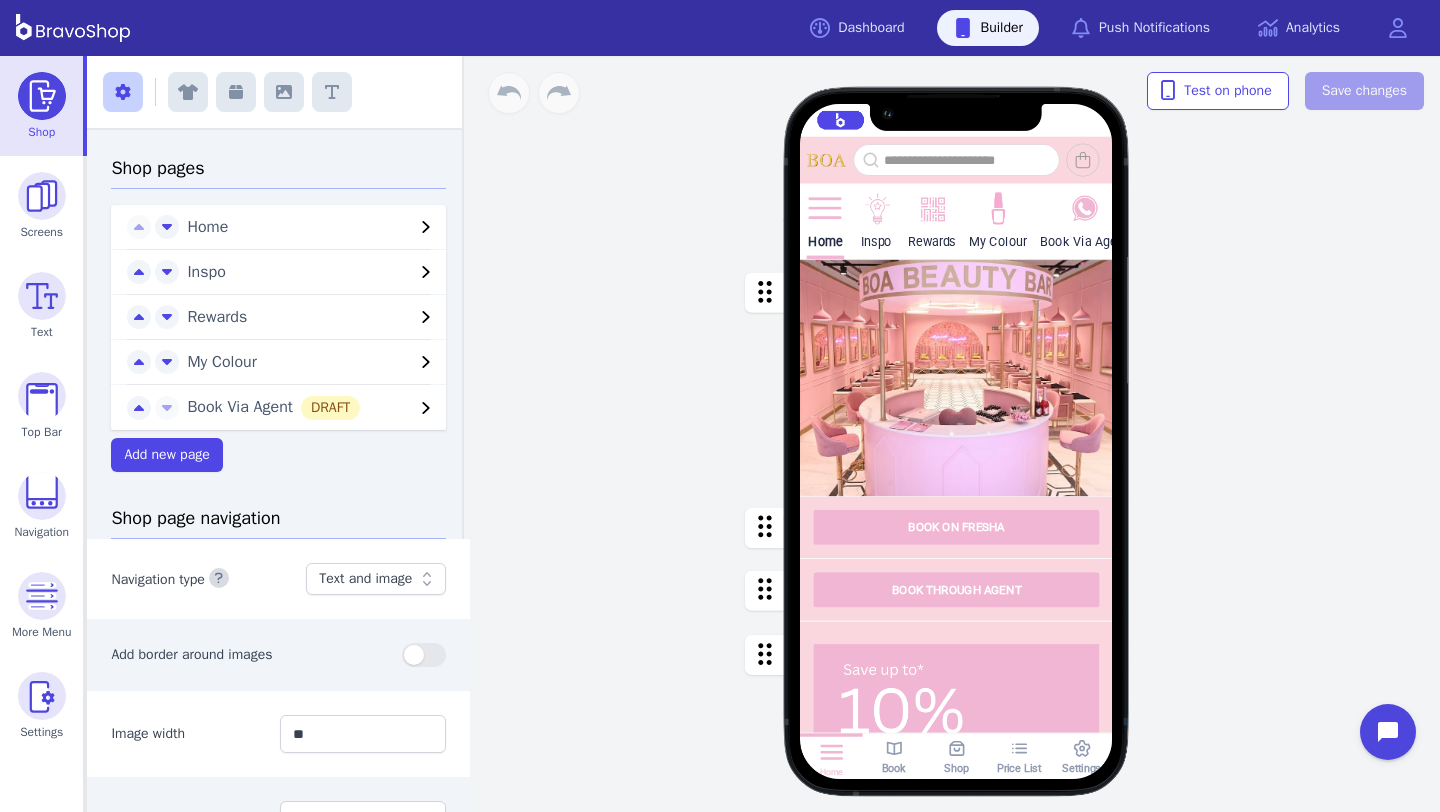 click on "Home Inspo Rewards My Colour Book Via Agent BOOK ON FRESHA BOOK THROUGH AGENT Featured Products Gift Vouchers Various Denominations GROUP BOOKINGS
For group bookings, please contact us at [PHONE_NUMBER] via phone call or at [PHONE_NUMBER] for WhatsApp.
Stuck on something or have any questions? Contact us now! Drag a block here to get started Home Book  Shop Price List Settings" at bounding box center (956, 434) 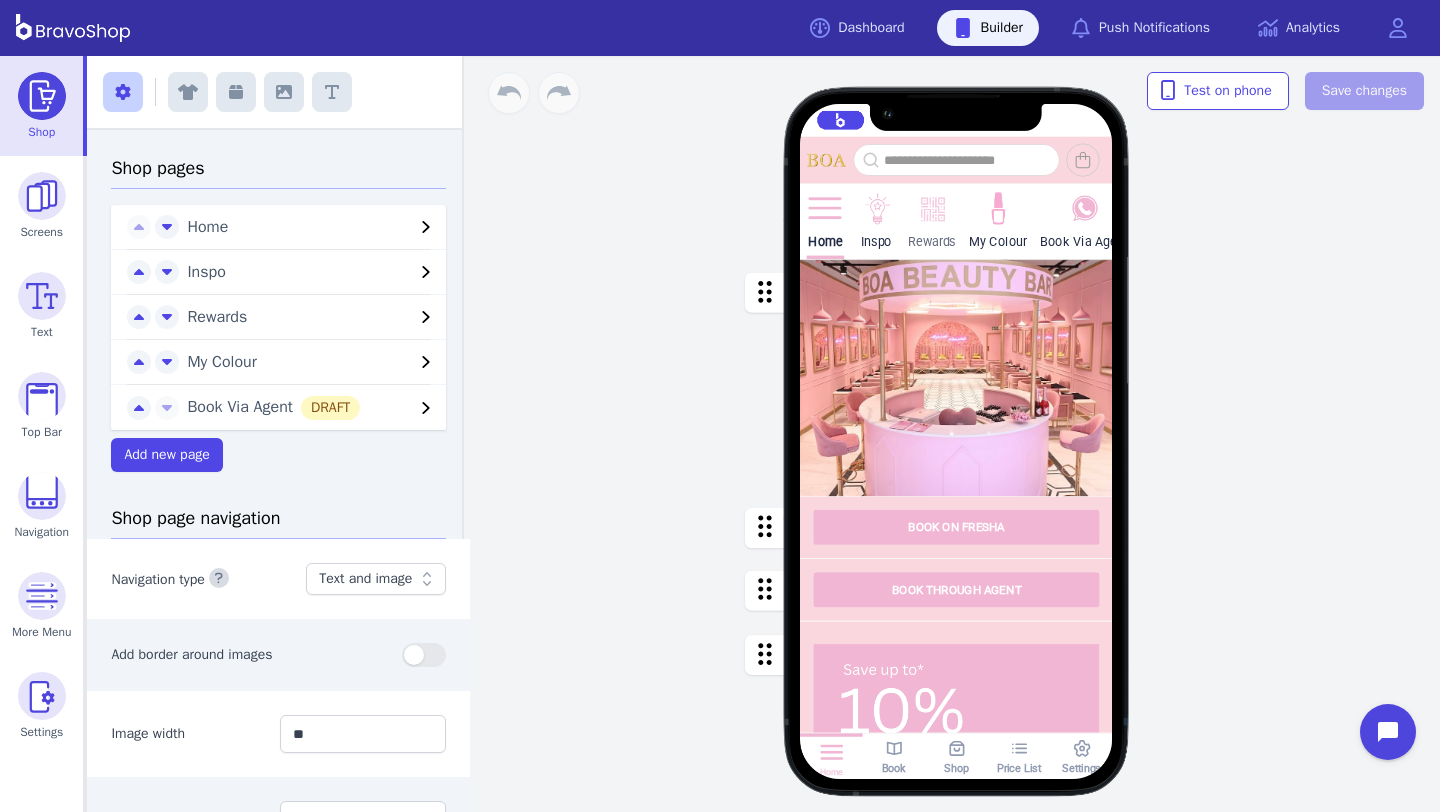 click at bounding box center [932, 209] 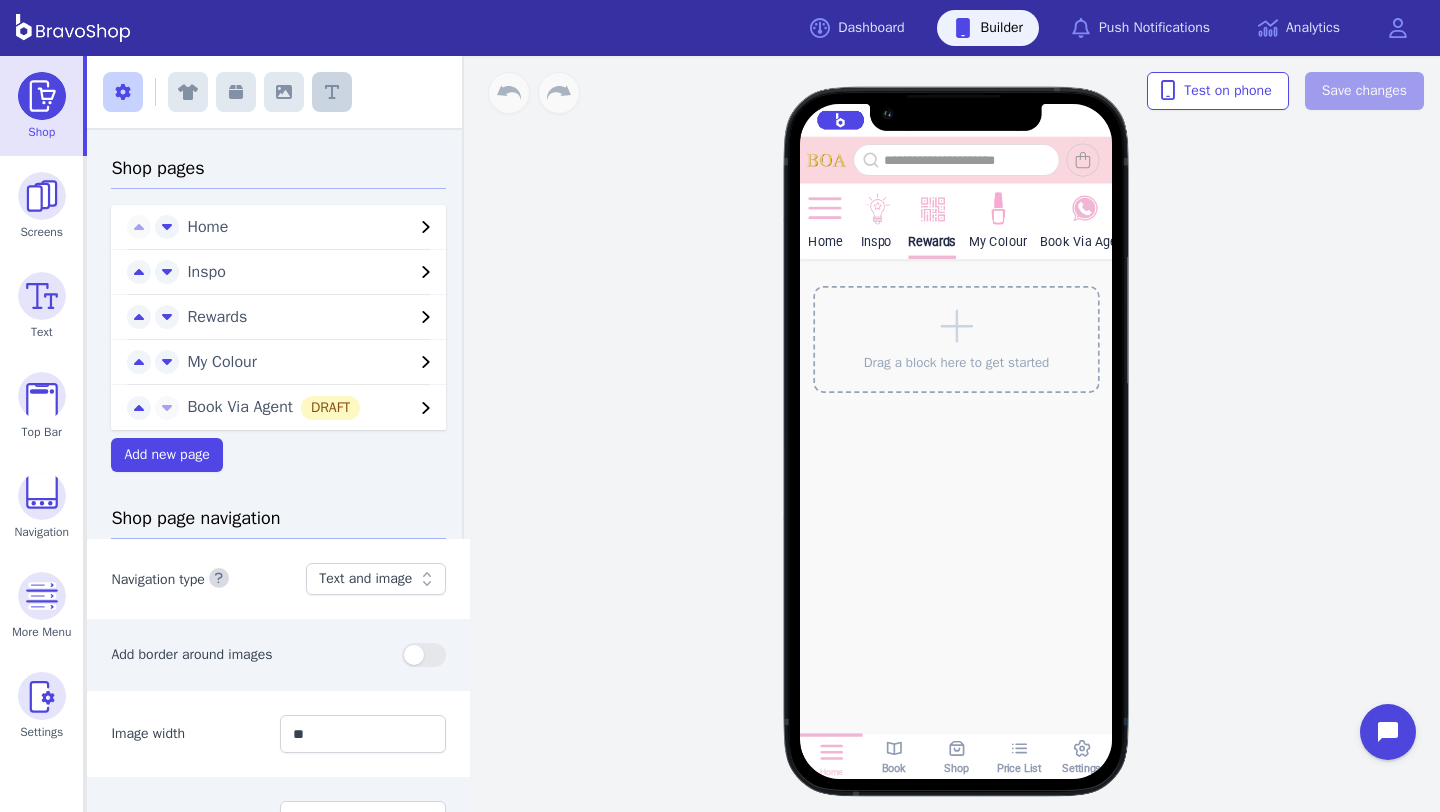 click at bounding box center (332, 92) 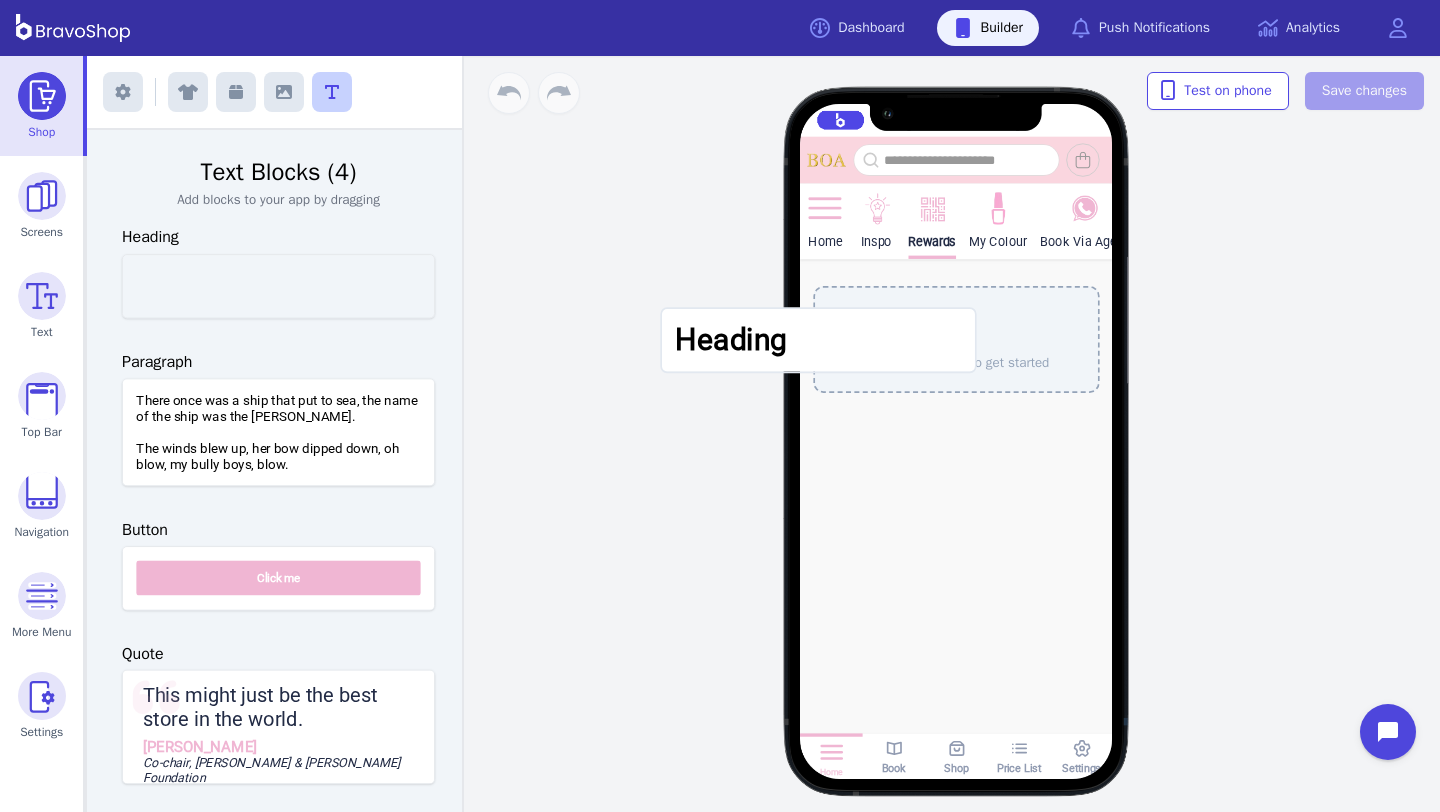 drag, startPoint x: 362, startPoint y: 283, endPoint x: 995, endPoint y: 341, distance: 635.6516 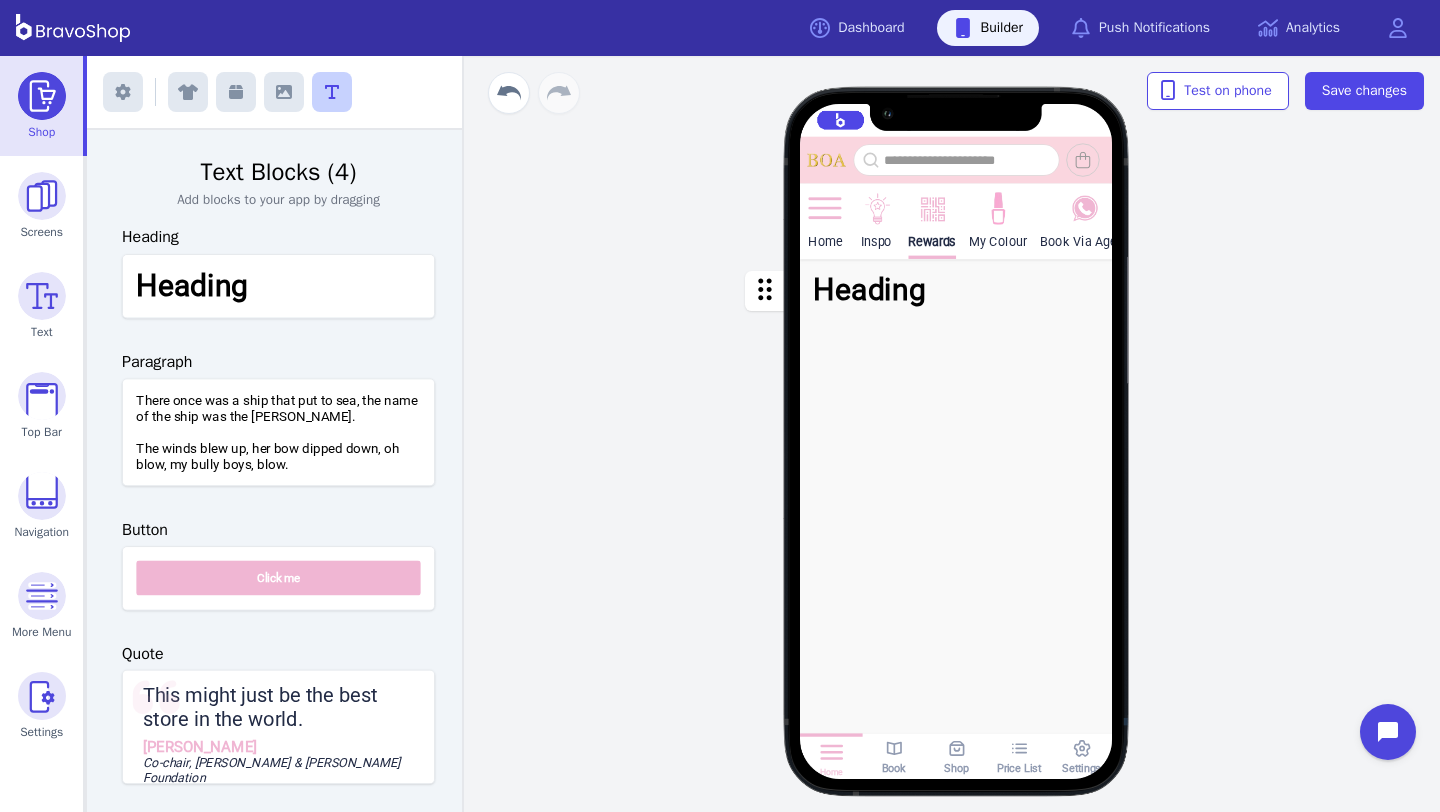 click at bounding box center (956, 291) 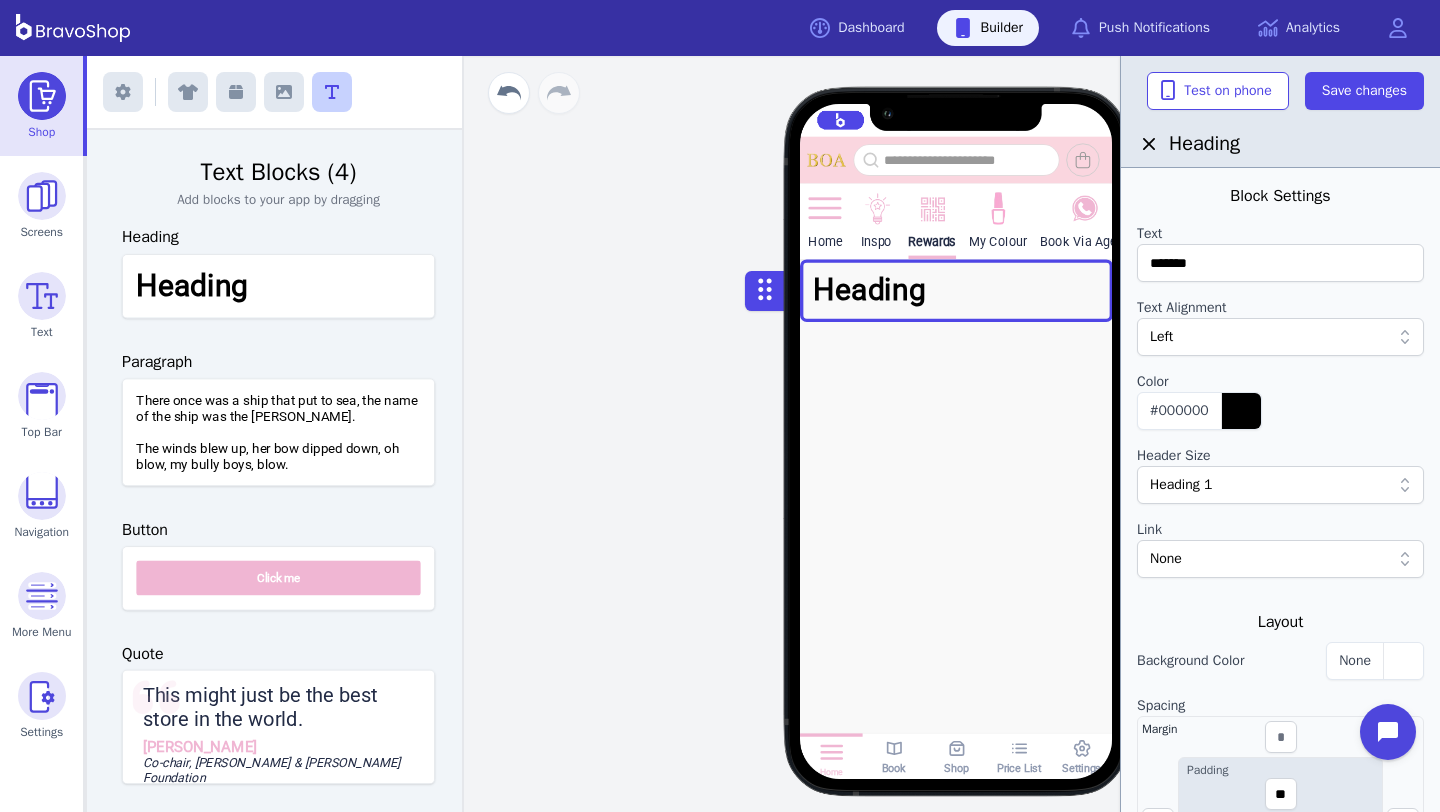 click on "Left" at bounding box center [1270, 337] 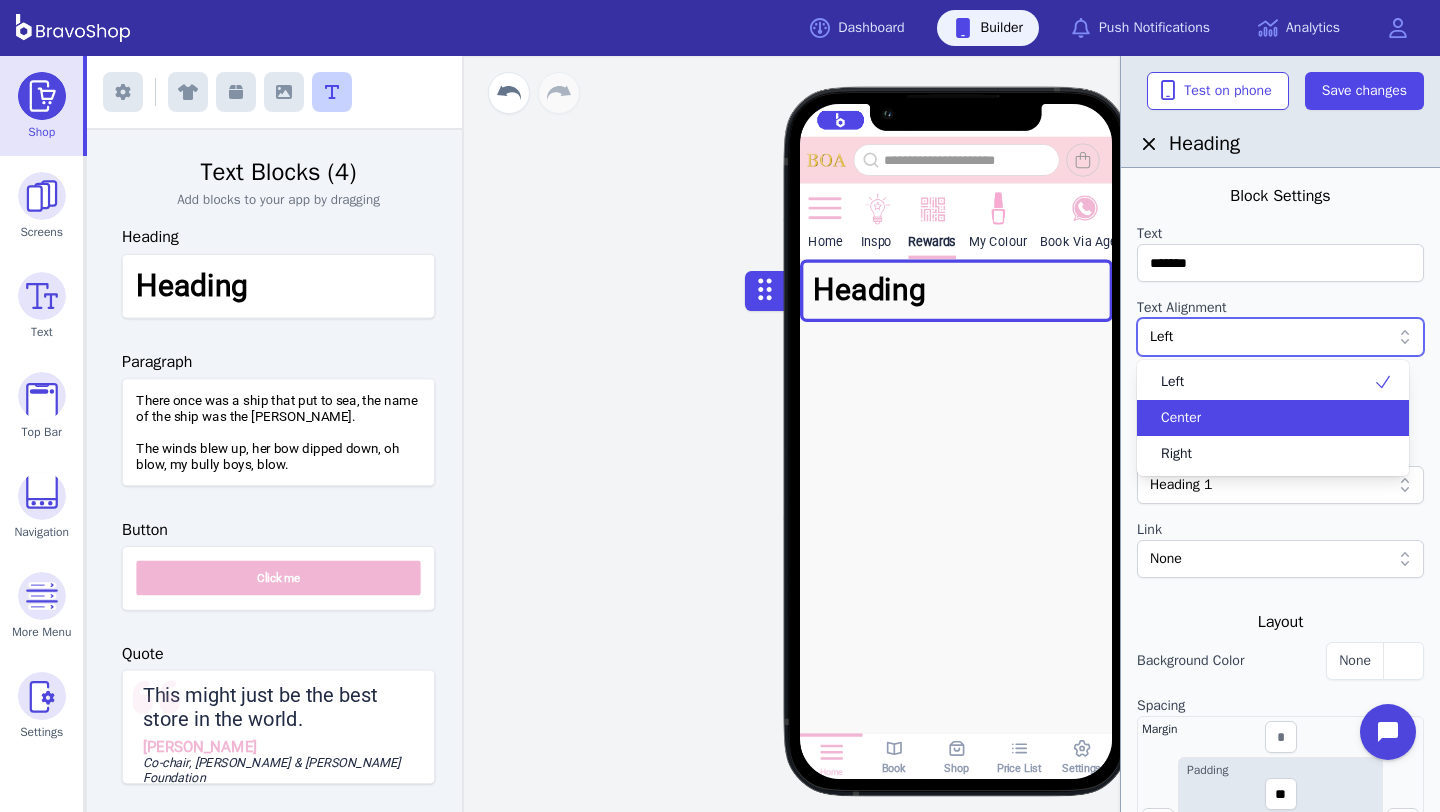 click on "Center" at bounding box center [1181, 418] 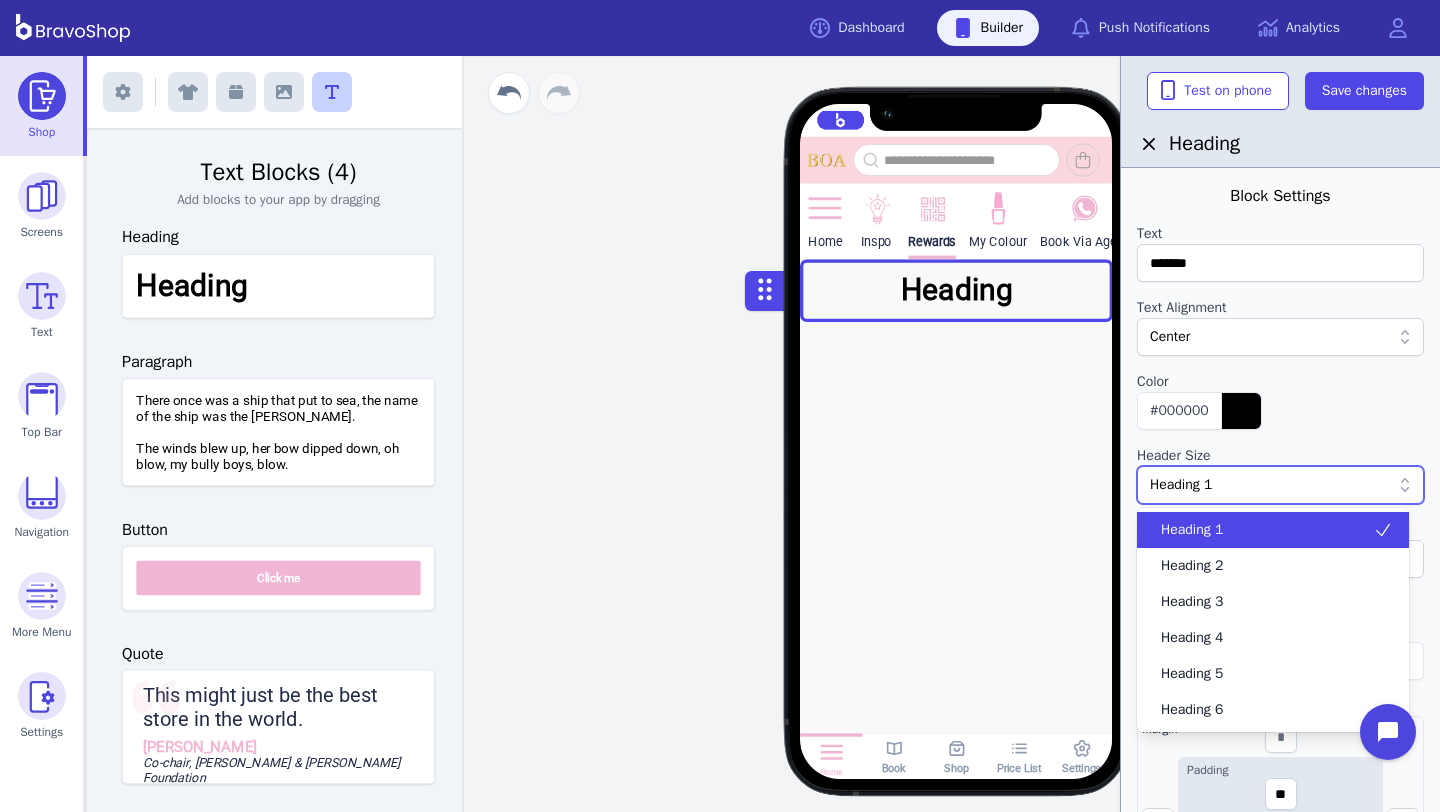 click on "Heading 1" at bounding box center [1270, 485] 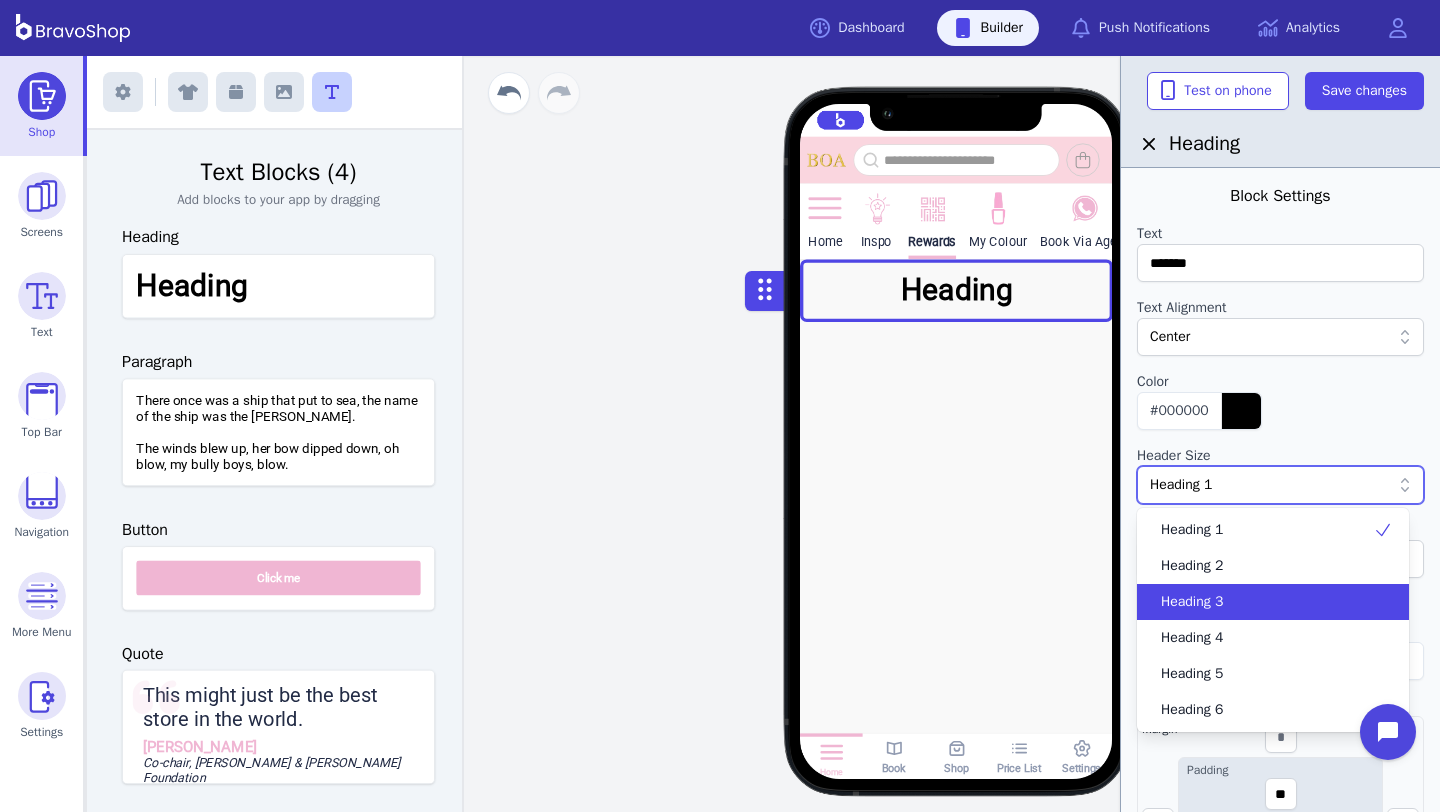 click on "Heading 4" at bounding box center [1192, 638] 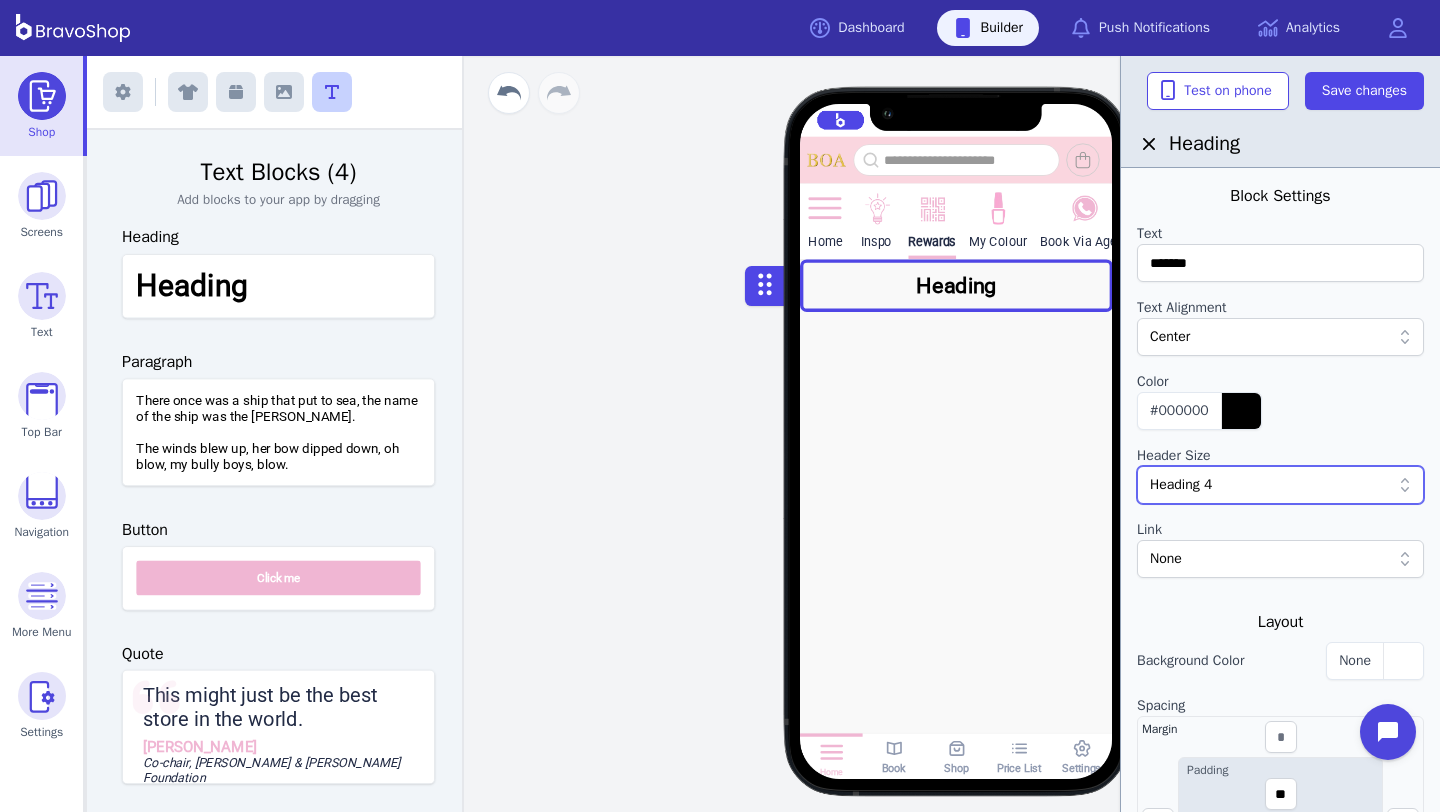 click at bounding box center [1280, 290] 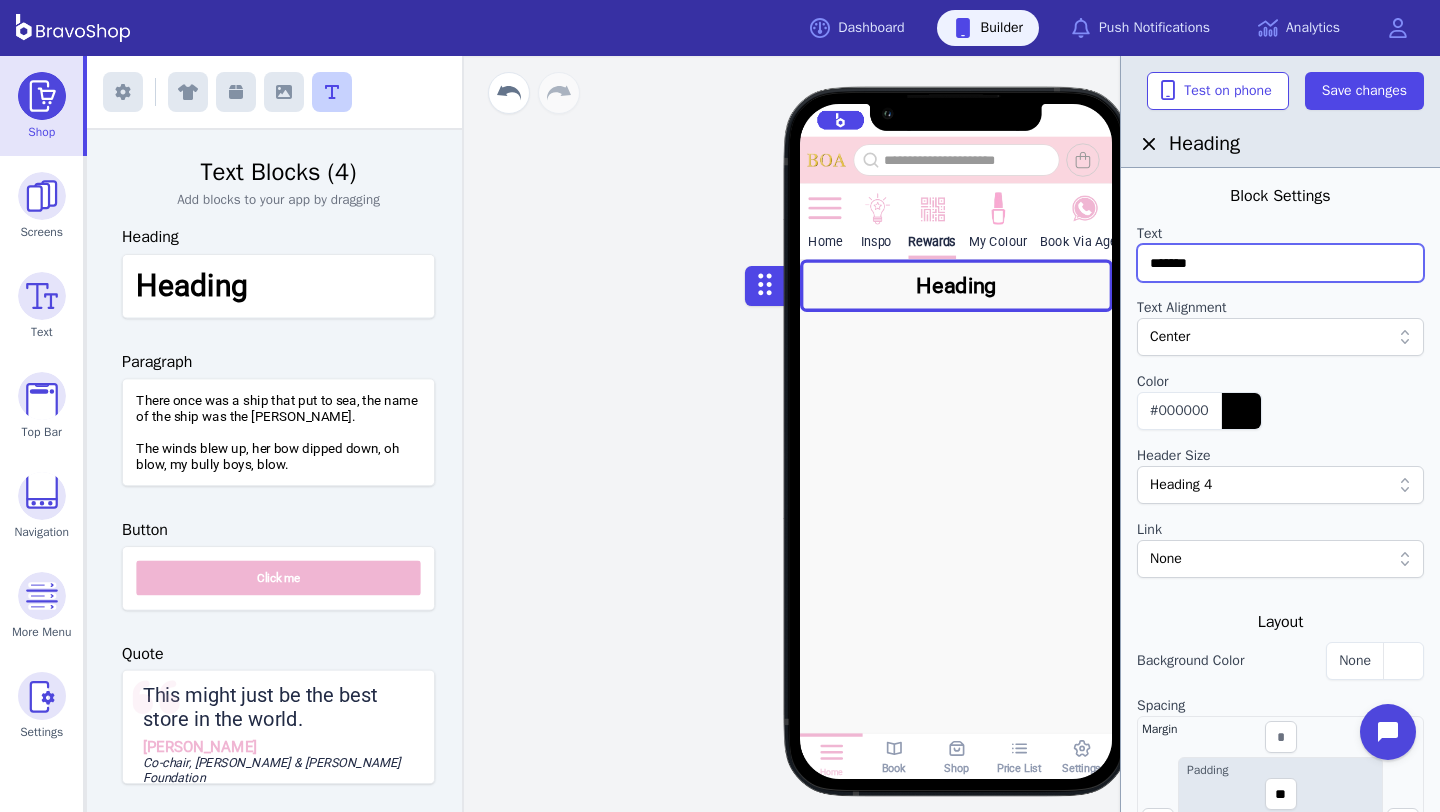 click on "*******" at bounding box center [1280, 263] 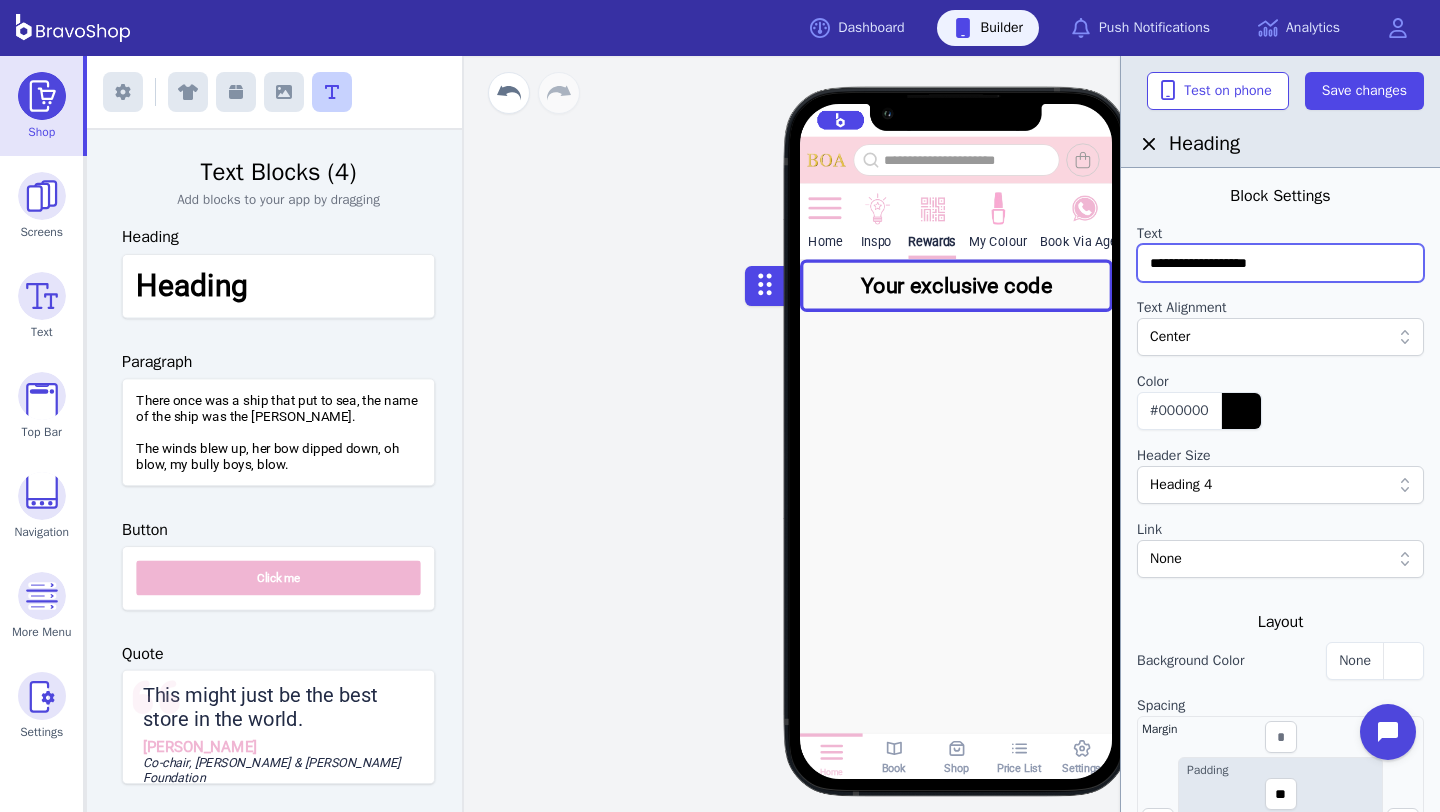 type on "**********" 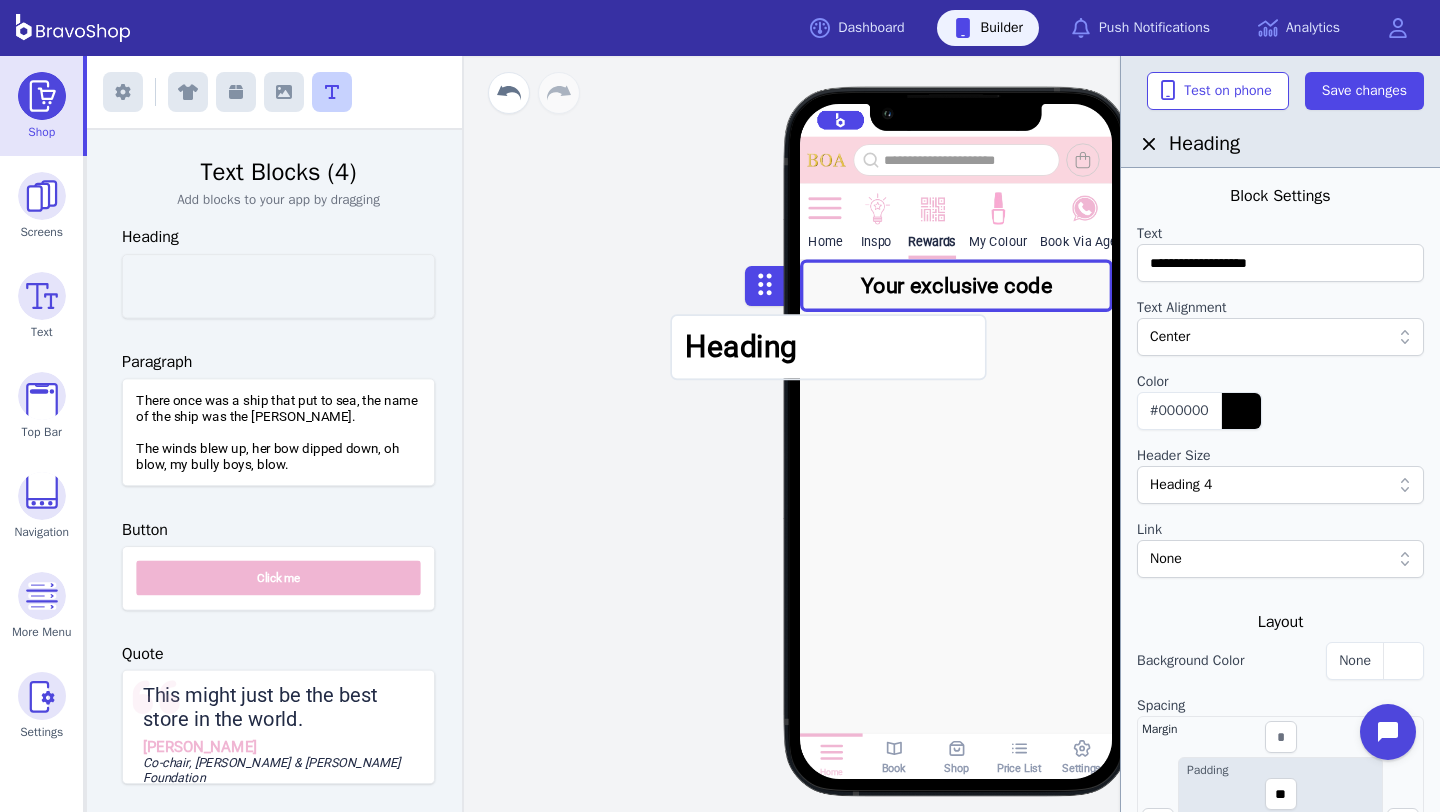 drag, startPoint x: 340, startPoint y: 269, endPoint x: 998, endPoint y: 375, distance: 666.48334 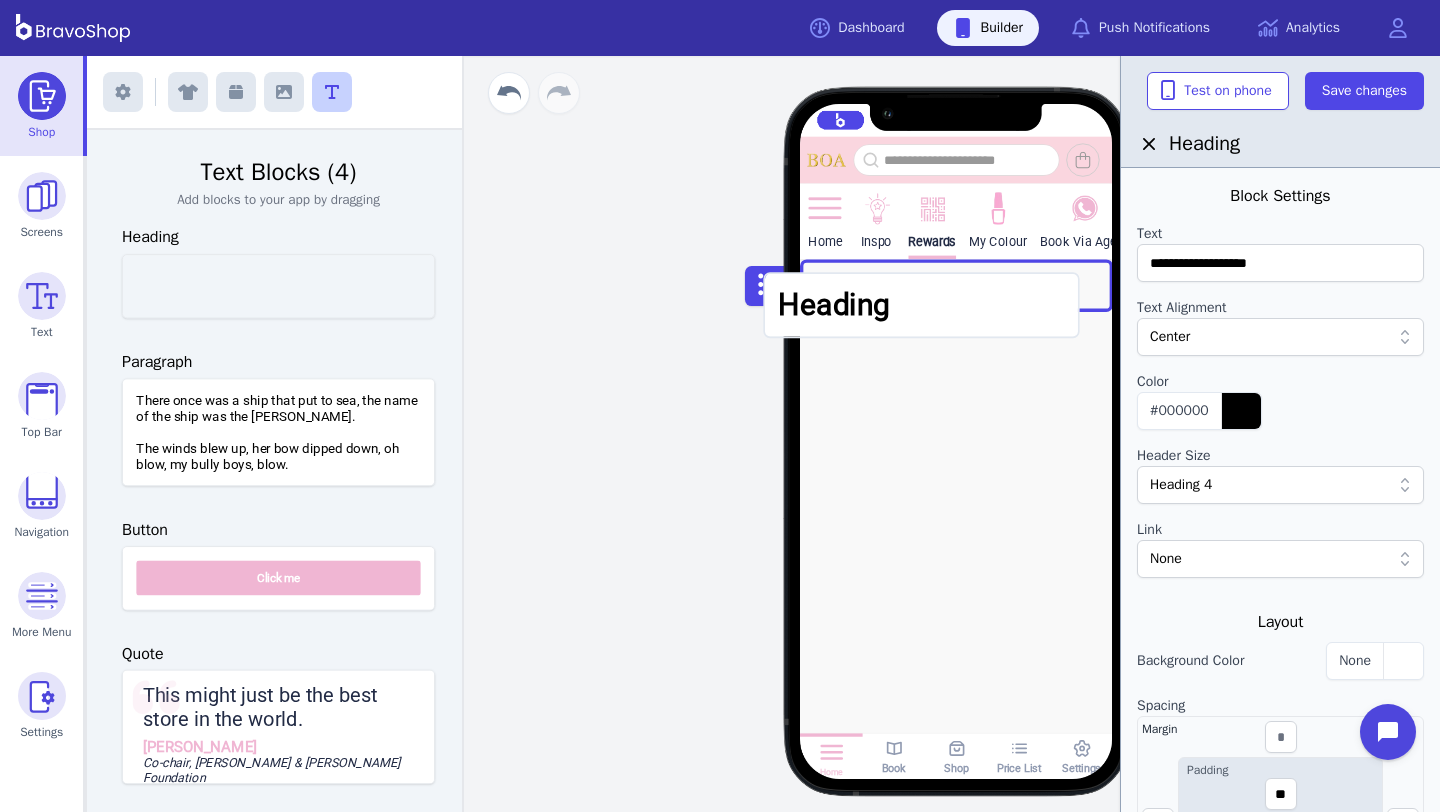 drag, startPoint x: 361, startPoint y: 289, endPoint x: 1018, endPoint y: 324, distance: 657.9316 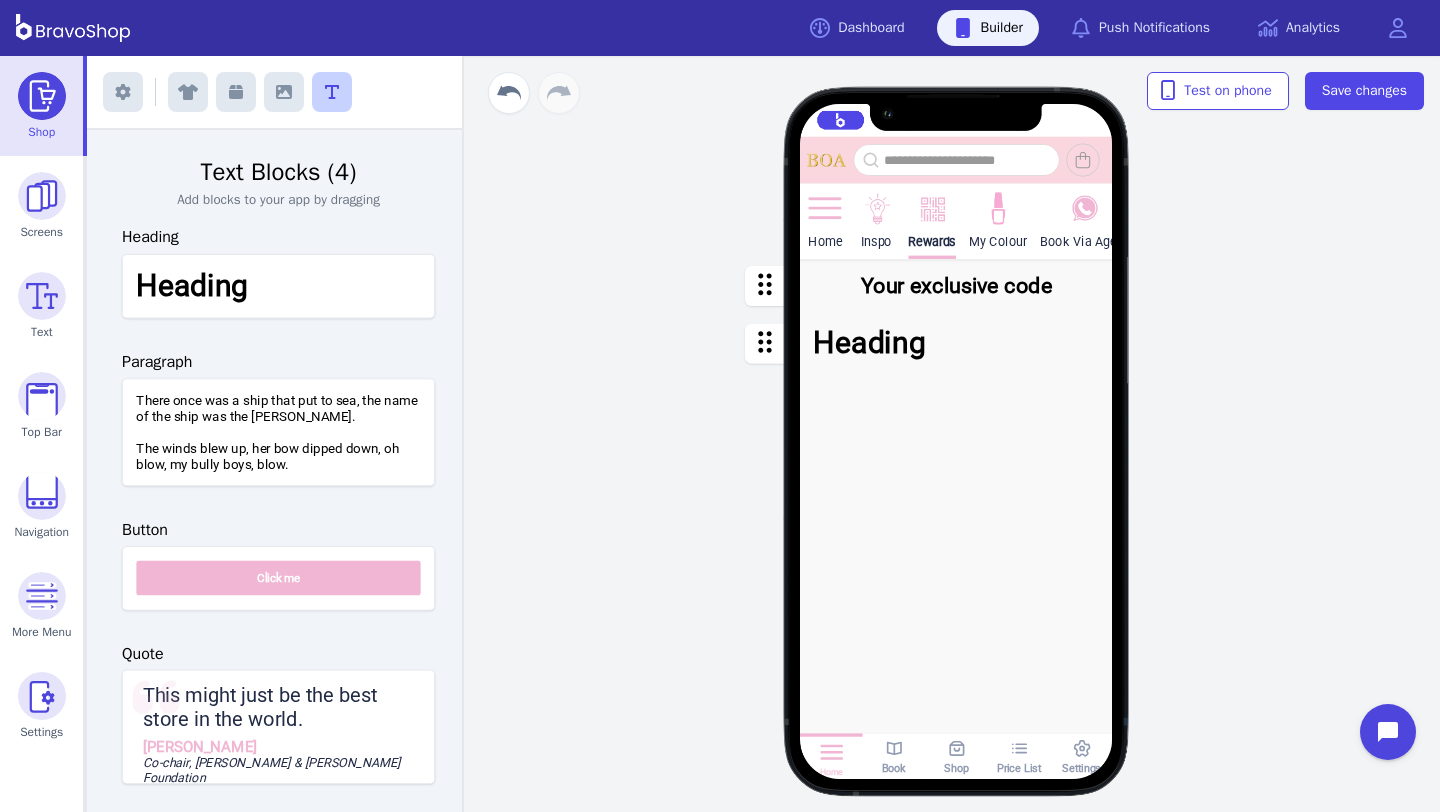 click at bounding box center [956, 343] 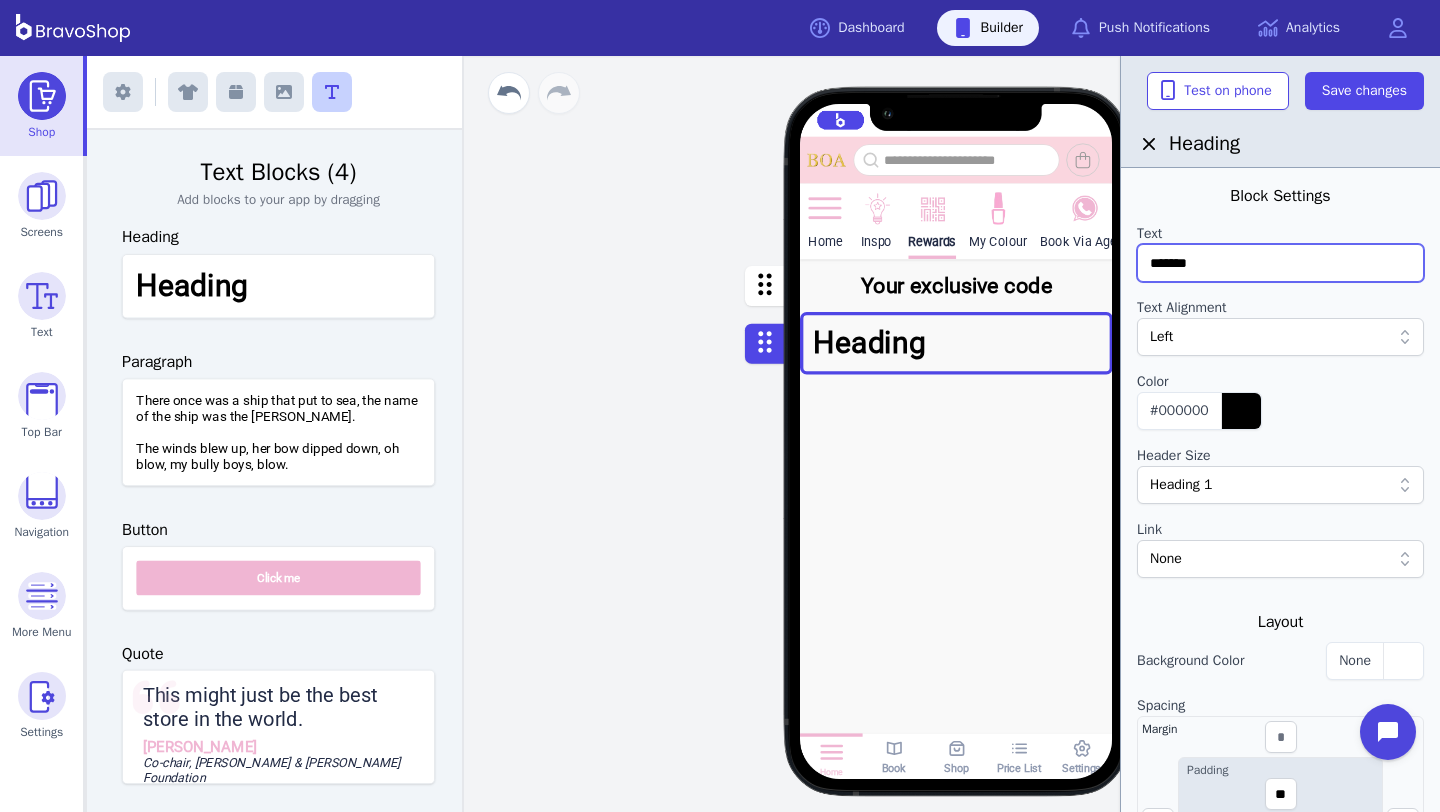 click on "*******" at bounding box center (1280, 263) 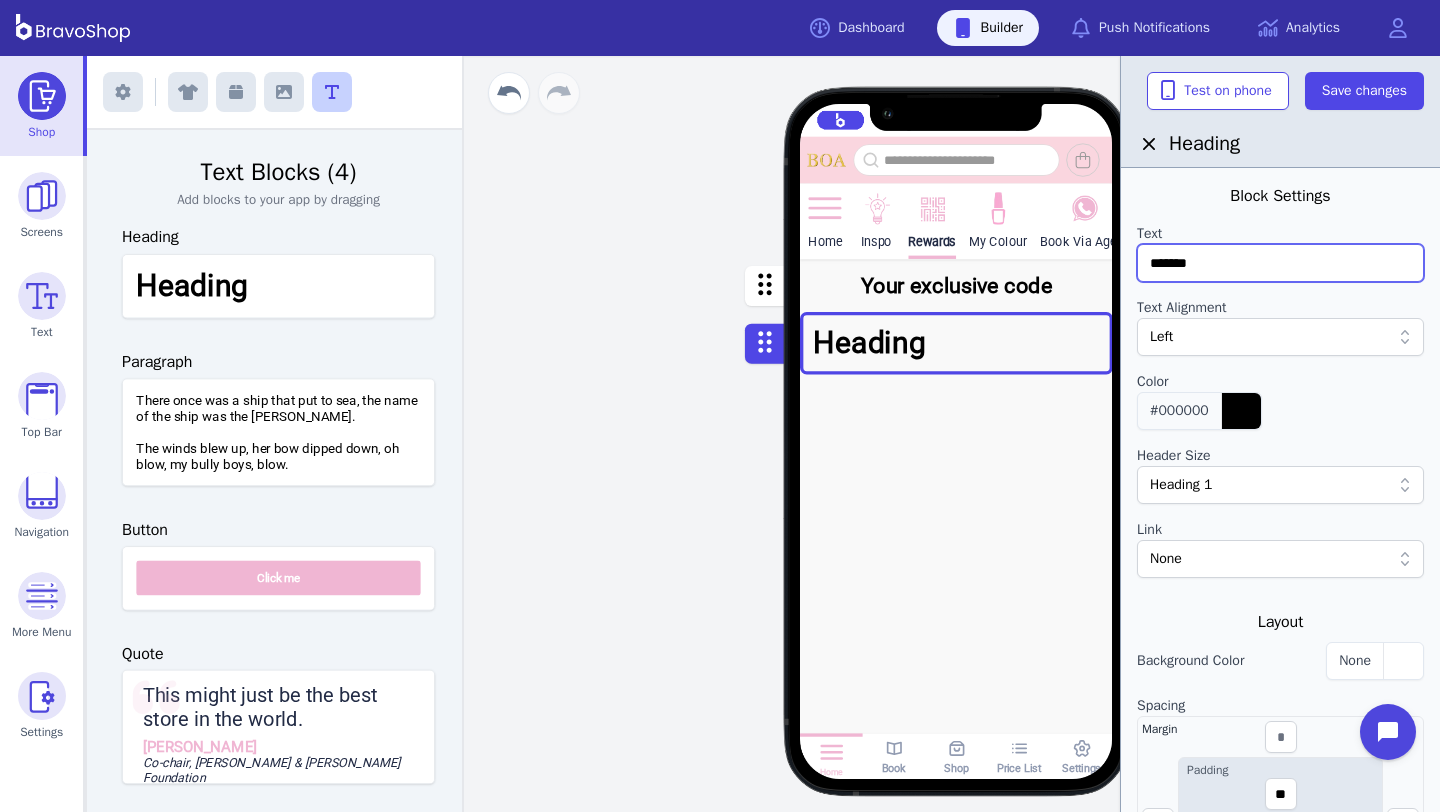click at bounding box center (1241, 411) 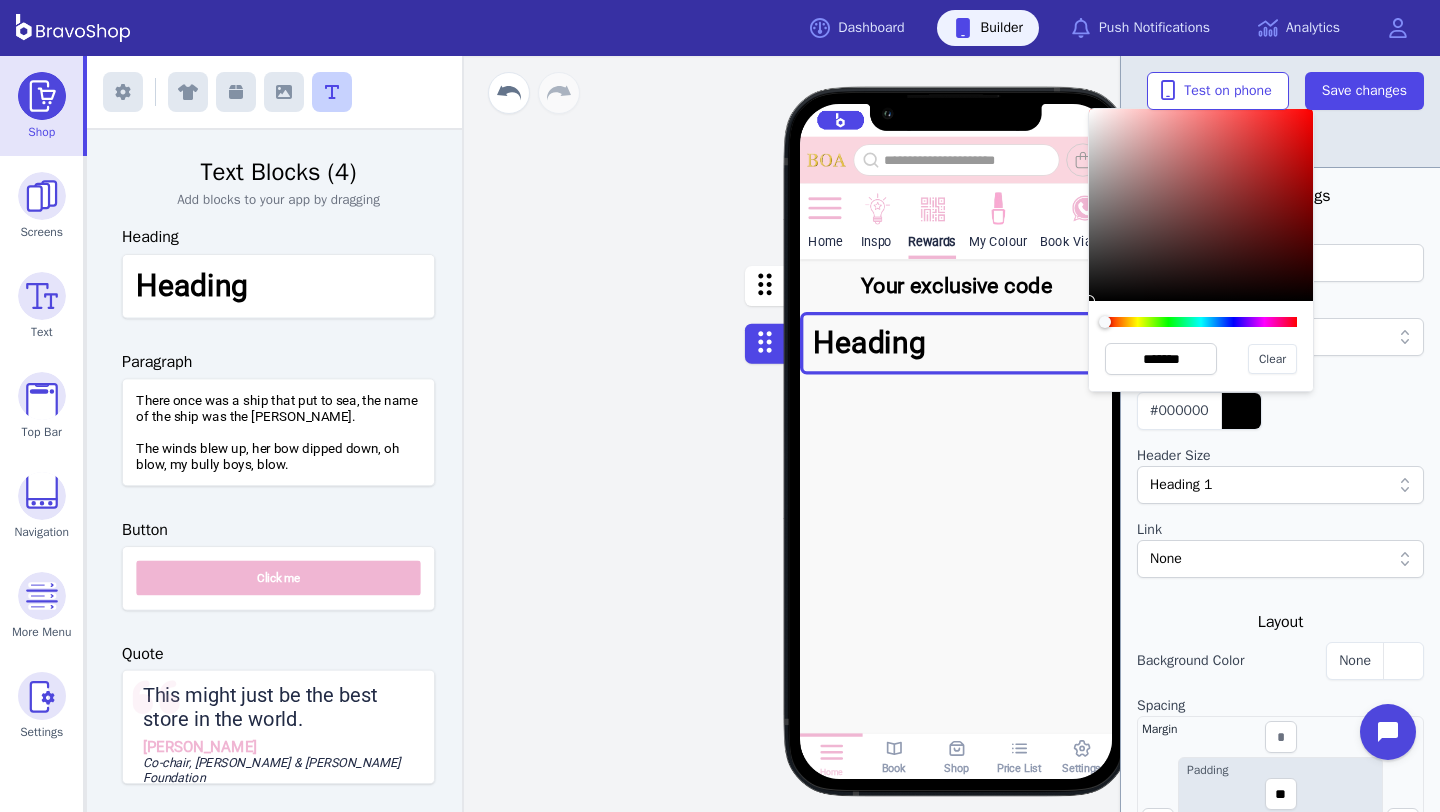 click on "******* Clear" at bounding box center (1201, 346) 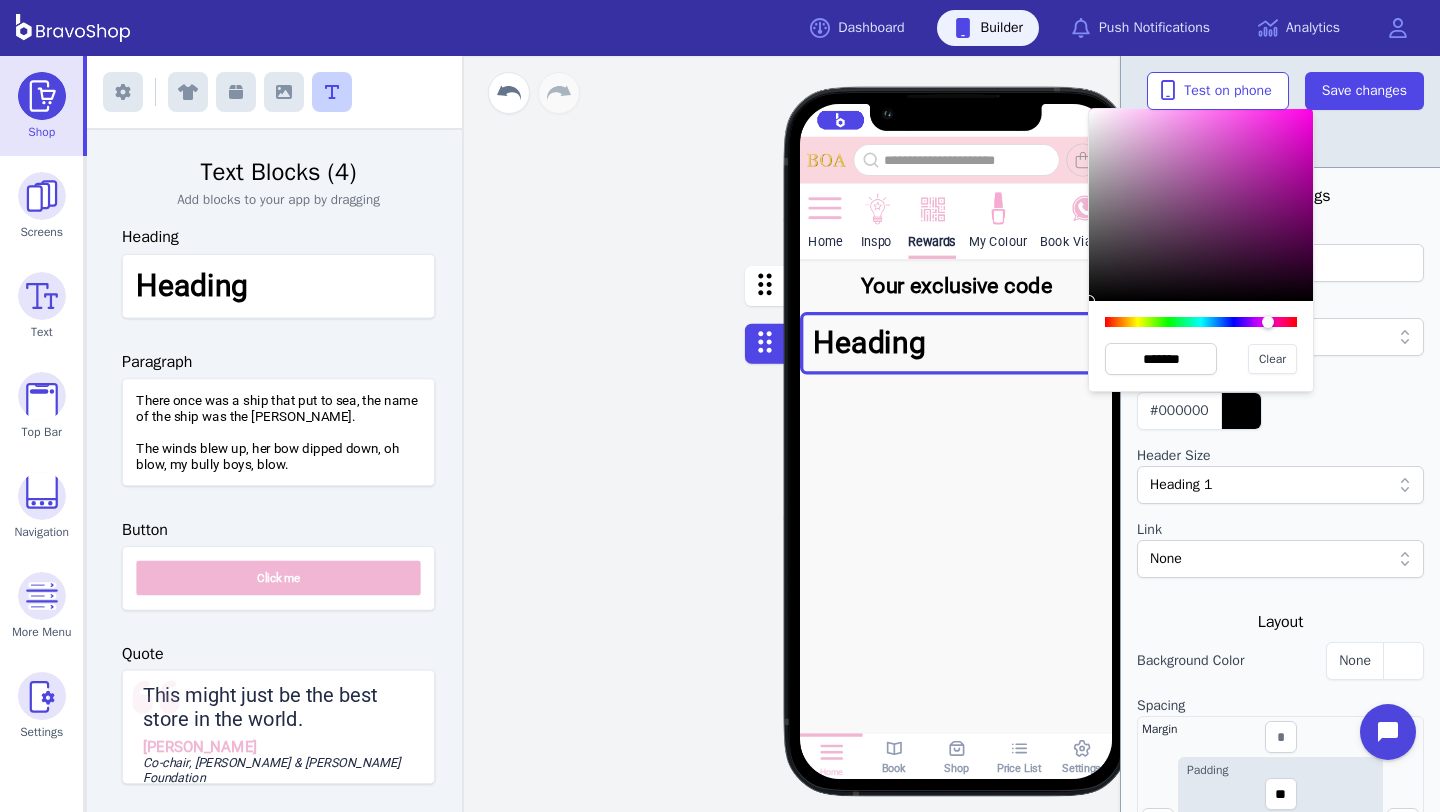 drag, startPoint x: 1224, startPoint y: 319, endPoint x: 1268, endPoint y: 319, distance: 44 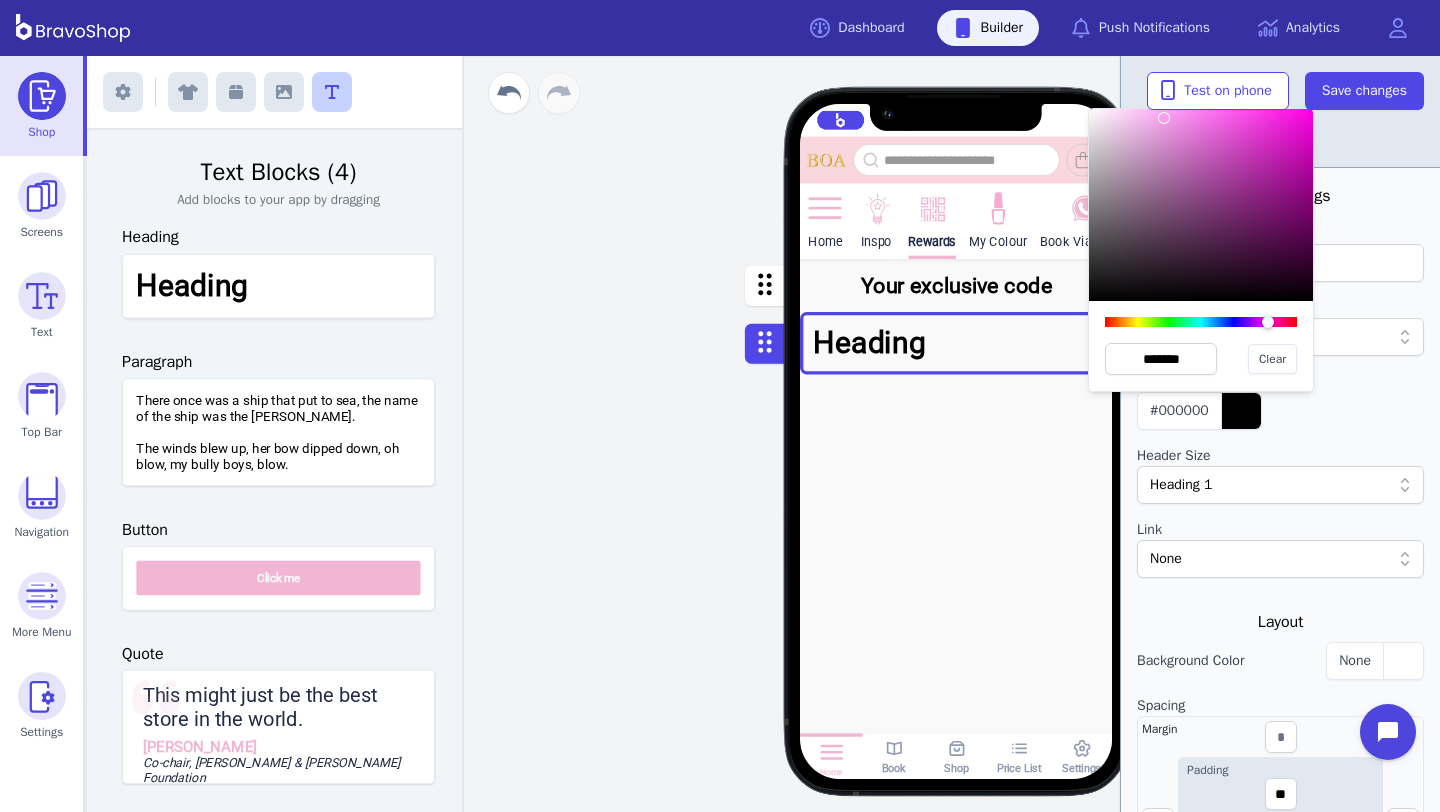 type on "*******" 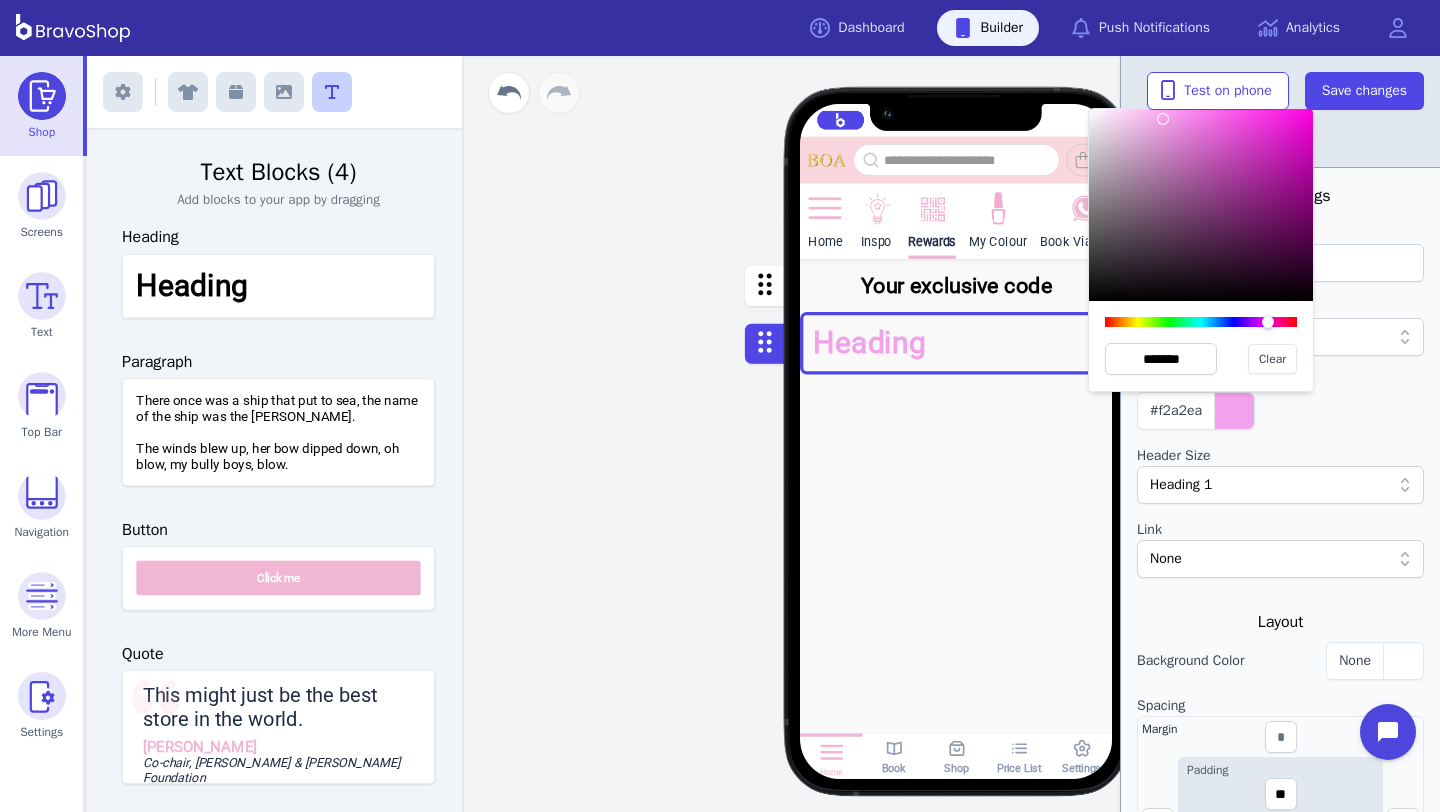click on "#f2a2ea" at bounding box center [1280, 411] 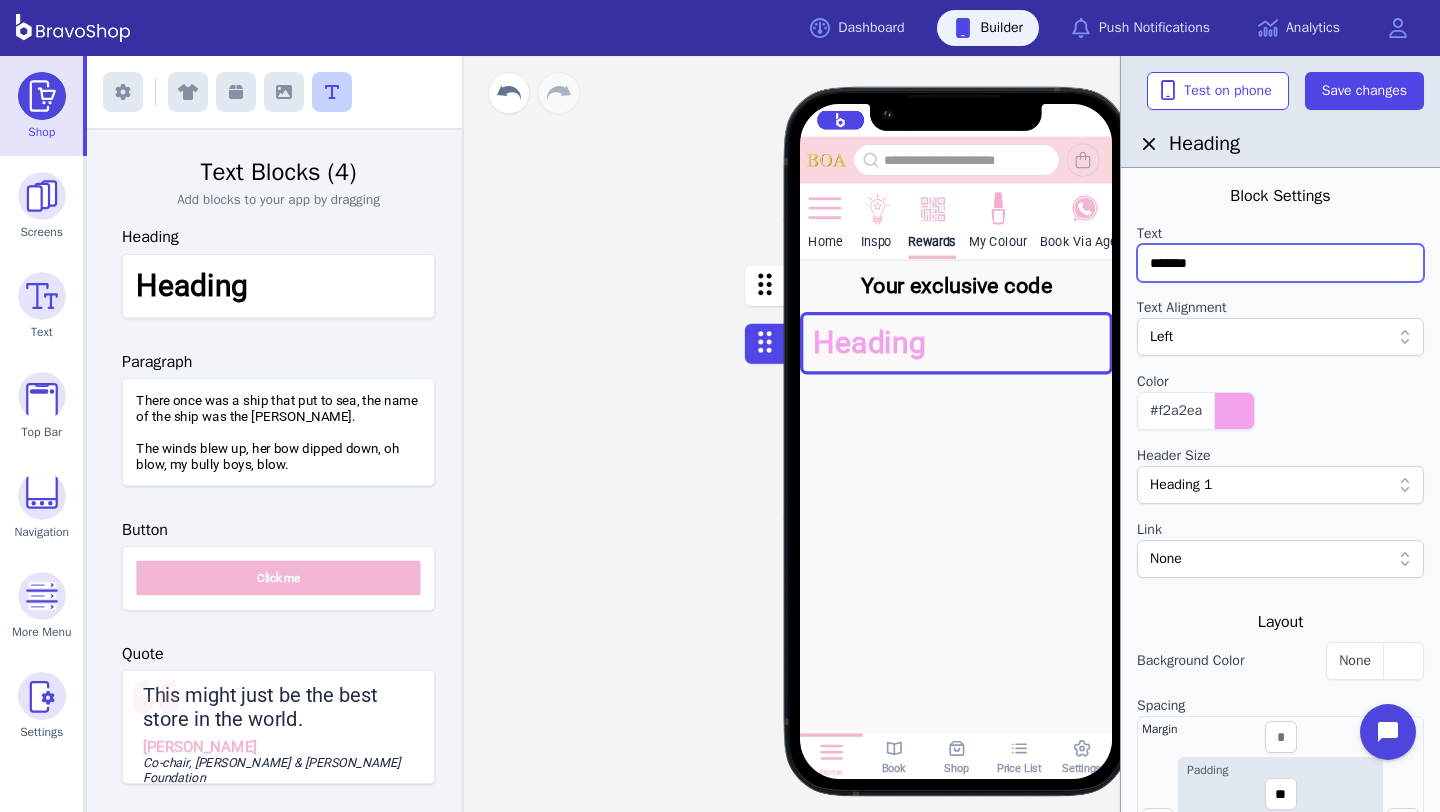 click on "*******" at bounding box center (1280, 263) 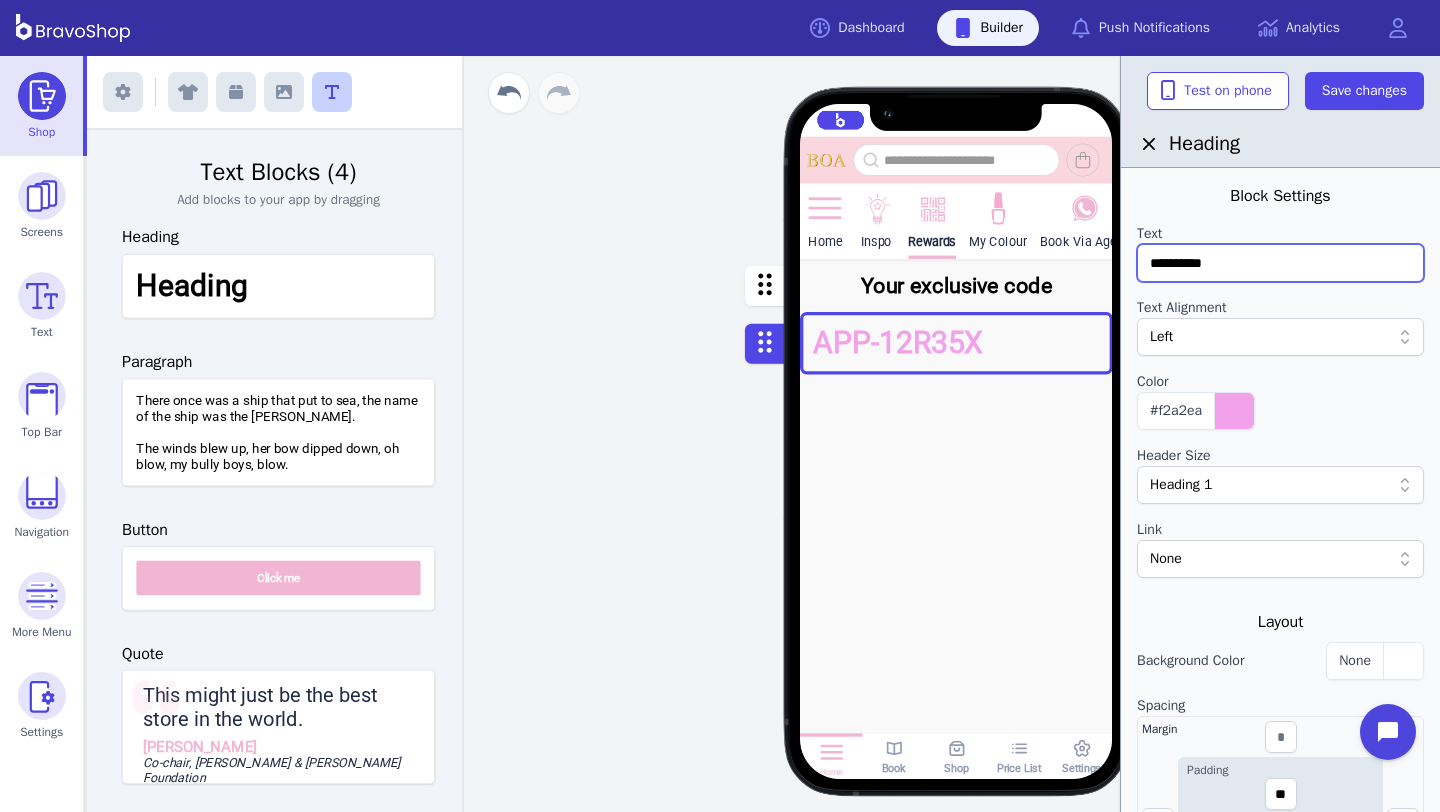 type on "**********" 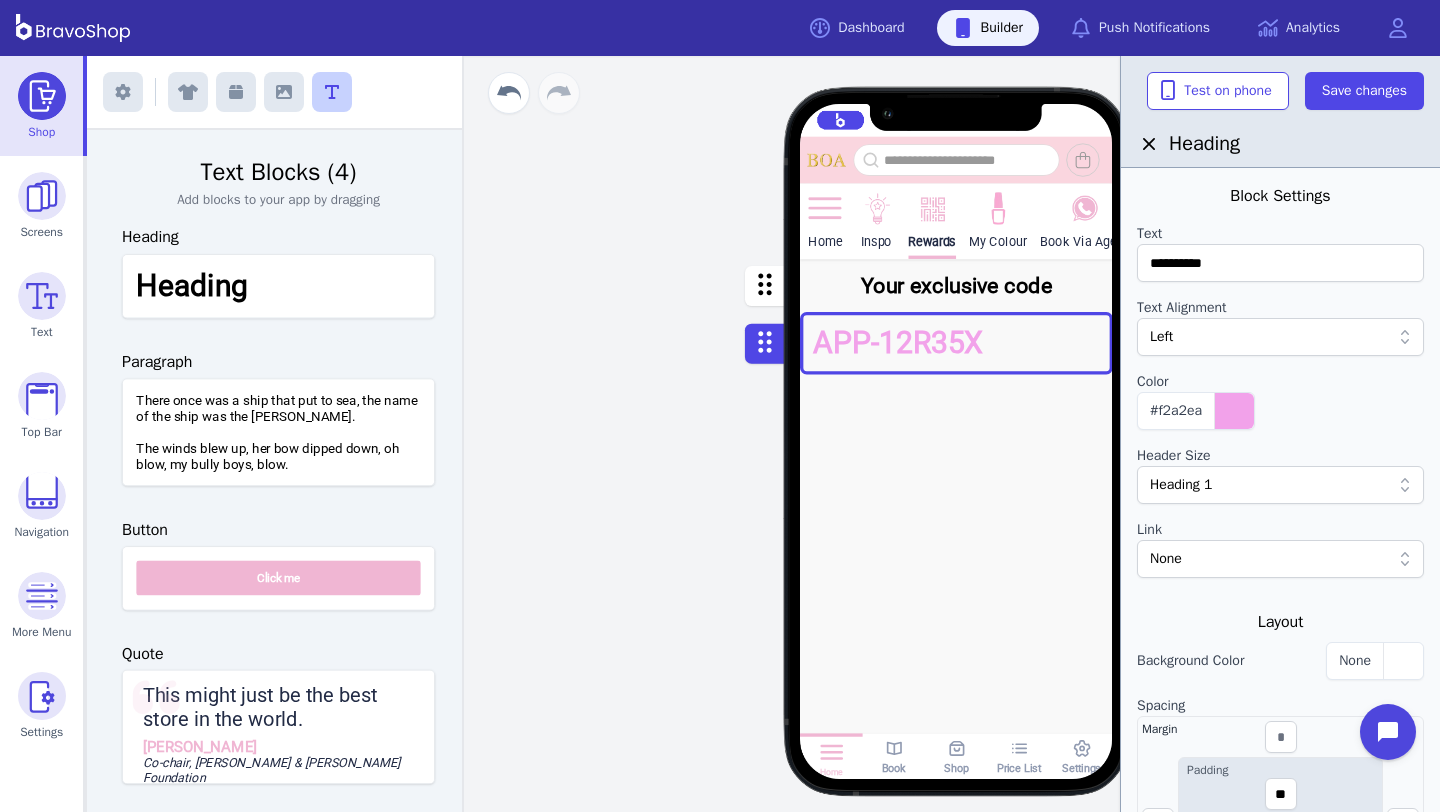 drag, startPoint x: 1259, startPoint y: 317, endPoint x: 1237, endPoint y: 348, distance: 38.013157 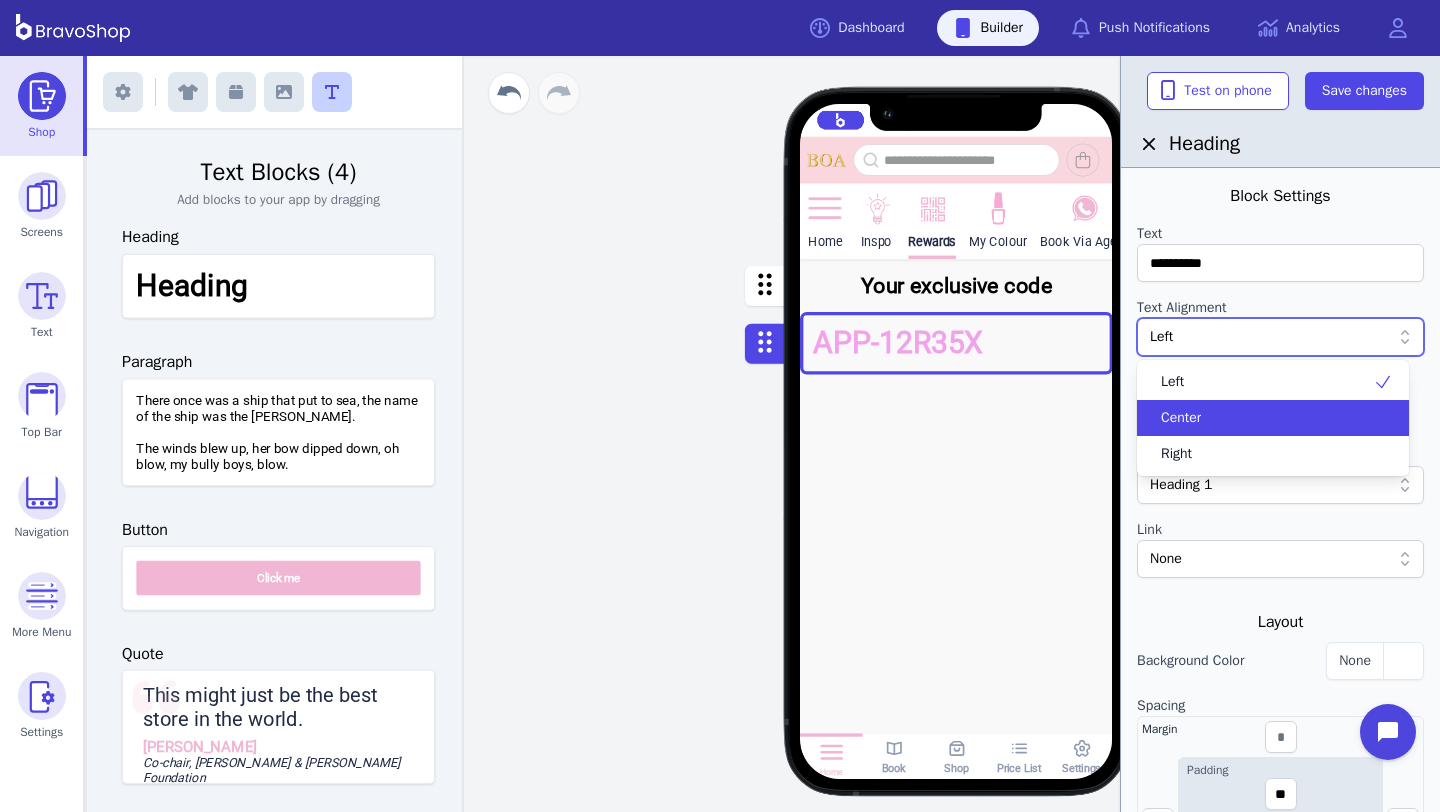 click on "Center" at bounding box center (1181, 418) 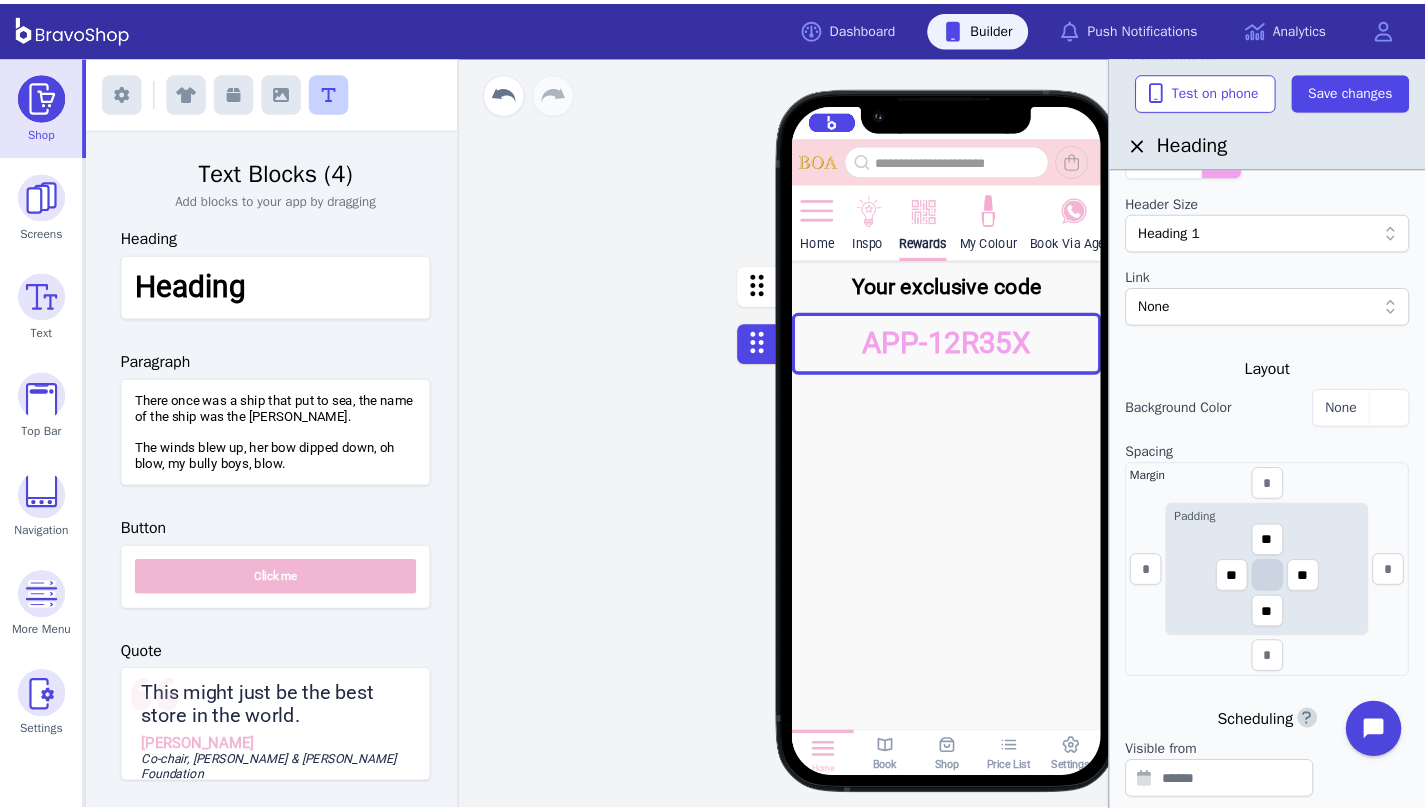 scroll, scrollTop: 0, scrollLeft: 0, axis: both 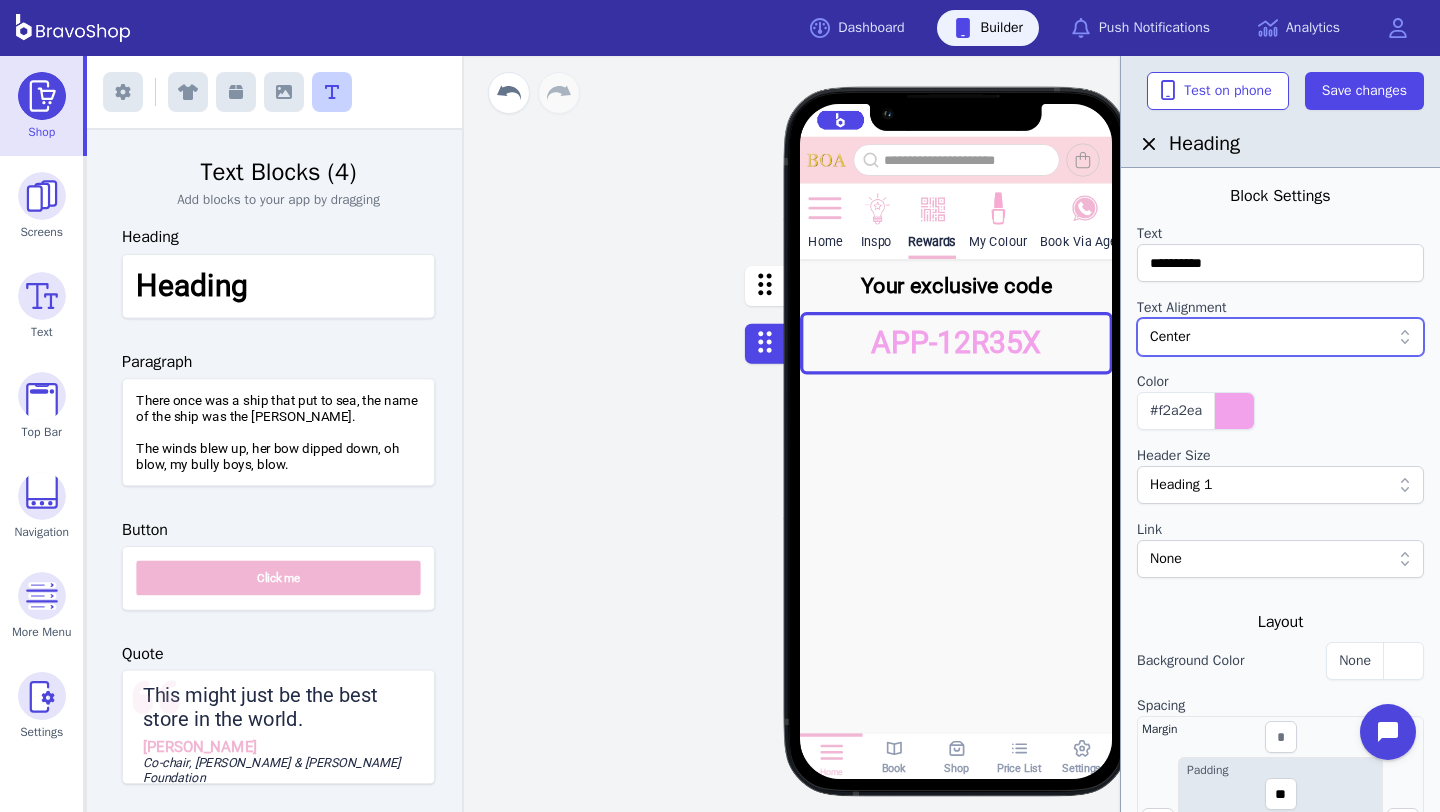 click on "Drag a block here to get started" at bounding box center (956, 589) 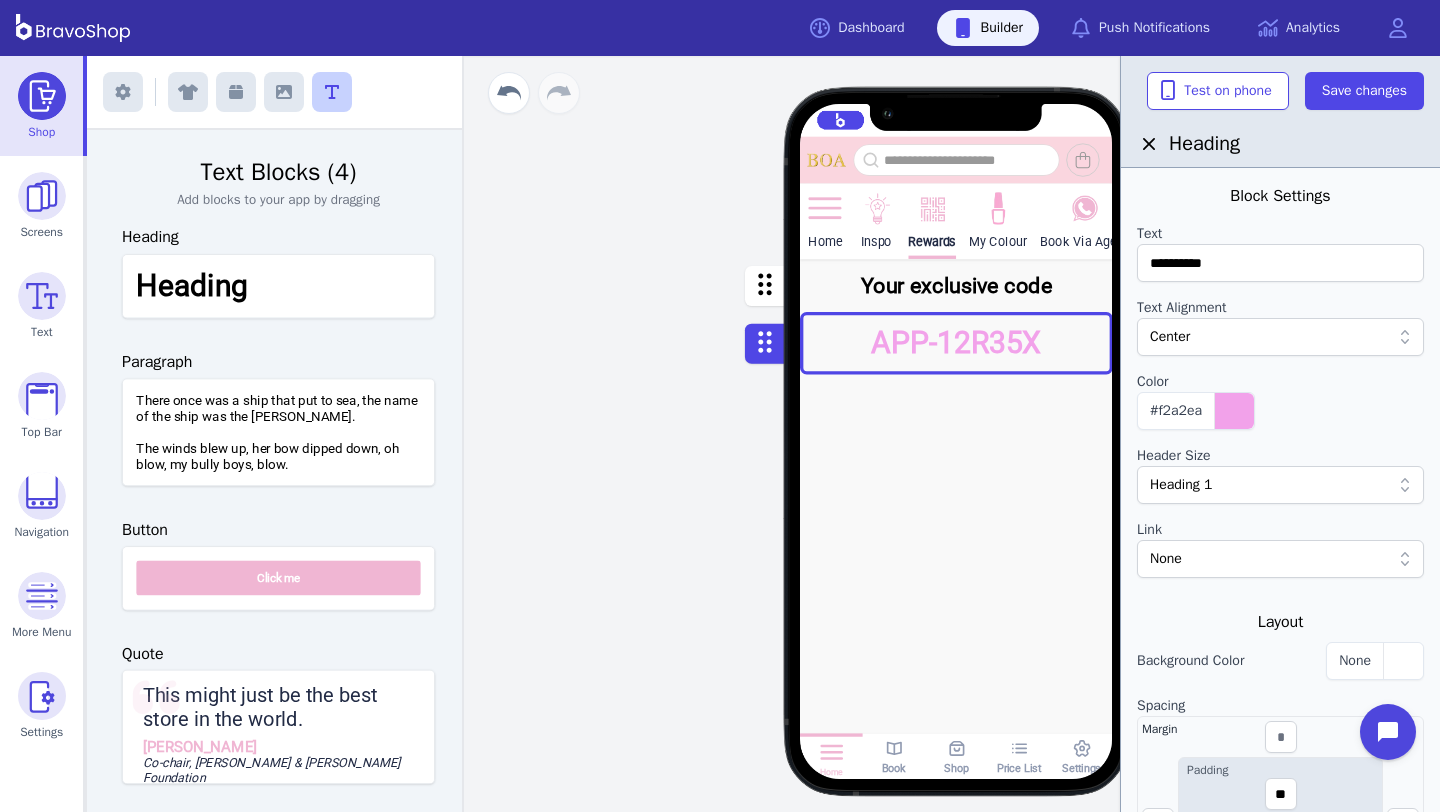 click at bounding box center (956, 343) 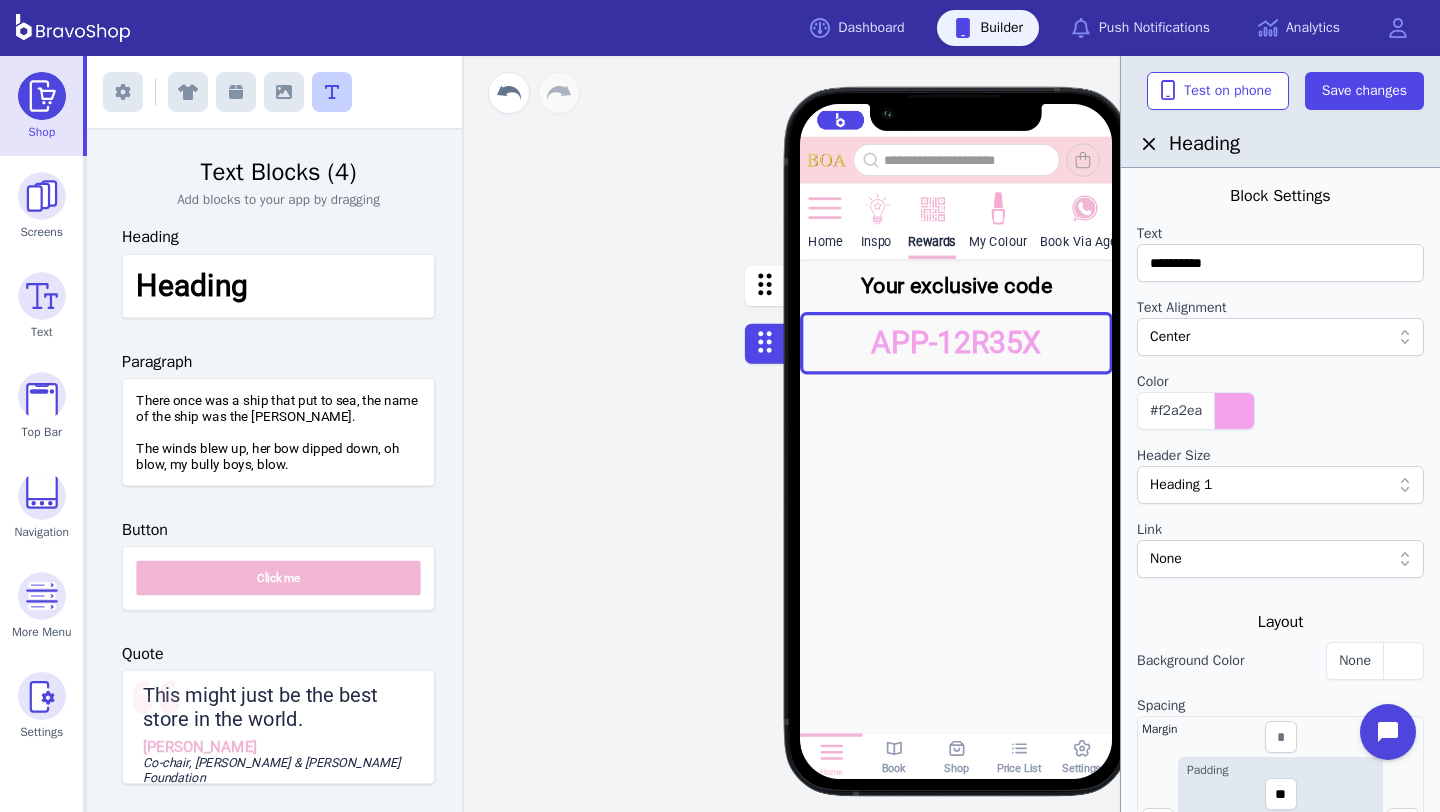 click on "Your exclusive code APP-12R35X Drag a block here to get started" at bounding box center (956, 478) 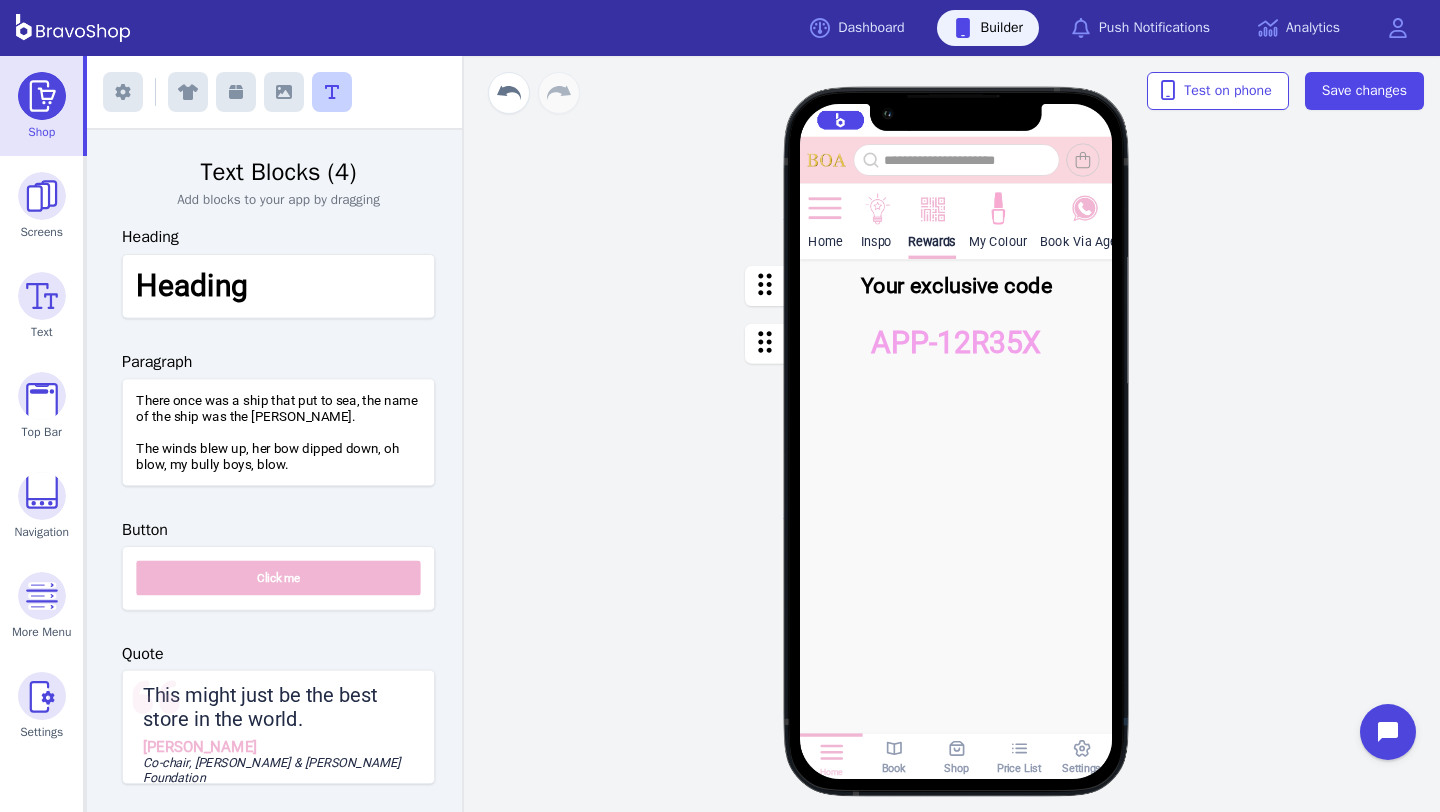 click at bounding box center [956, 343] 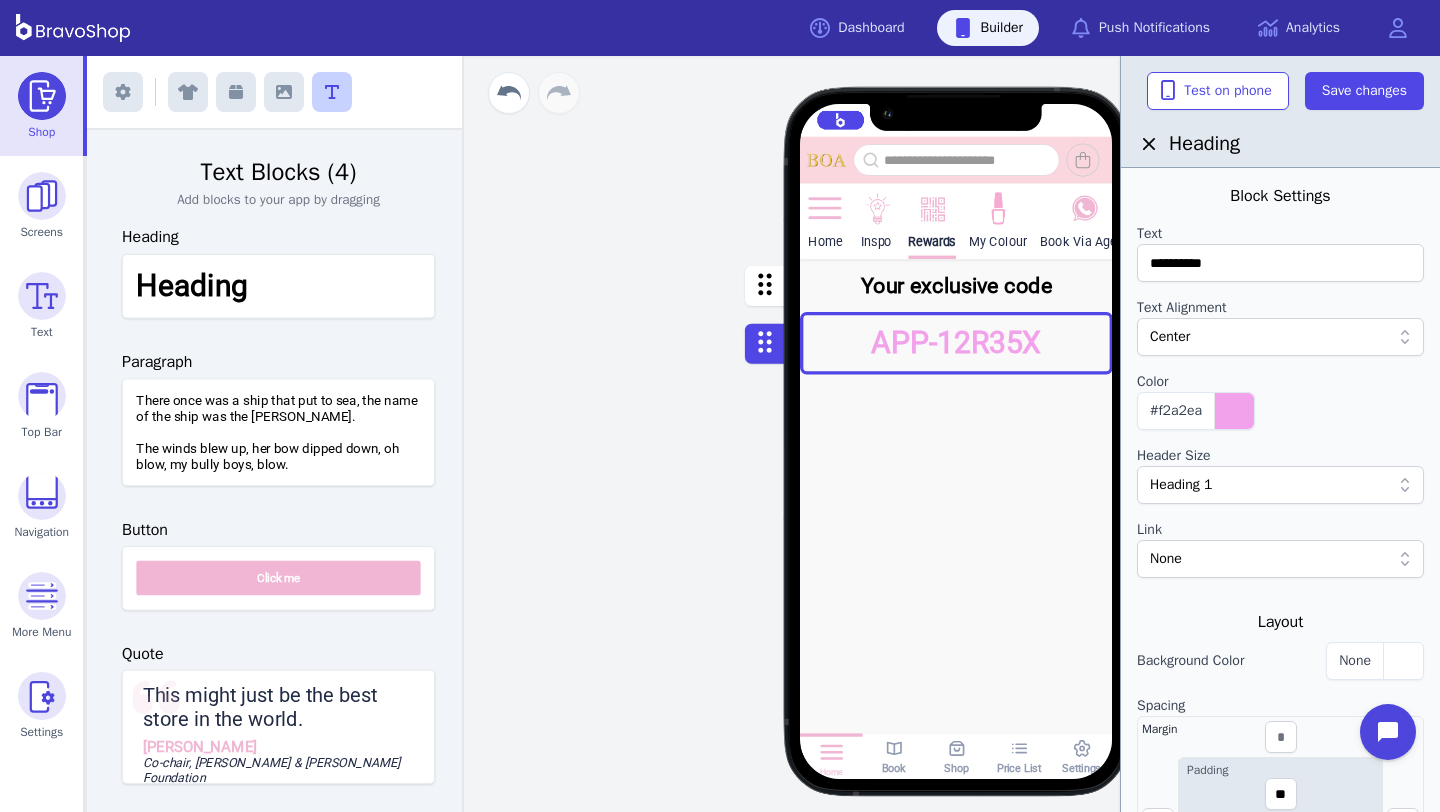 click on "Drag a block here to get started" at bounding box center (956, 589) 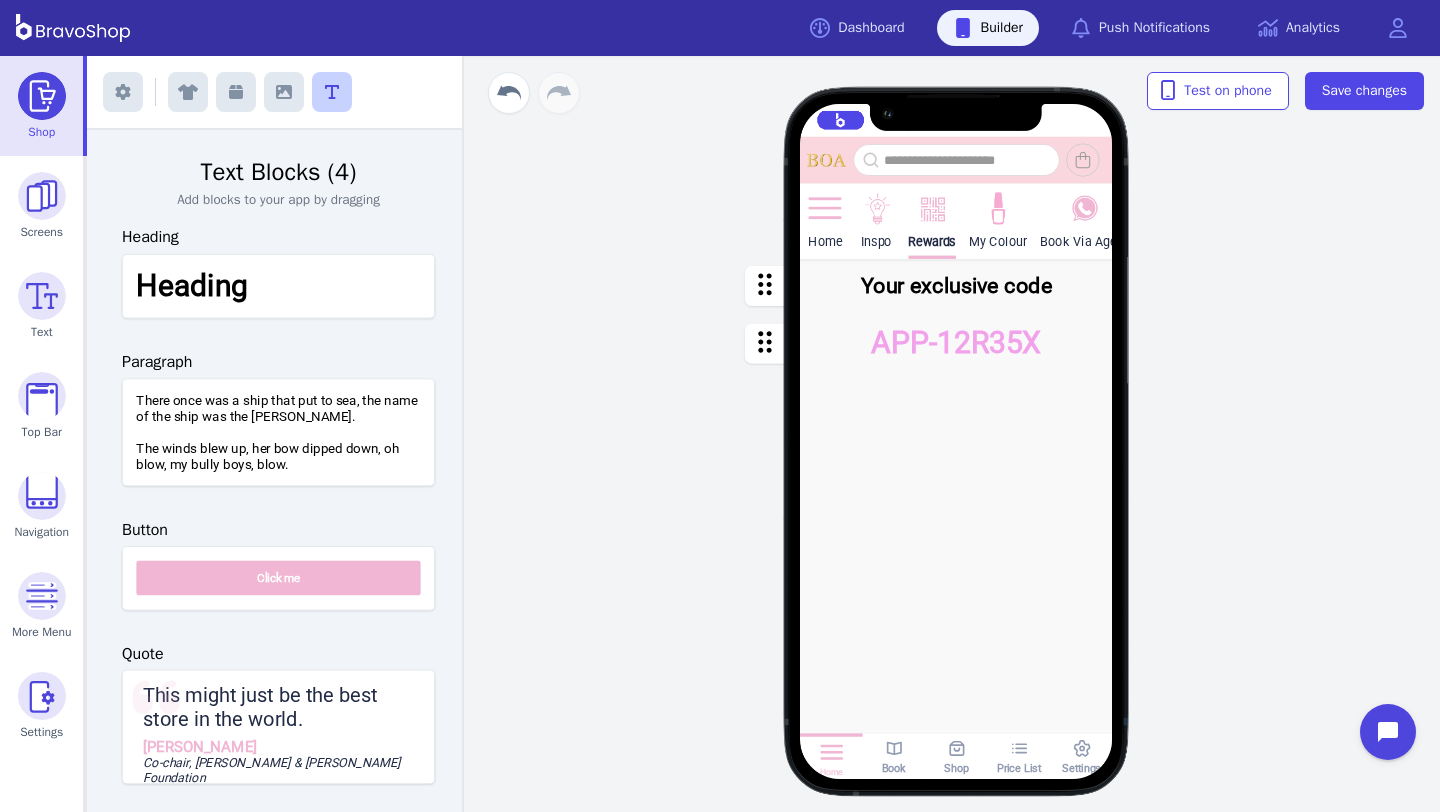 drag, startPoint x: 974, startPoint y: 437, endPoint x: 970, endPoint y: 427, distance: 10.770329 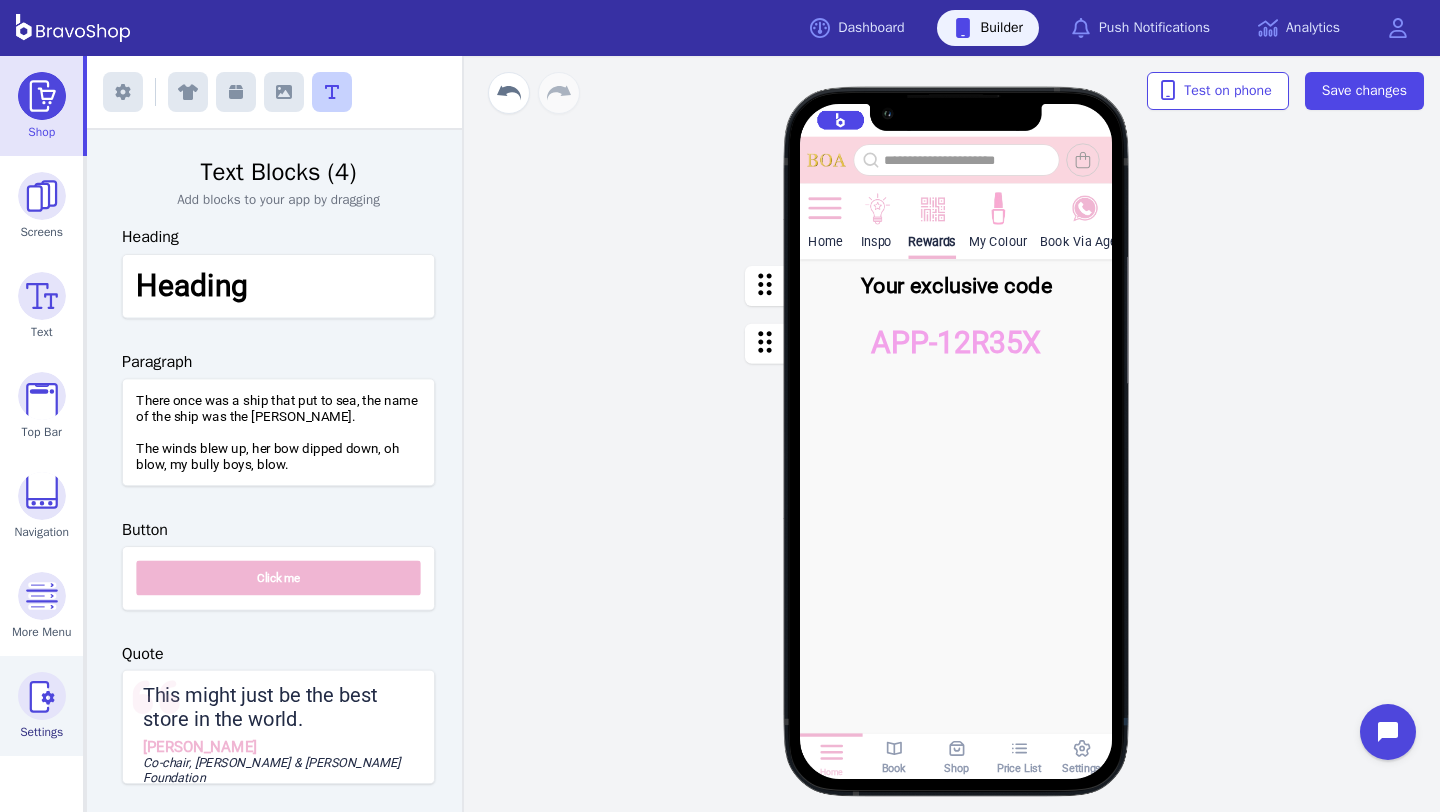 click on "Settings" at bounding box center (41, 732) 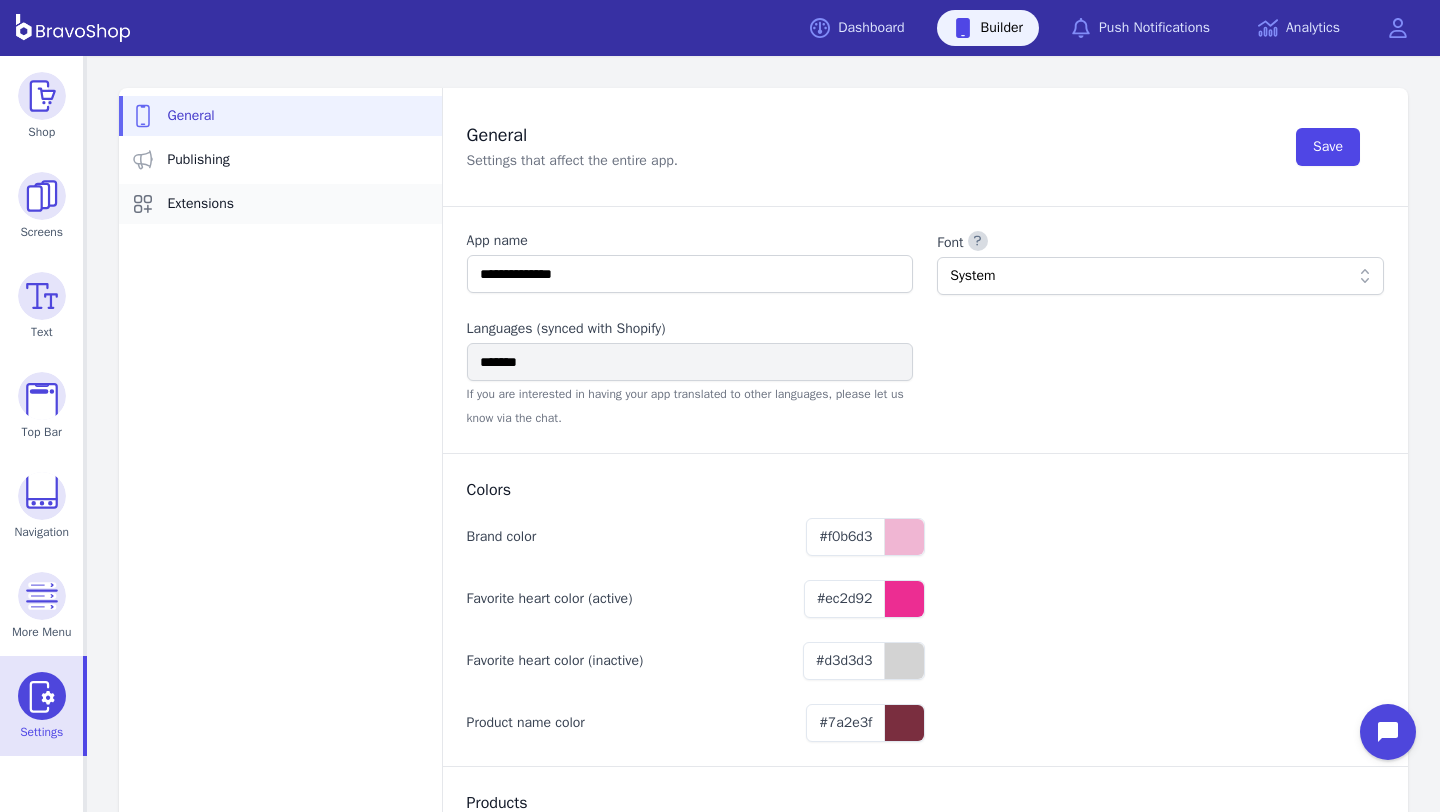 click on "Extensions" at bounding box center [200, 204] 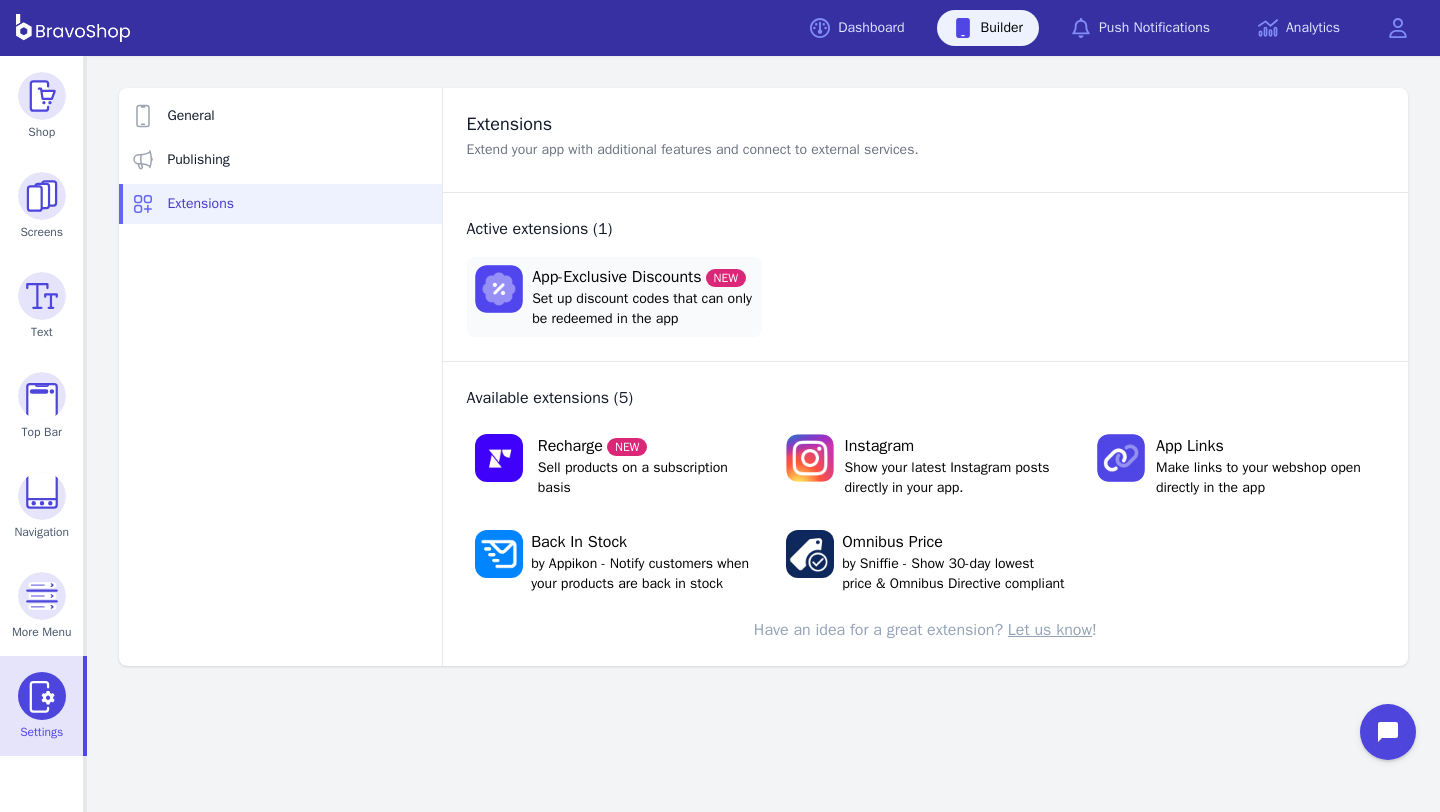 click on "App-Exclusive Discounts NEW" at bounding box center [643, 277] 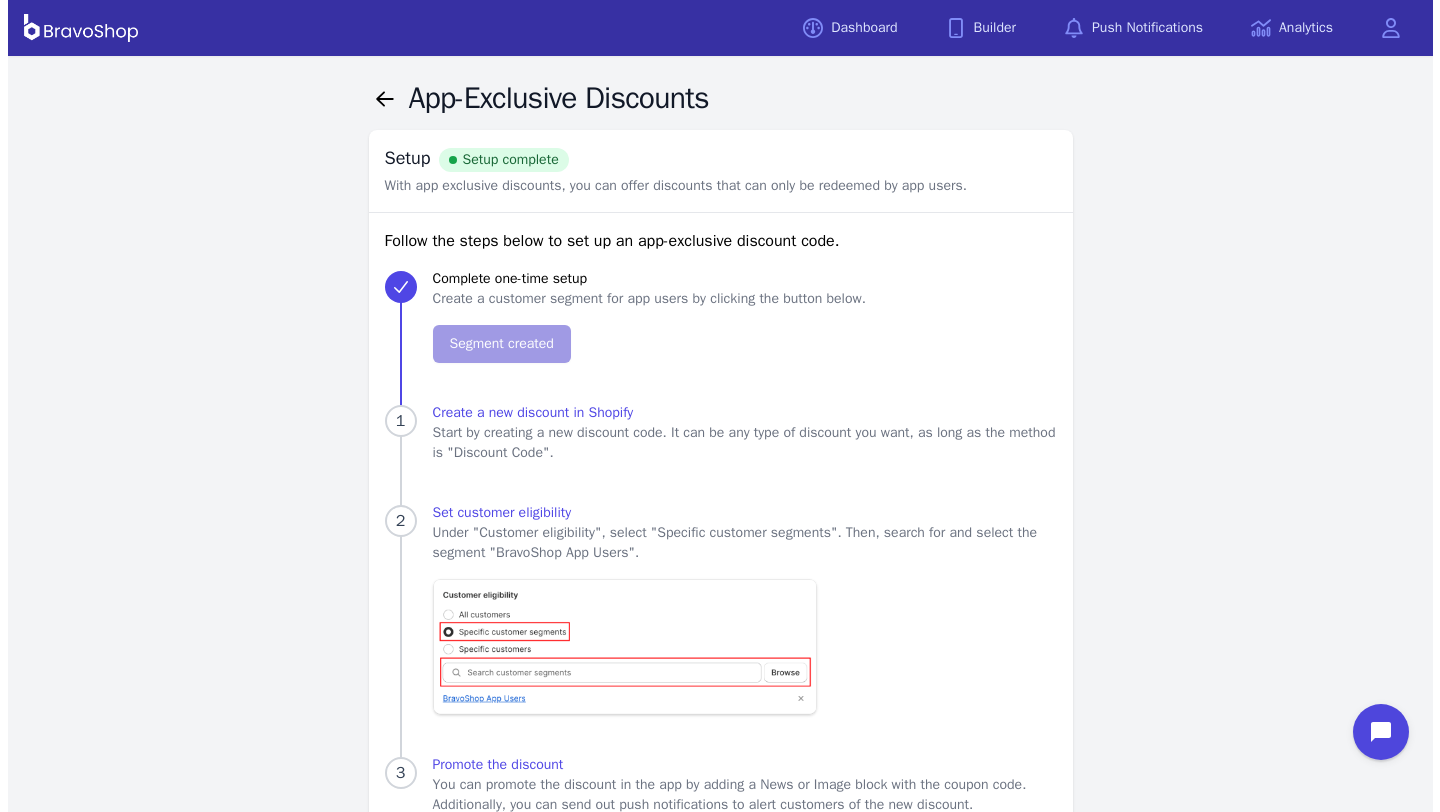 scroll, scrollTop: 0, scrollLeft: 0, axis: both 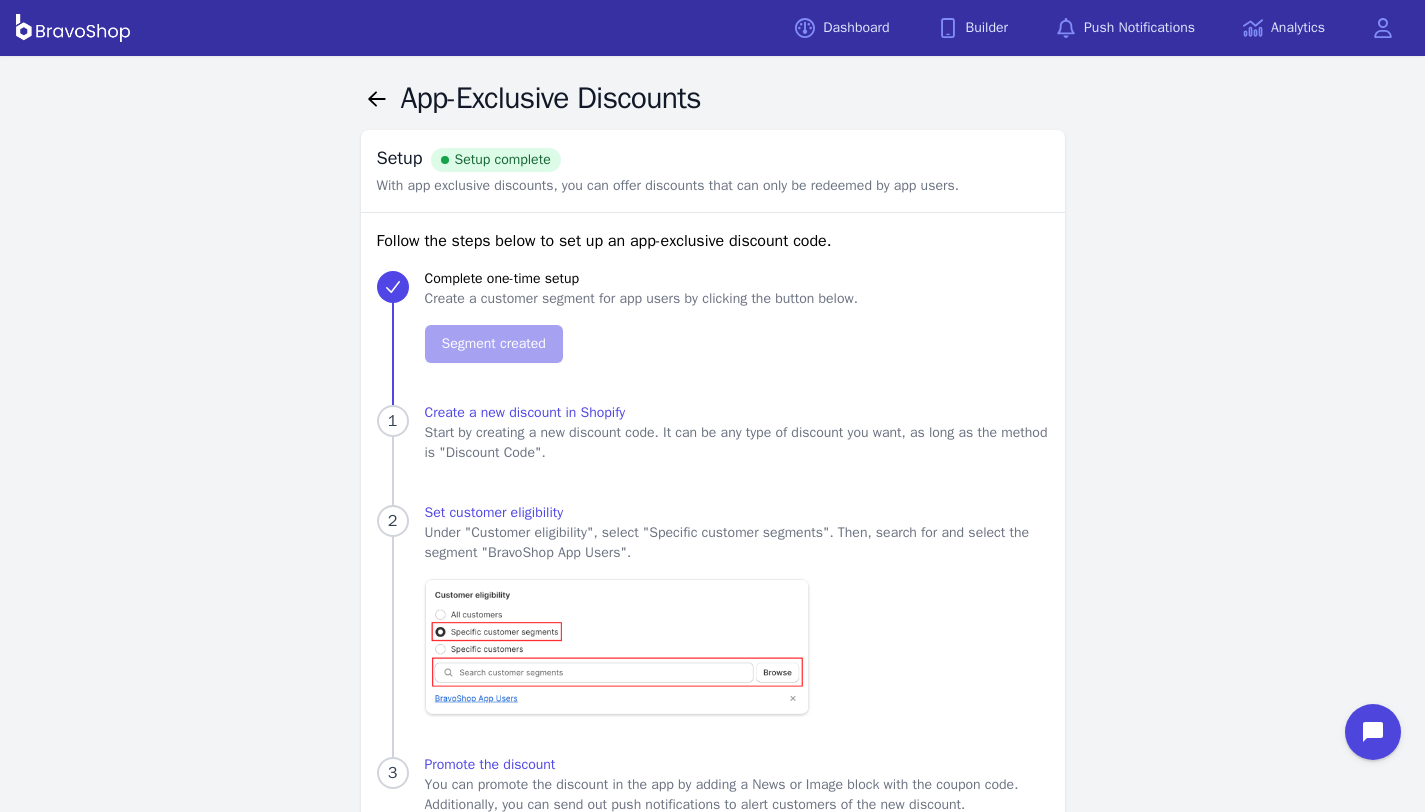click on "Setup Setup complete With app exclusive discounts, you can offer discounts that can only be redeemed by app users. Follow the steps below to set up an app-exclusive discount code. Complete one-time setup Create a customer segment for app users by clicking the button below. Segment created 1 Create a new discount in Shopify Start by creating a new discount code. It can be any type of discount you want, as long as the method is "Discount Code". 2 Set customer eligibility Under "Customer eligibility", select "Specific customer segments". Then, search for and select the segment "BravoShop App Users". 3 Promote the discount You can promote the discount in the app by adding a News or Image block with the coupon code. Additionally, you can send out push notifications to alert customers of the new discount. NOTE: Customers must be logged in to use the discount code." at bounding box center (713, 492) 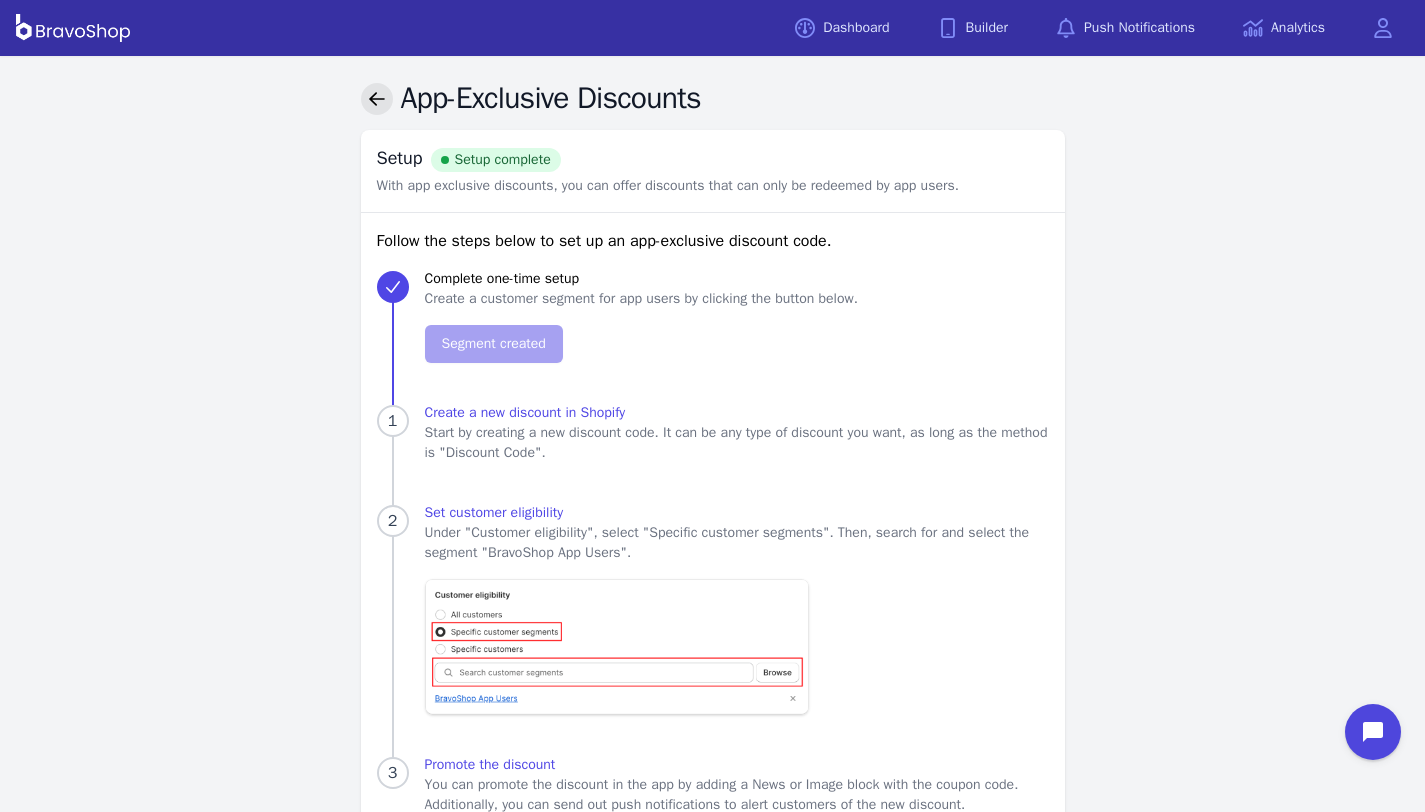 click 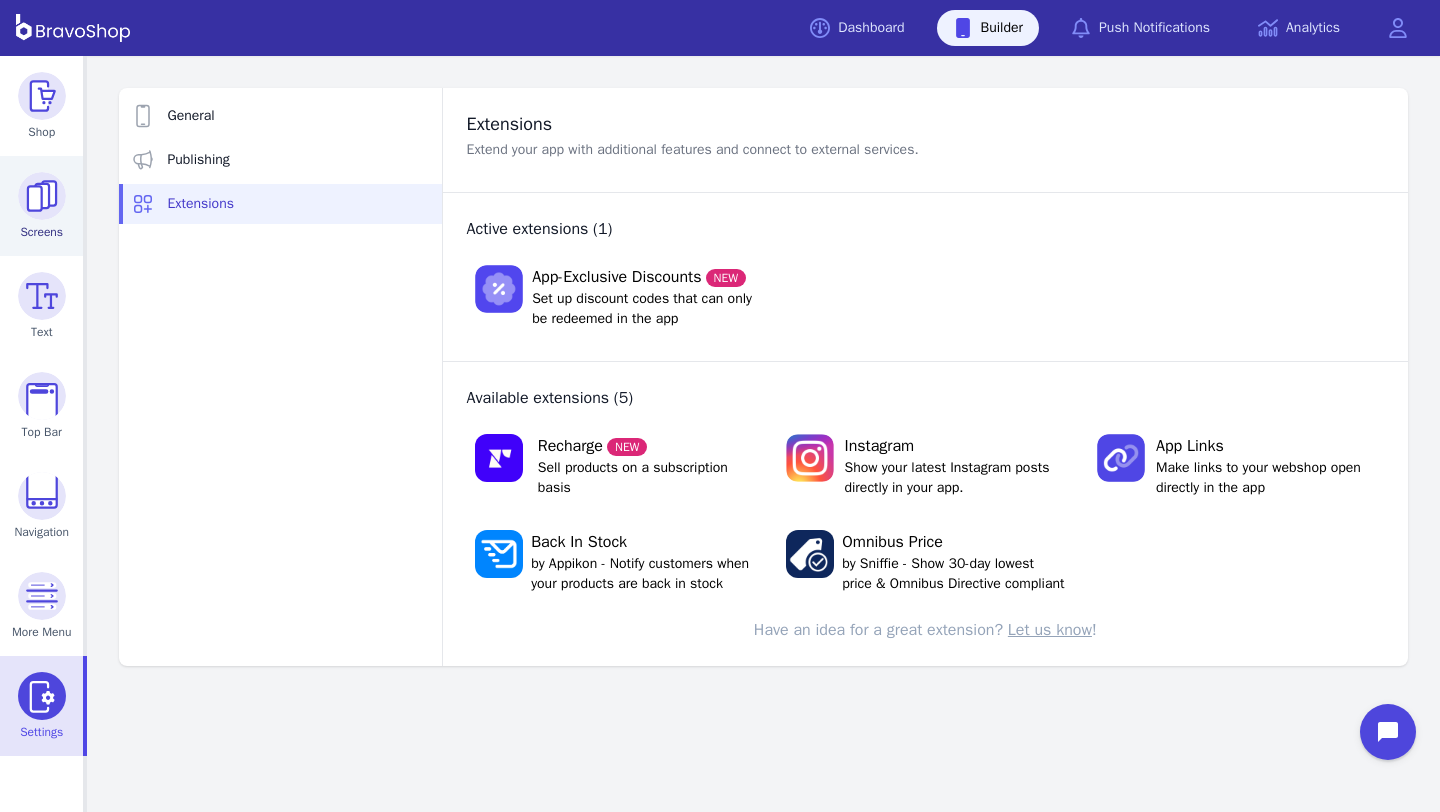 click at bounding box center (42, 196) 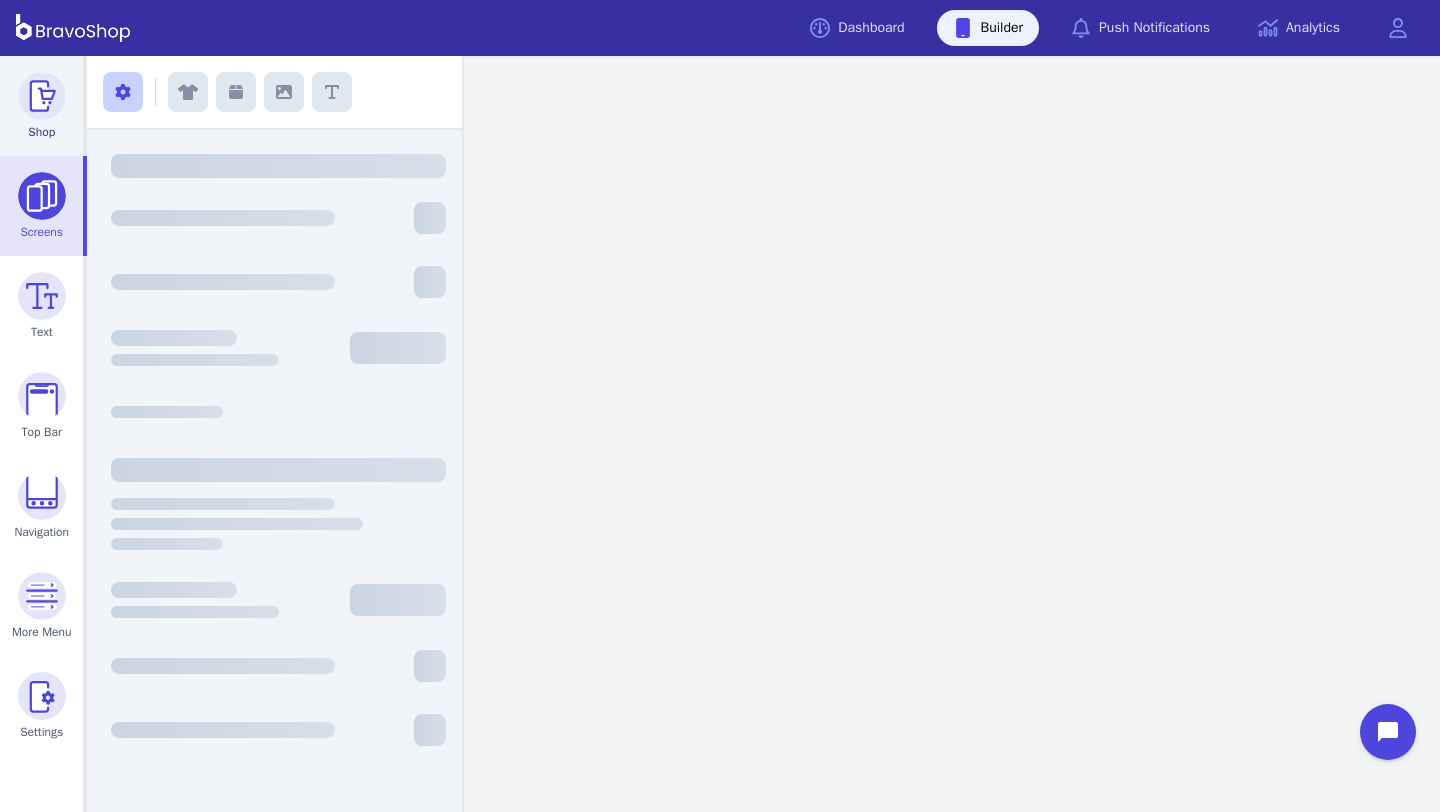click on "Shop" at bounding box center [41, 132] 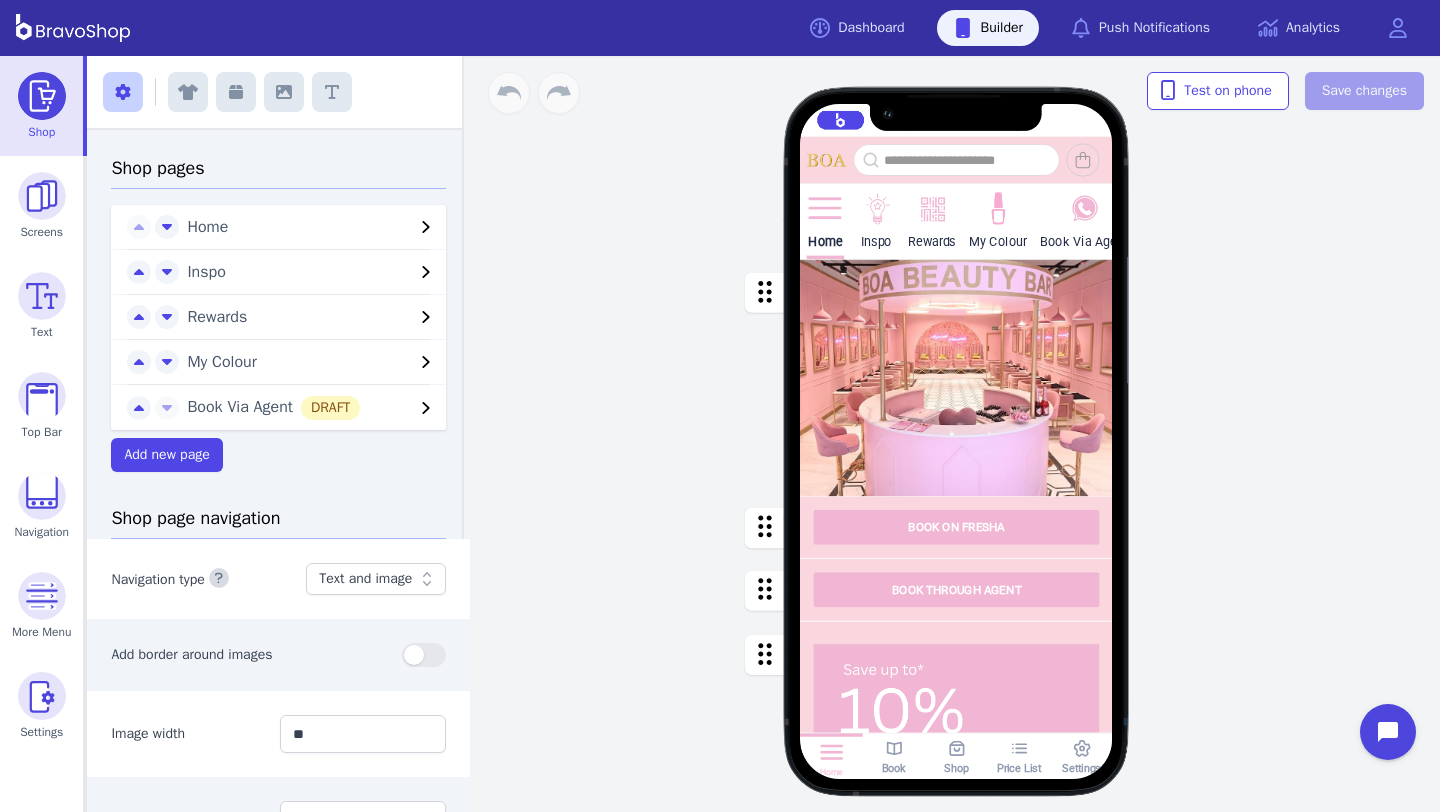 click at bounding box center [876, 209] 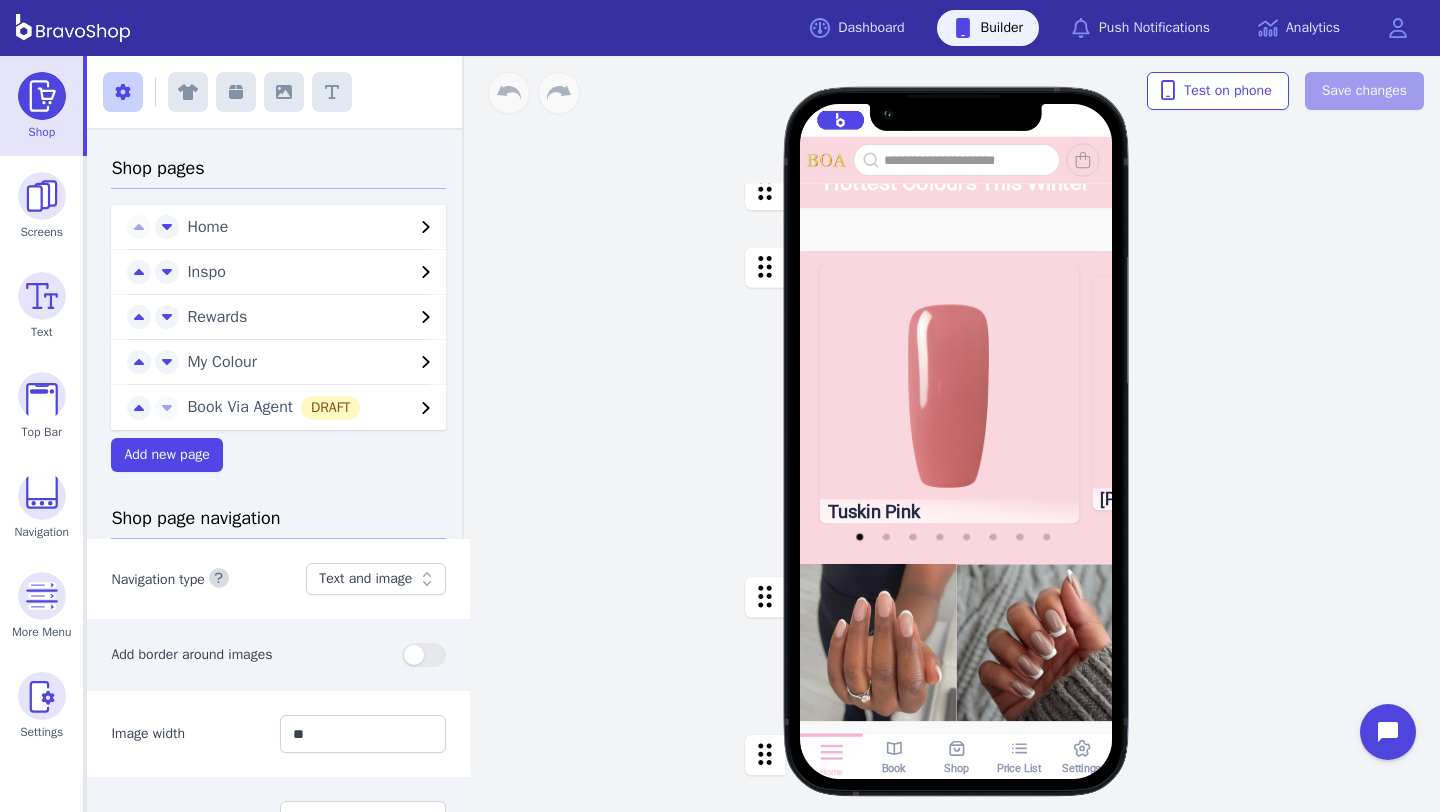 scroll, scrollTop: 673, scrollLeft: 0, axis: vertical 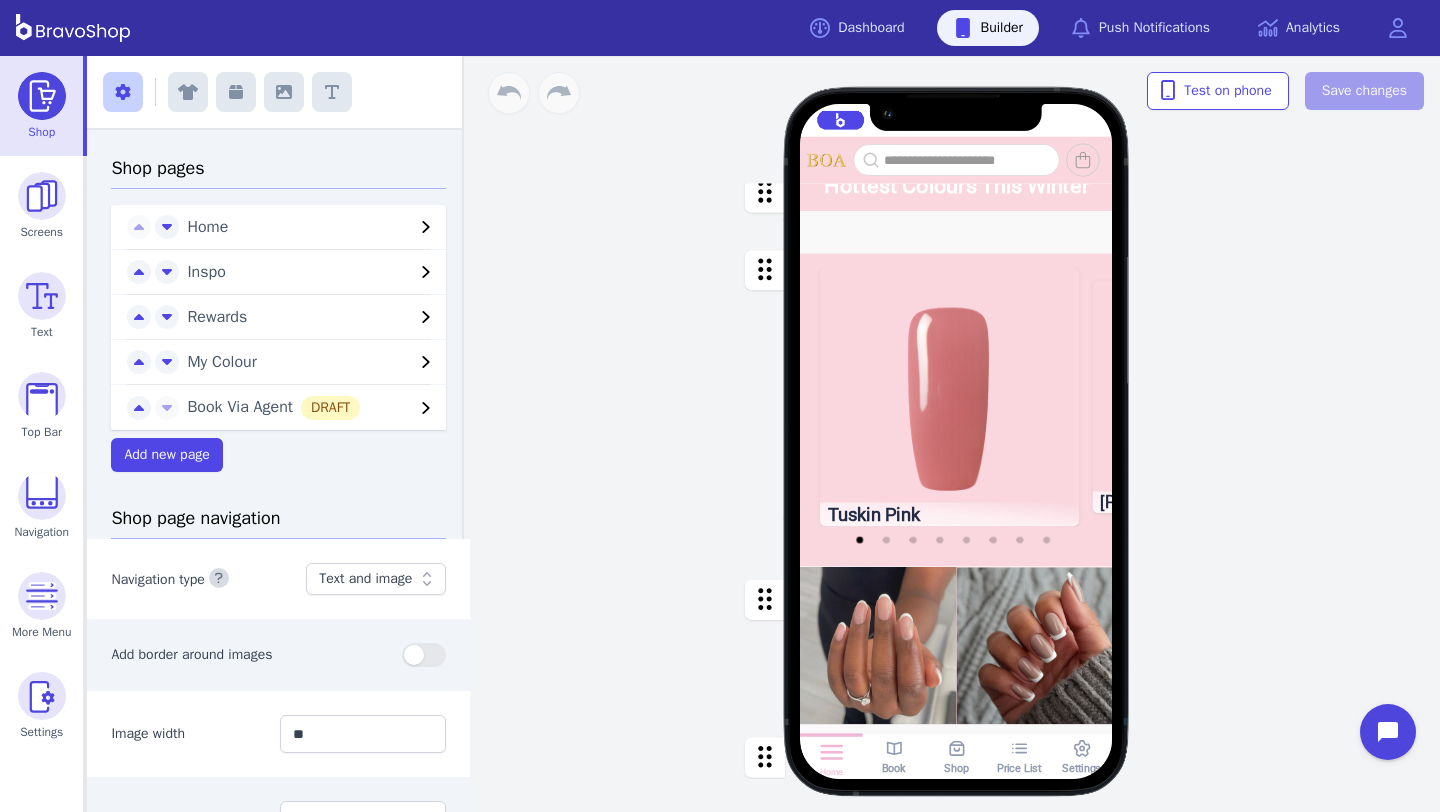 click at bounding box center [956, 402] 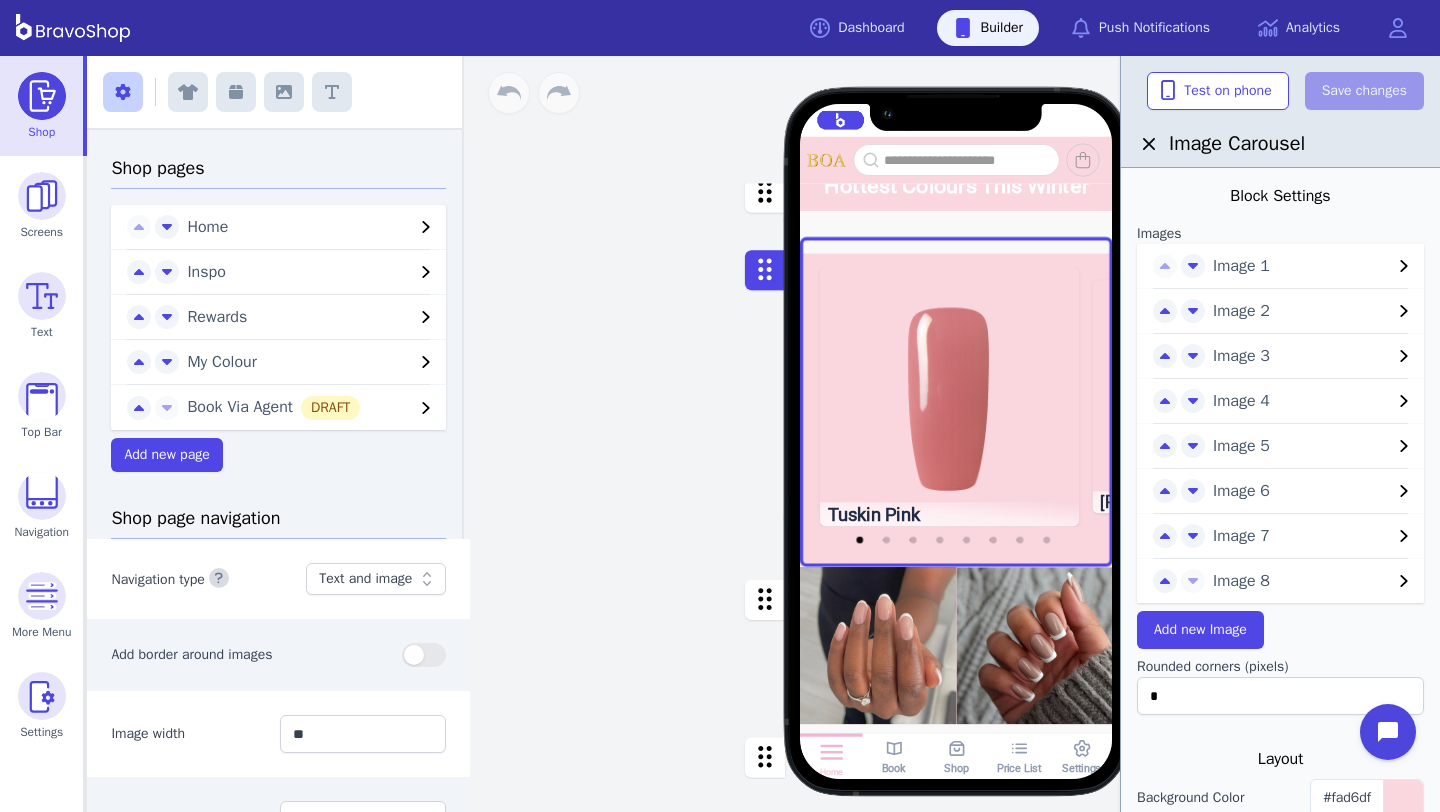 click on "Image 2" at bounding box center [1302, 311] 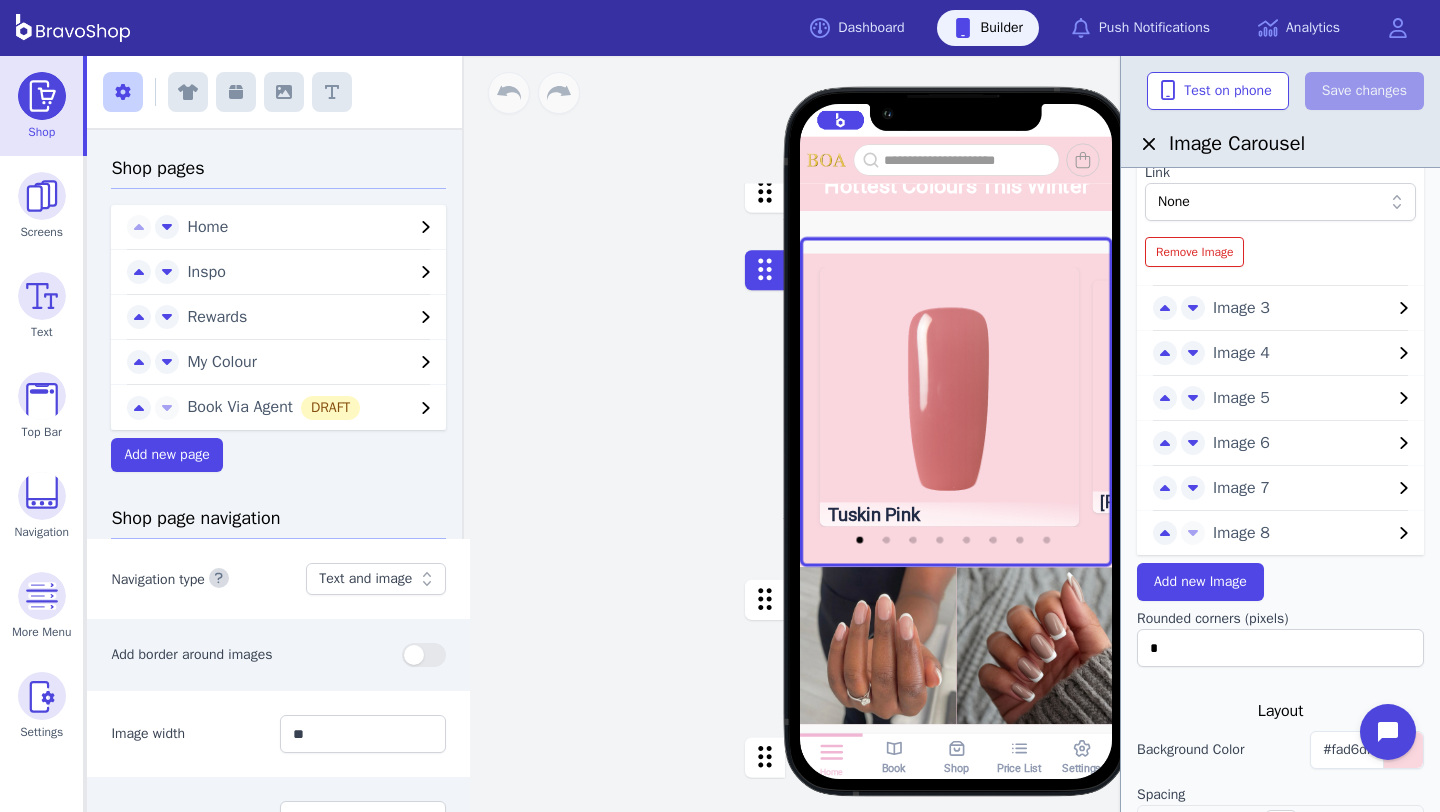click on "**********" at bounding box center (1280, 188) 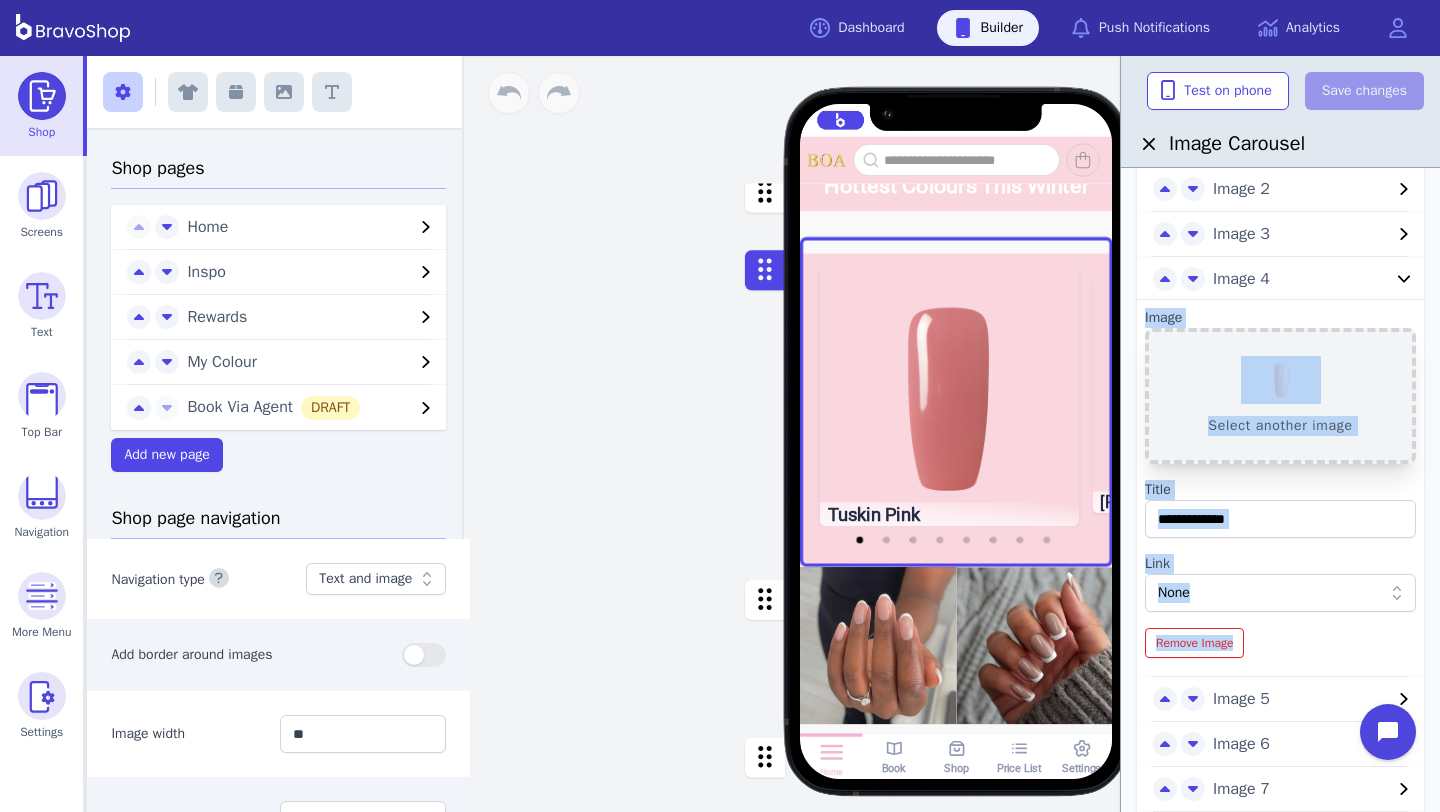 scroll, scrollTop: 0, scrollLeft: 0, axis: both 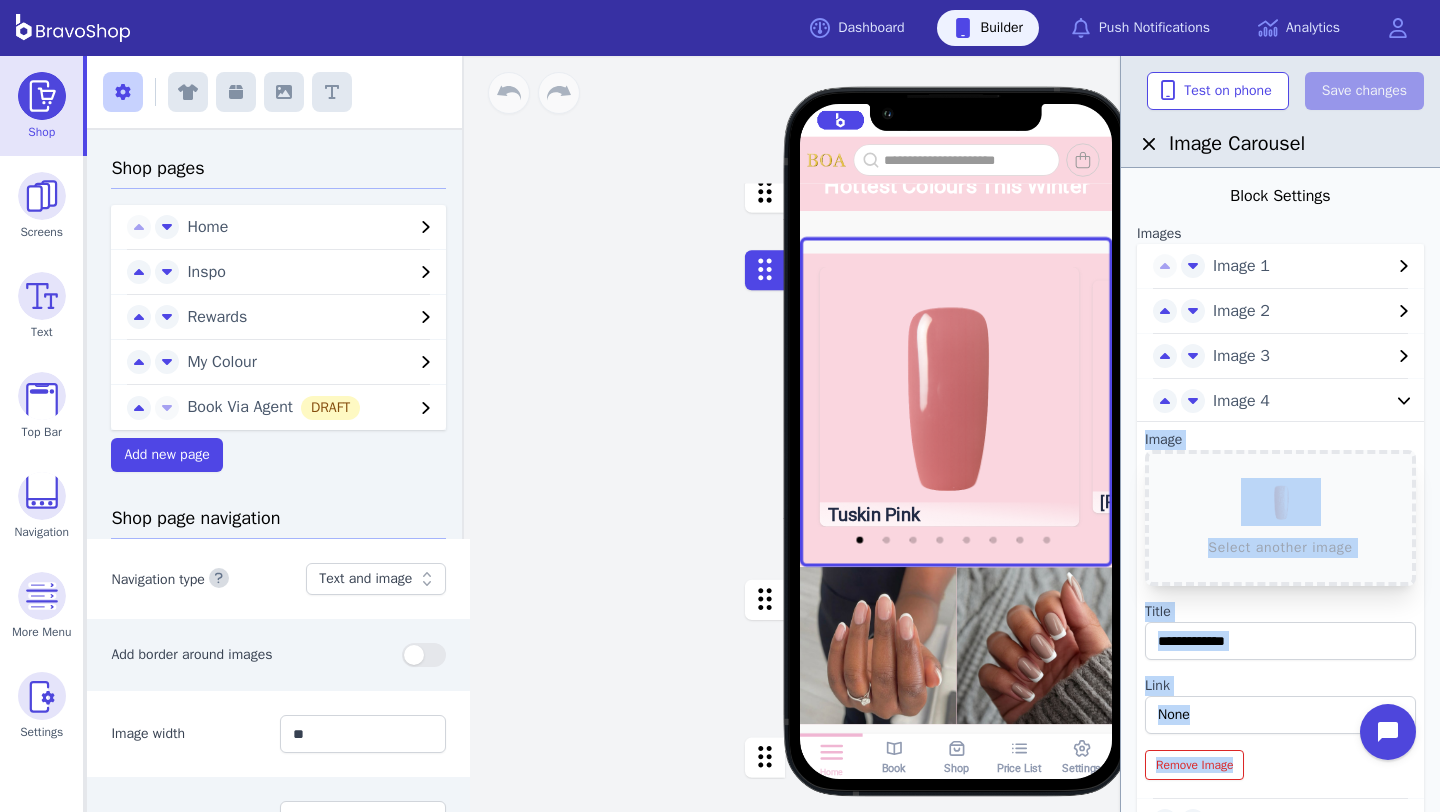 click on "Title" at bounding box center [1280, 612] 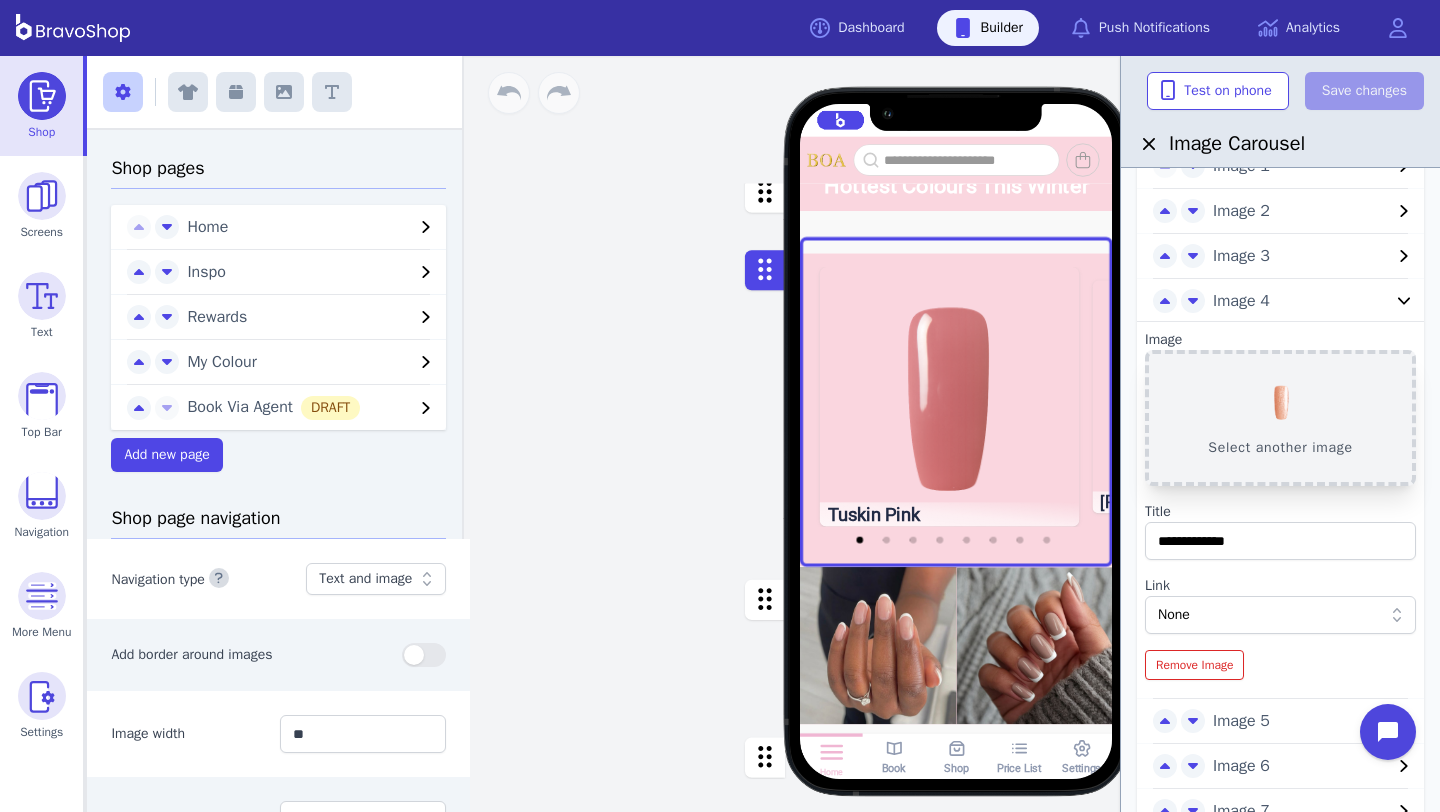scroll, scrollTop: 0, scrollLeft: 0, axis: both 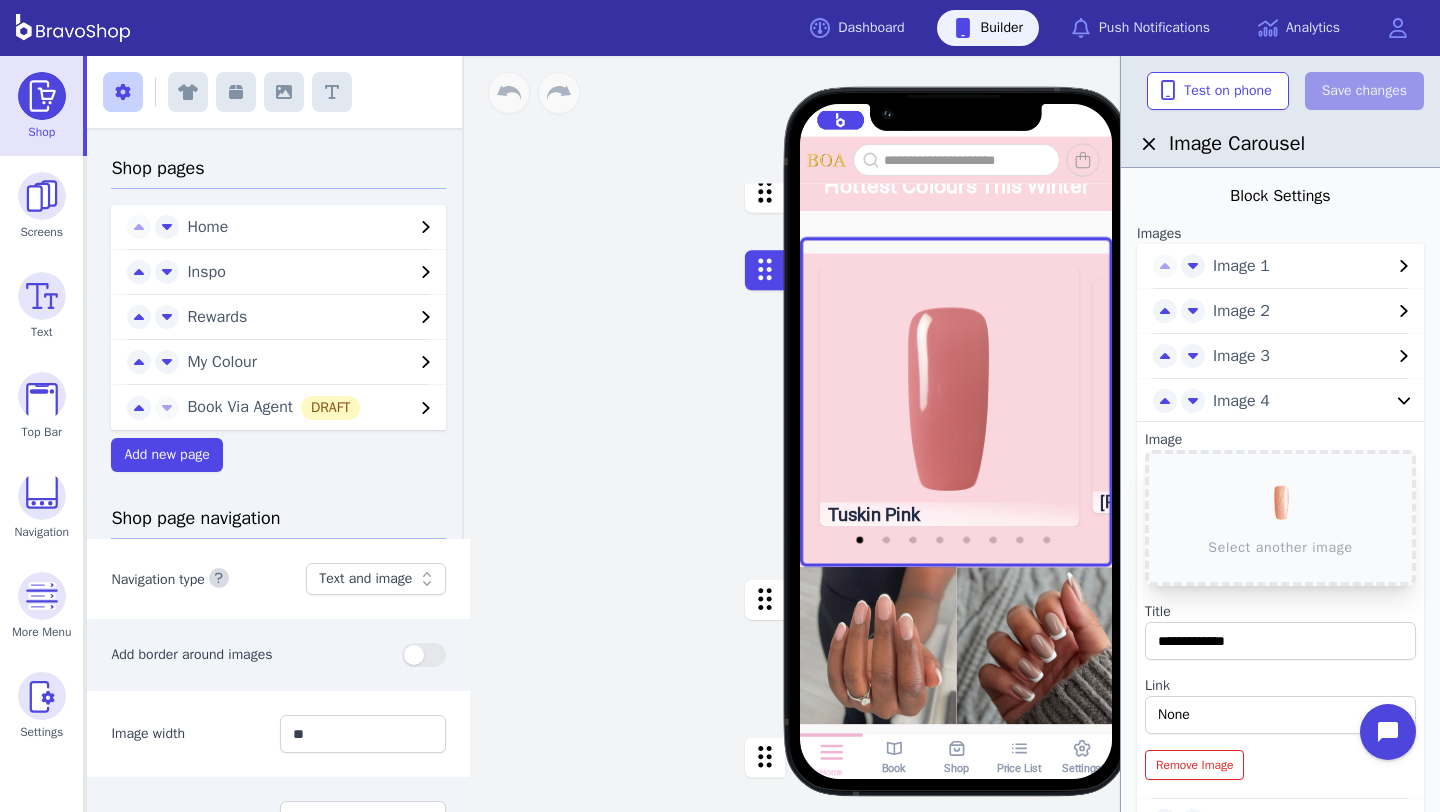click on "Image 4" at bounding box center (1302, 401) 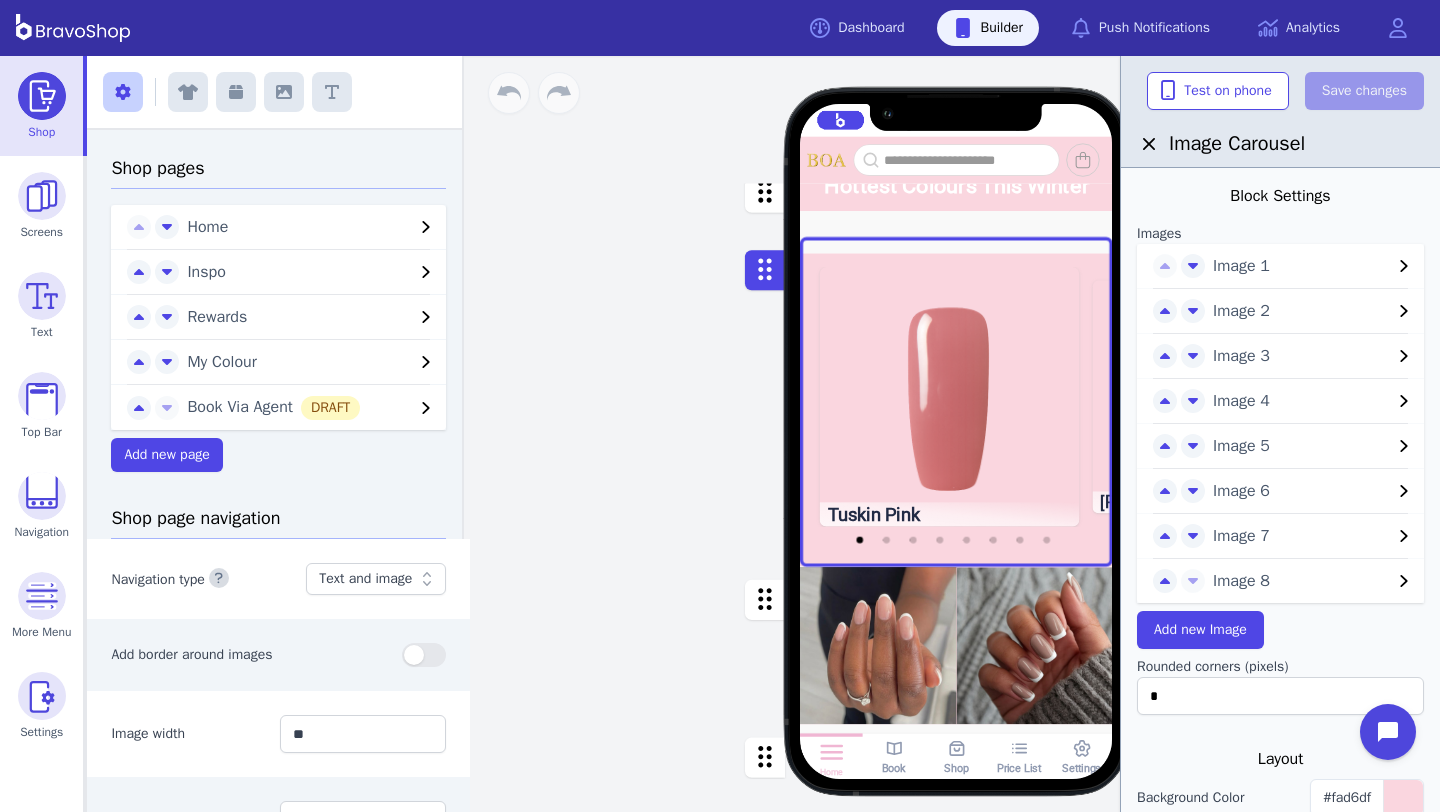 click on "Image 4" at bounding box center (1302, 401) 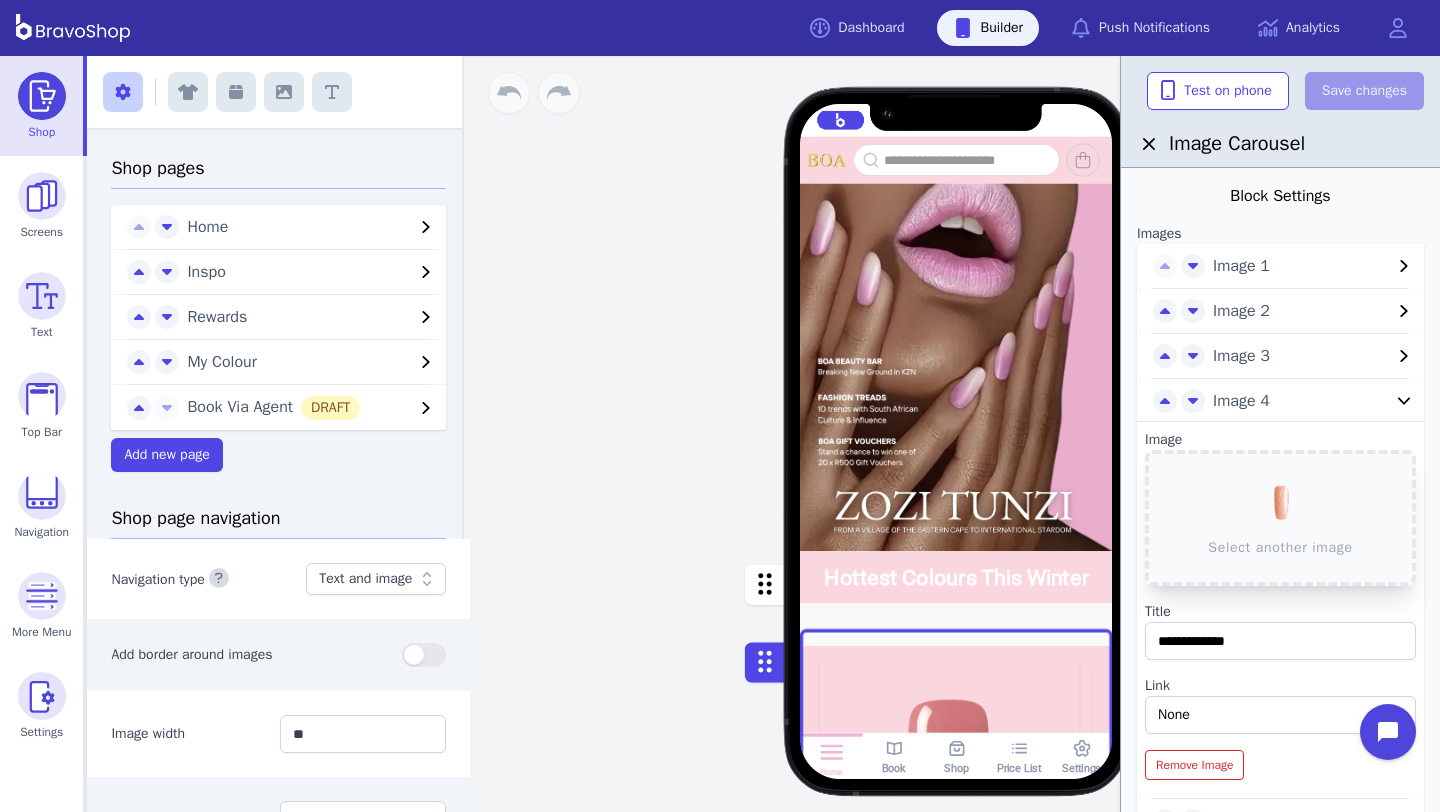 scroll, scrollTop: 0, scrollLeft: 0, axis: both 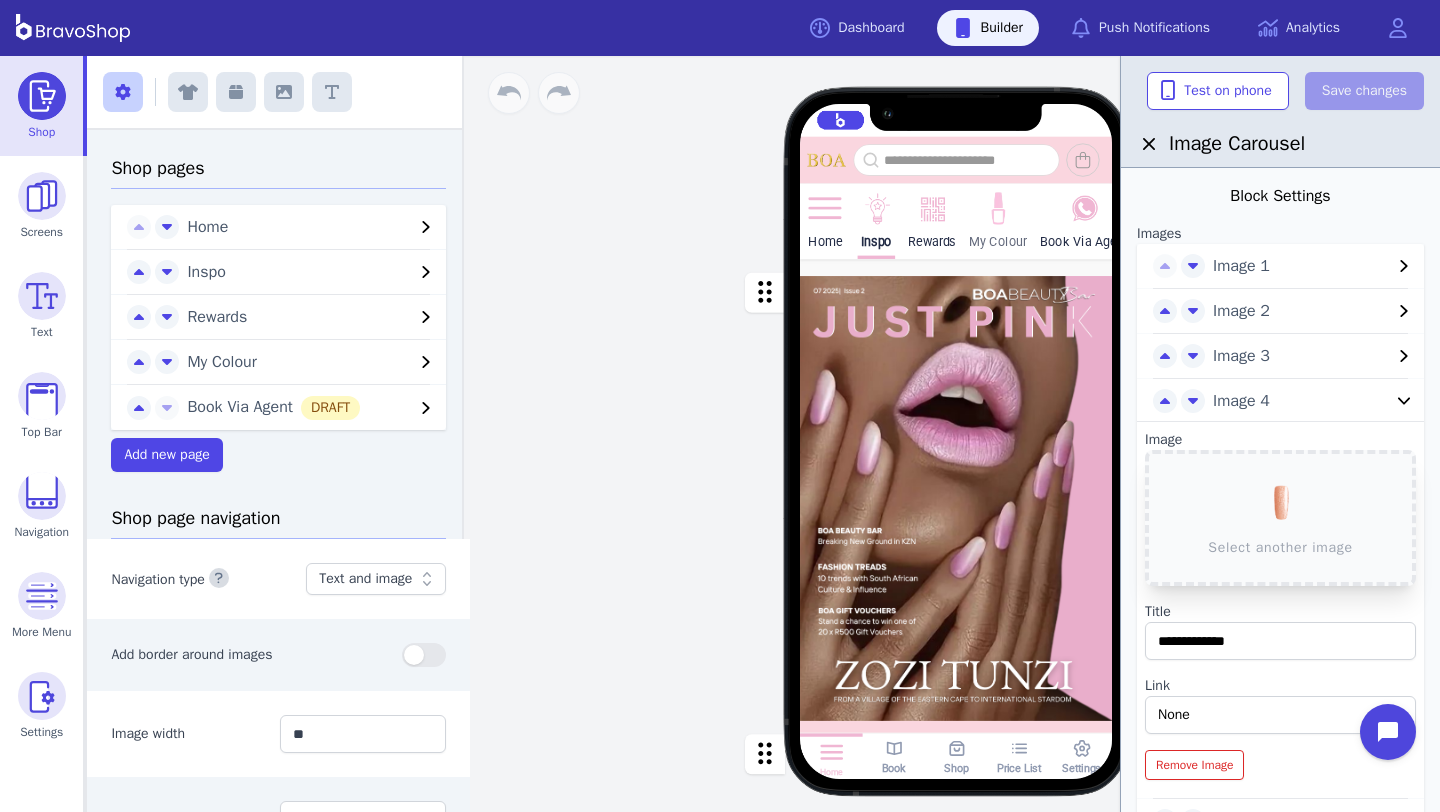 click at bounding box center [998, 209] 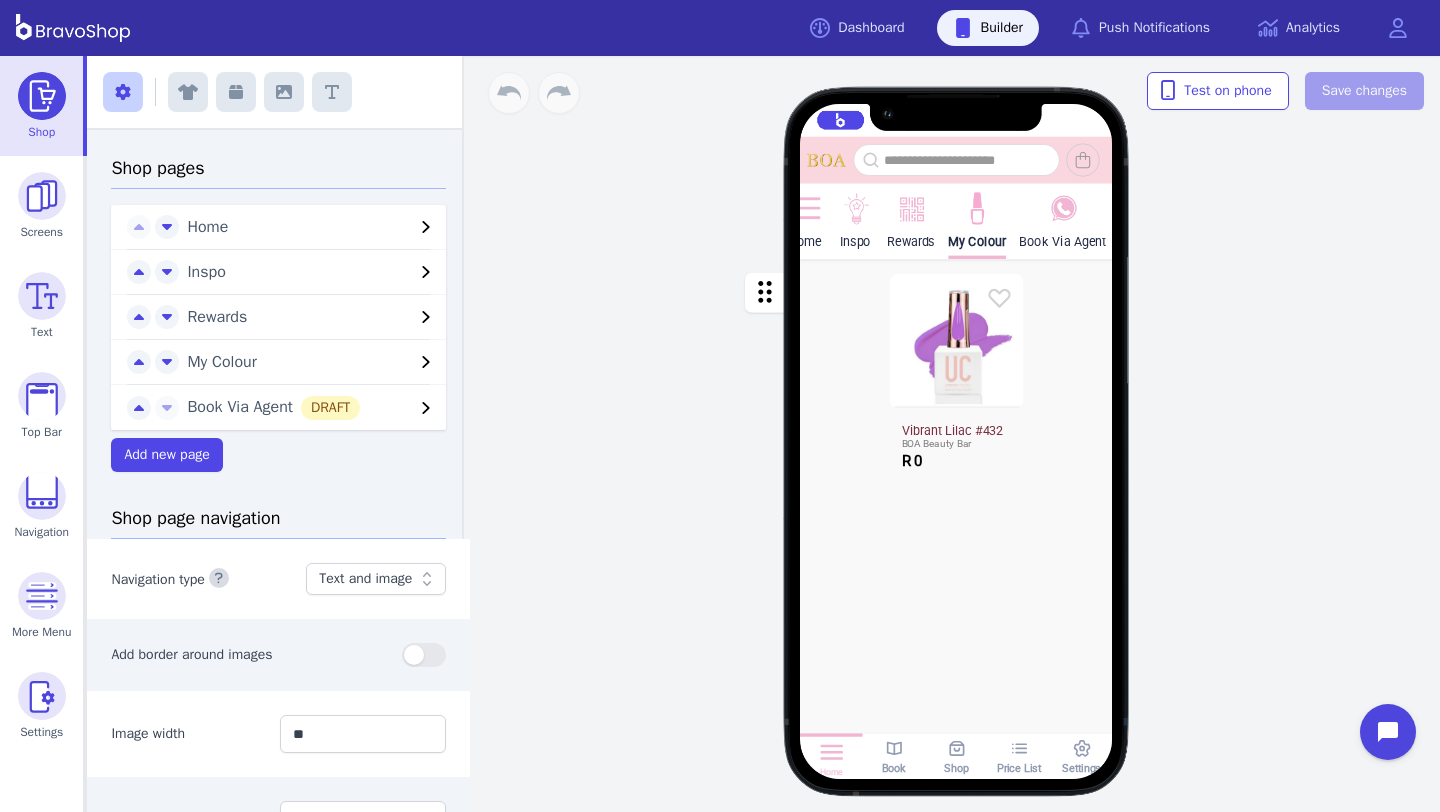 scroll, scrollTop: 0, scrollLeft: 32, axis: horizontal 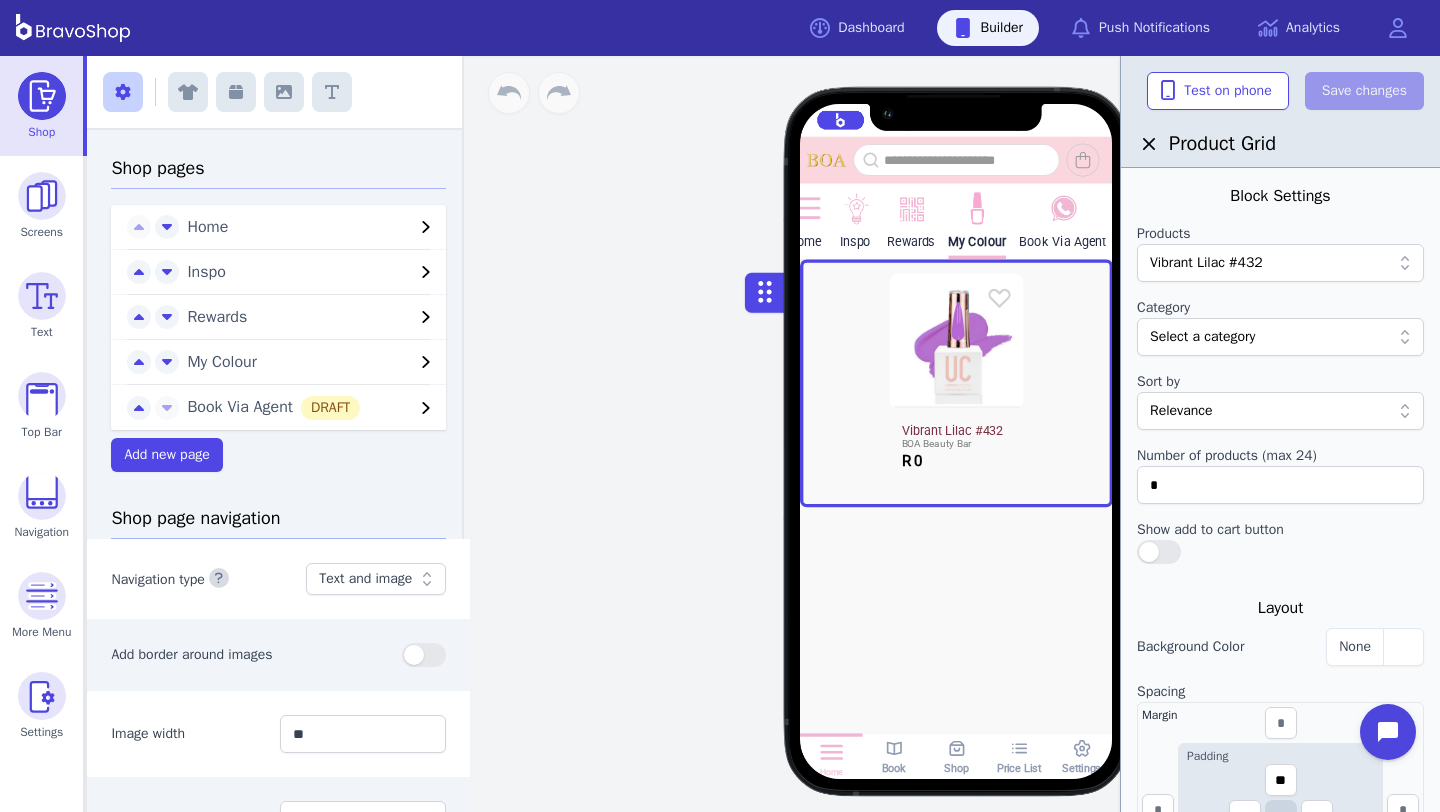 click at bounding box center [956, 560] 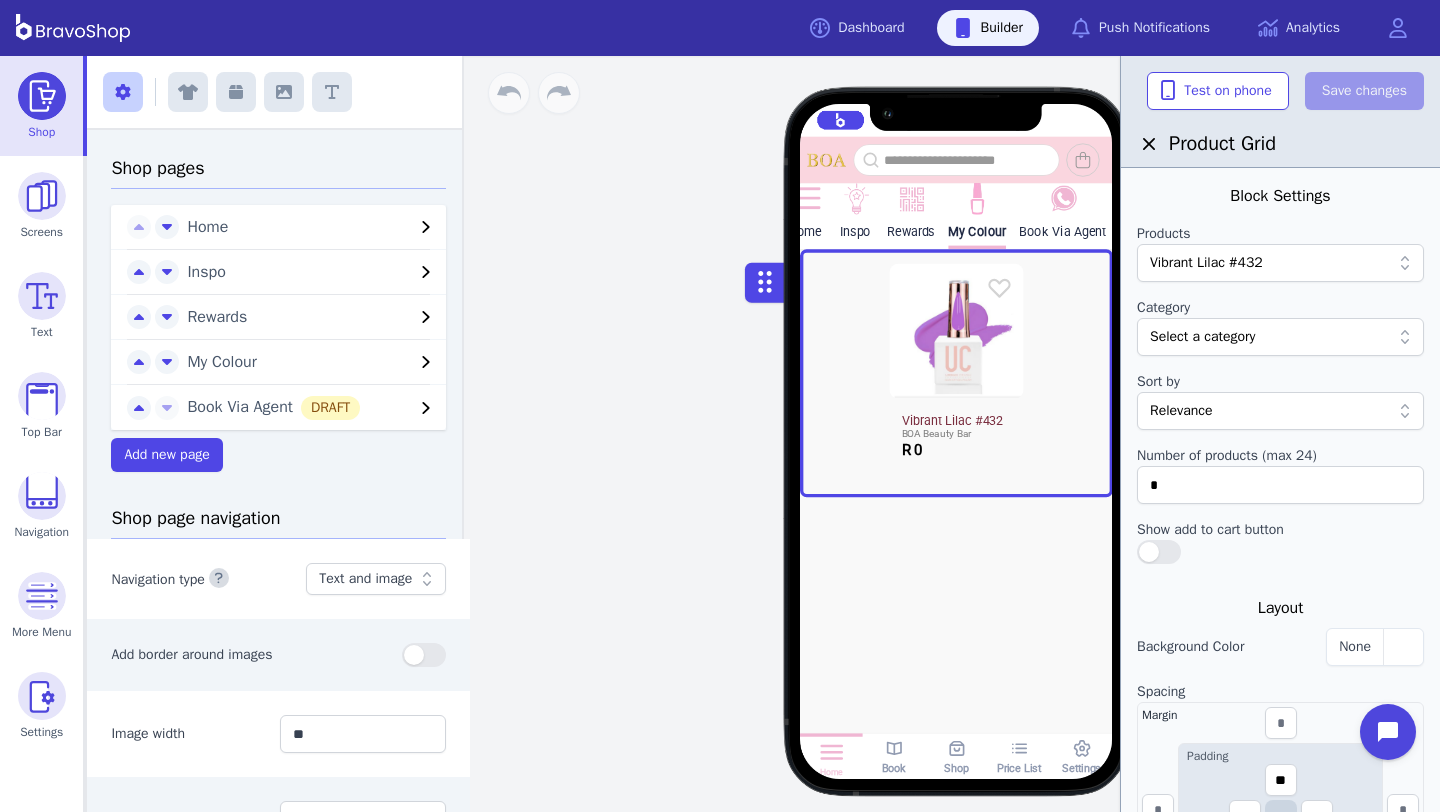 scroll, scrollTop: 27, scrollLeft: 0, axis: vertical 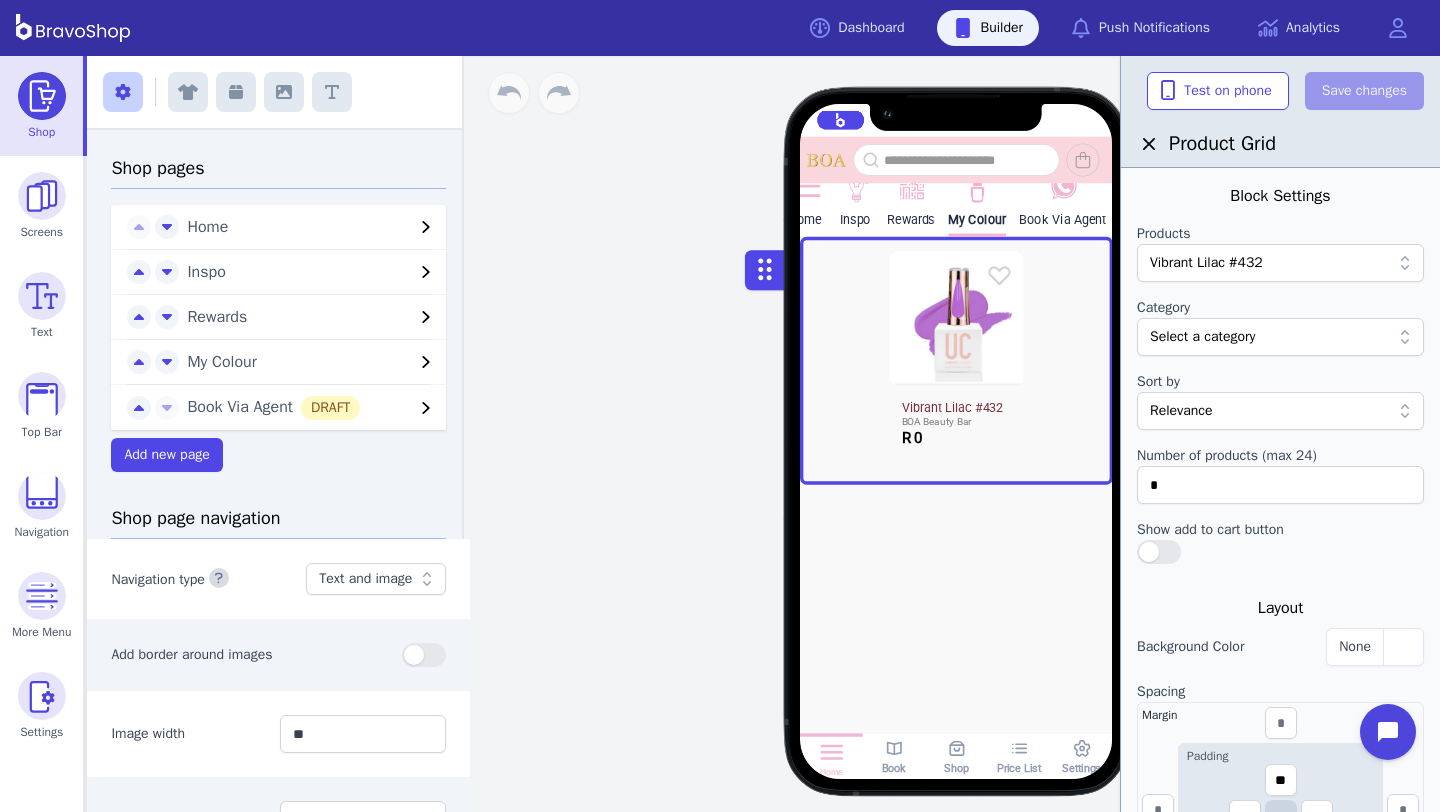 click on "Home Inspo Rewards My Colour Book Via Agent Vibrant Lilac #432 BOA Beauty Bar R 0 Drag a block here to get started" at bounding box center [956, 482] 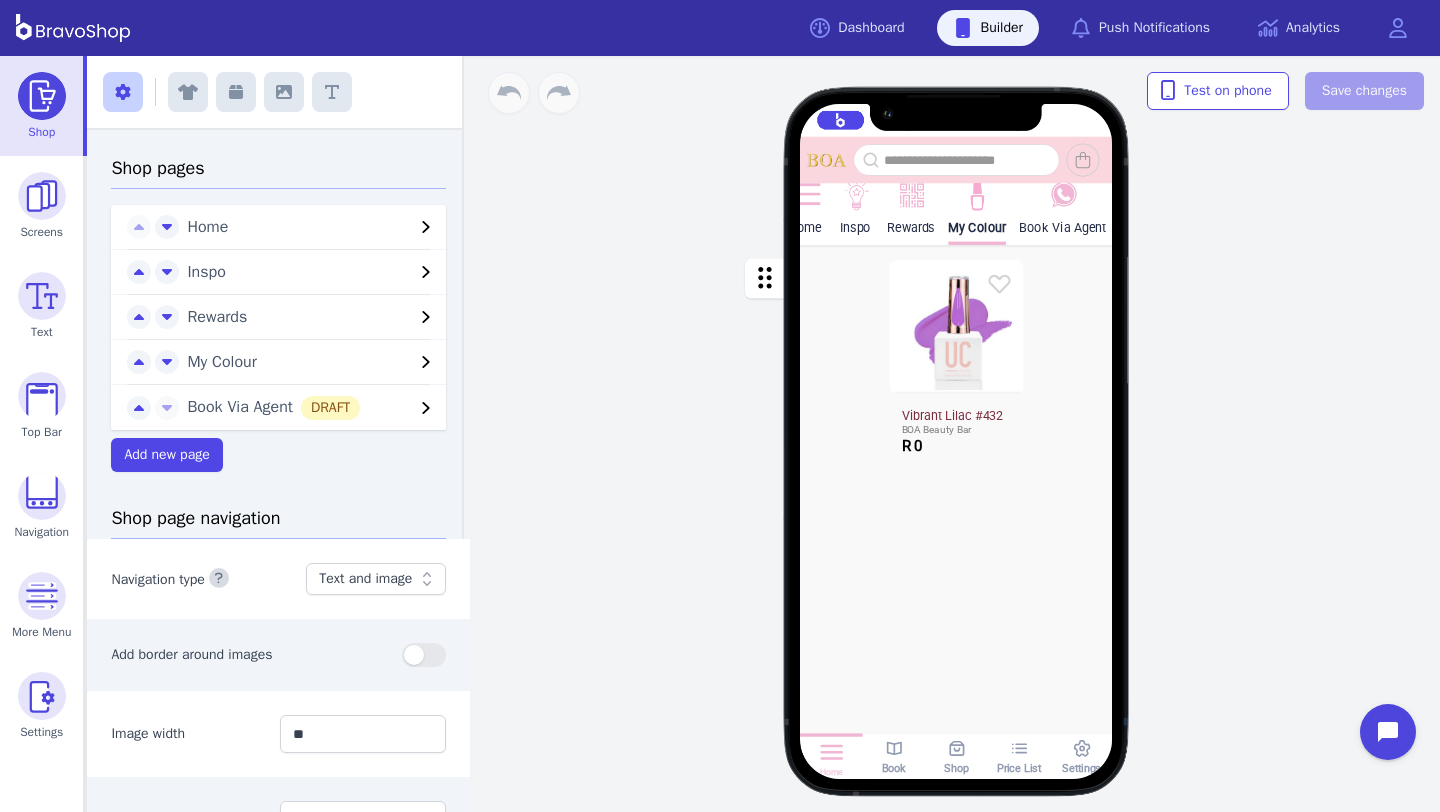 scroll, scrollTop: 0, scrollLeft: 0, axis: both 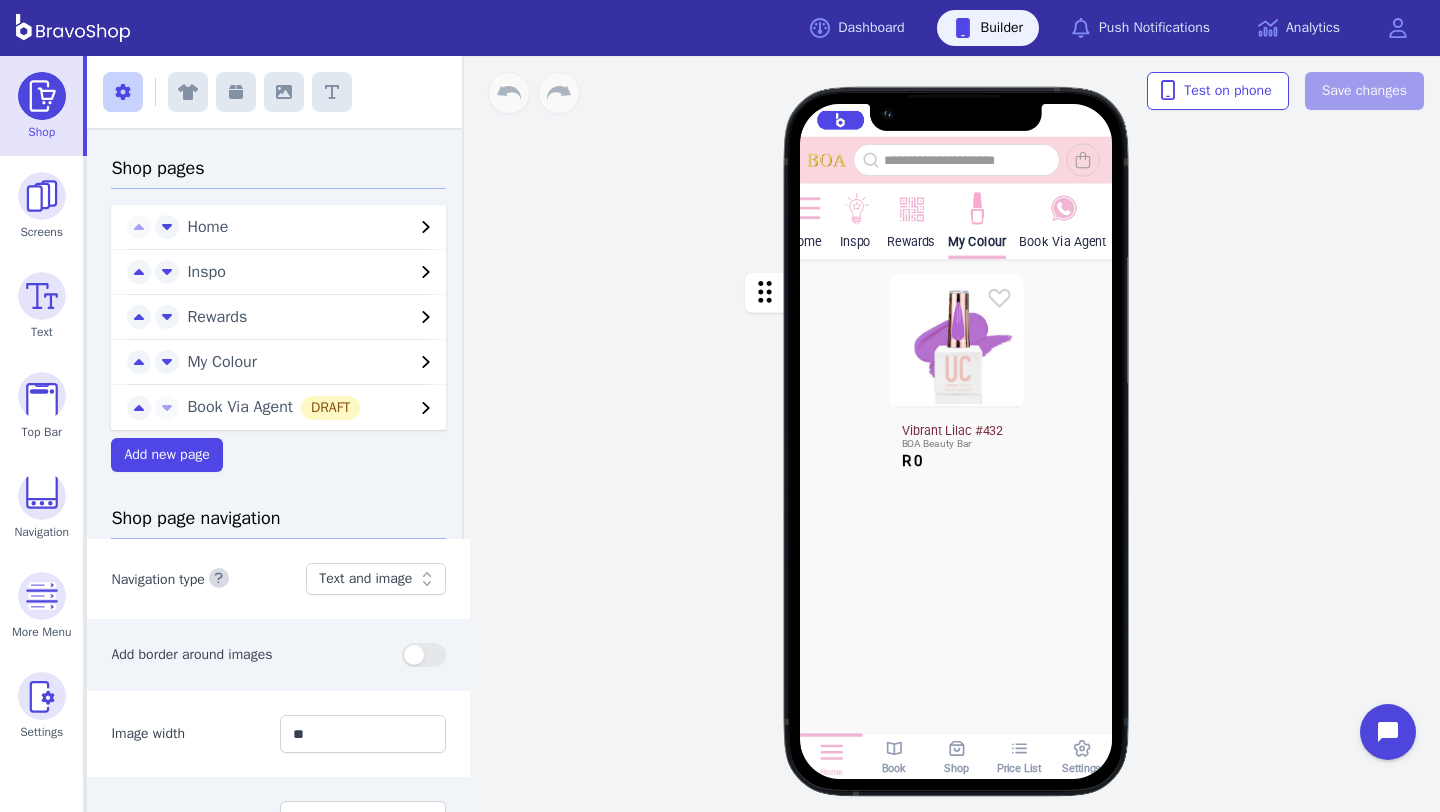 click at bounding box center [956, 560] 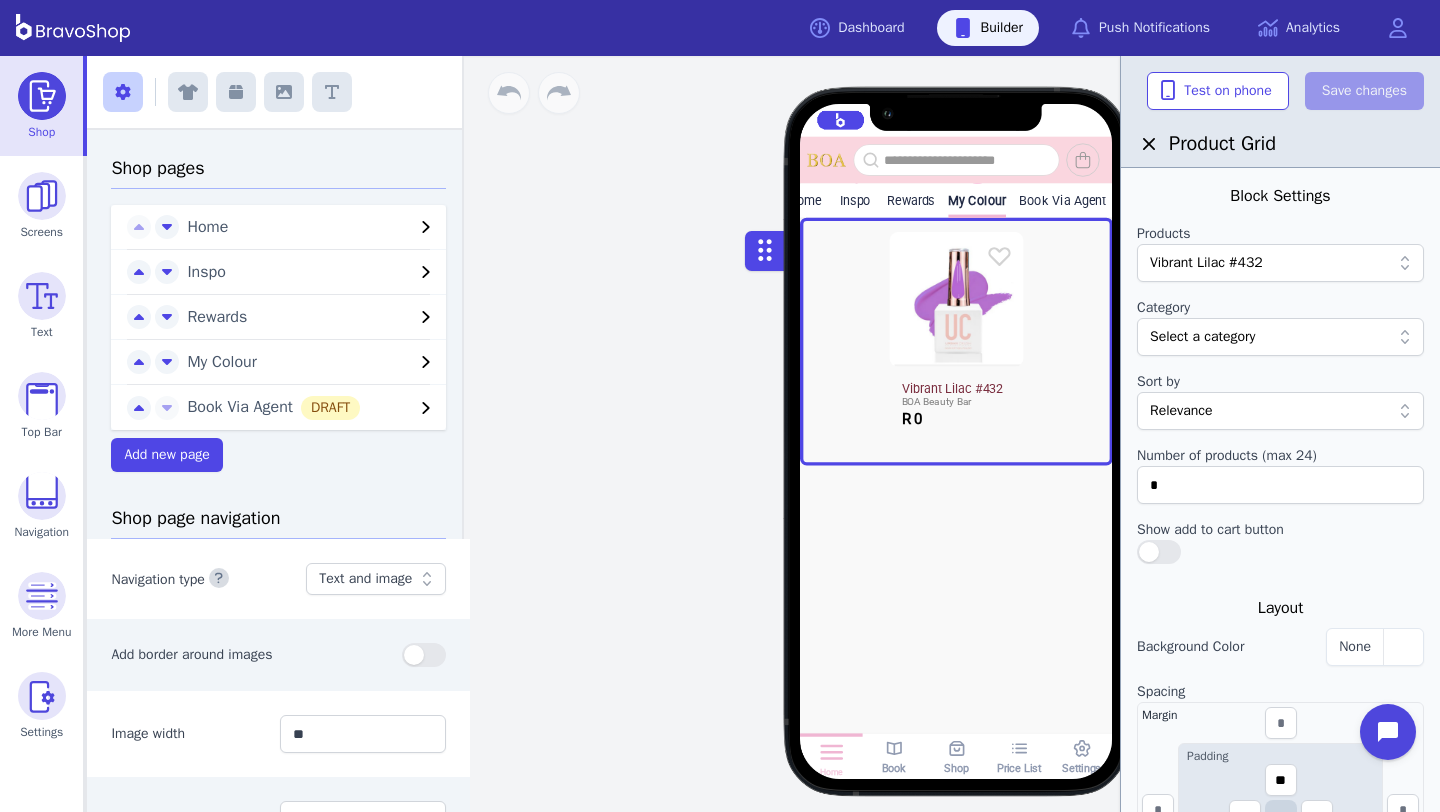 scroll, scrollTop: 49, scrollLeft: 0, axis: vertical 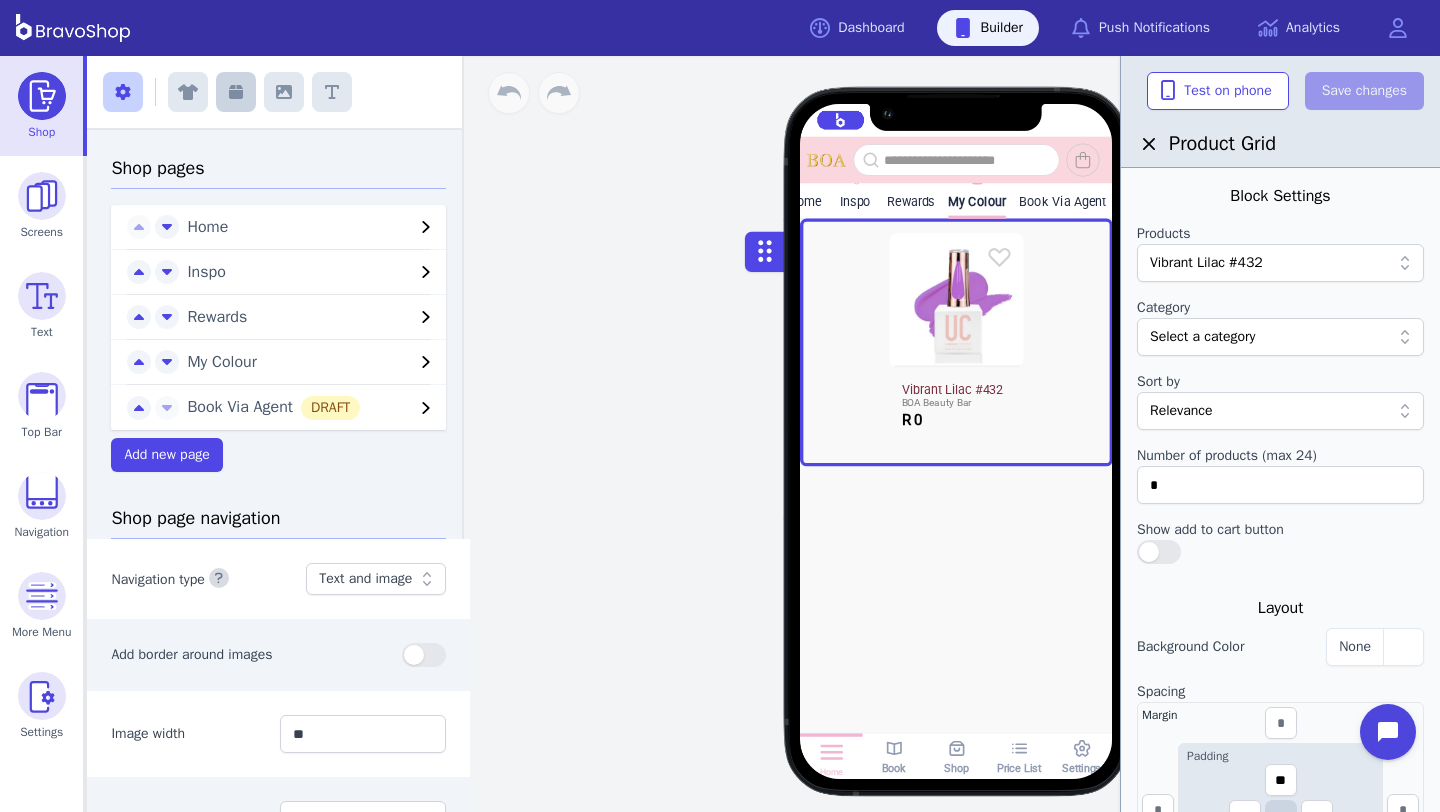 click 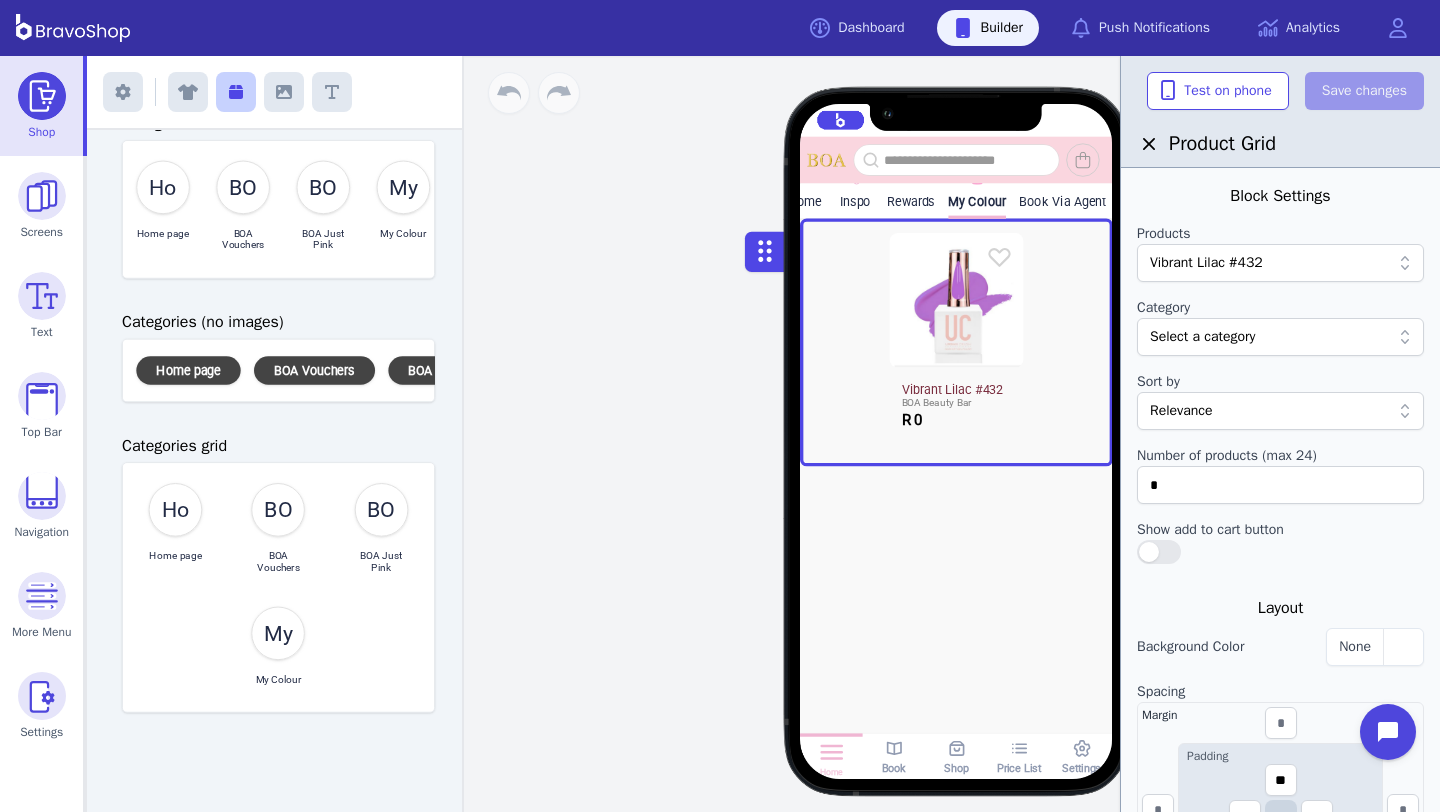 scroll, scrollTop: 0, scrollLeft: 0, axis: both 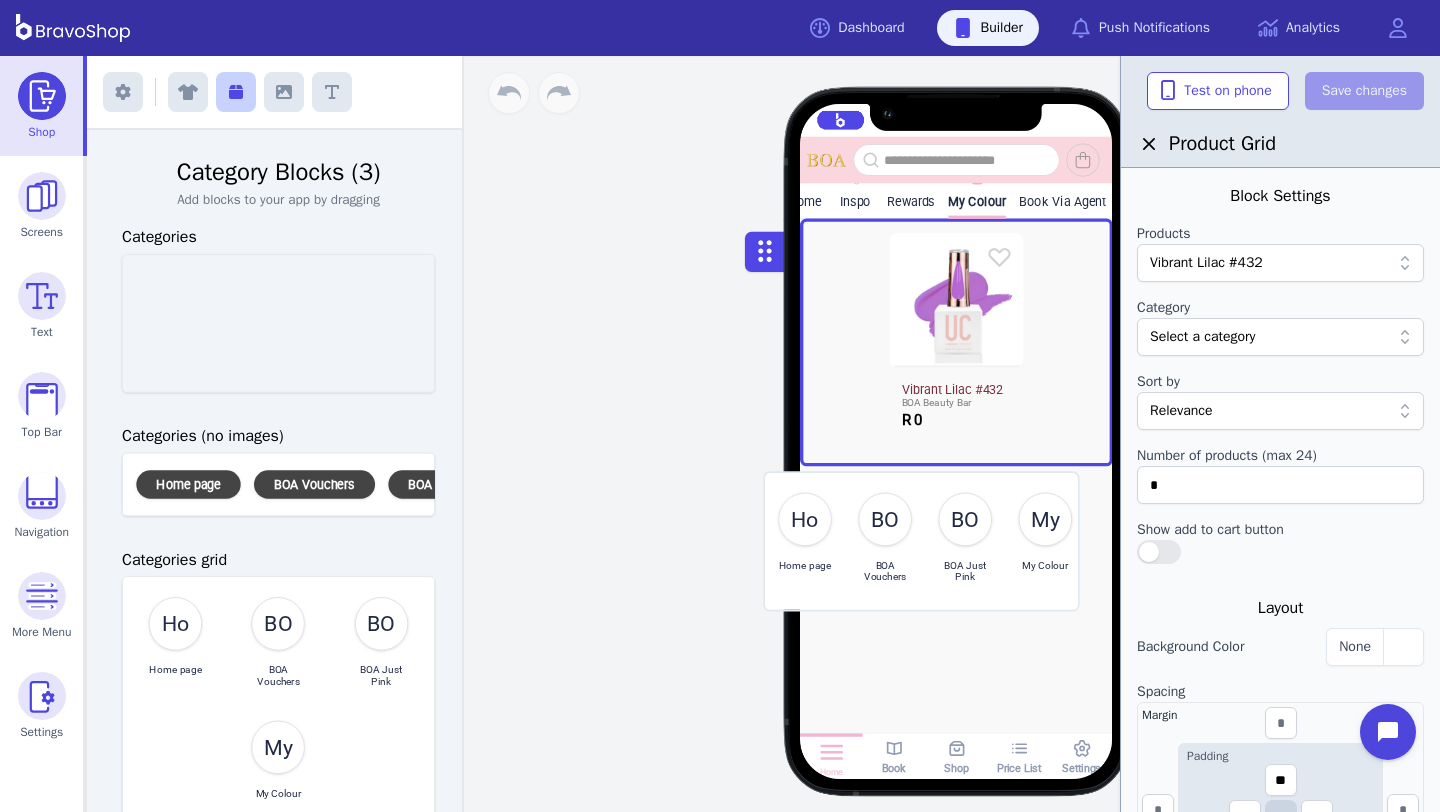 drag, startPoint x: 223, startPoint y: 317, endPoint x: 918, endPoint y: 557, distance: 735.27203 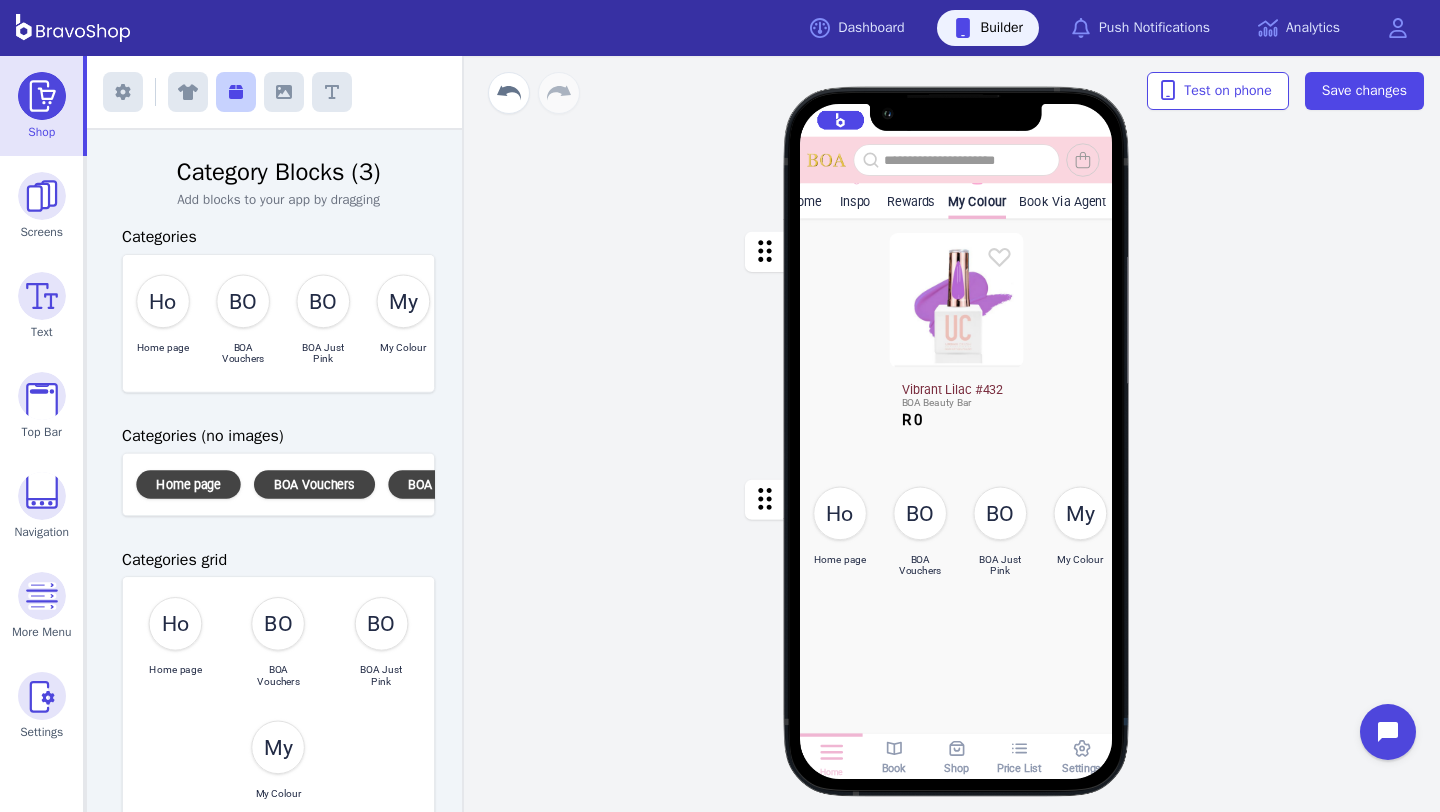 click at bounding box center (956, 535) 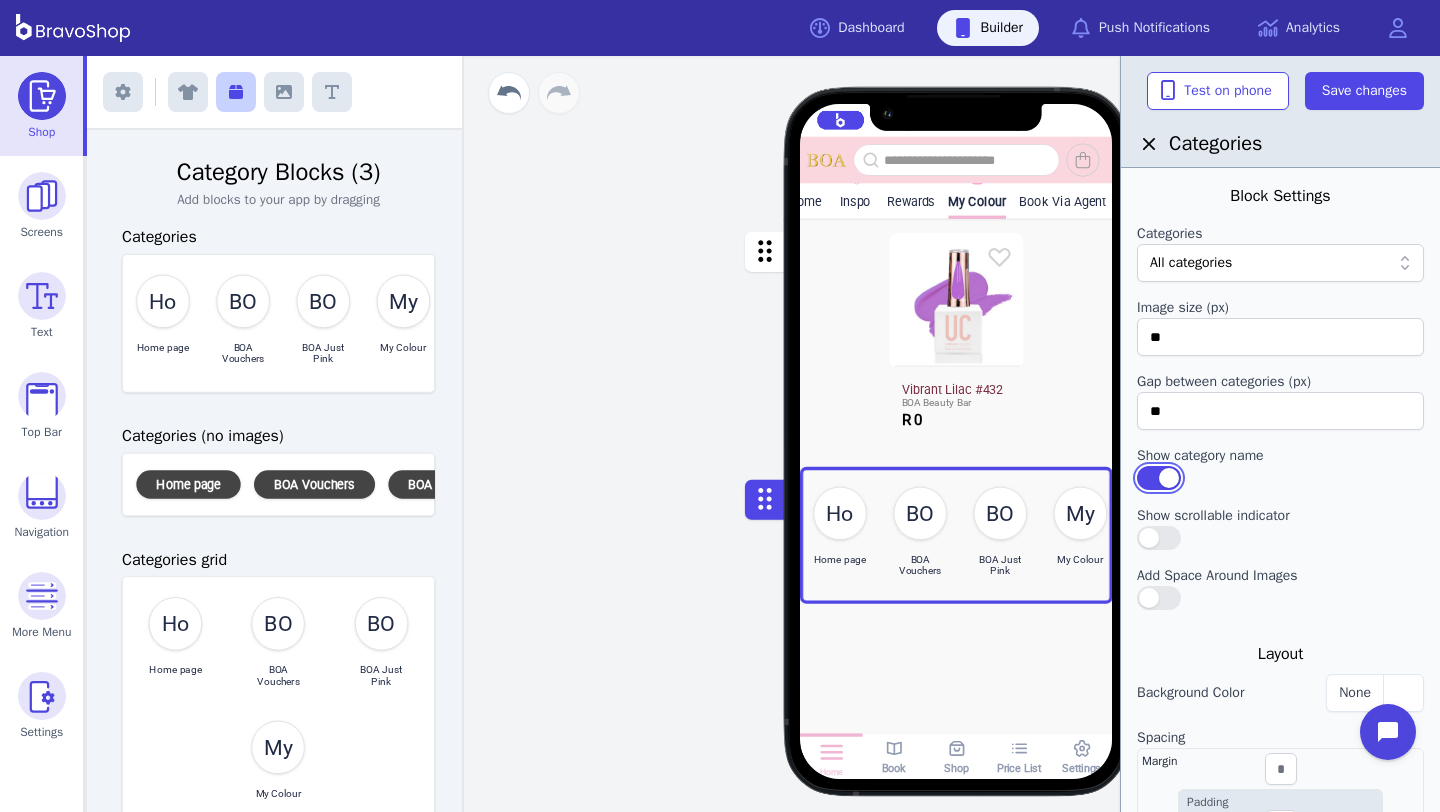 click at bounding box center [1159, 478] 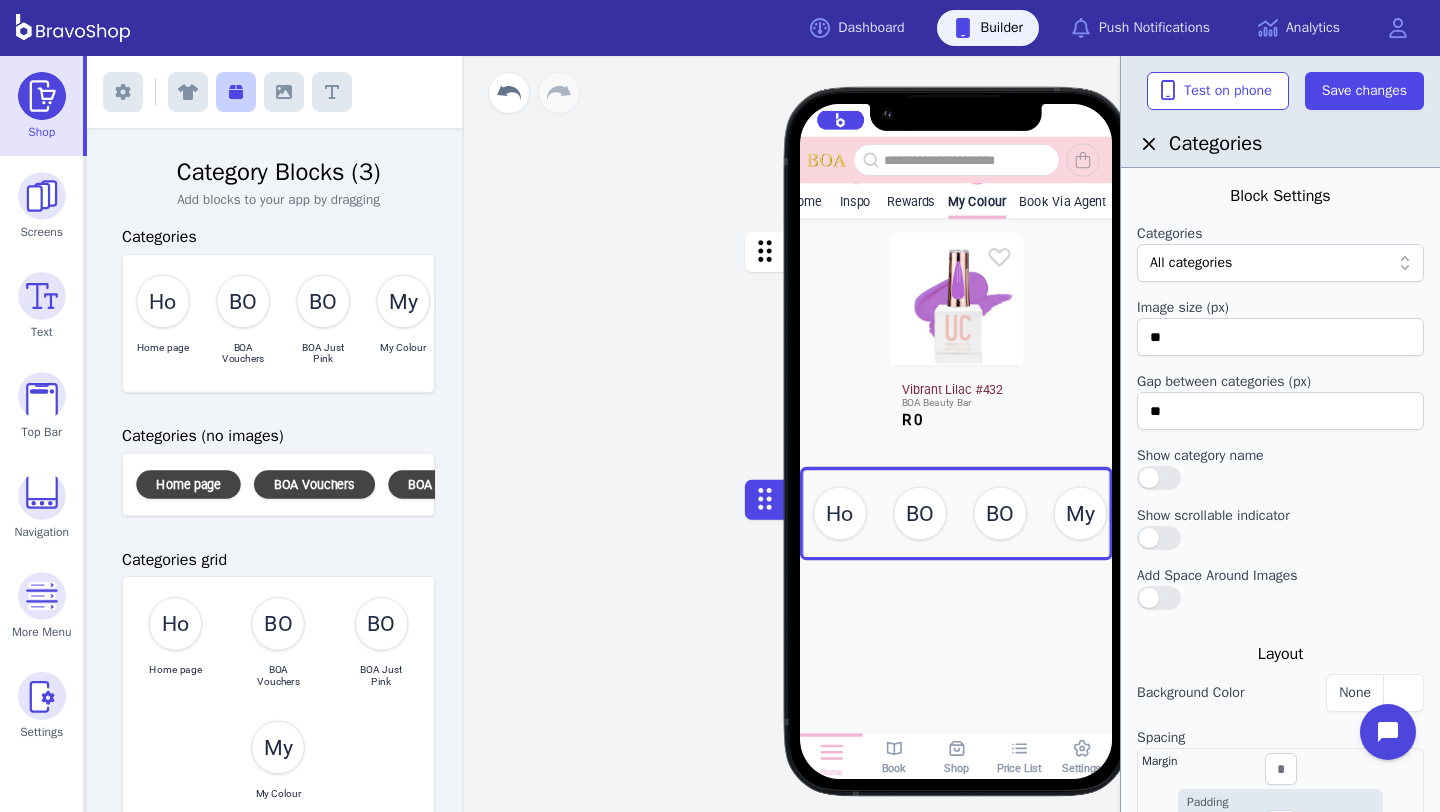 click on "Home Inspo Rewards My Colour Book Via Agent Vibrant Lilac #432 BOA Beauty Bar R 0 Ho BO BO My Drag a block here to get started" at bounding box center [956, 482] 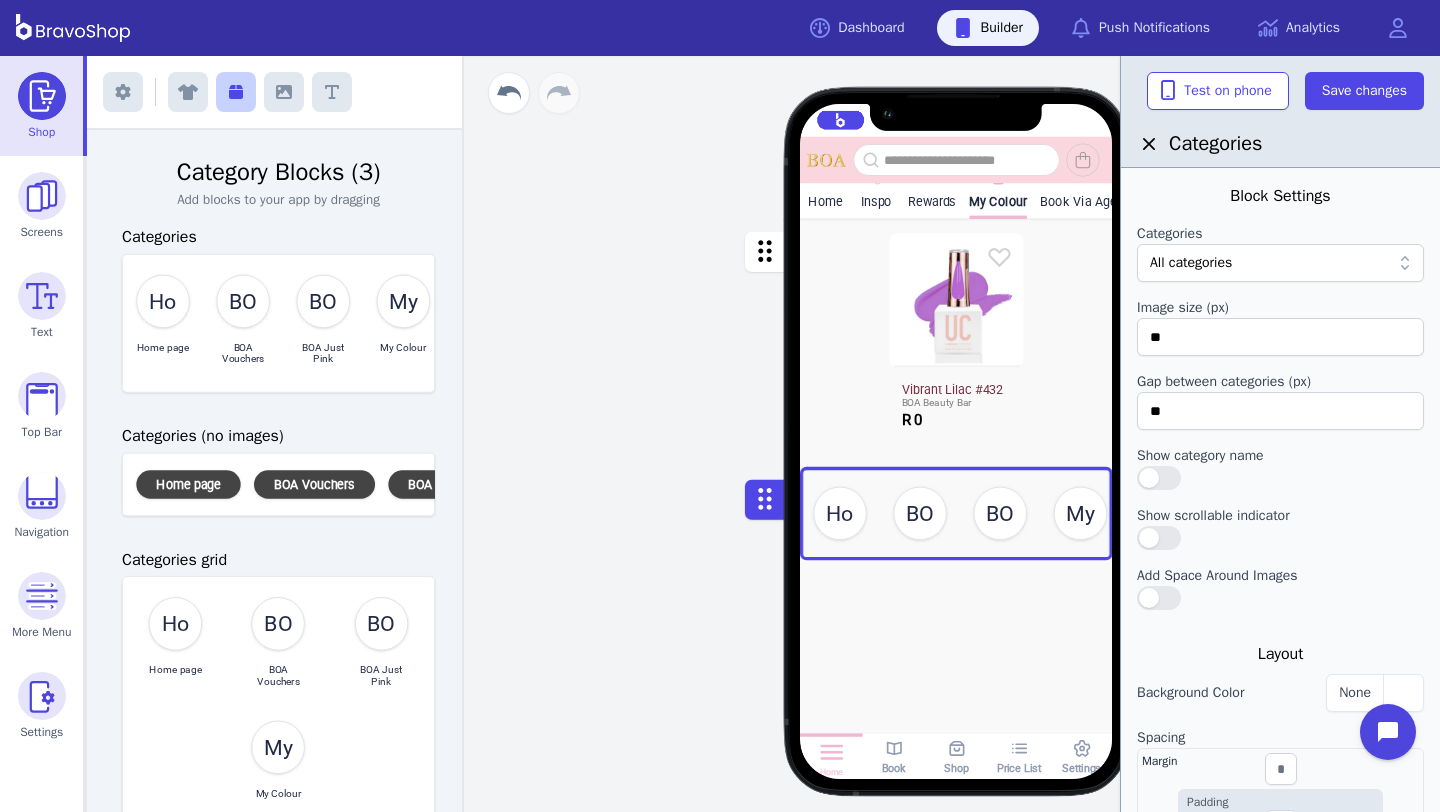 click on "Inspo" at bounding box center [876, 201] 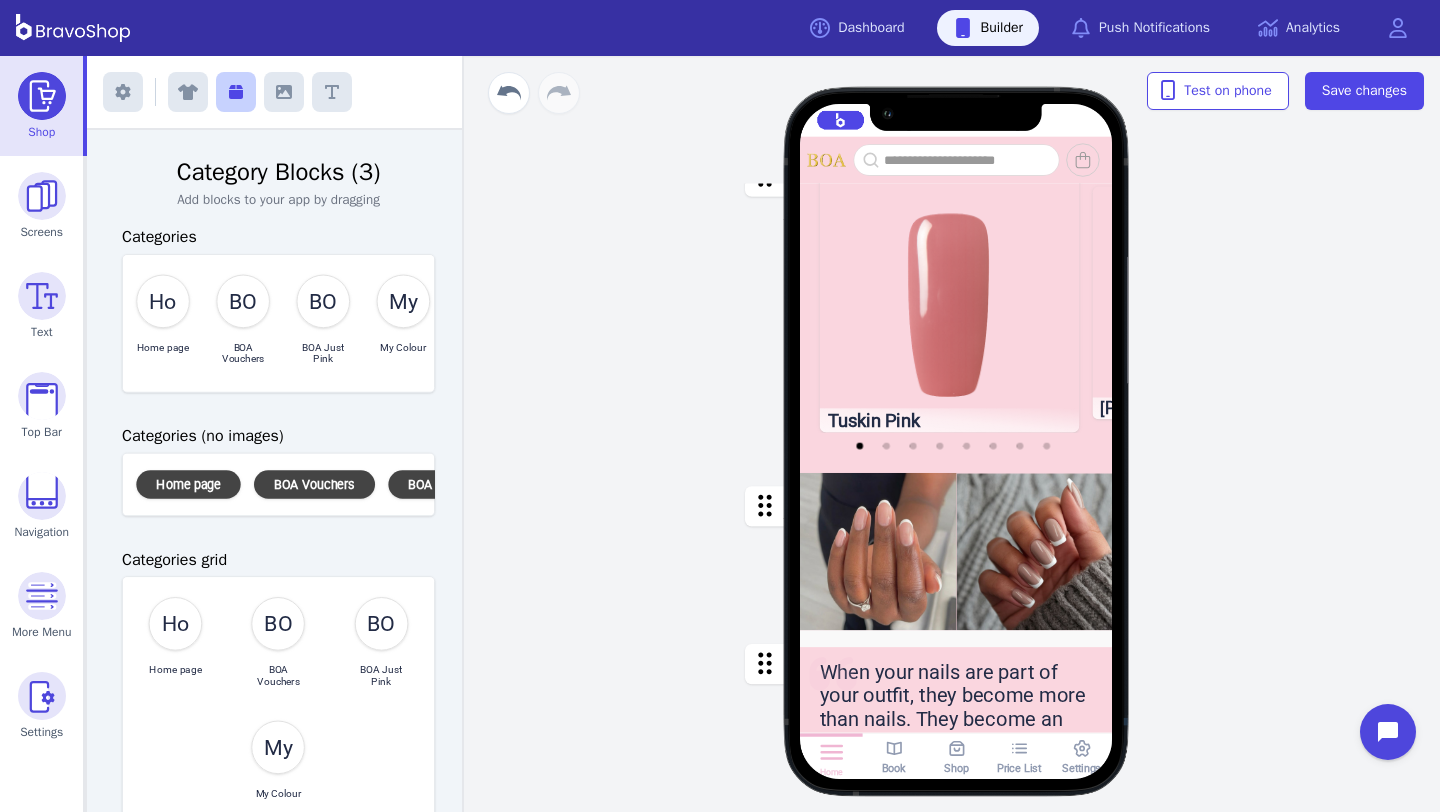 scroll, scrollTop: 621, scrollLeft: 0, axis: vertical 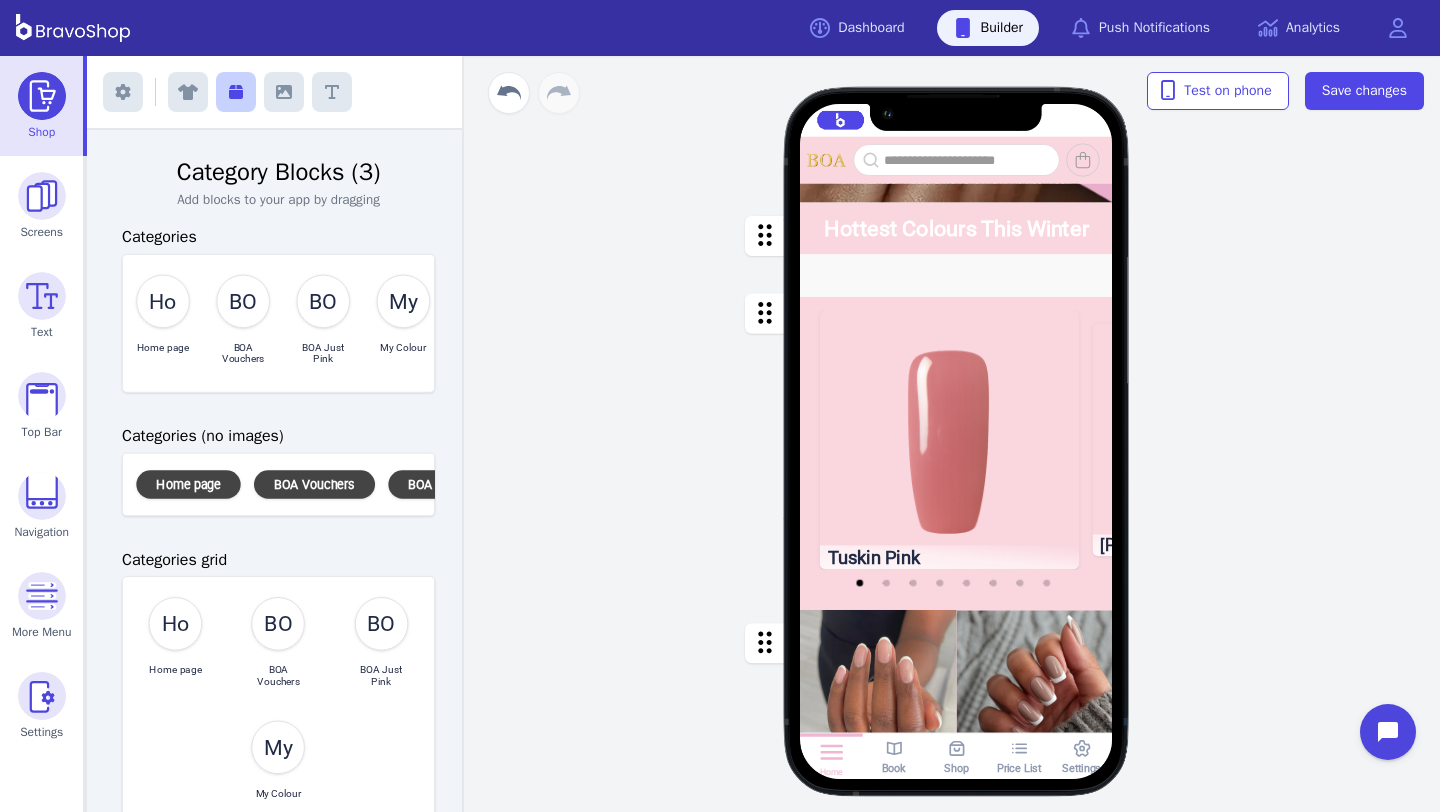 click at bounding box center [956, 445] 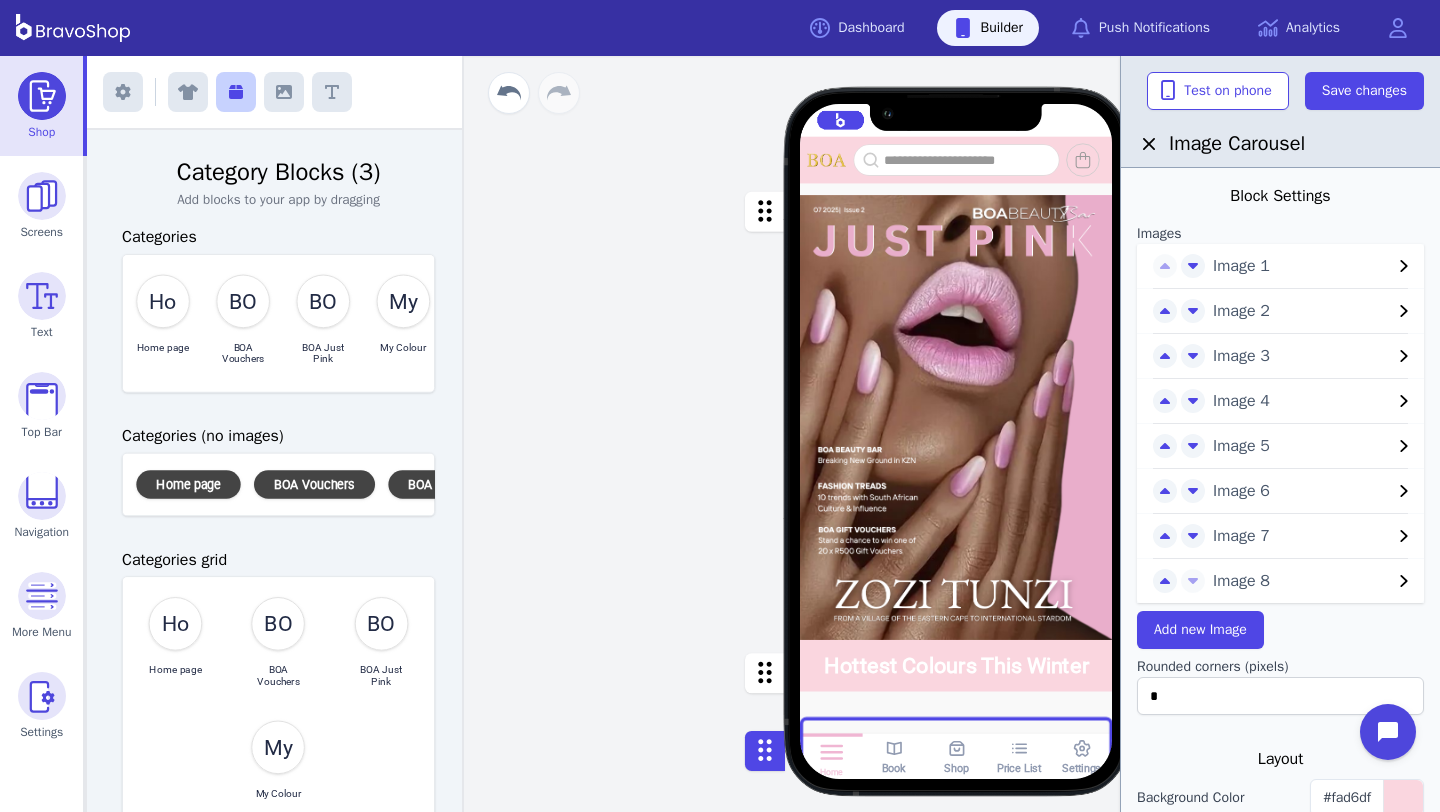 scroll, scrollTop: 0, scrollLeft: 0, axis: both 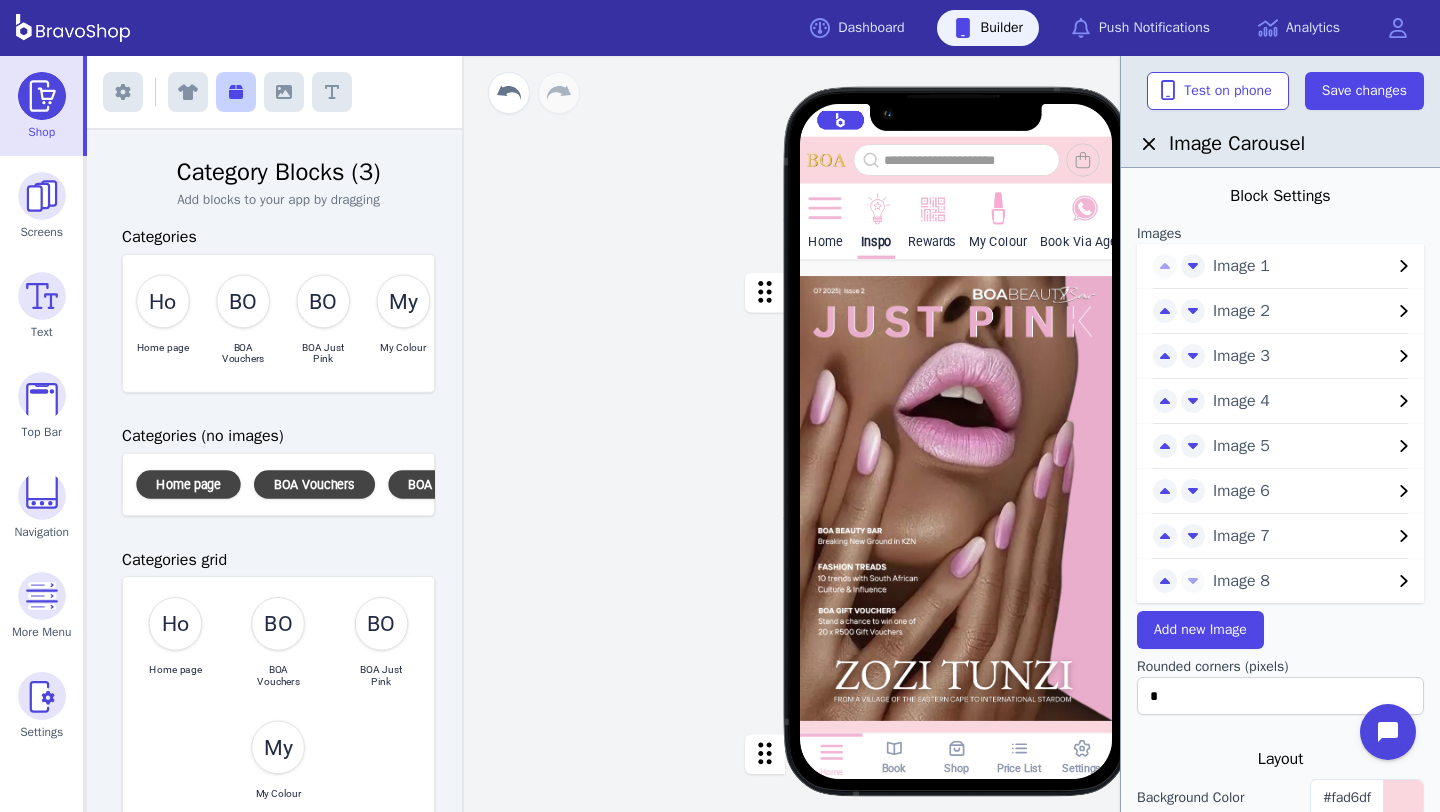 click at bounding box center (998, 209) 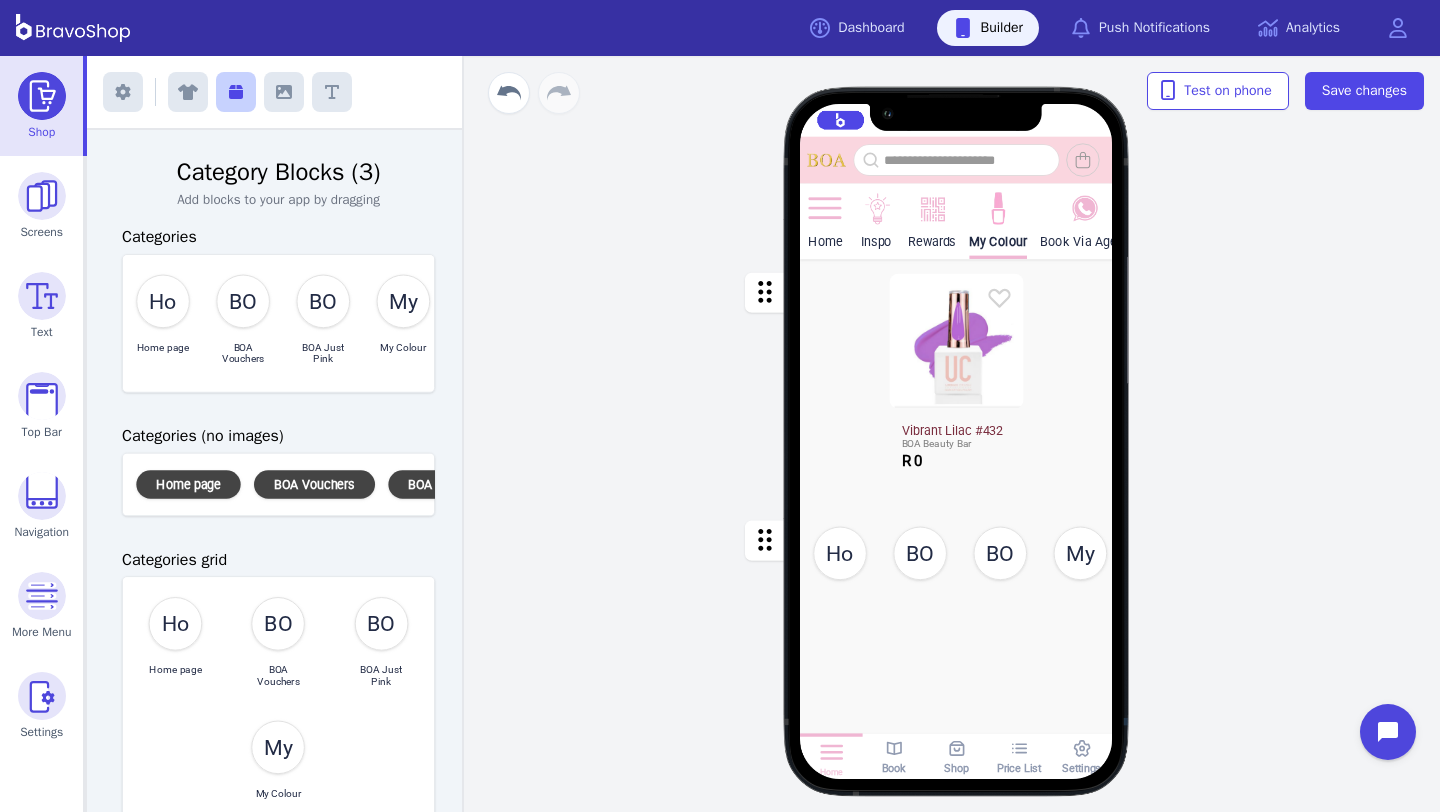 click at bounding box center (956, 553) 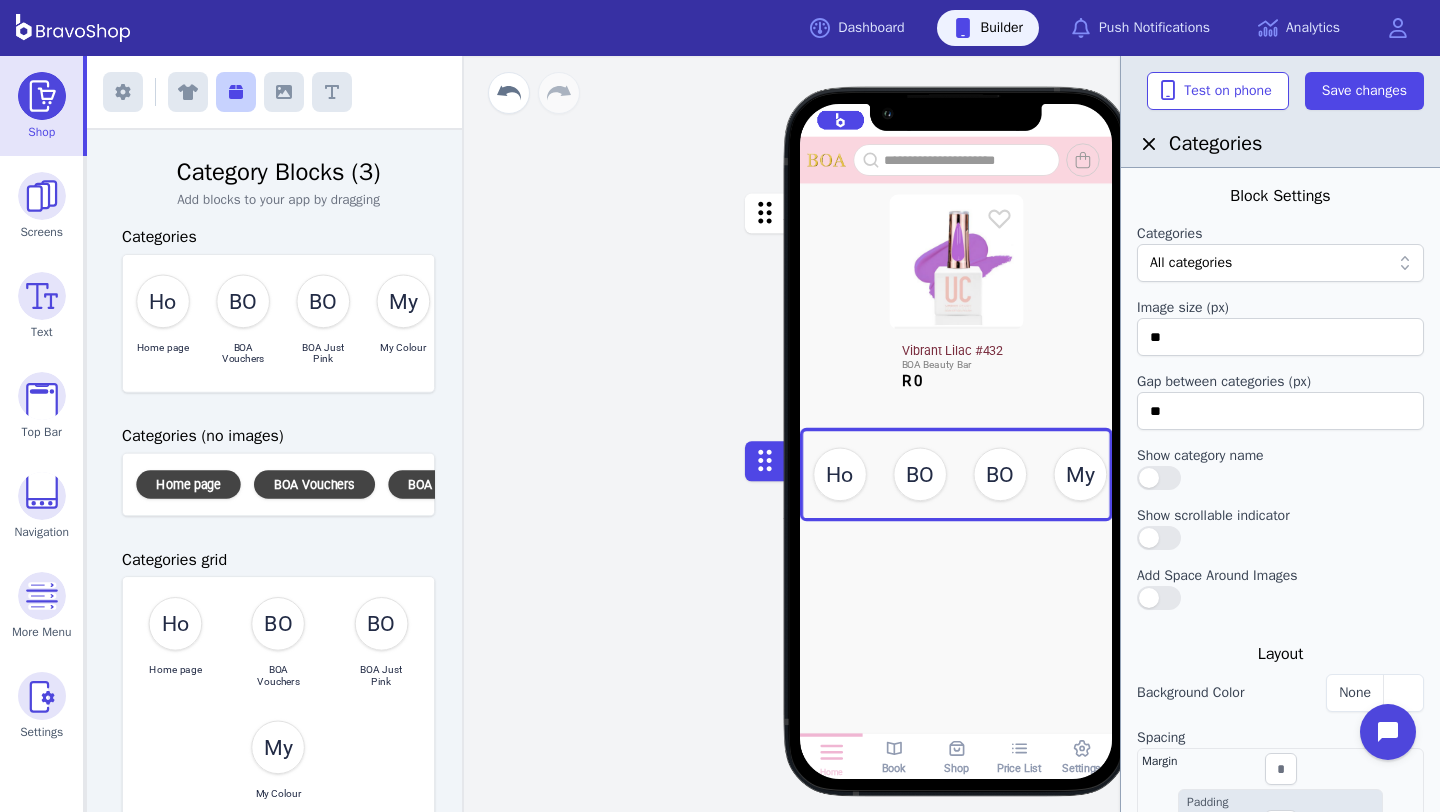 scroll, scrollTop: 110, scrollLeft: 0, axis: vertical 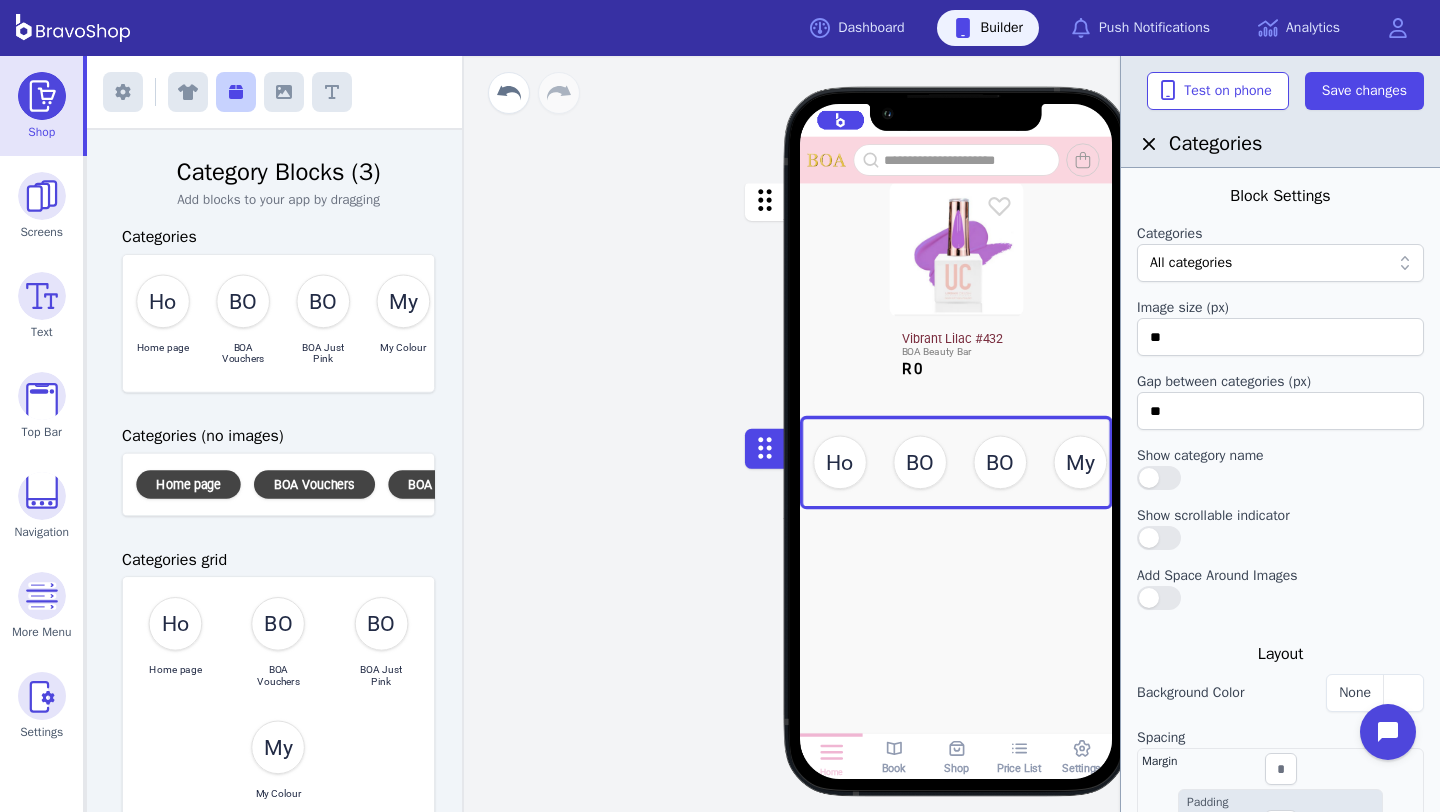 click on "Drag a block here to get started" at bounding box center (956, 723) 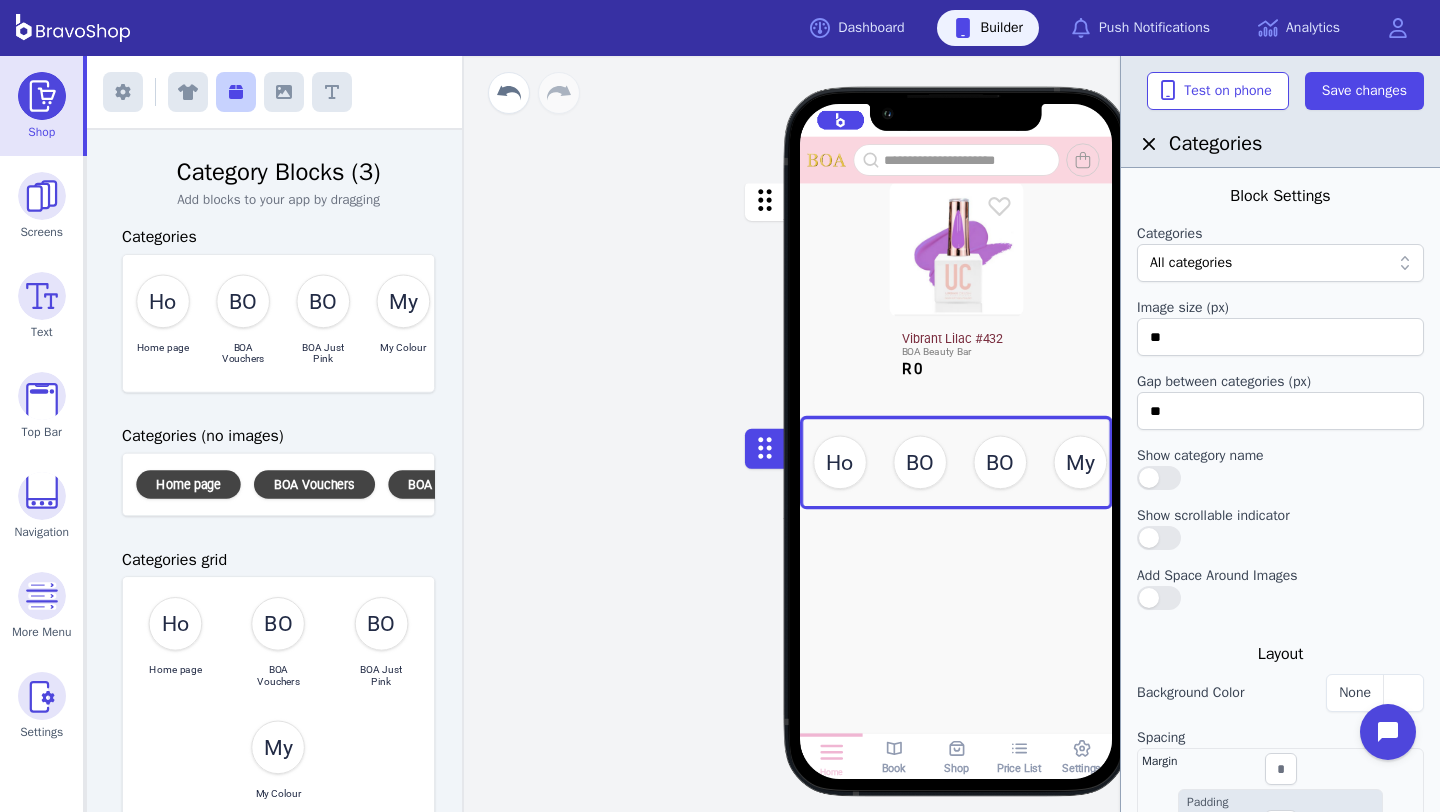 click at bounding box center [956, 562] 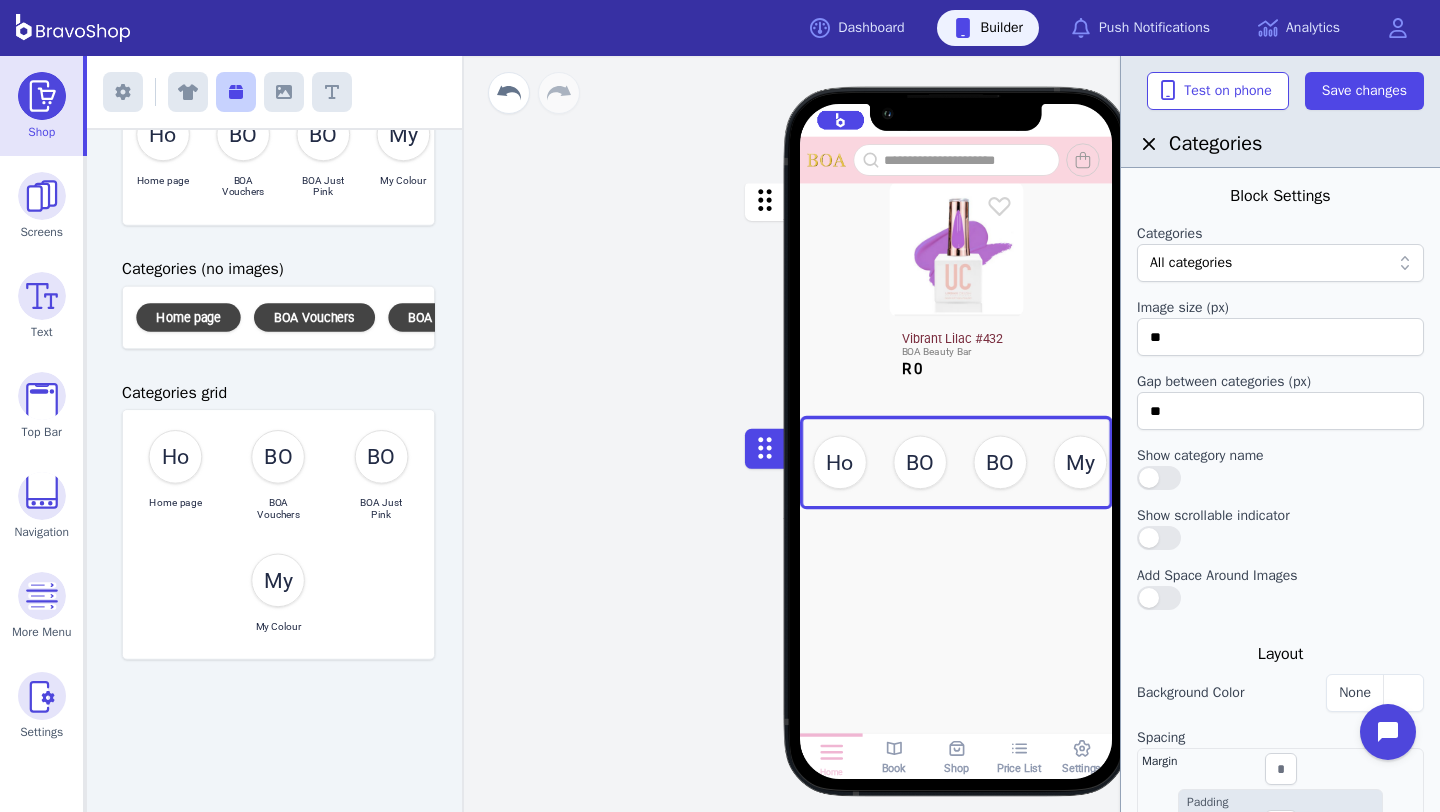 scroll, scrollTop: 168, scrollLeft: 0, axis: vertical 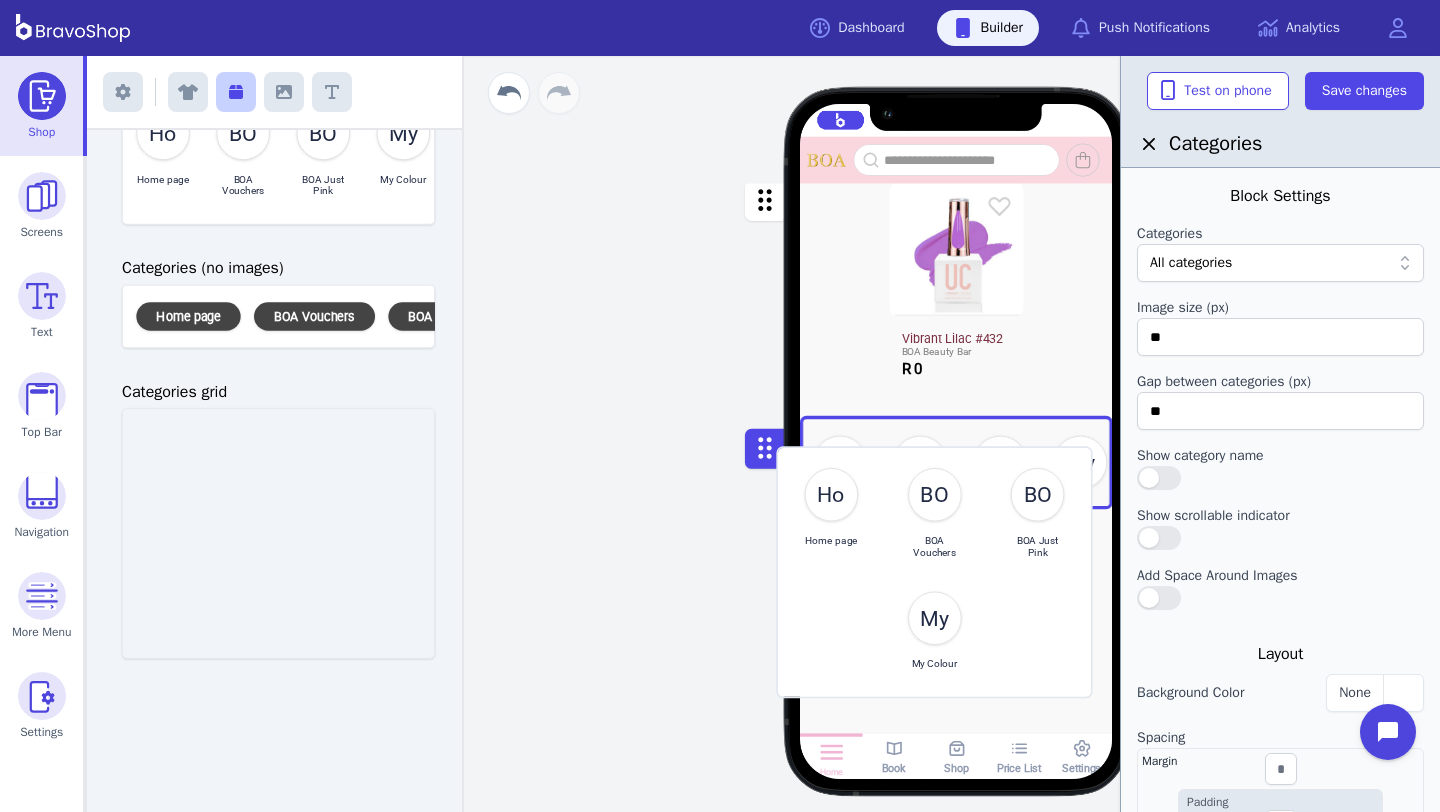 drag, startPoint x: 315, startPoint y: 548, endPoint x: 970, endPoint y: 587, distance: 656.16003 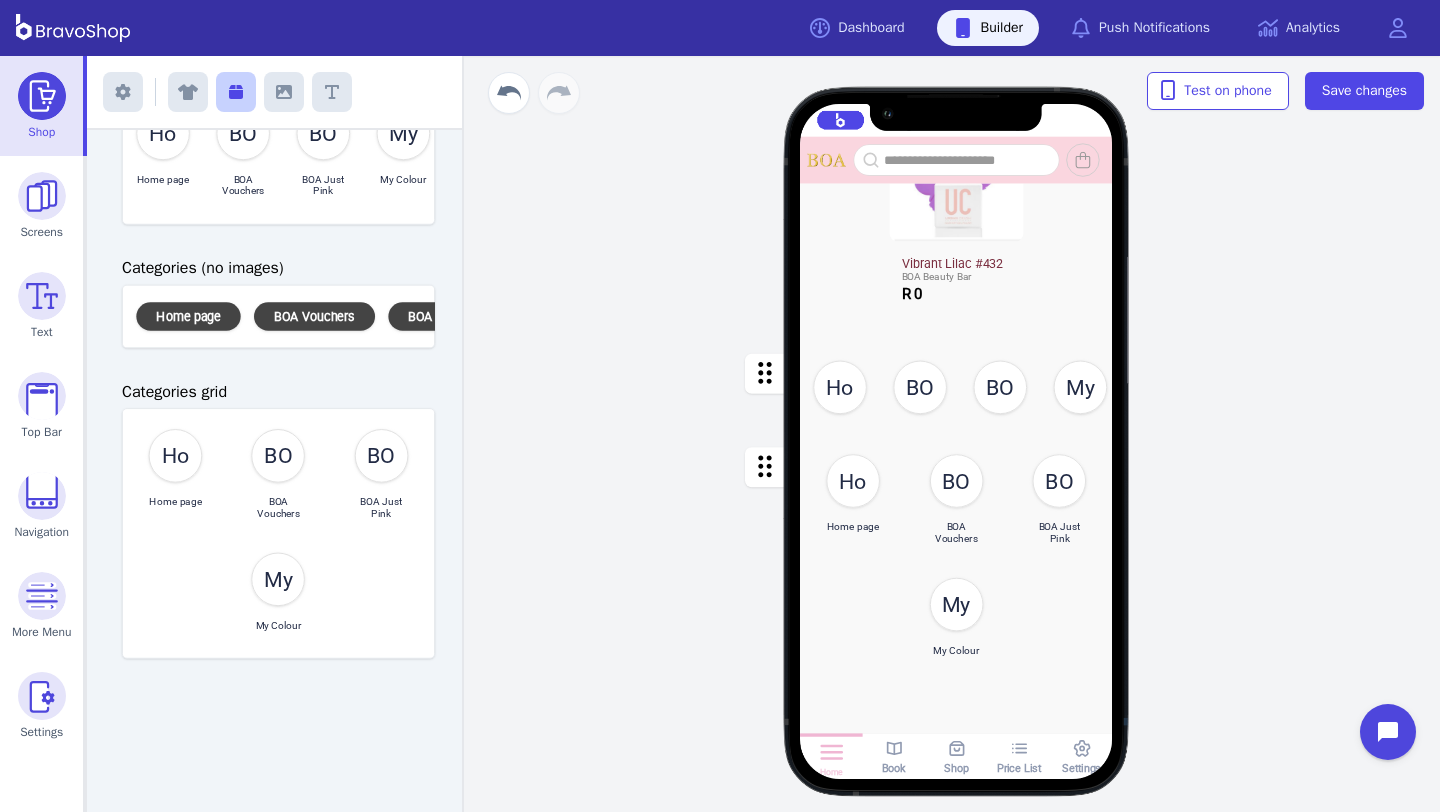 scroll, scrollTop: 303, scrollLeft: 0, axis: vertical 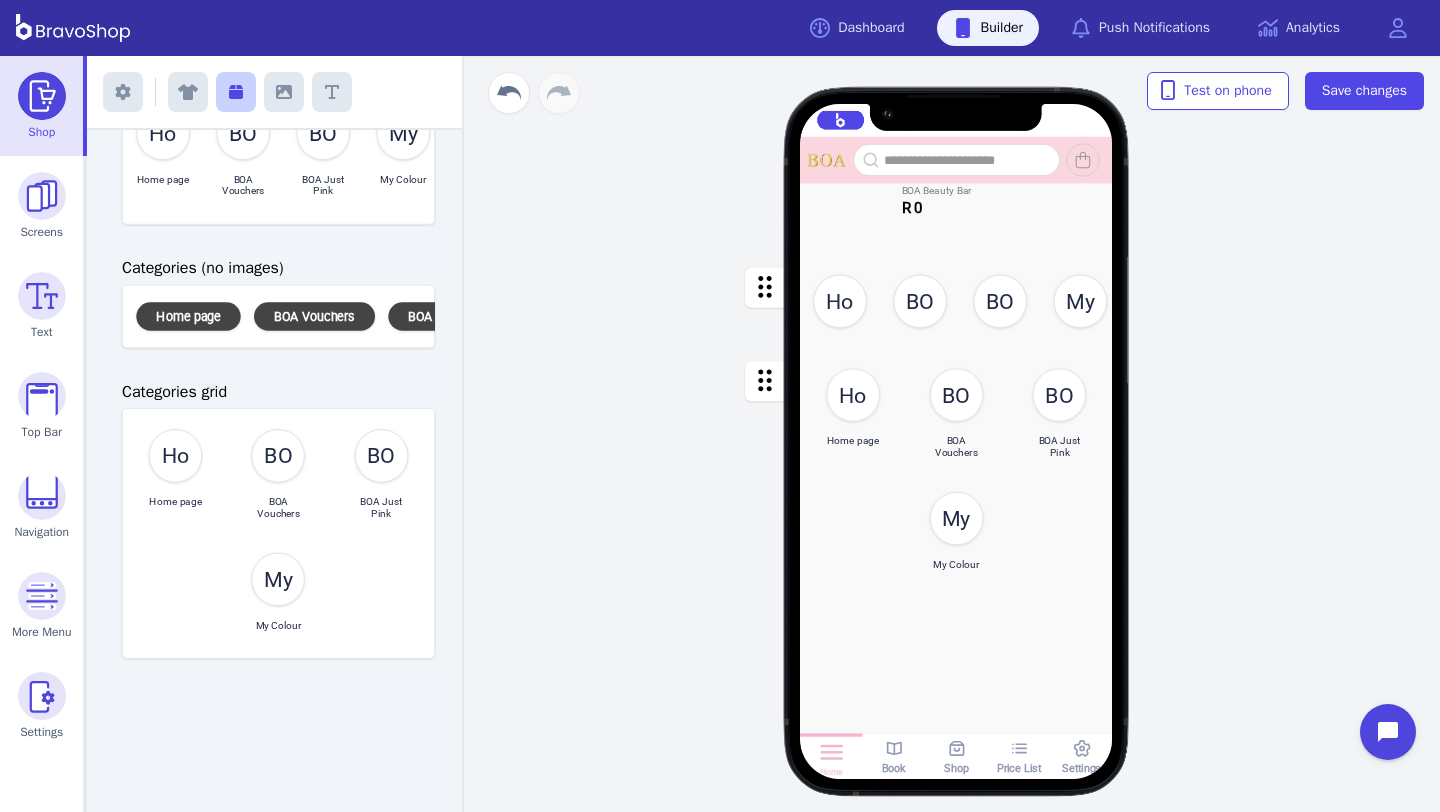 drag, startPoint x: 919, startPoint y: 425, endPoint x: 920, endPoint y: 442, distance: 17.029387 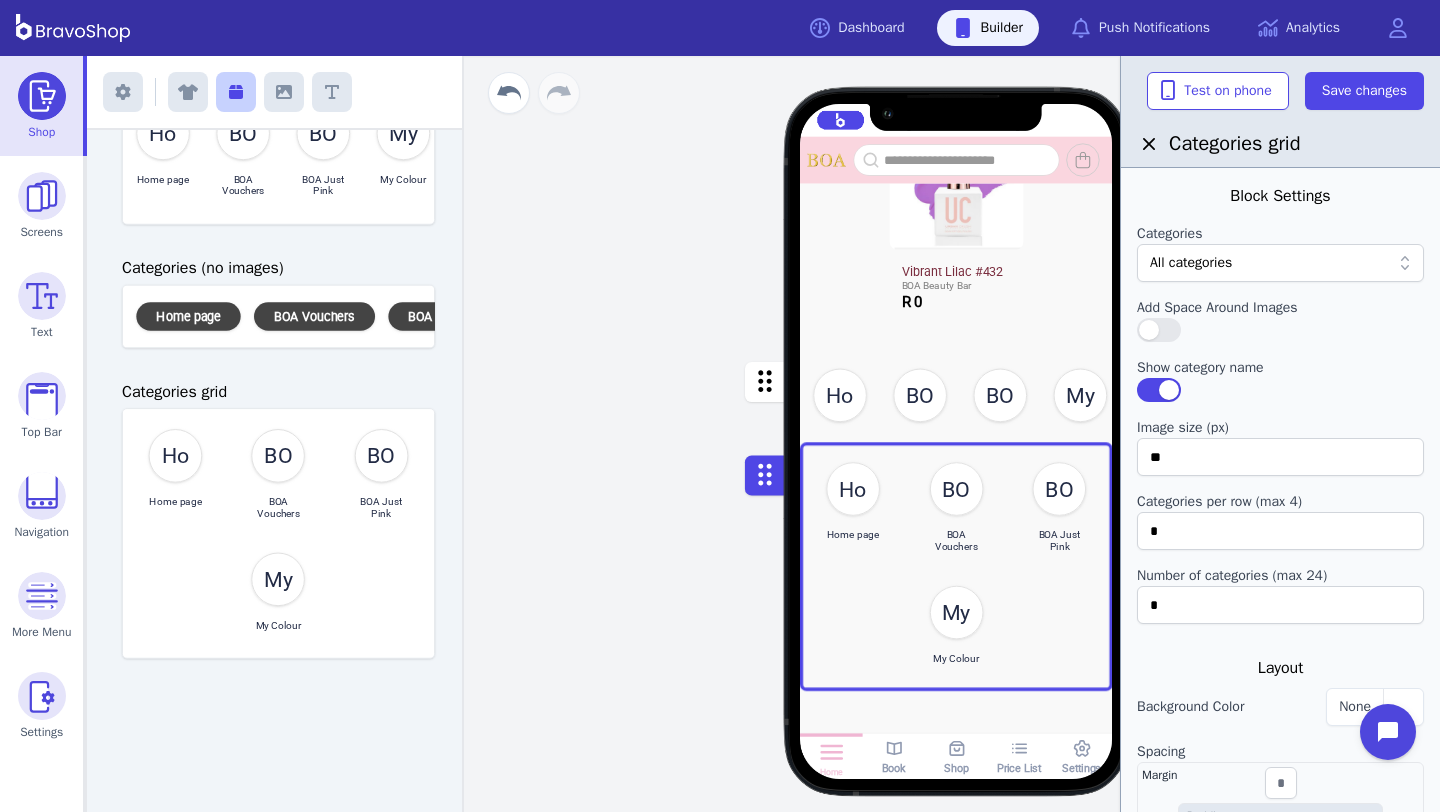 scroll, scrollTop: 0, scrollLeft: 0, axis: both 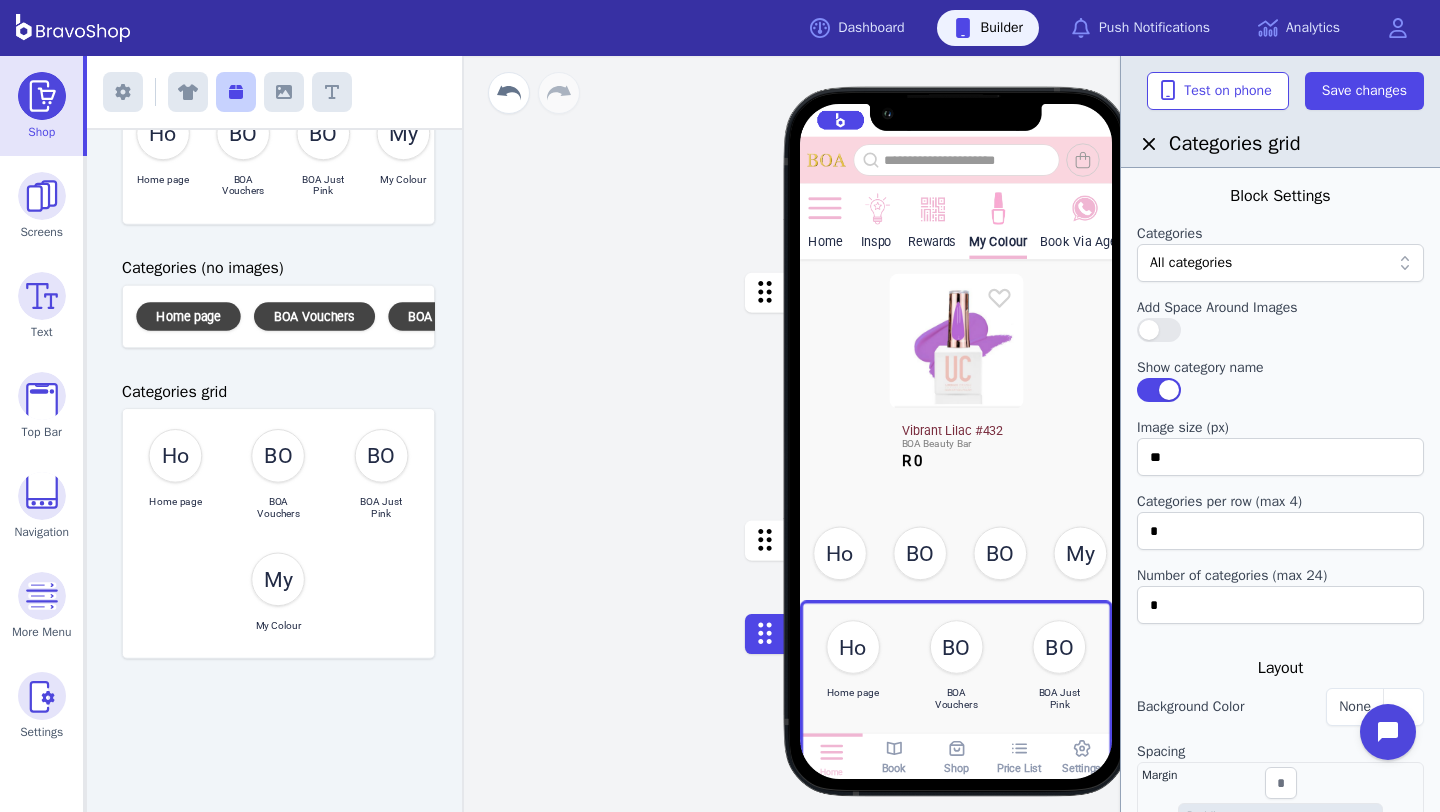 click at bounding box center (956, 384) 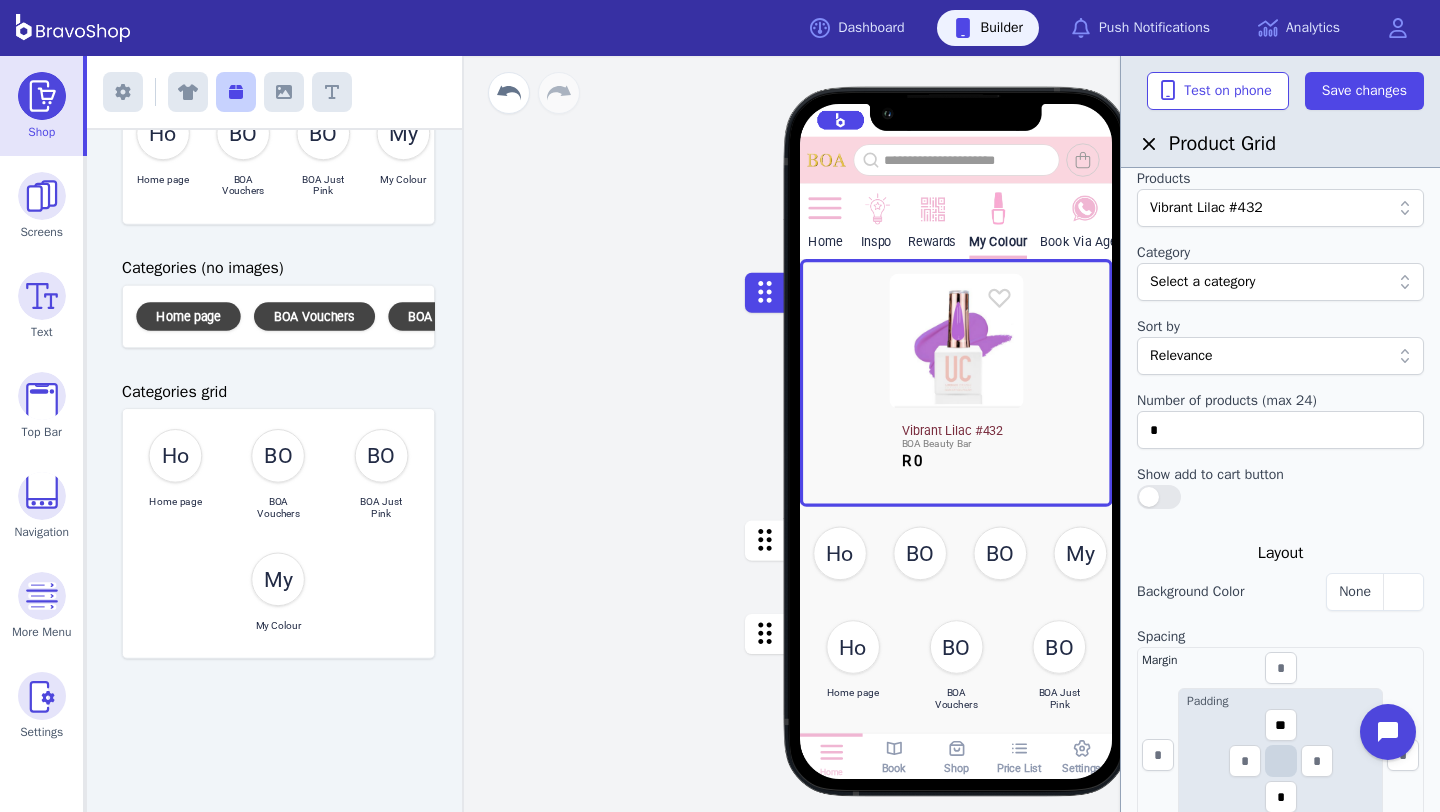 scroll, scrollTop: 173, scrollLeft: 0, axis: vertical 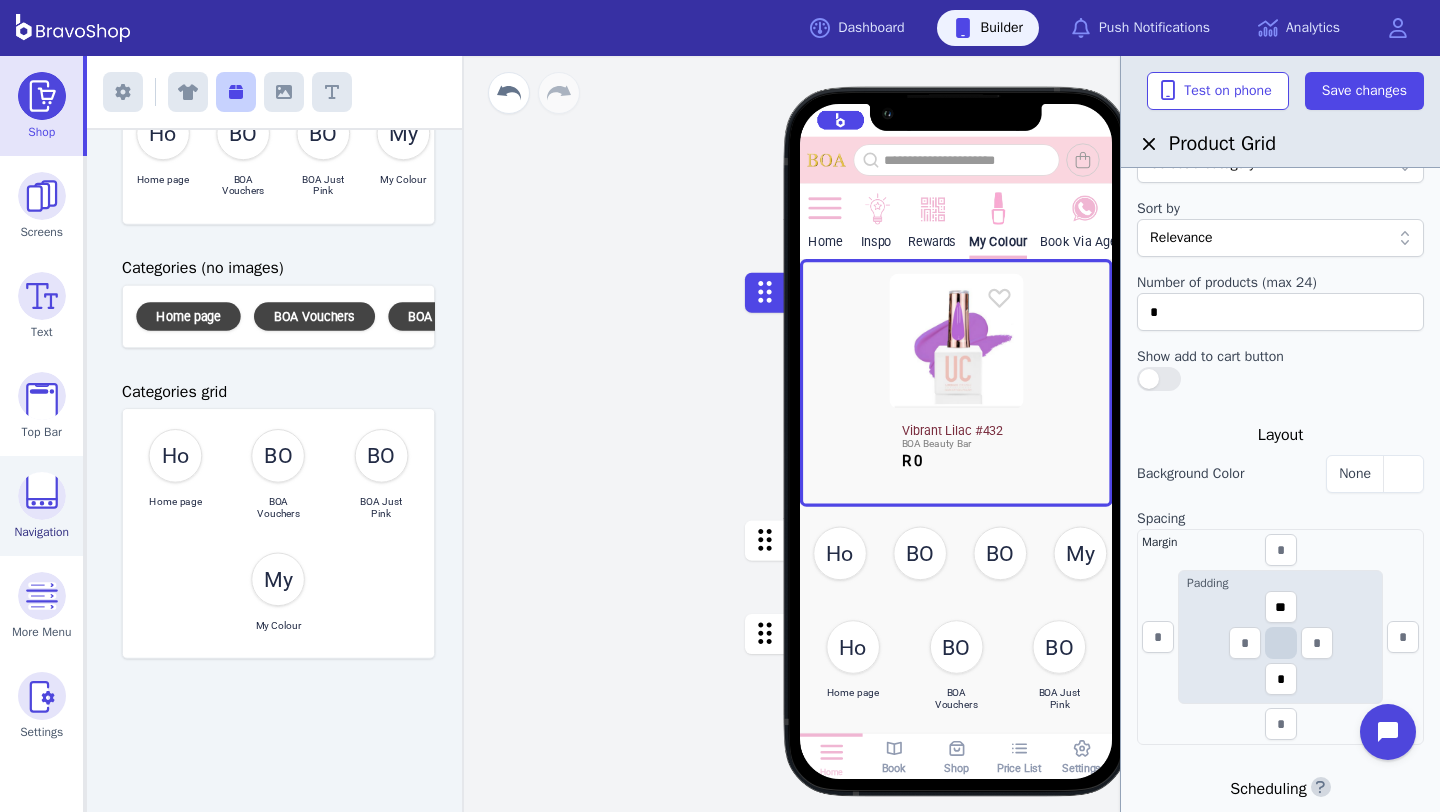 click at bounding box center (42, 496) 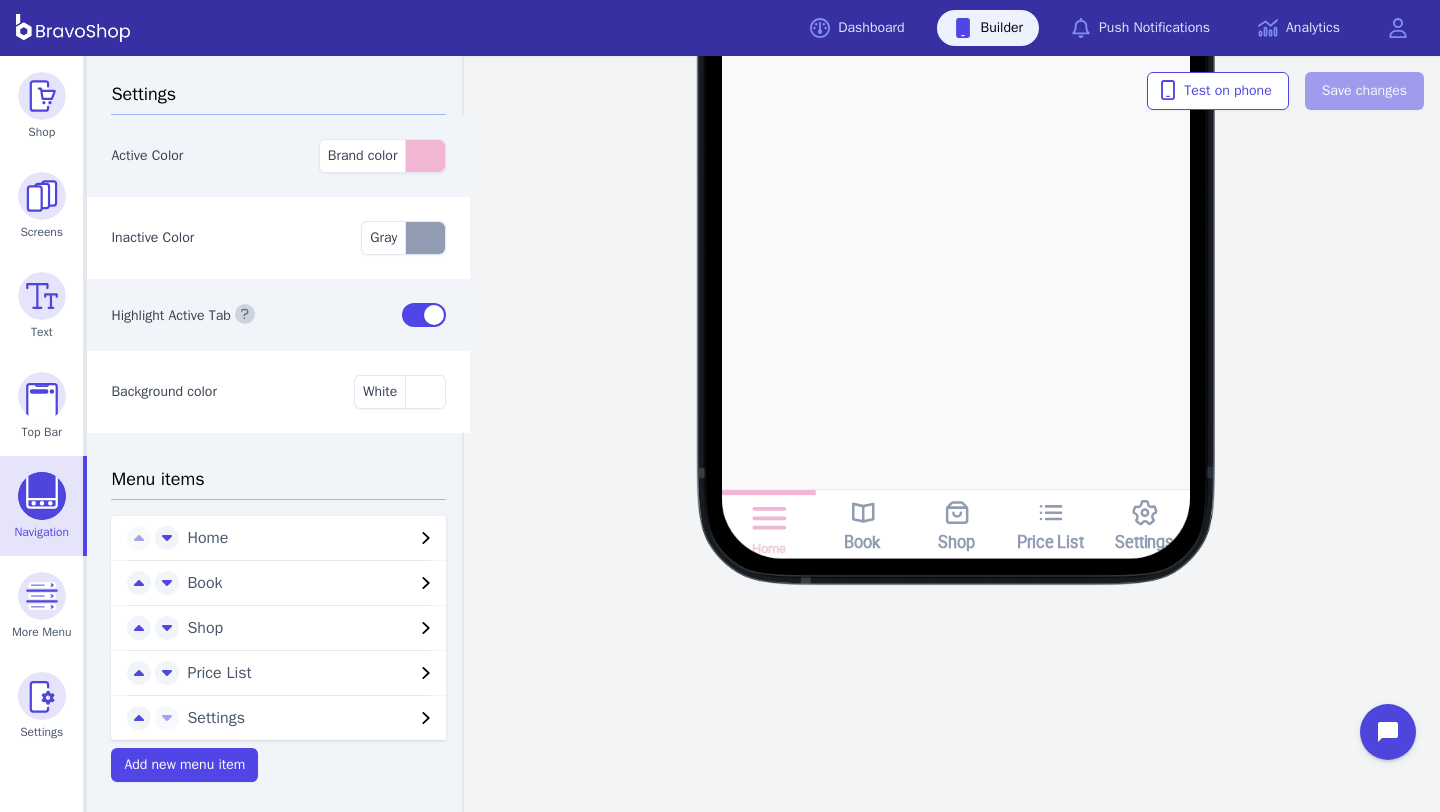 click on "Shop" at bounding box center [300, 628] 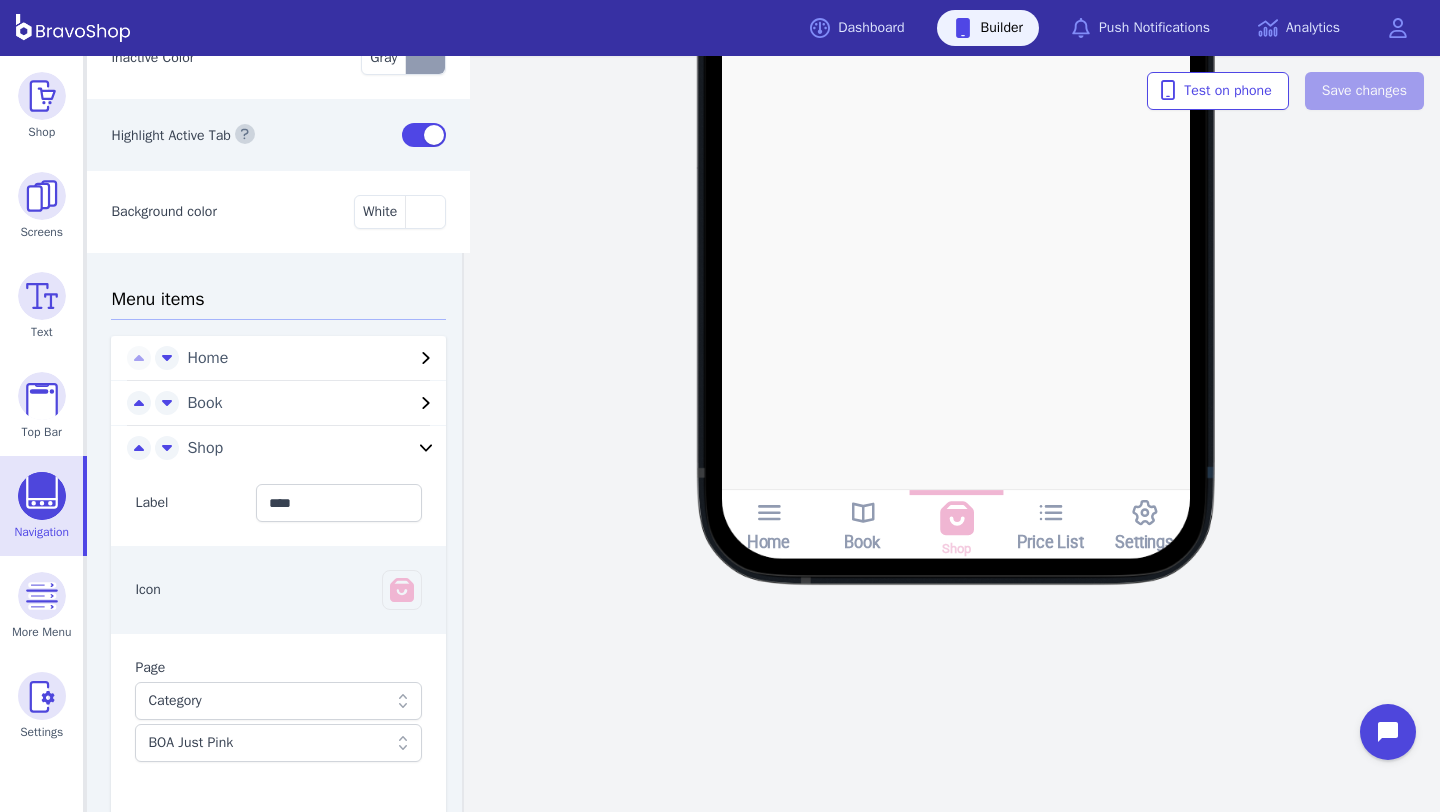 scroll, scrollTop: 236, scrollLeft: 0, axis: vertical 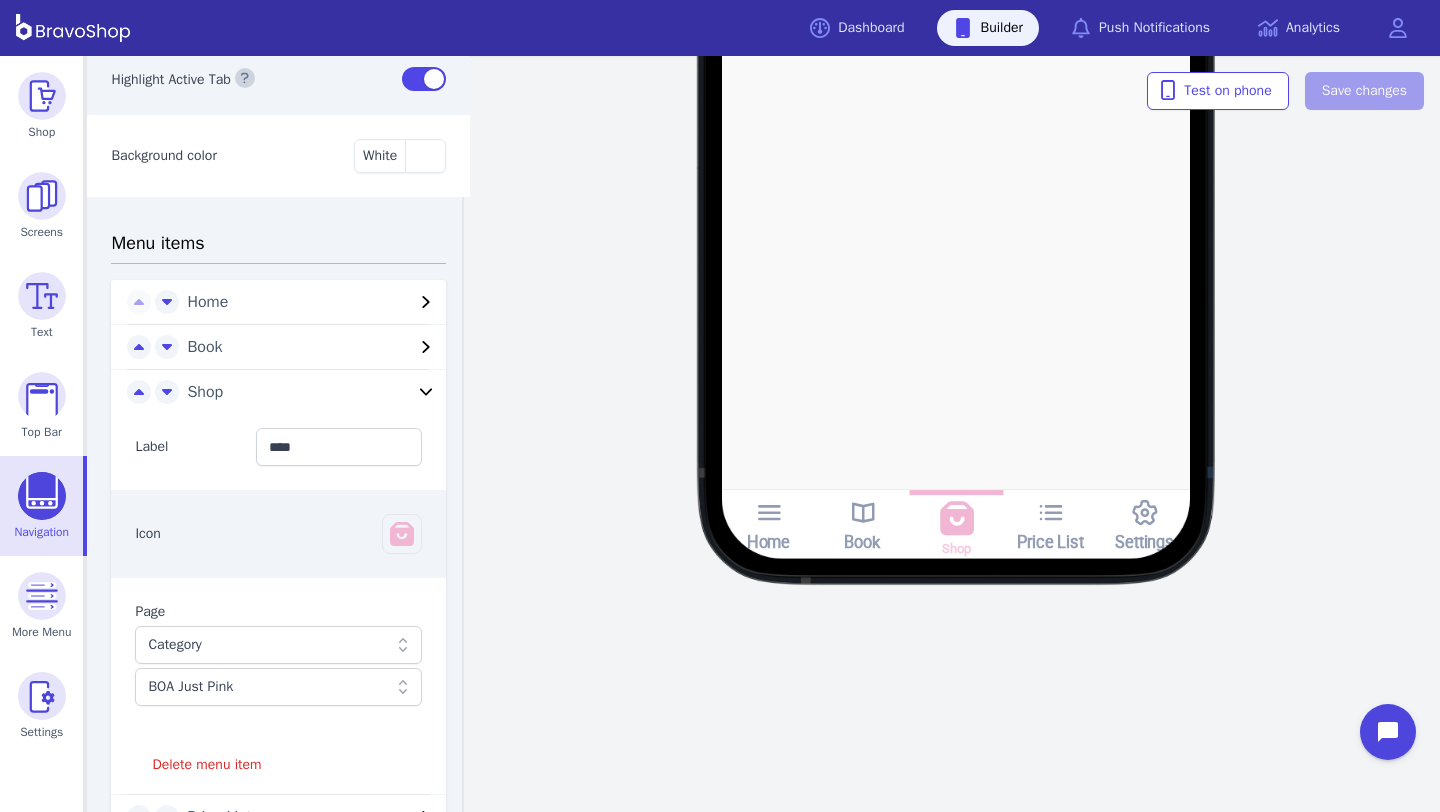click at bounding box center (42, 496) 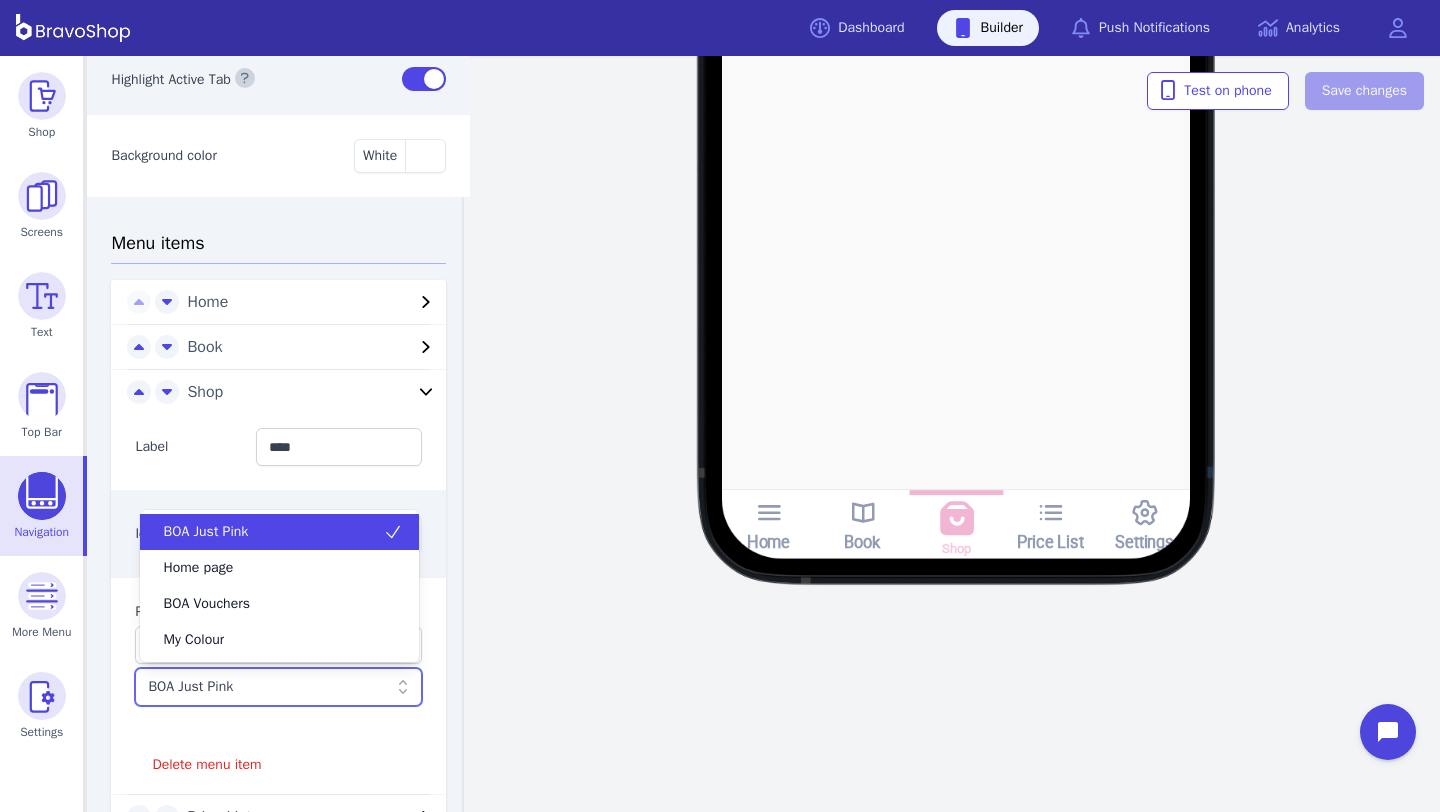 click on "BOA Just Pink" at bounding box center [278, 687] 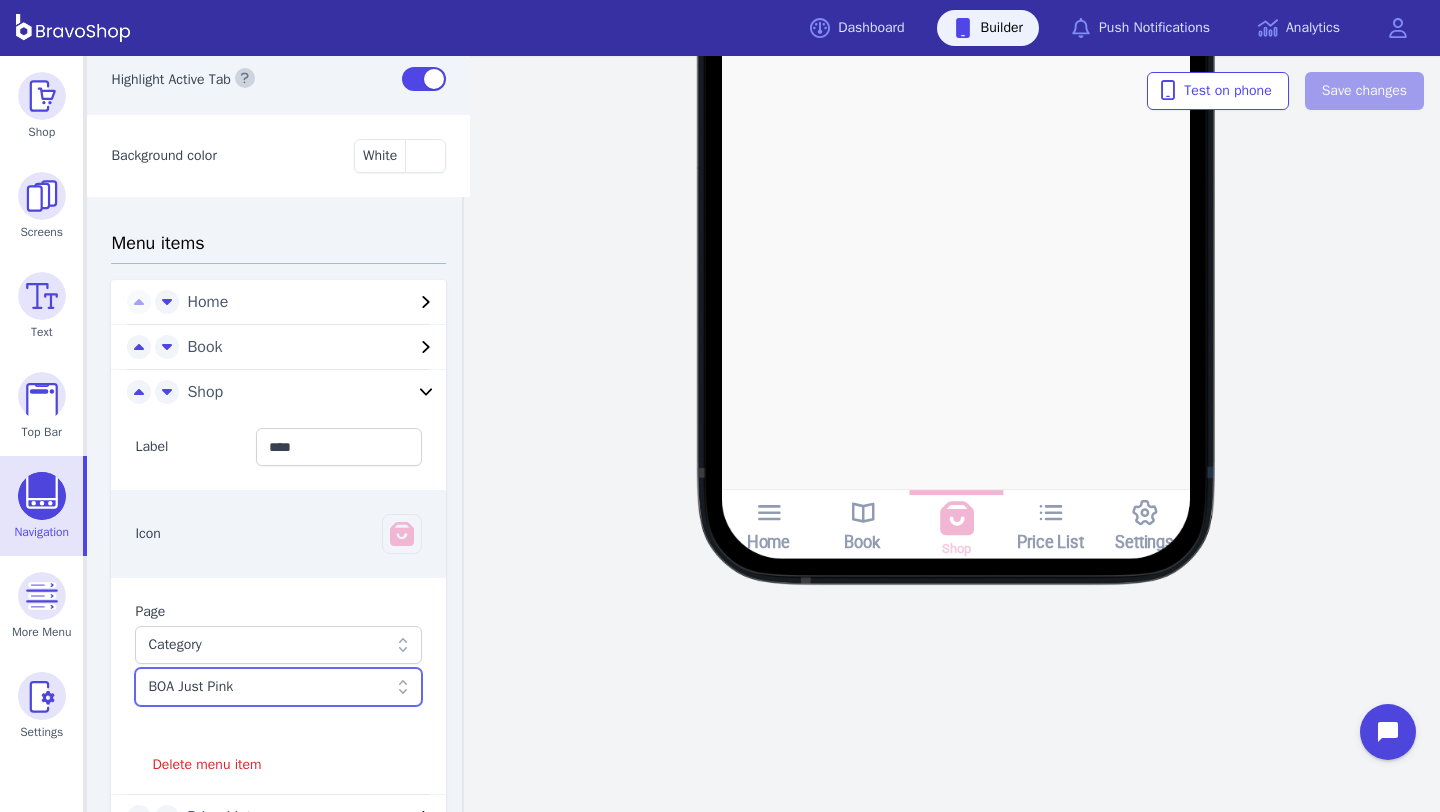 click at bounding box center [268, 687] 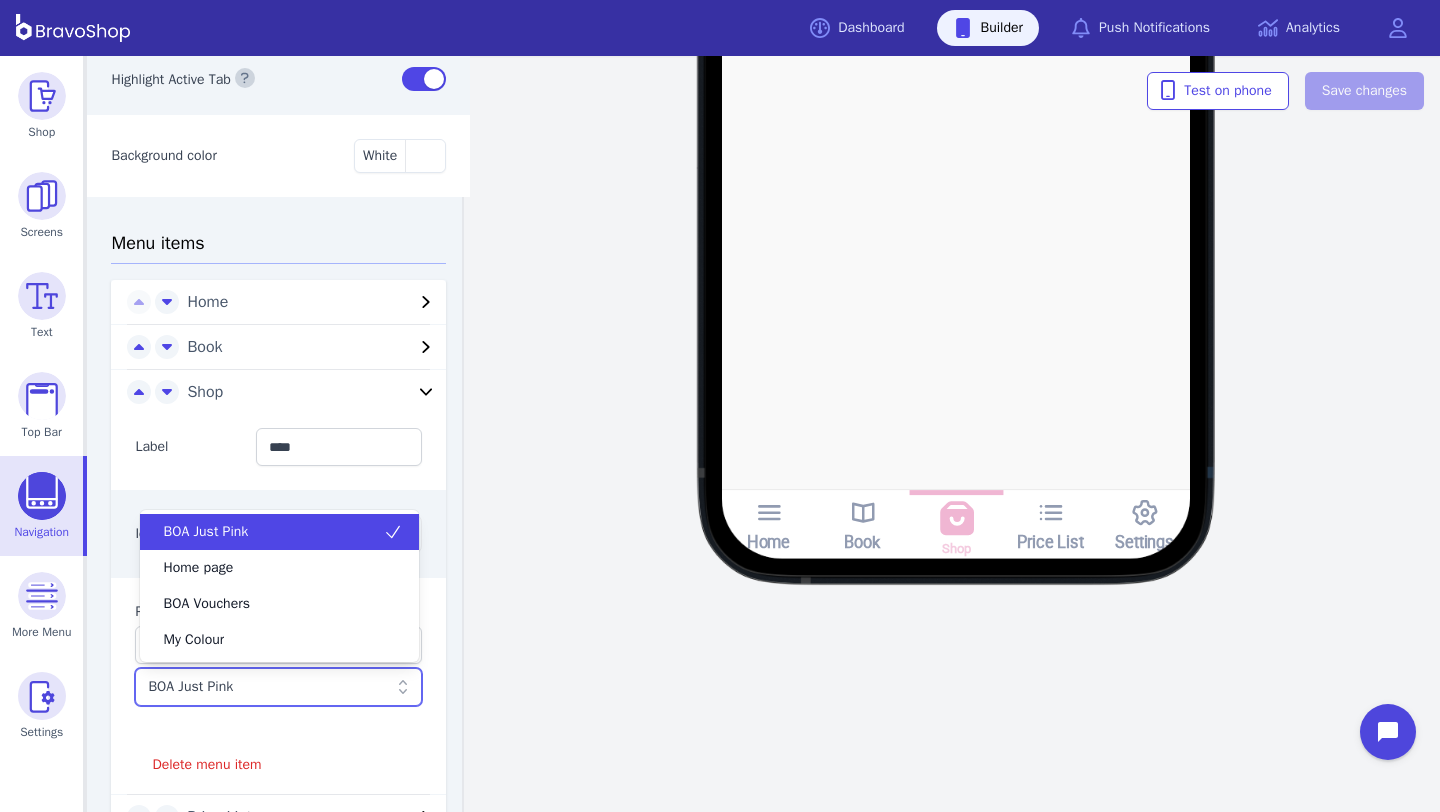 click at bounding box center (268, 687) 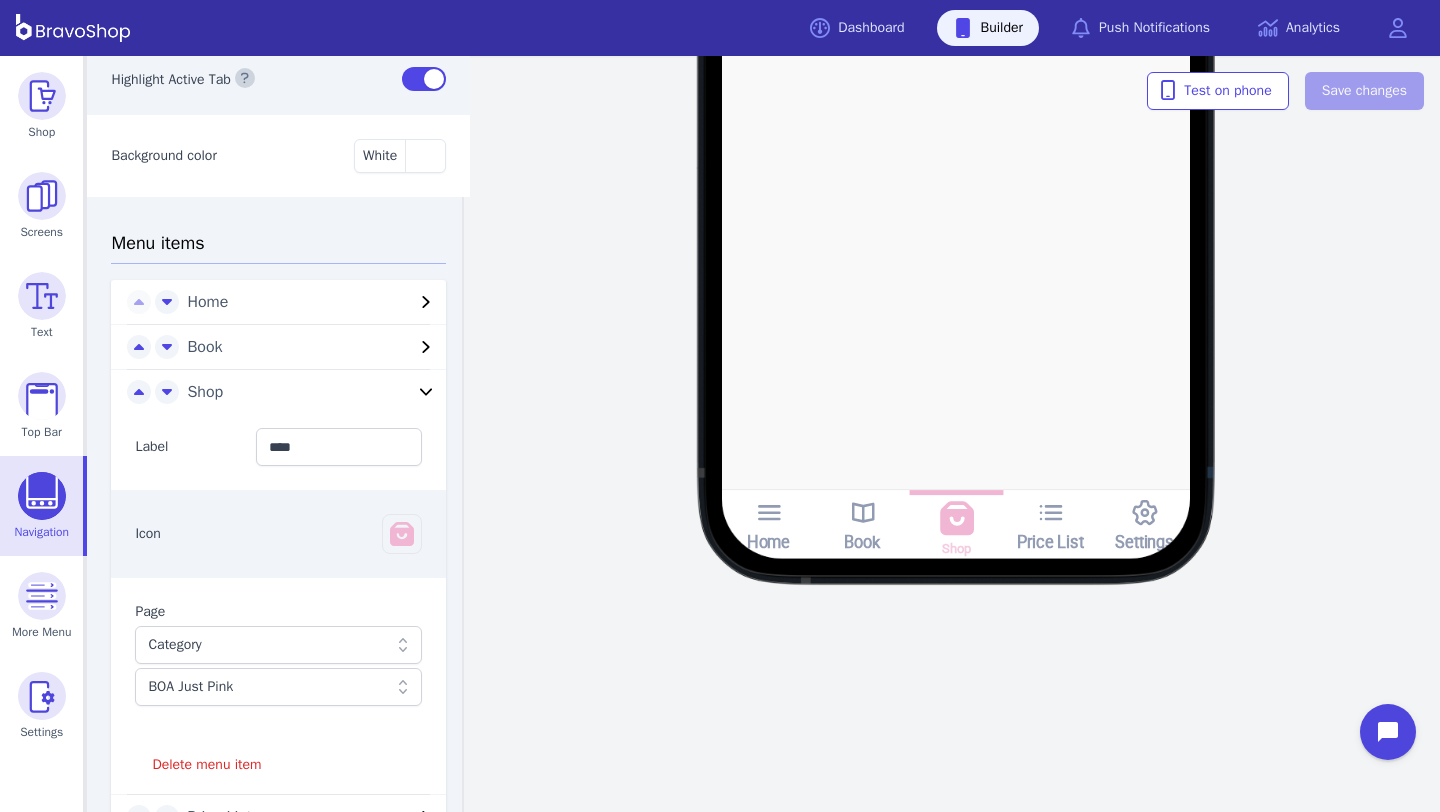 click on "Settings Active Color Brand color Inactive Color Gray Highlight Active Tab Background color White Menu items Home Book  Shop Label **** Icon Page Category BOA Just Pink Delete menu item Price List Settings Add new menu item" at bounding box center (278, 434) 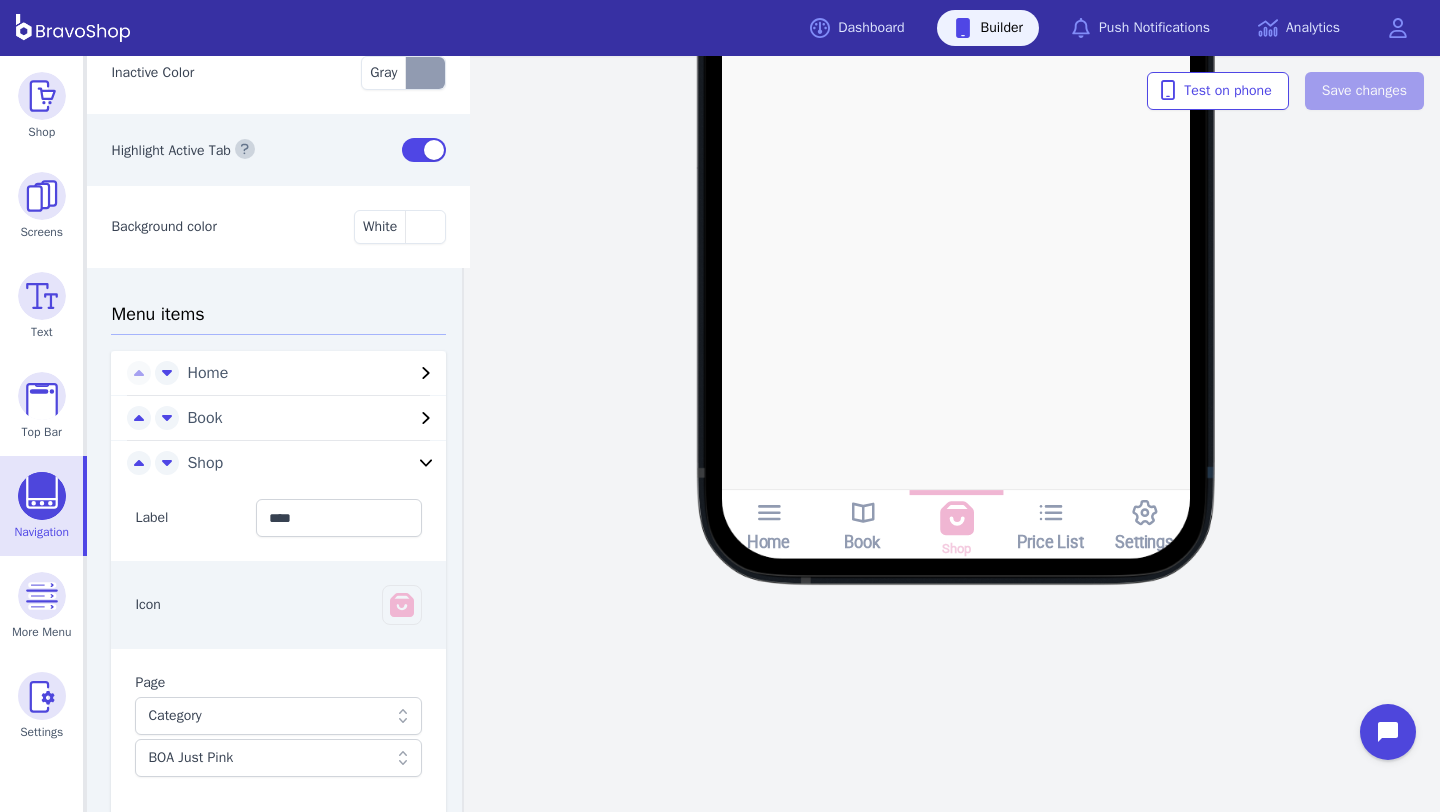 scroll, scrollTop: 275, scrollLeft: 0, axis: vertical 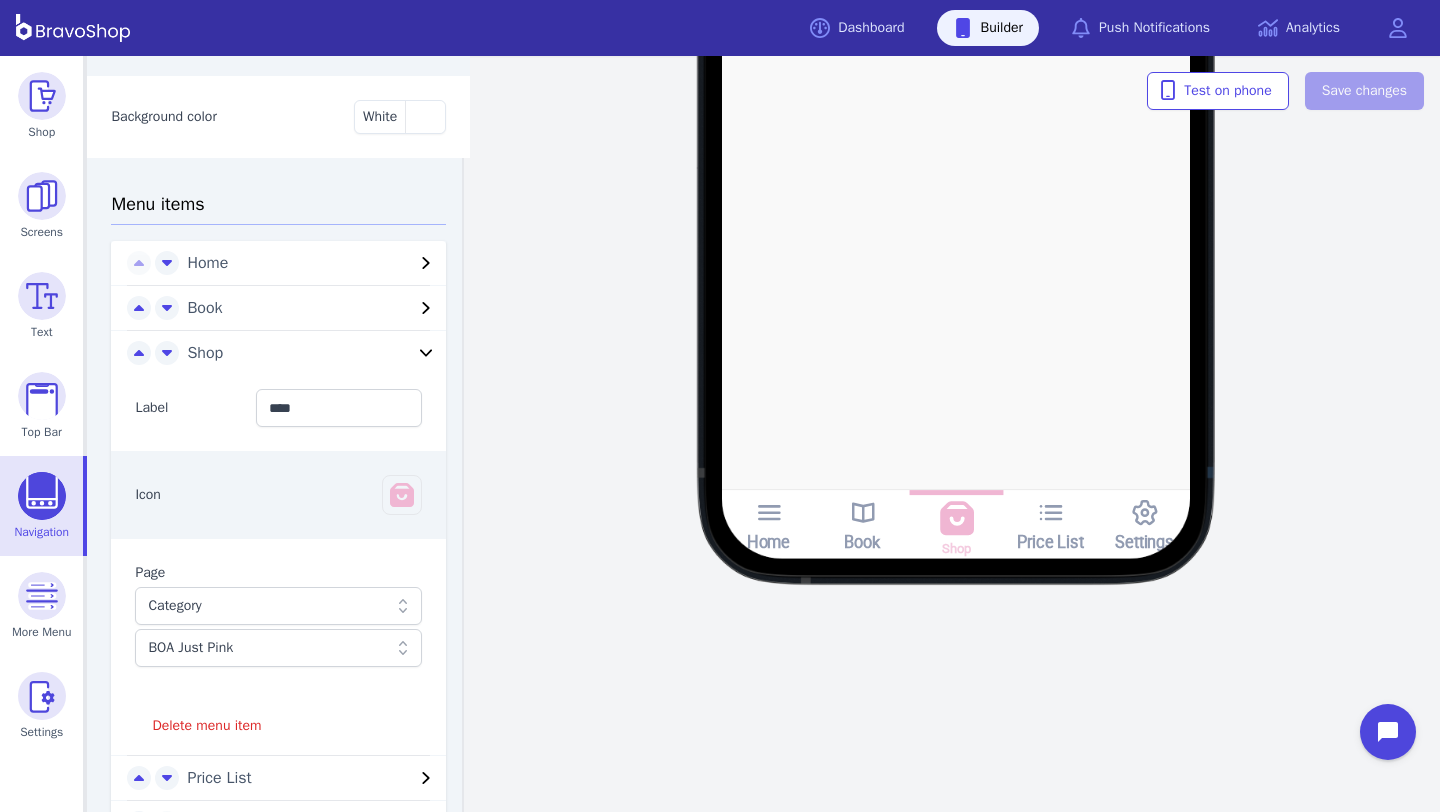 click on "Home Book  Shop Price List Settings Test on phone Save changes" at bounding box center [956, 434] 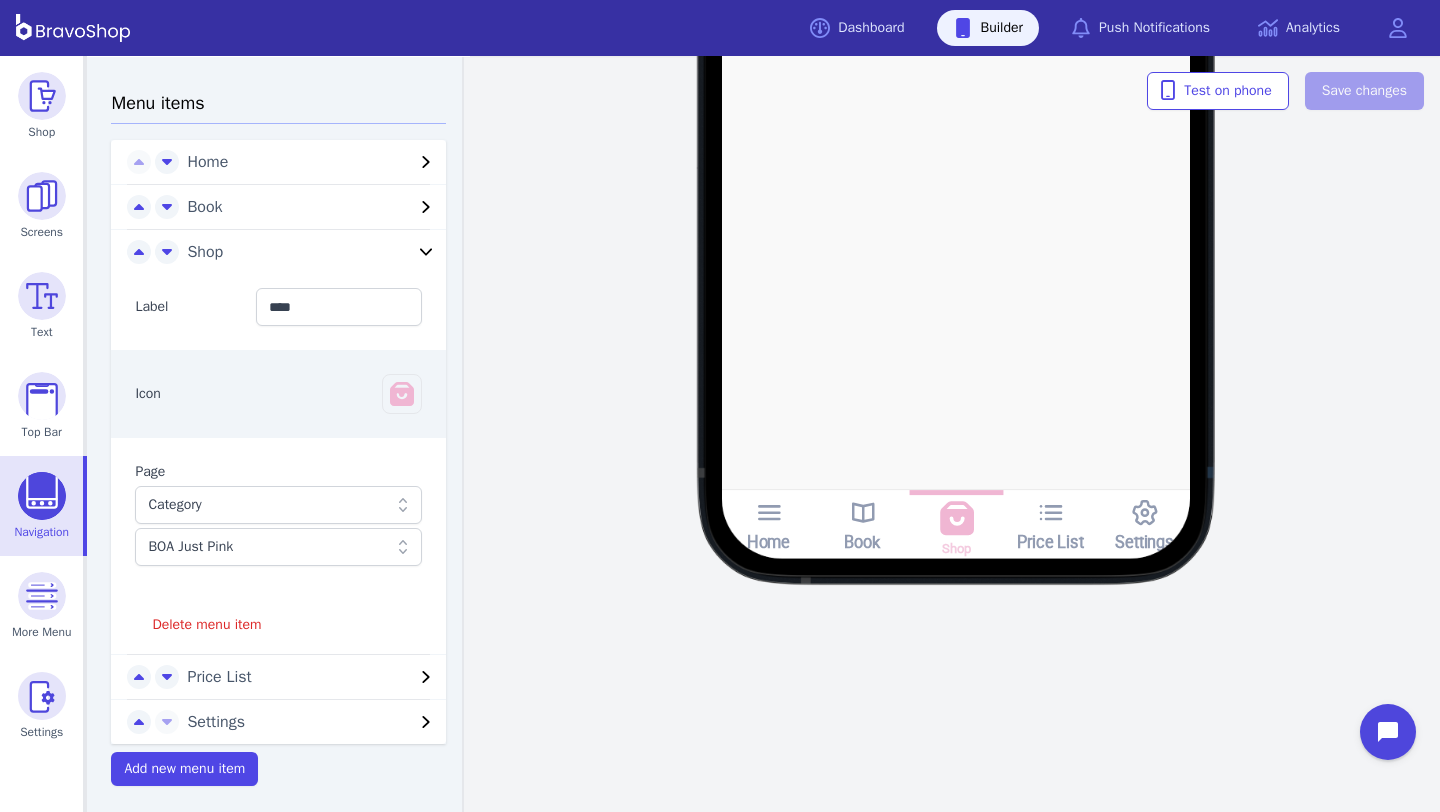 scroll, scrollTop: 382, scrollLeft: 0, axis: vertical 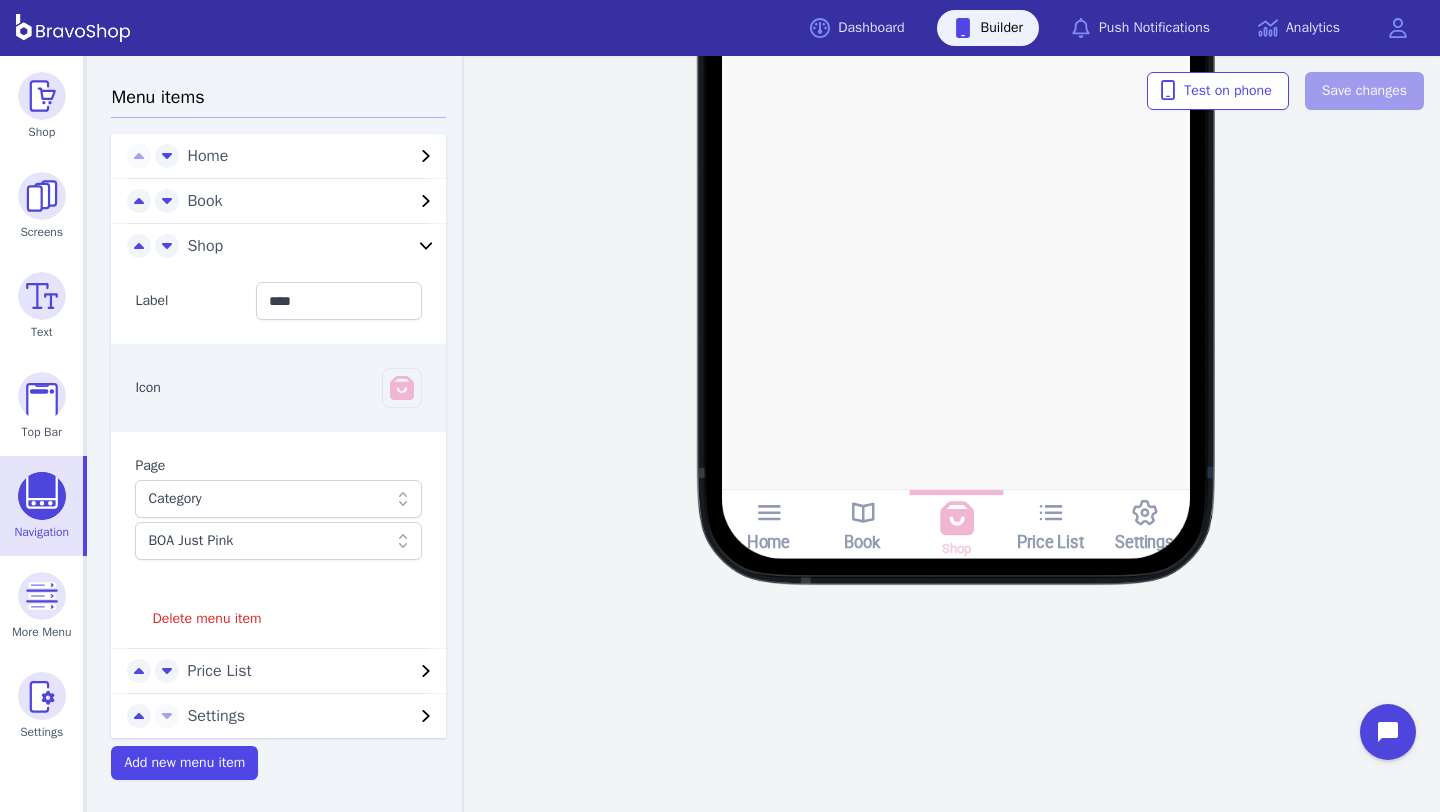 click on "Book" at bounding box center [278, 201] 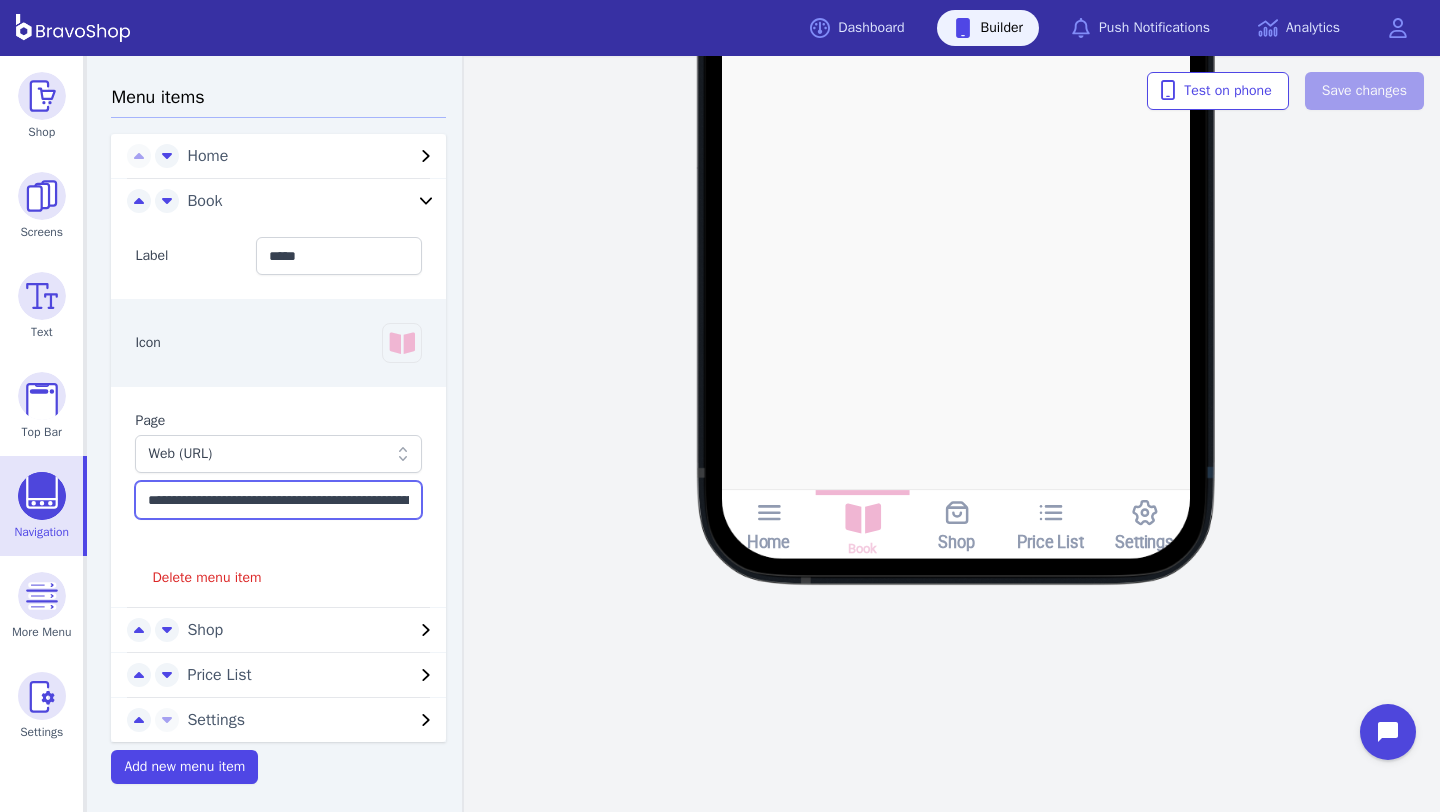 drag, startPoint x: 157, startPoint y: 496, endPoint x: 357, endPoint y: 493, distance: 200.02249 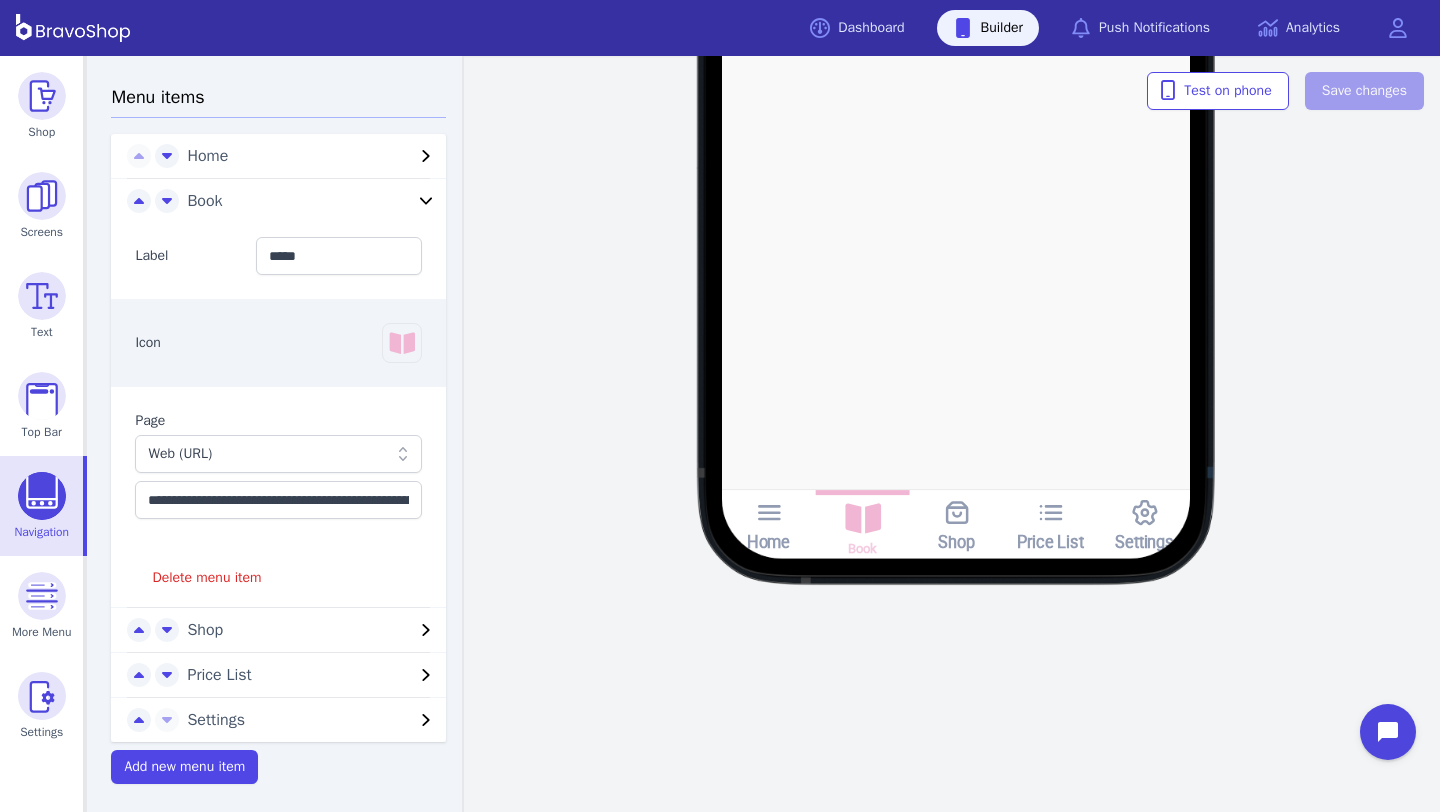 click on "**********" at bounding box center (278, 465) 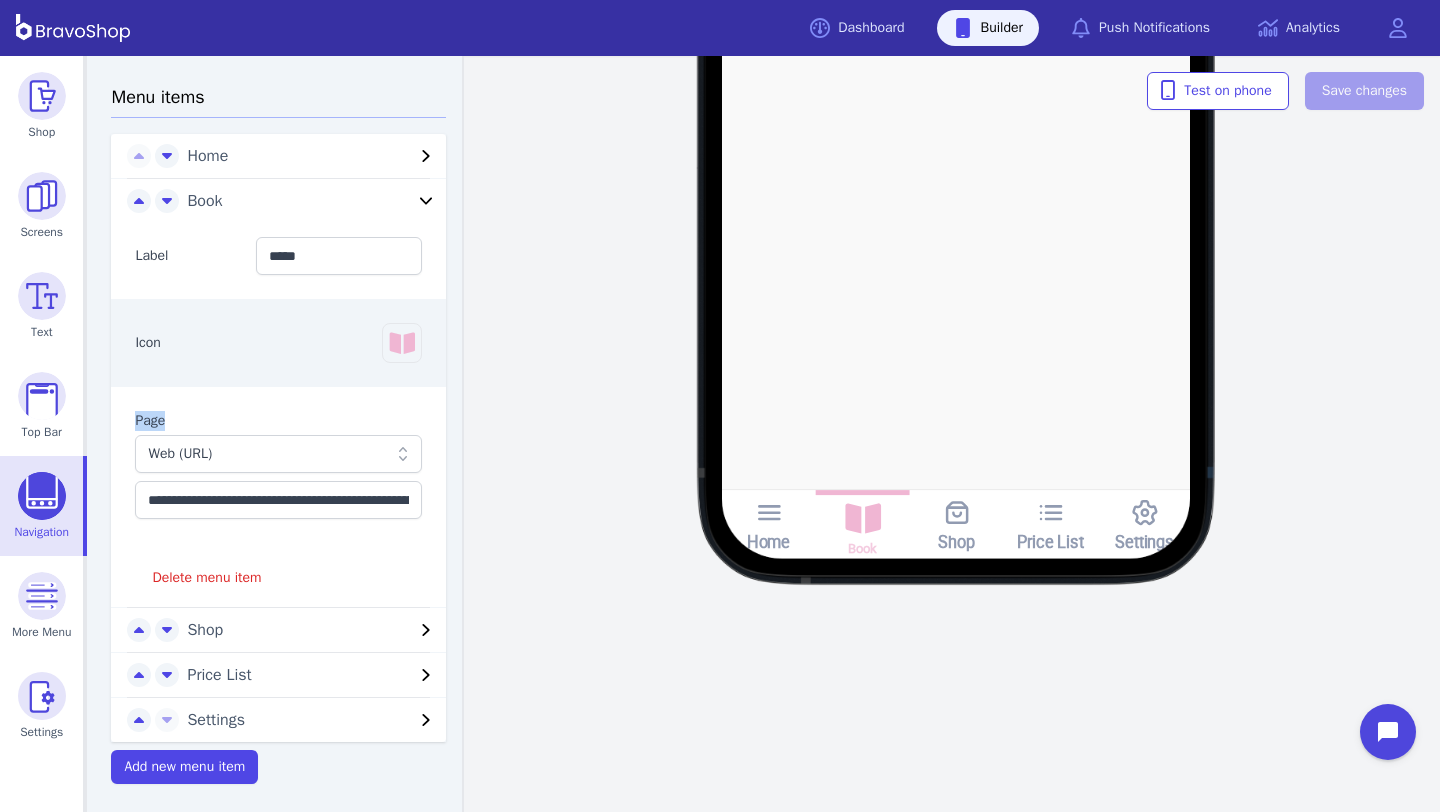 drag, startPoint x: 140, startPoint y: 411, endPoint x: 196, endPoint y: 425, distance: 57.72348 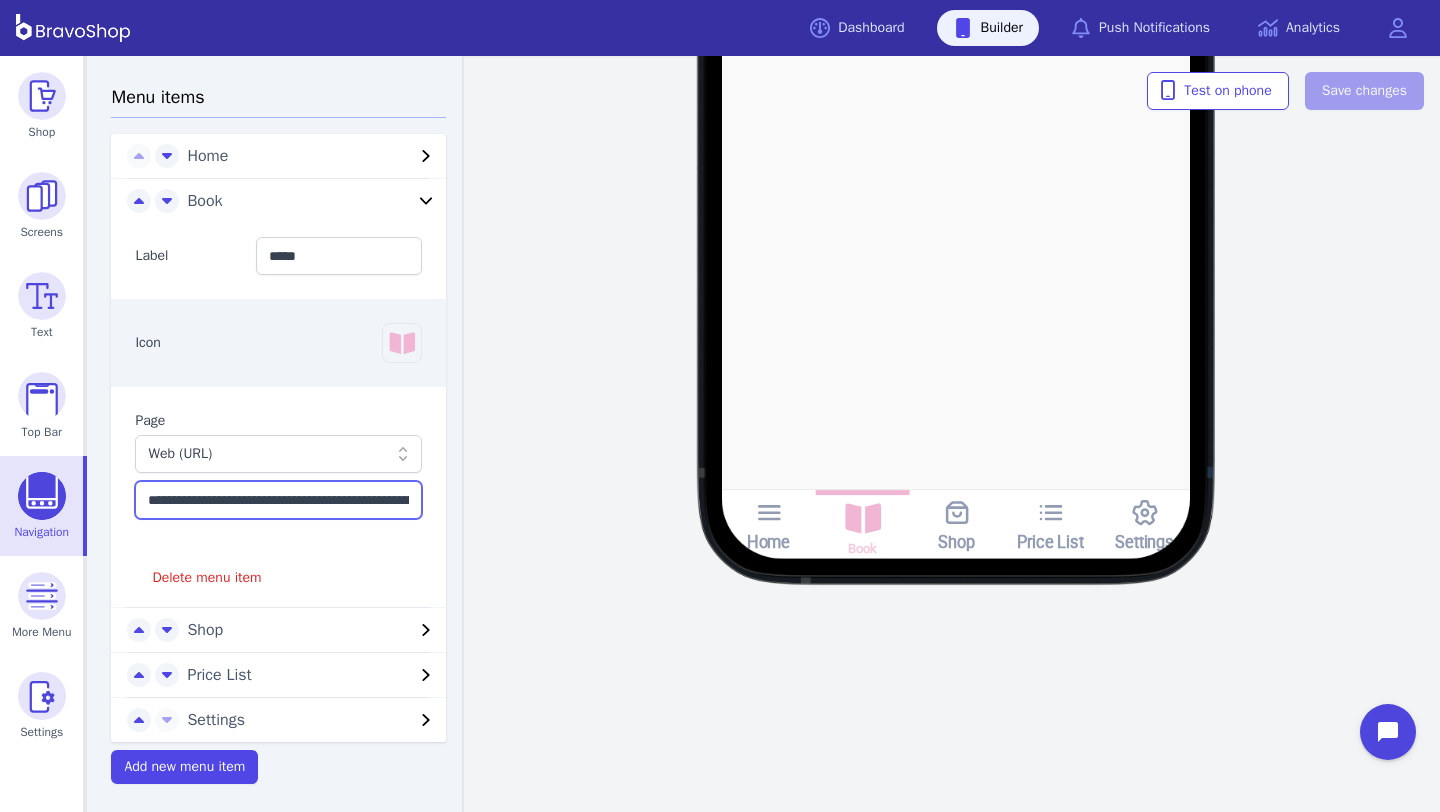 scroll, scrollTop: 0, scrollLeft: 331, axis: horizontal 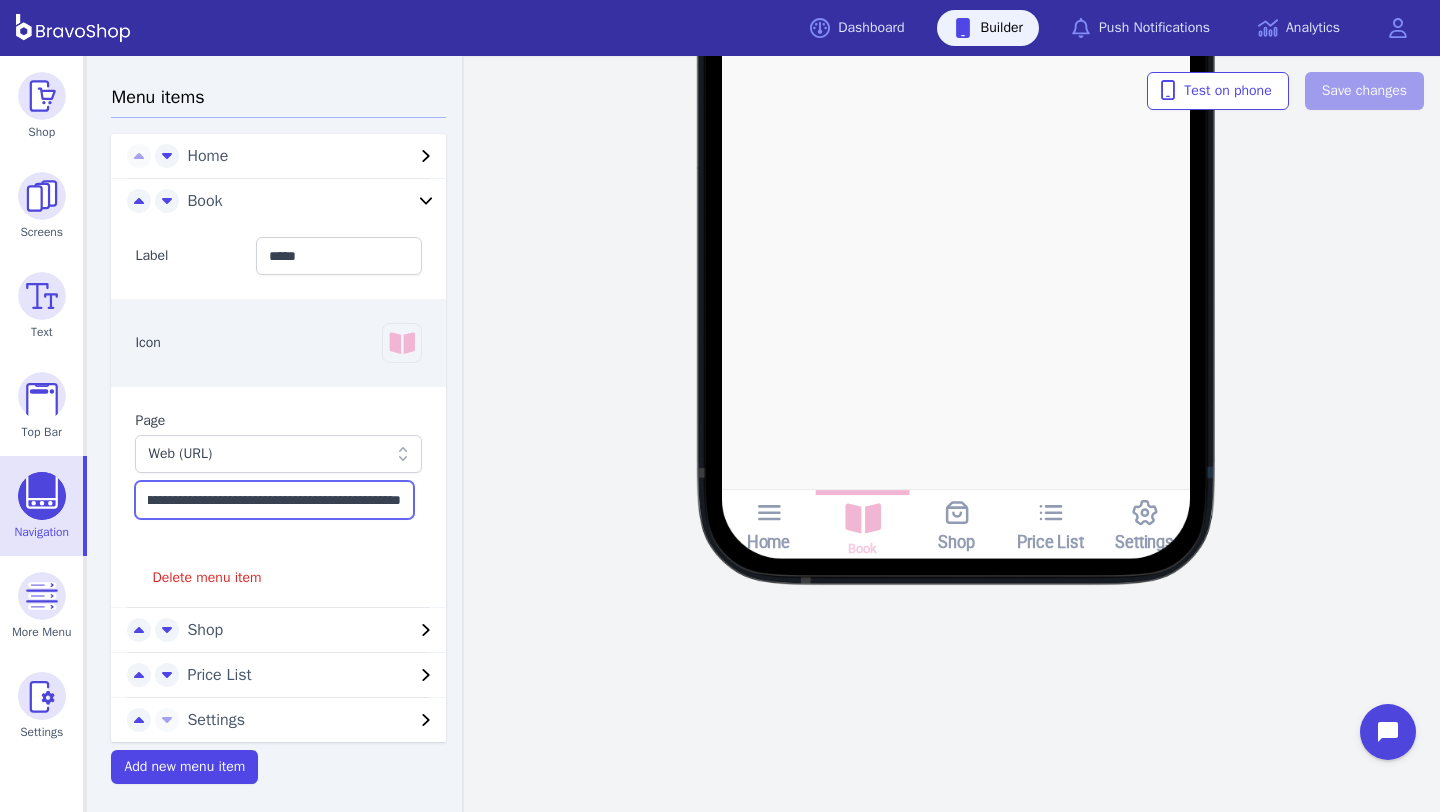 drag, startPoint x: 161, startPoint y: 498, endPoint x: 322, endPoint y: 500, distance: 161.01242 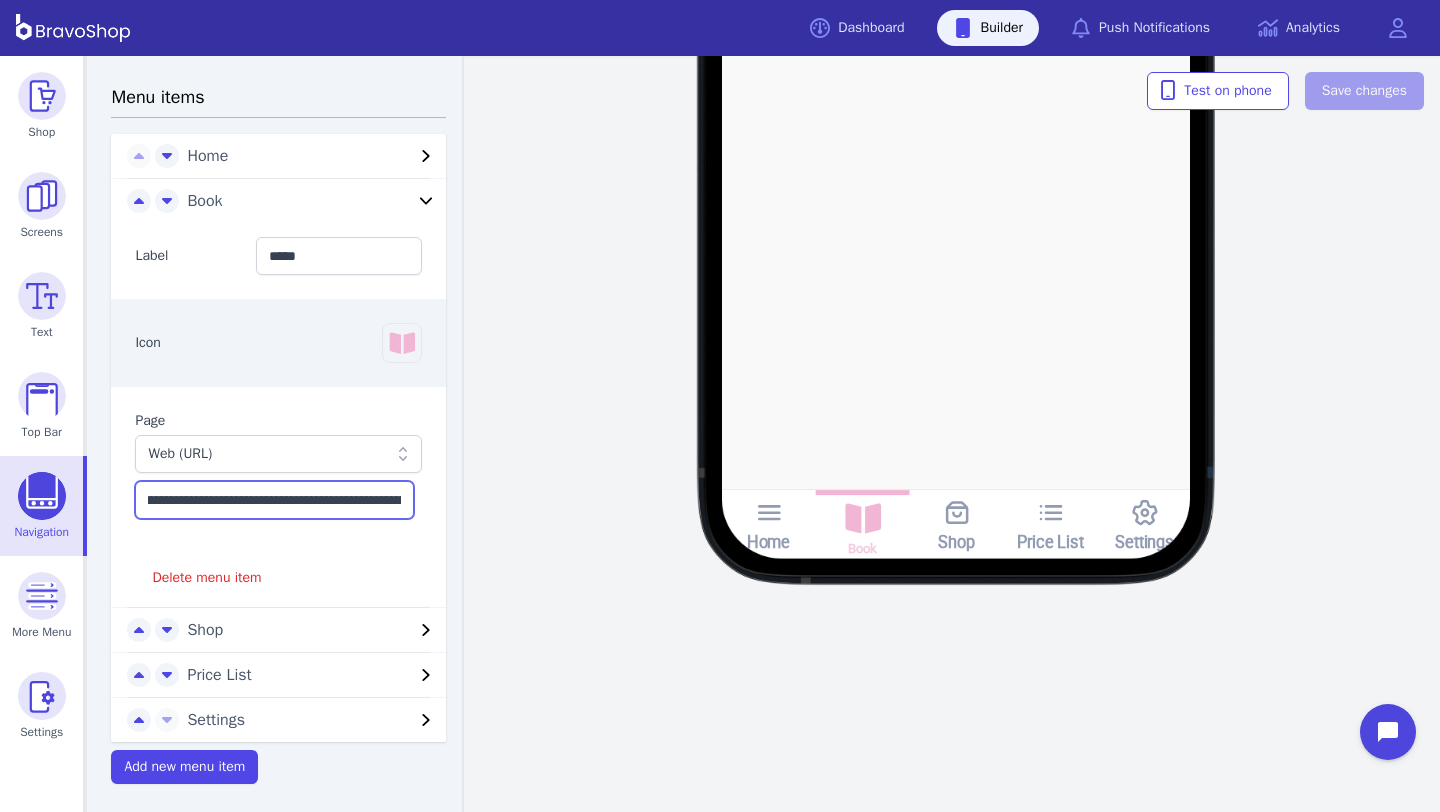 drag, startPoint x: 258, startPoint y: 496, endPoint x: 147, endPoint y: 506, distance: 111.44954 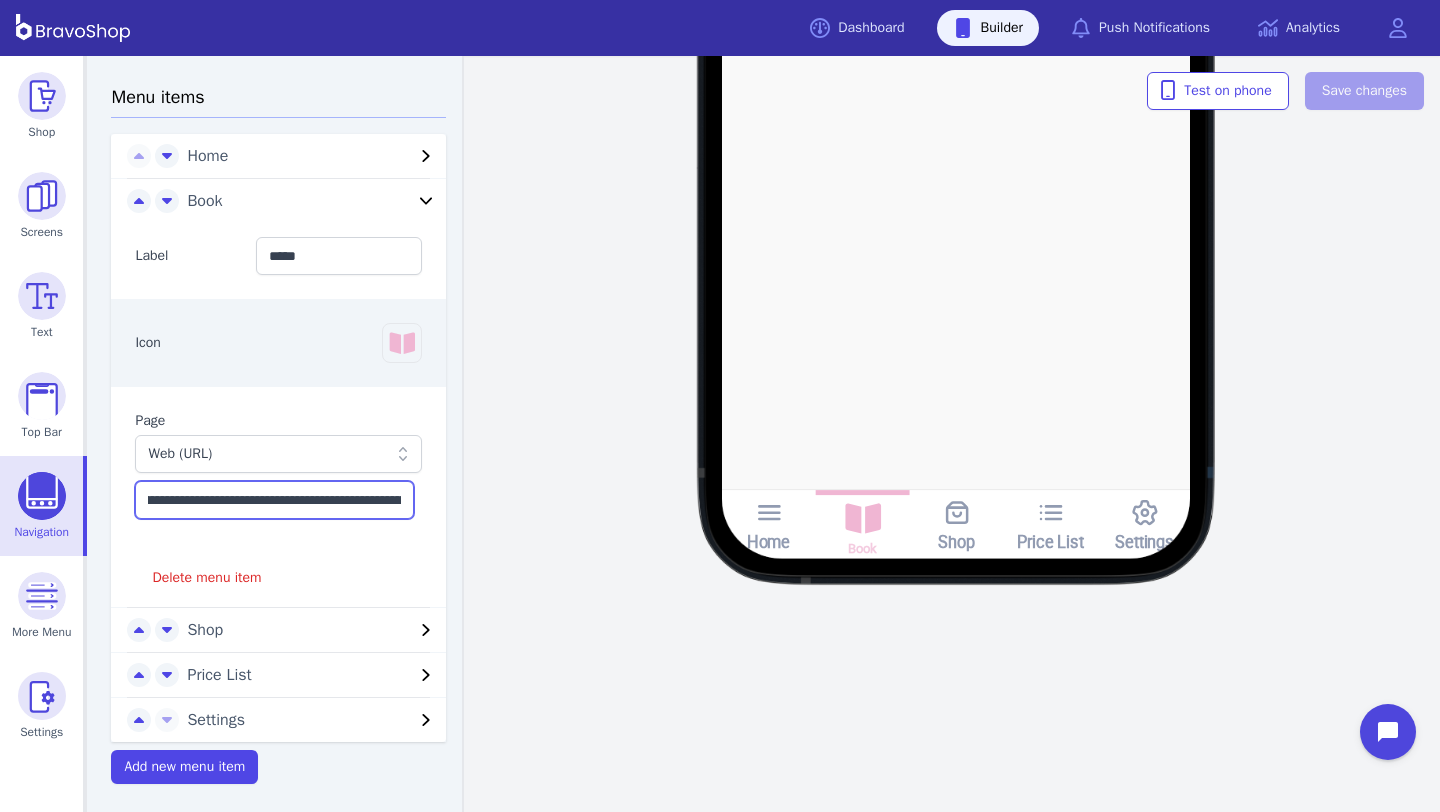 click on "**********" at bounding box center [274, 500] 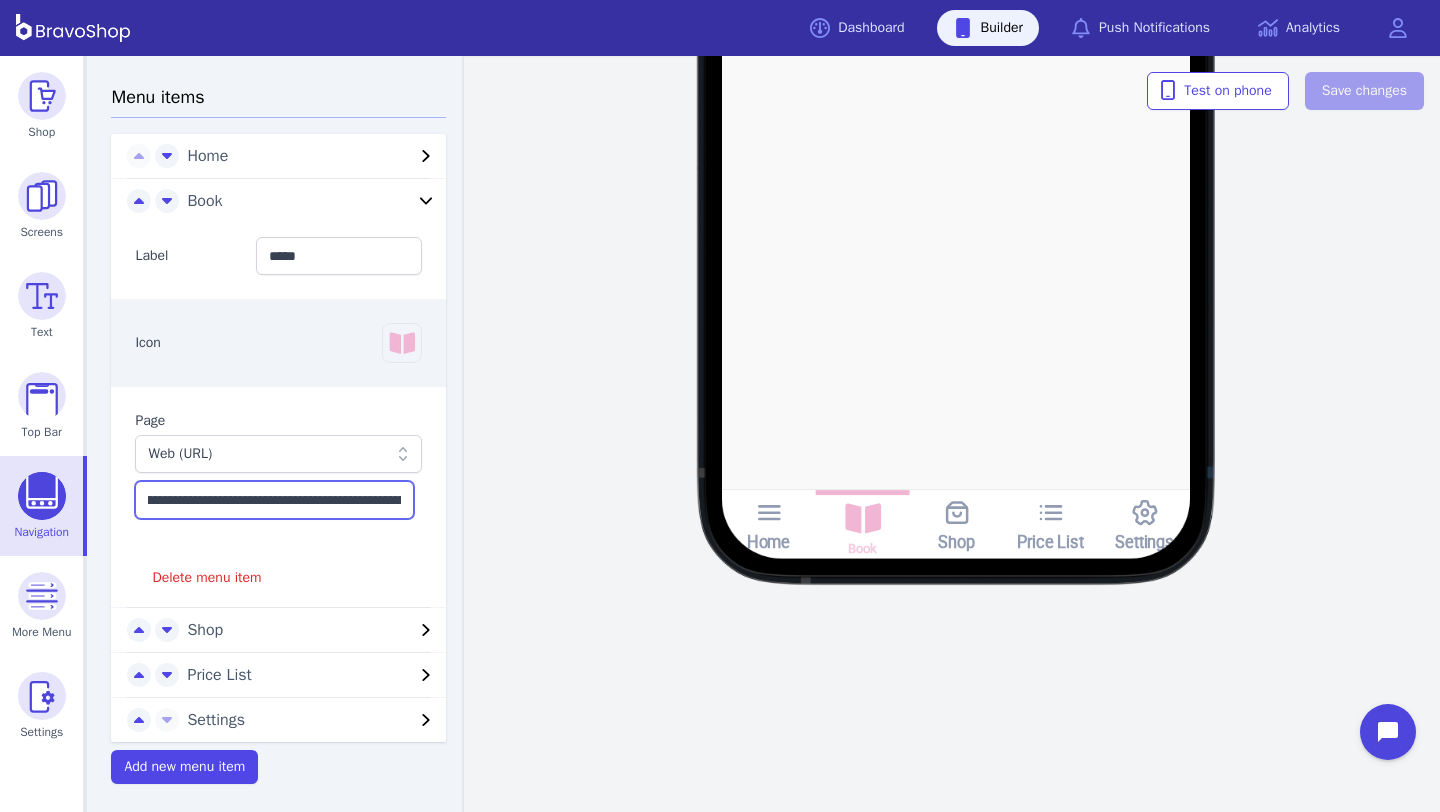 click on "**********" at bounding box center (274, 500) 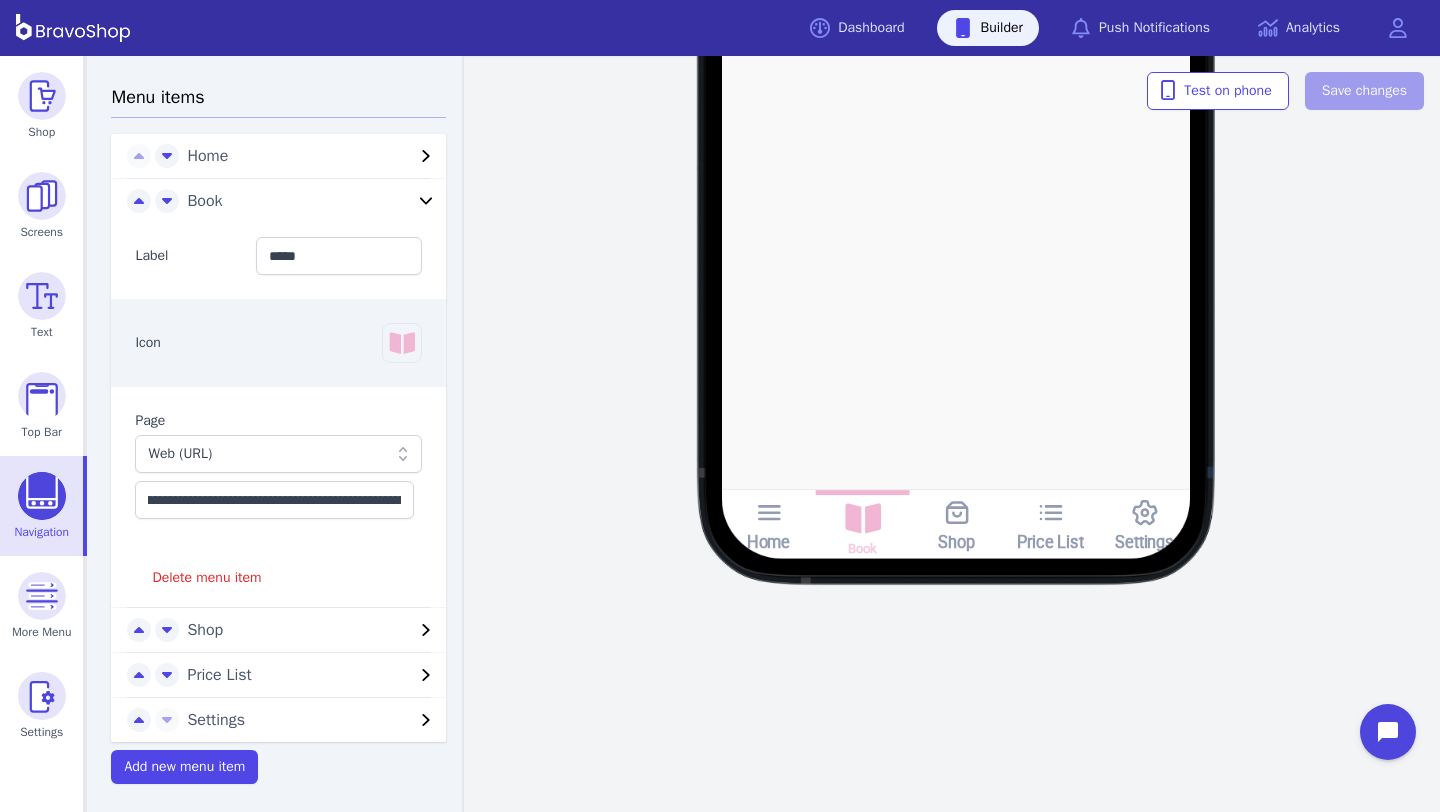 scroll, scrollTop: 0, scrollLeft: 0, axis: both 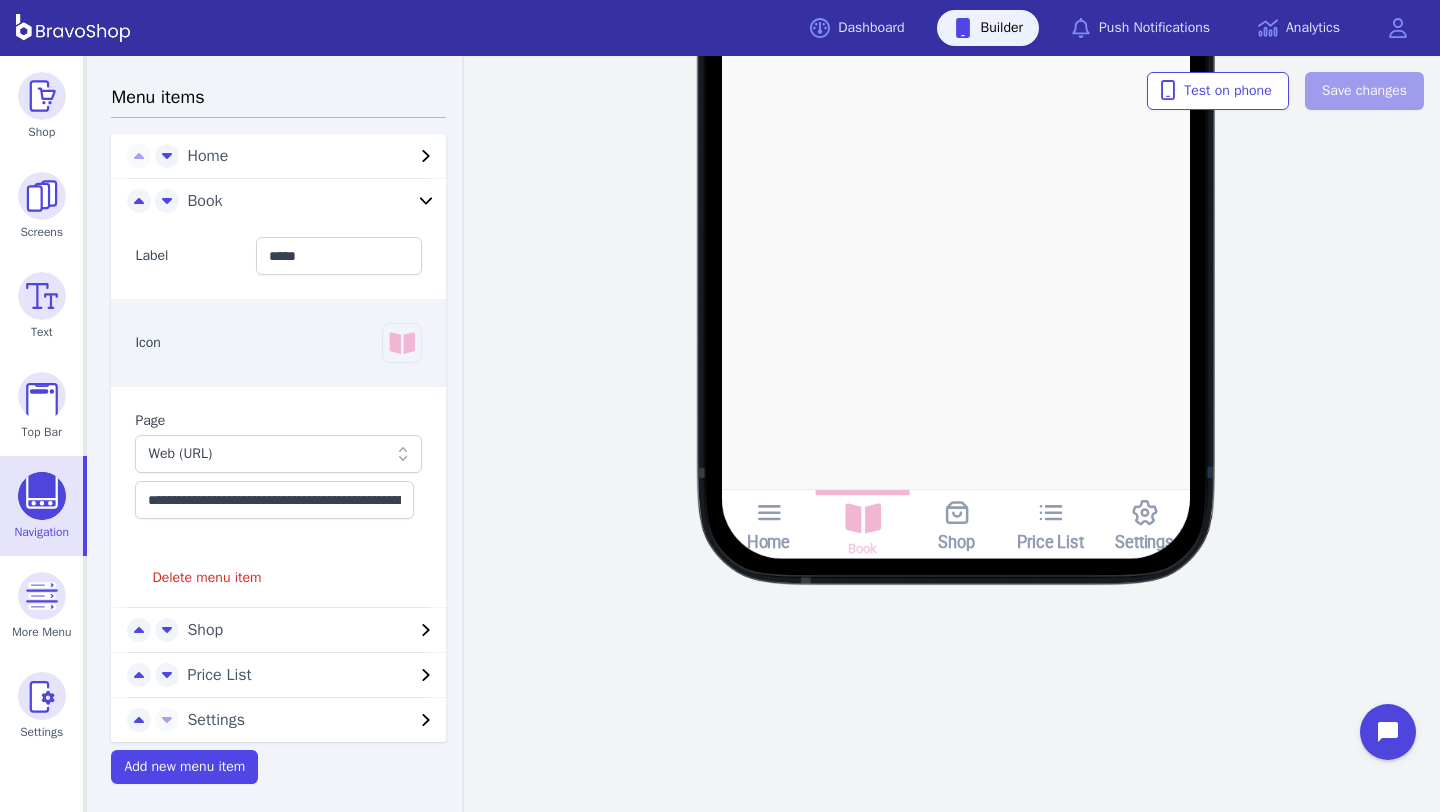 click on "Icon" at bounding box center [278, 343] 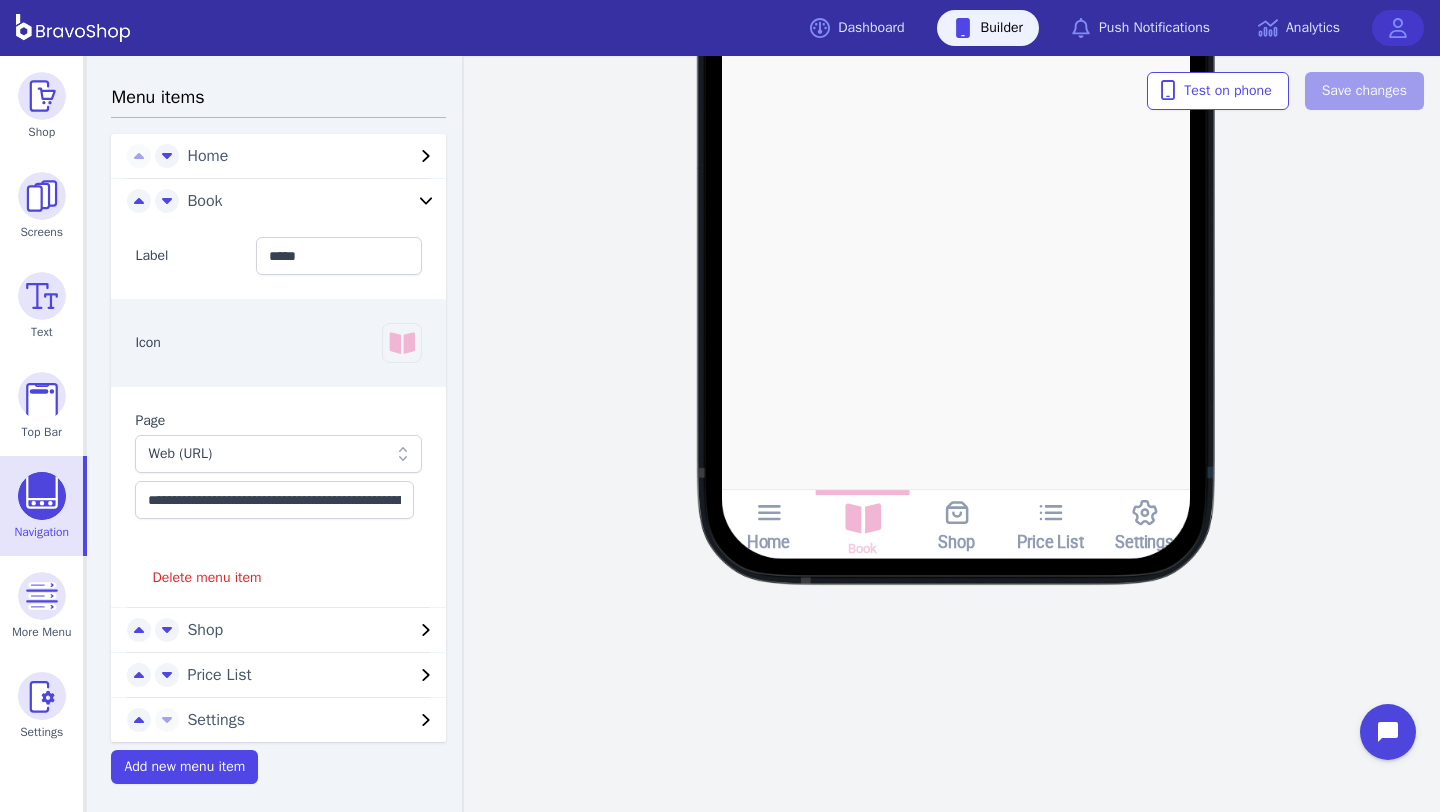 click 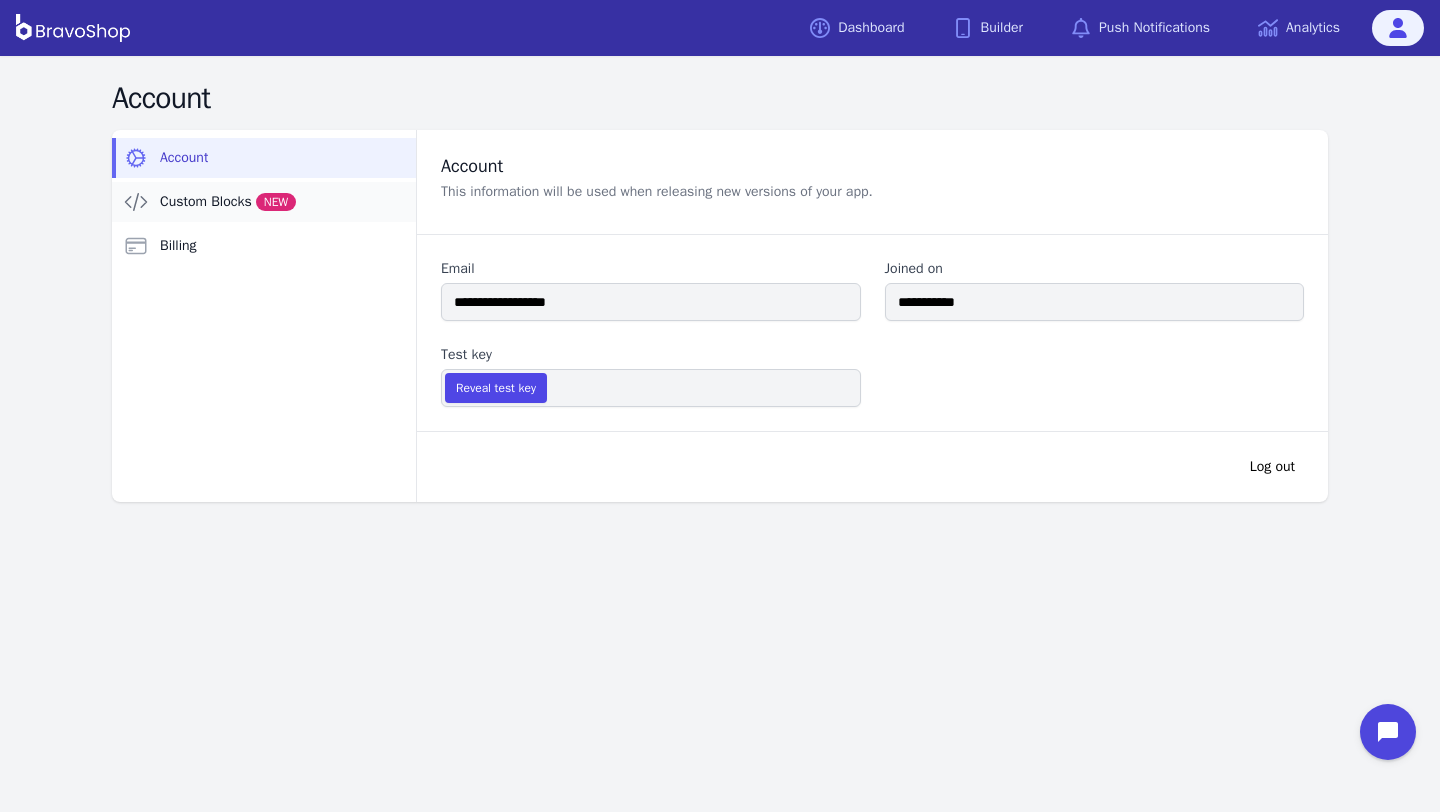 click on "Custom Blocks NEW" at bounding box center (228, 202) 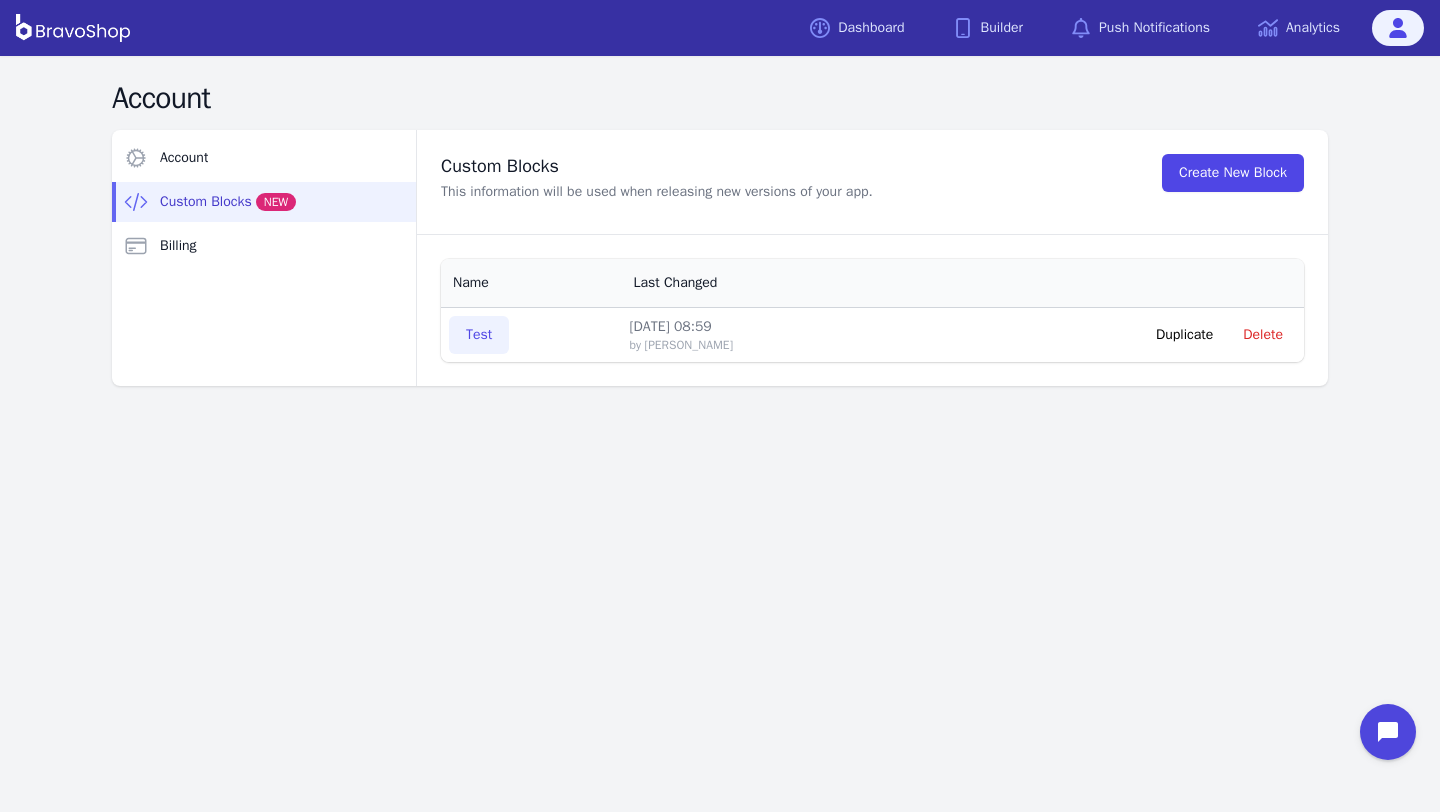 click on "Test" at bounding box center [479, 335] 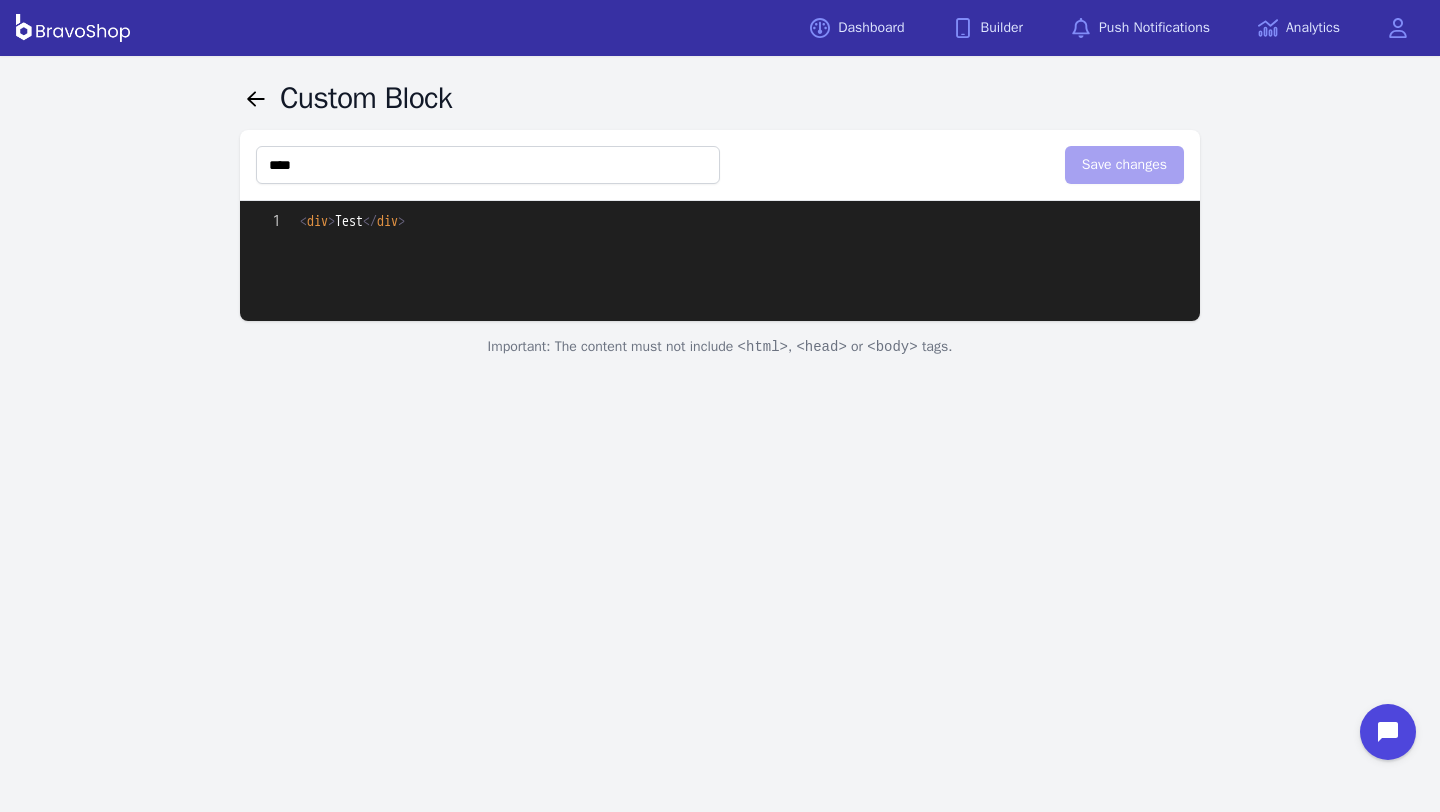 click on "**********" at bounding box center (720, 261) 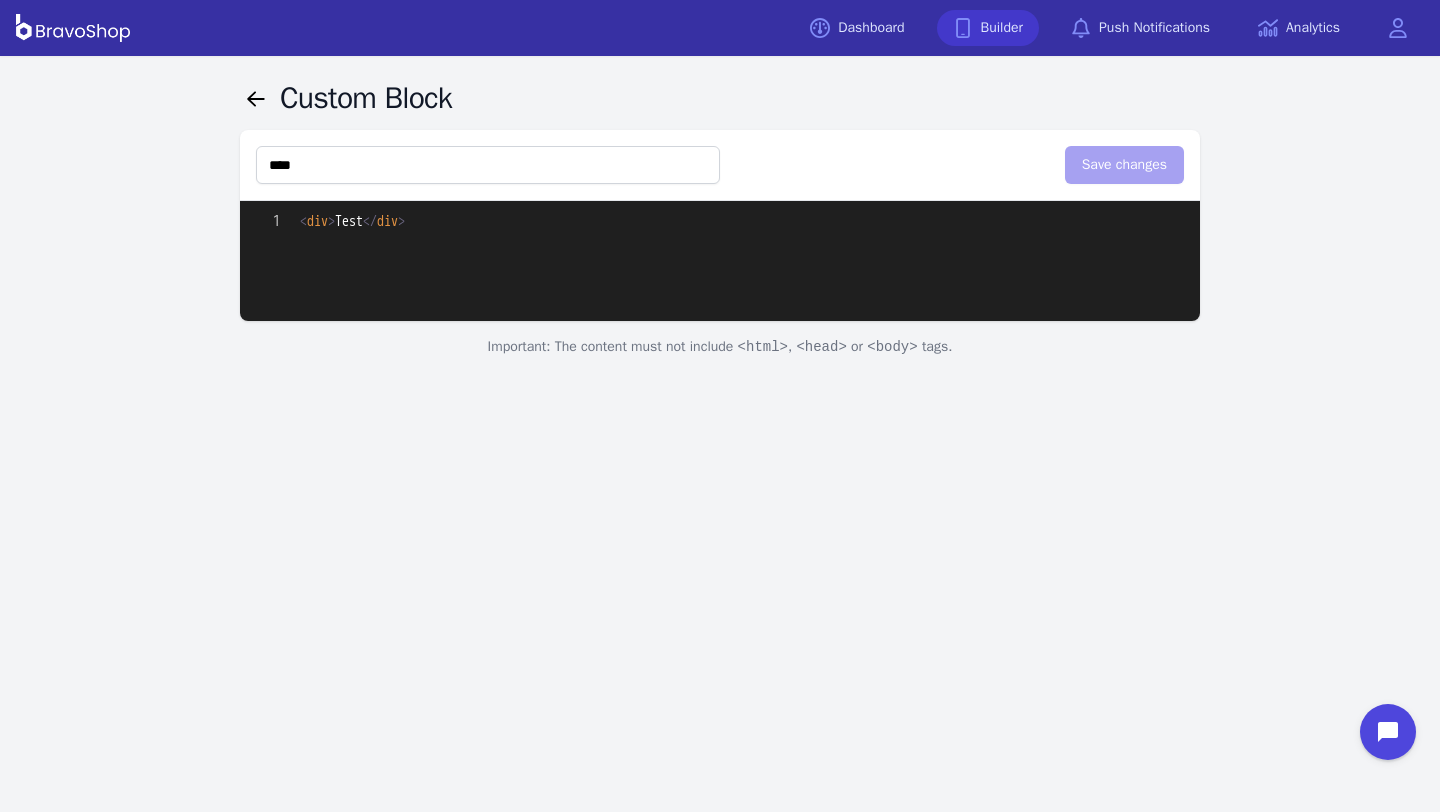 click on "Builder" at bounding box center [988, 28] 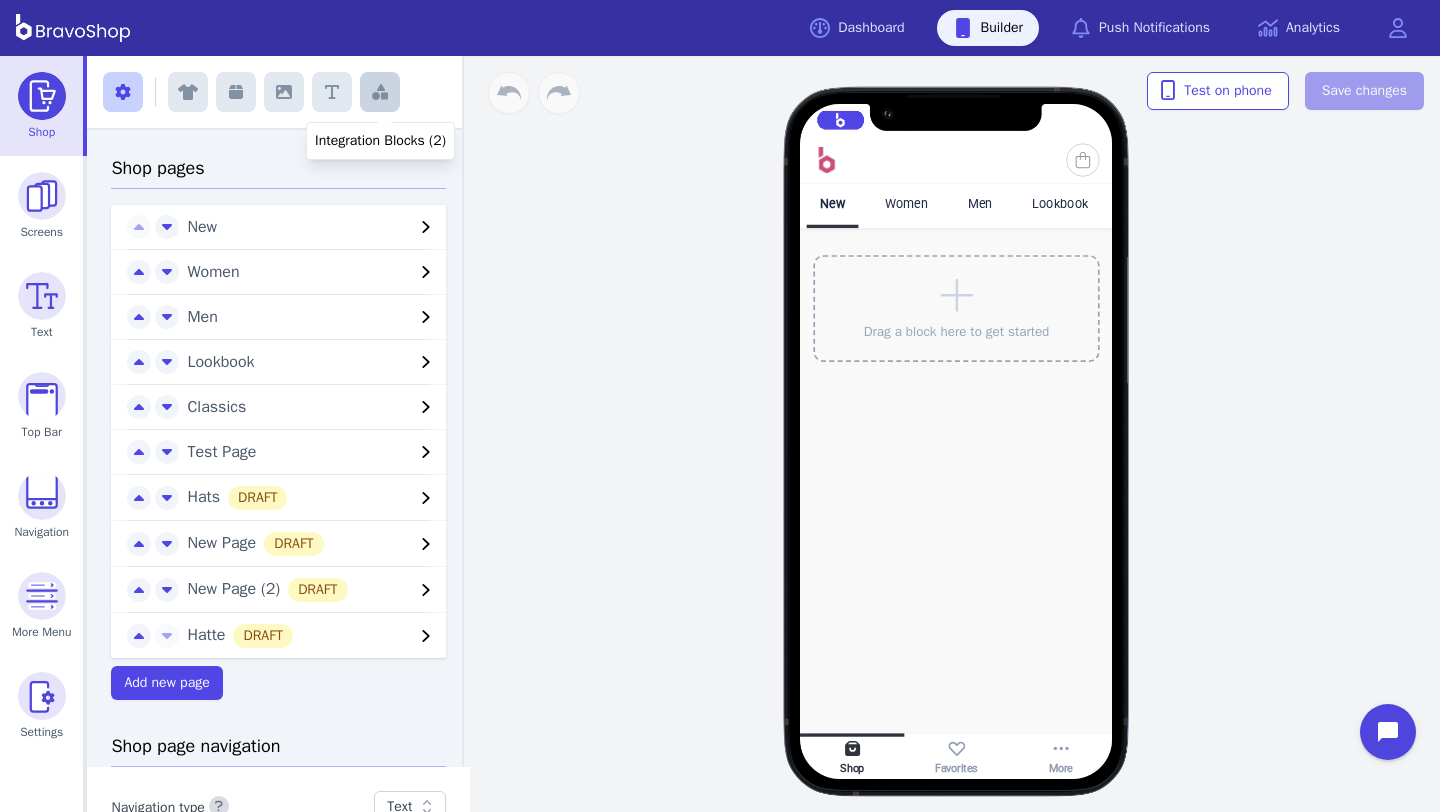 click 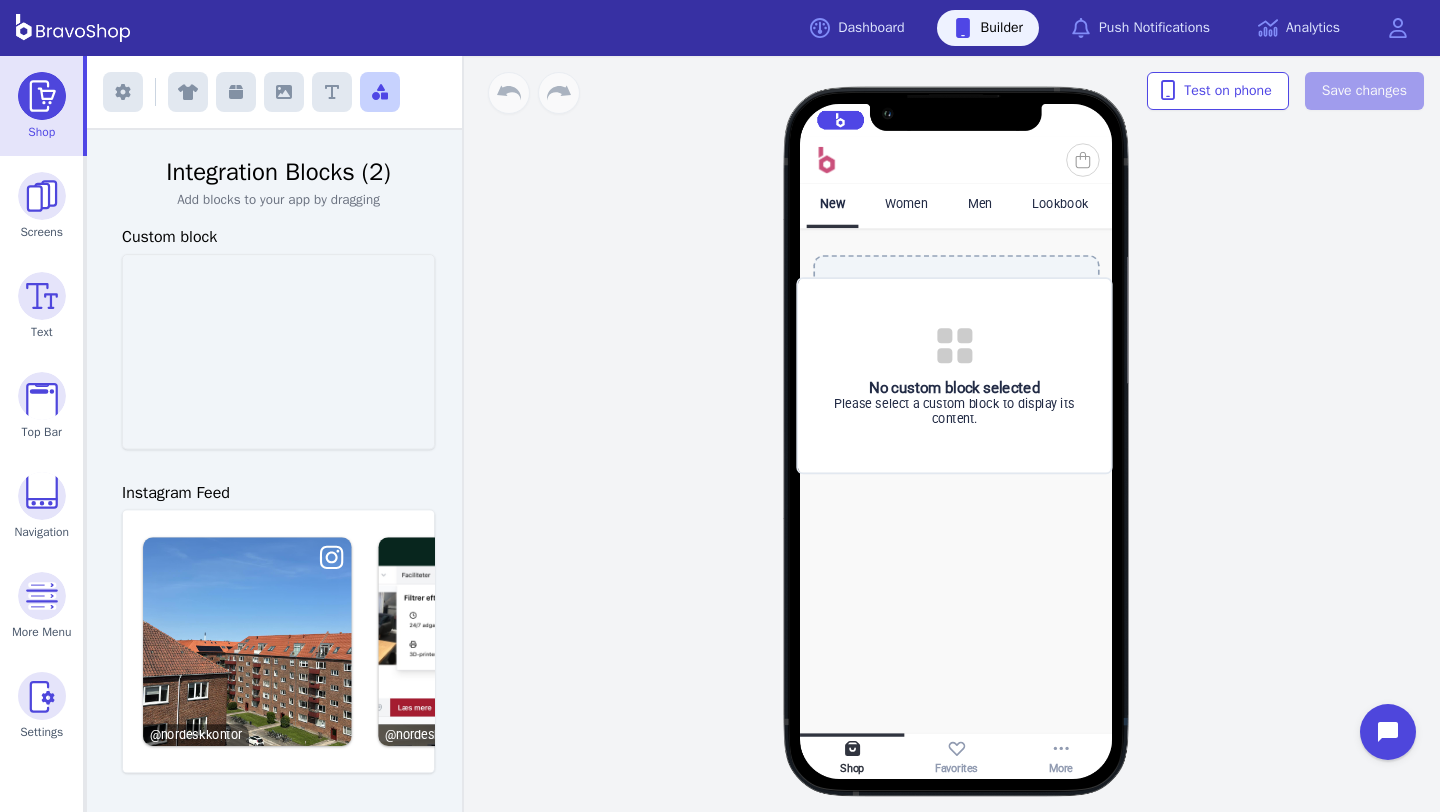 drag, startPoint x: 171, startPoint y: 418, endPoint x: 866, endPoint y: 404, distance: 695.141 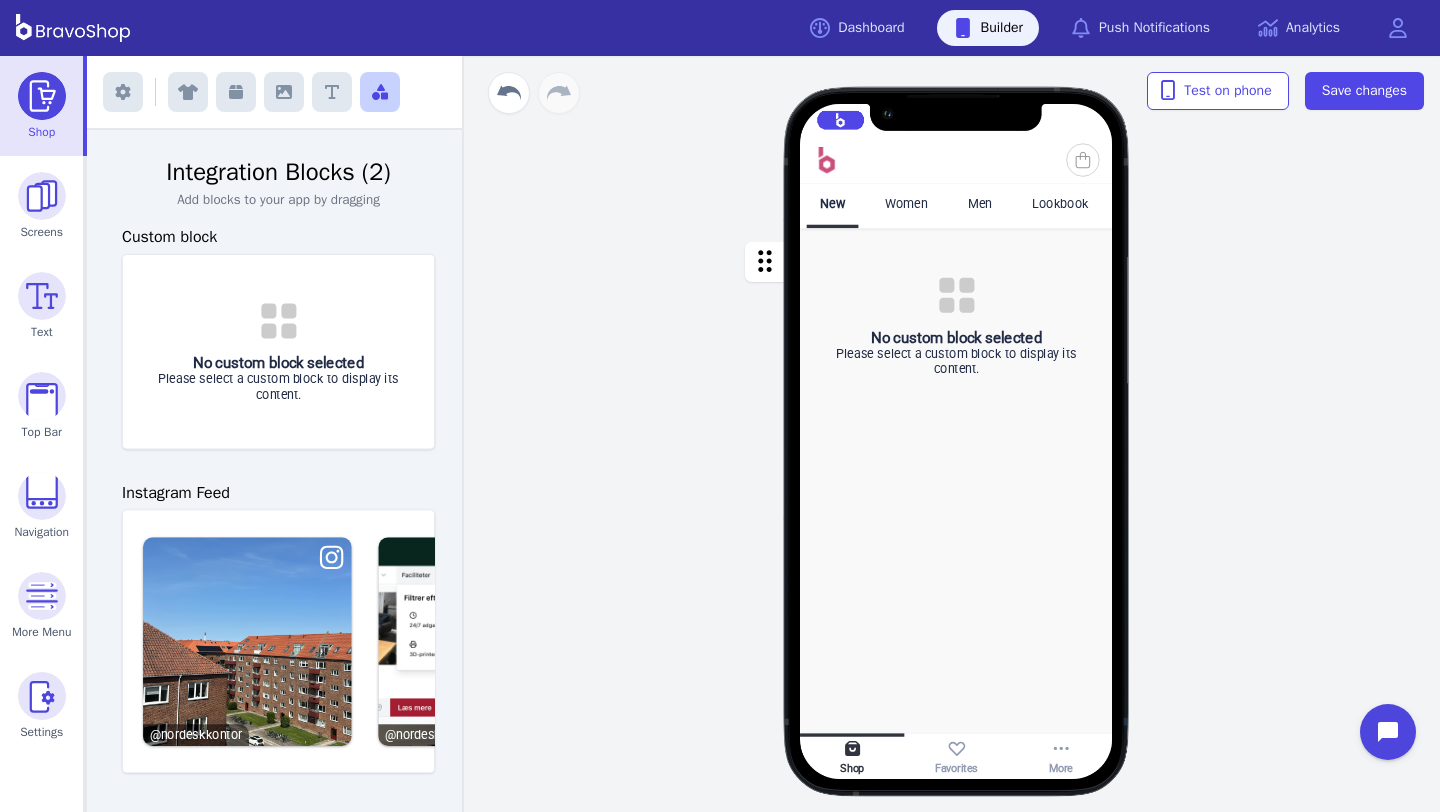 click at bounding box center (956, 326) 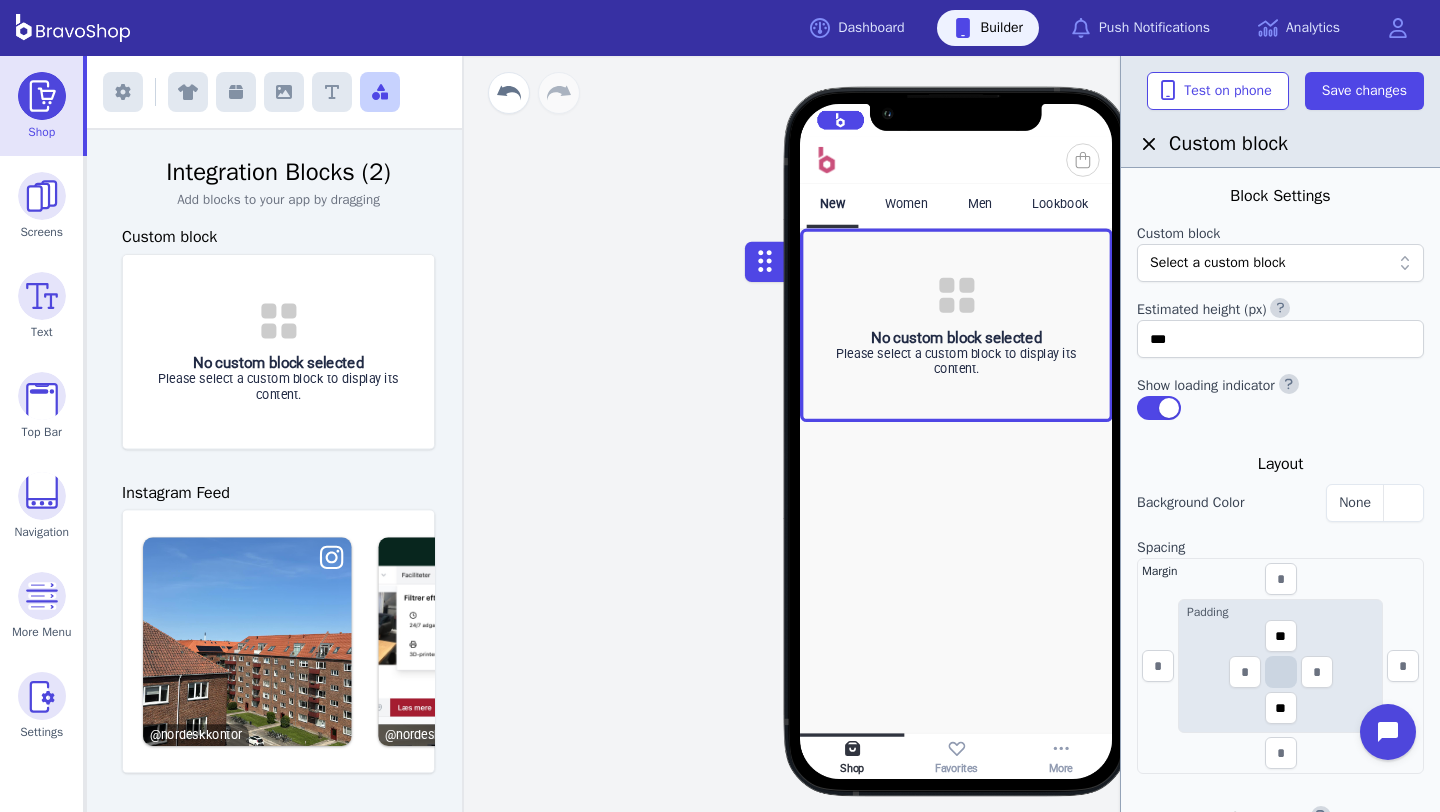 click on "Select a custom block" at bounding box center [1270, 263] 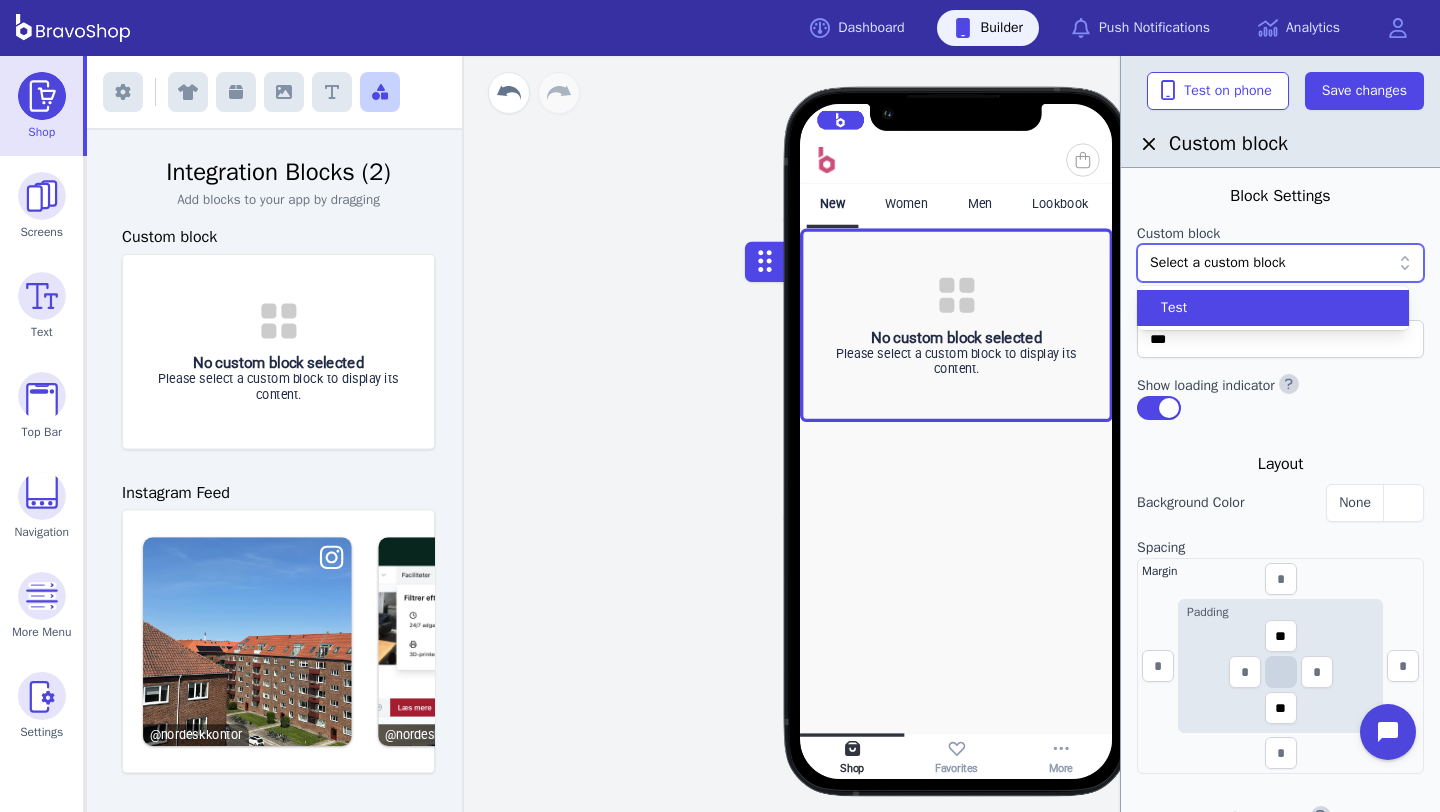 click on "Test" at bounding box center (1261, 308) 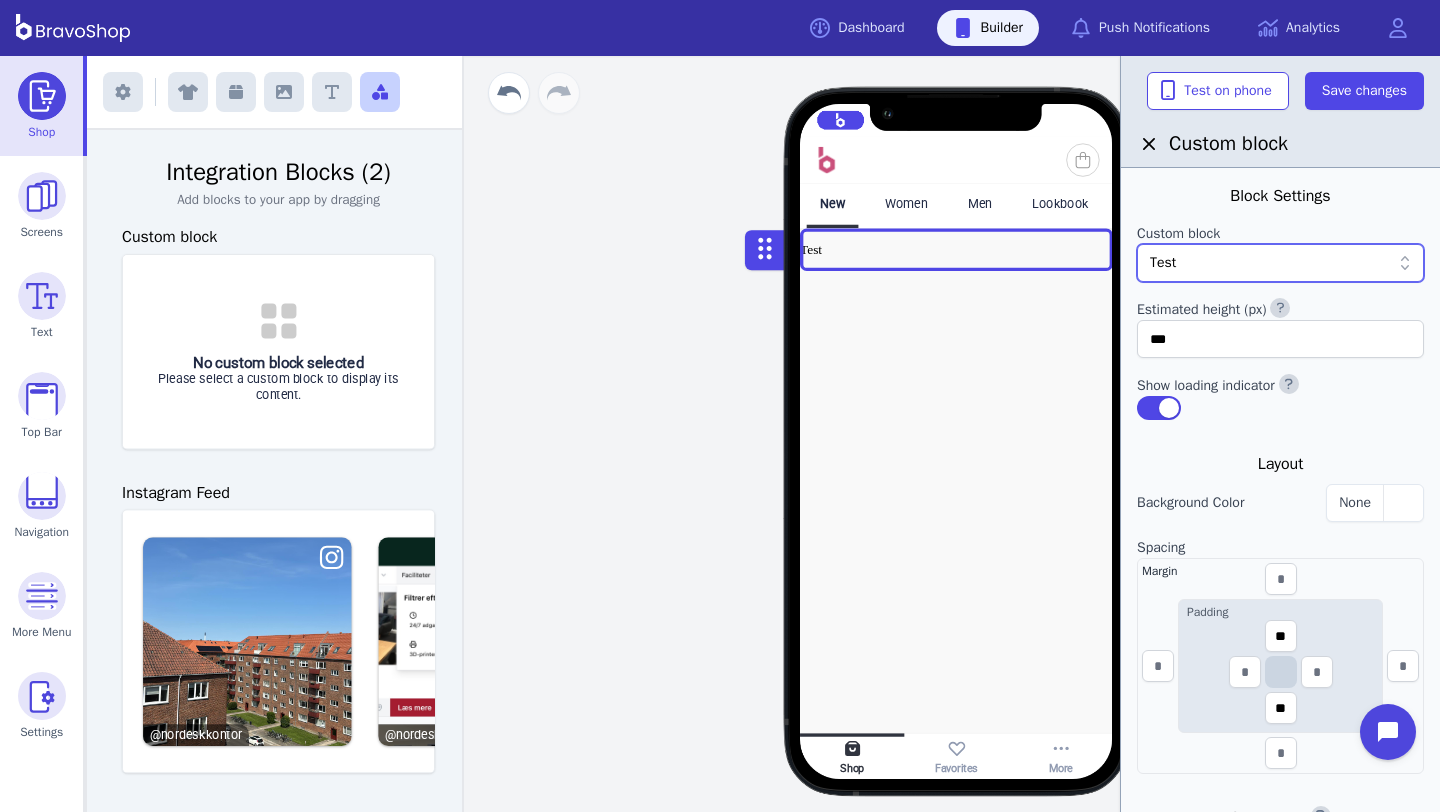 scroll, scrollTop: 0, scrollLeft: 0, axis: both 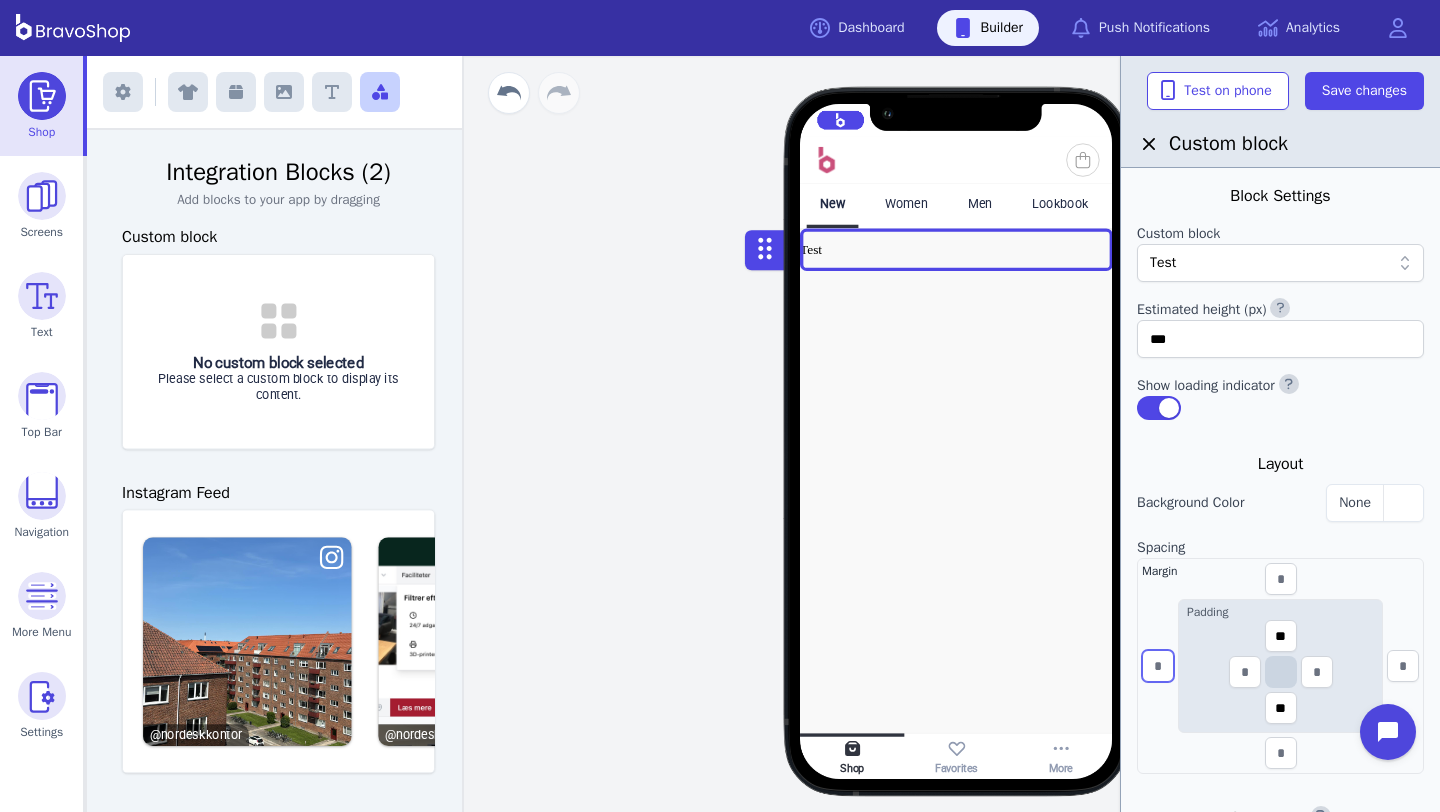click at bounding box center [1158, 666] 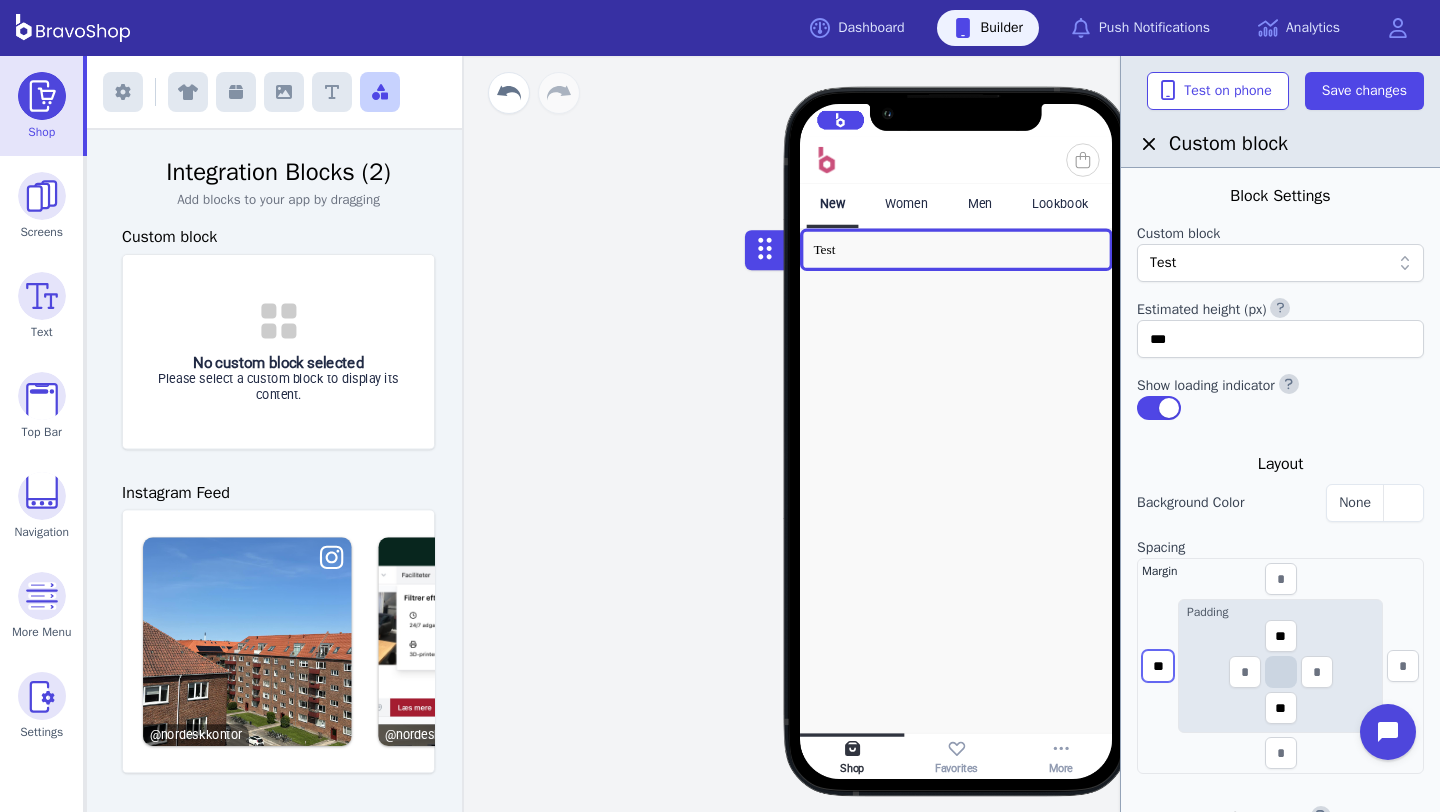 type on "**" 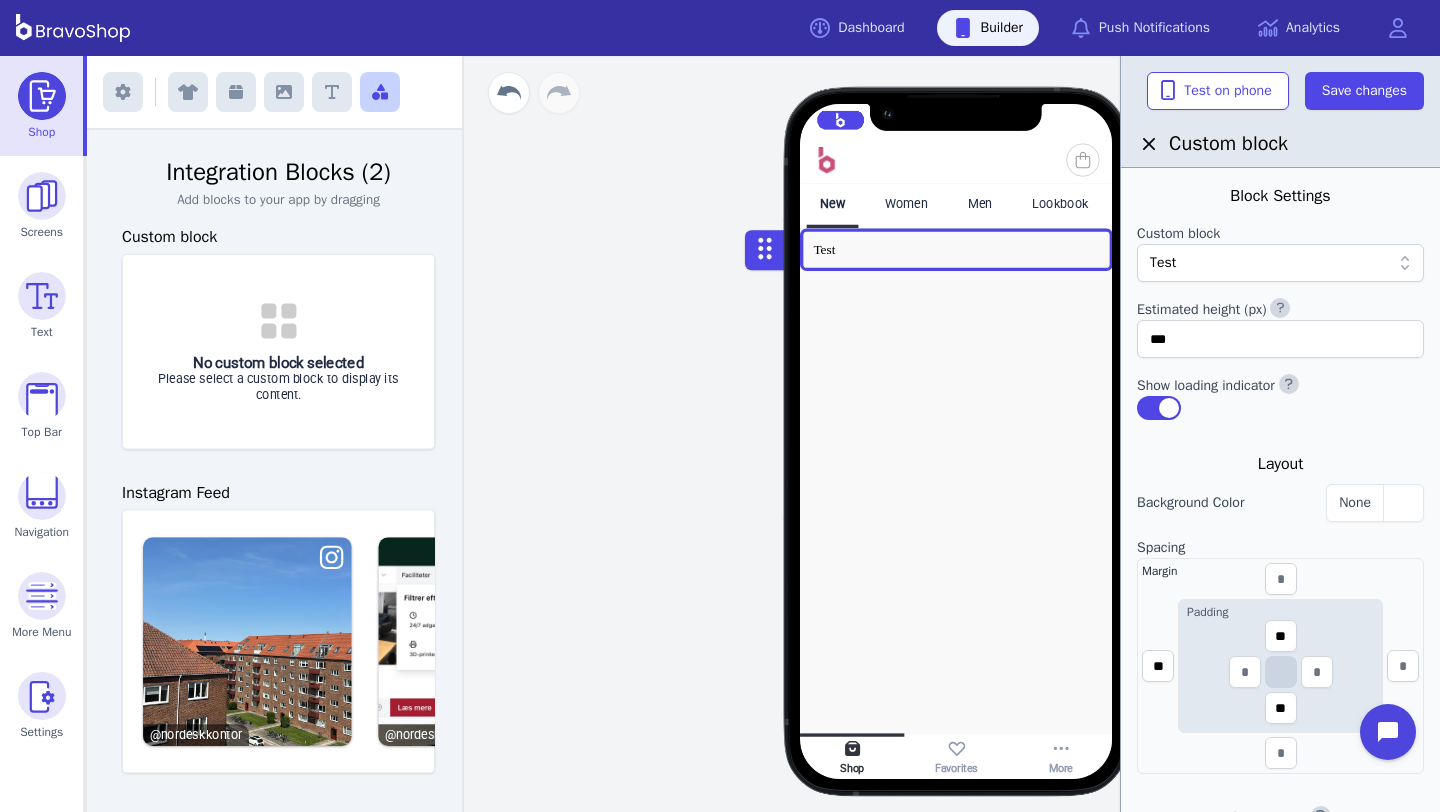 click on "Drag a block here to get started" at bounding box center [956, 485] 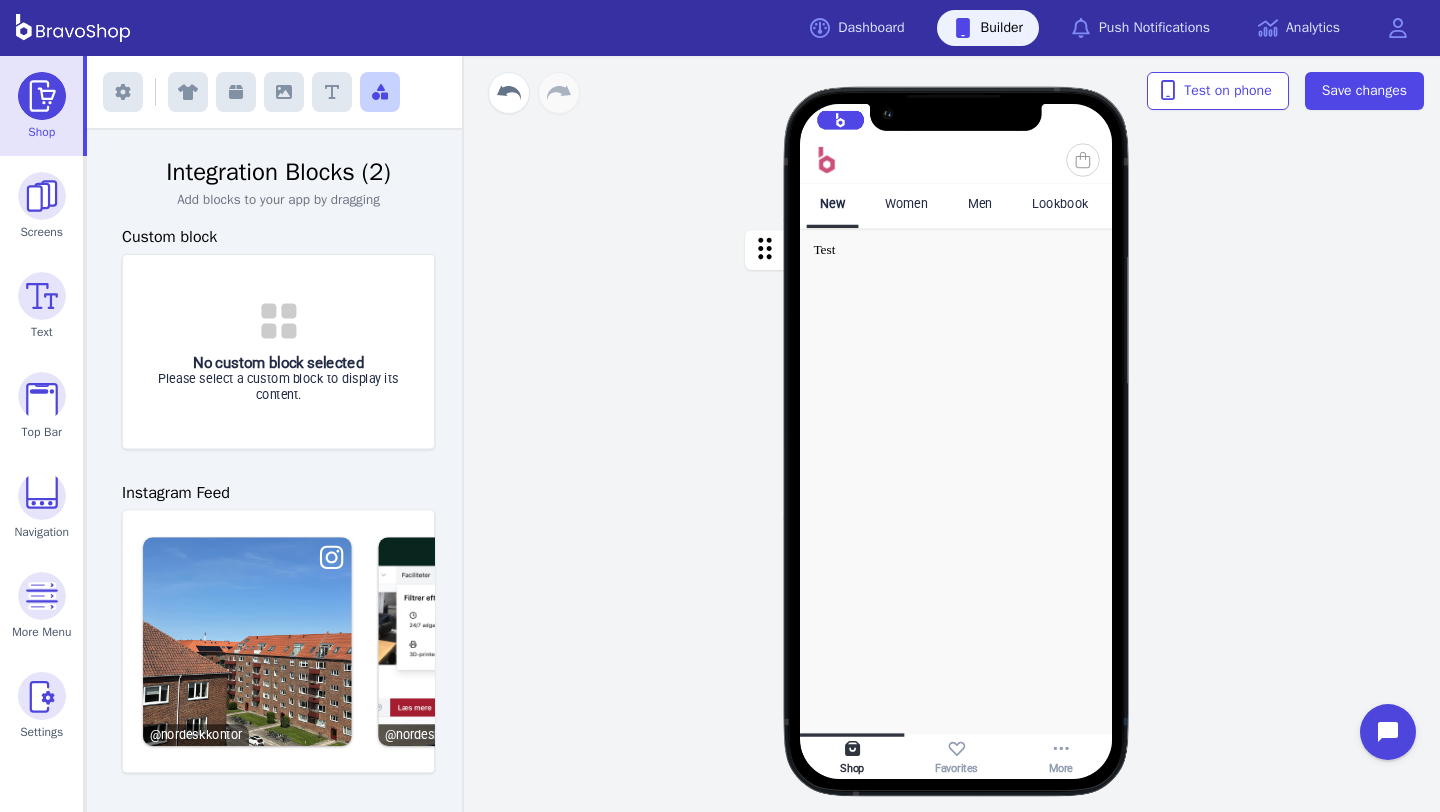 click at bounding box center (956, 250) 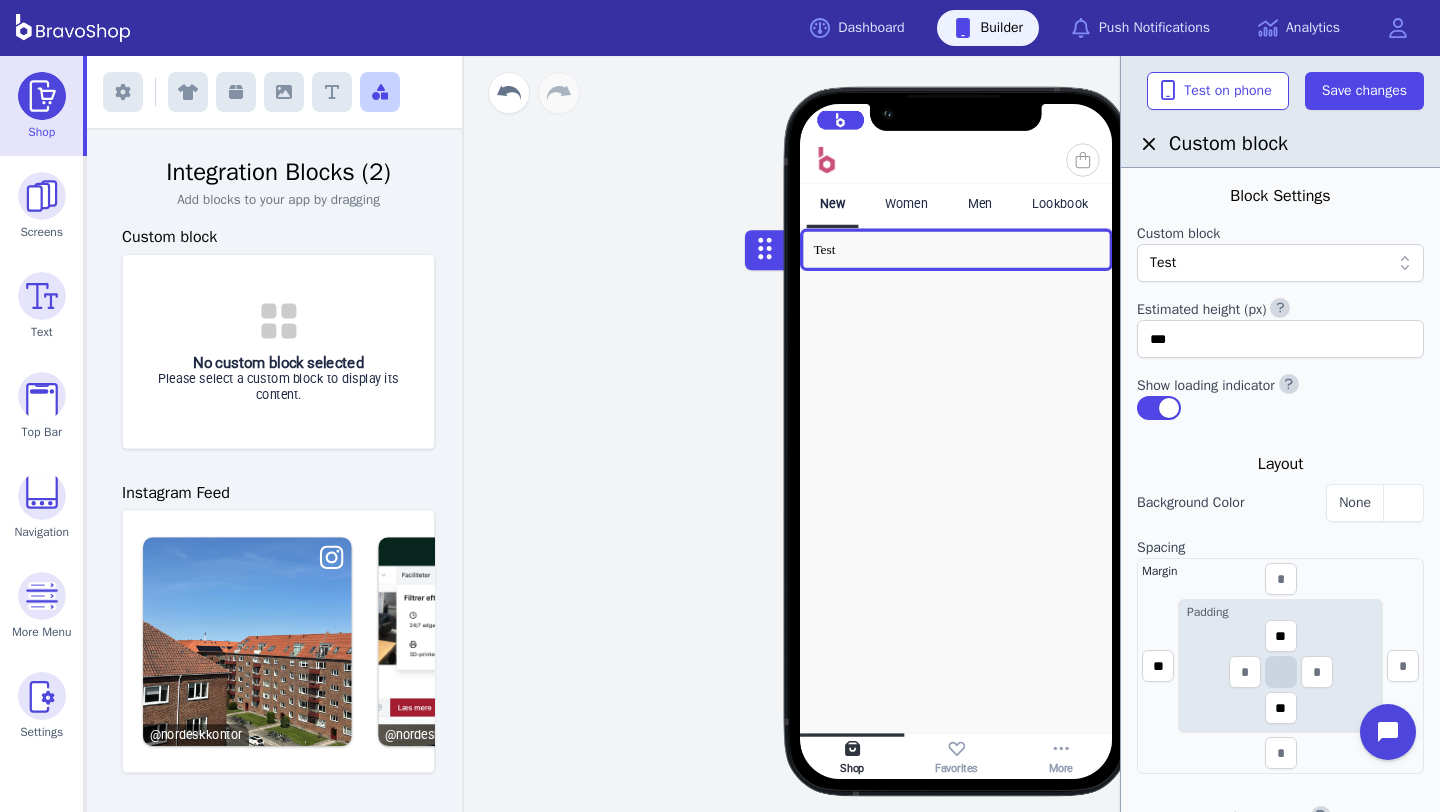 click 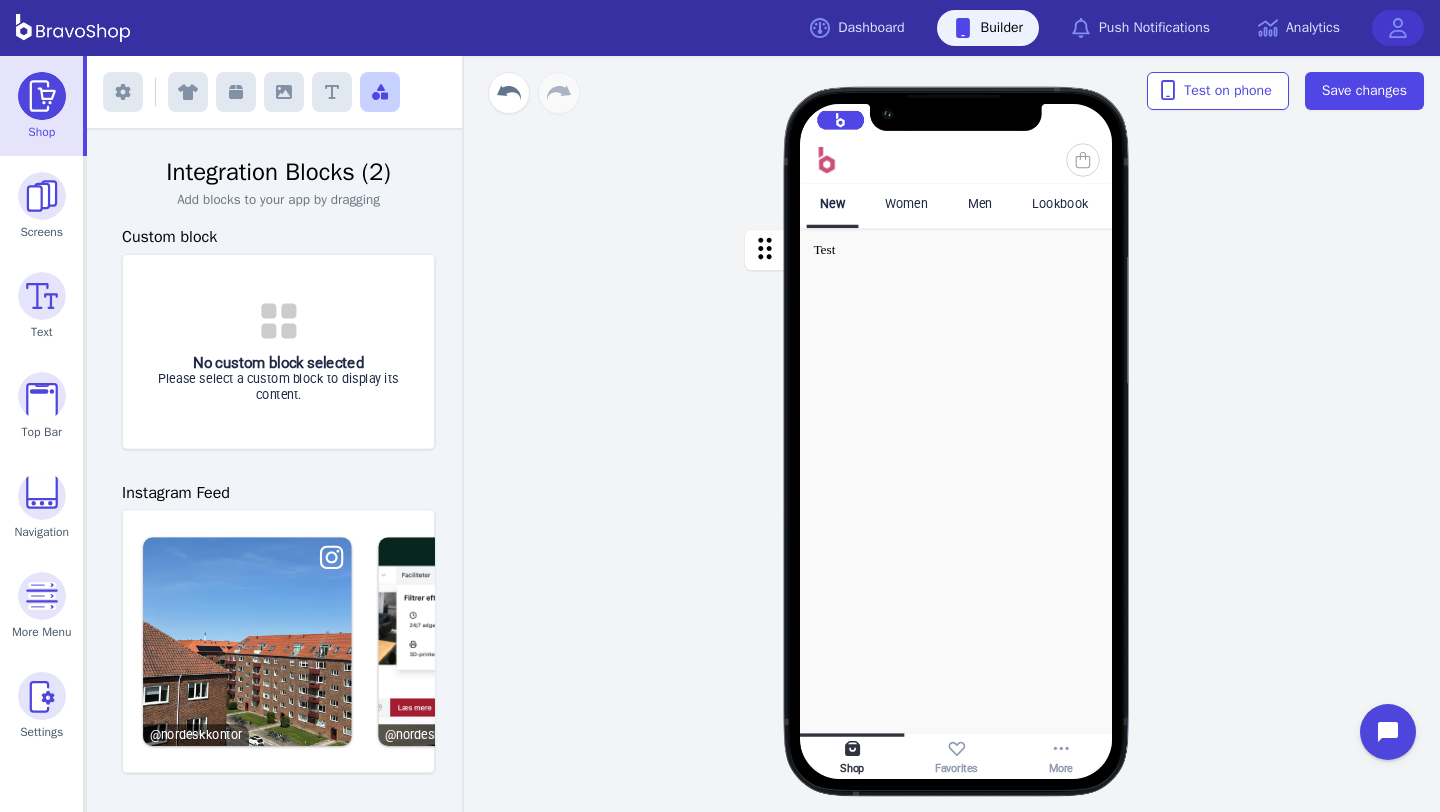 click 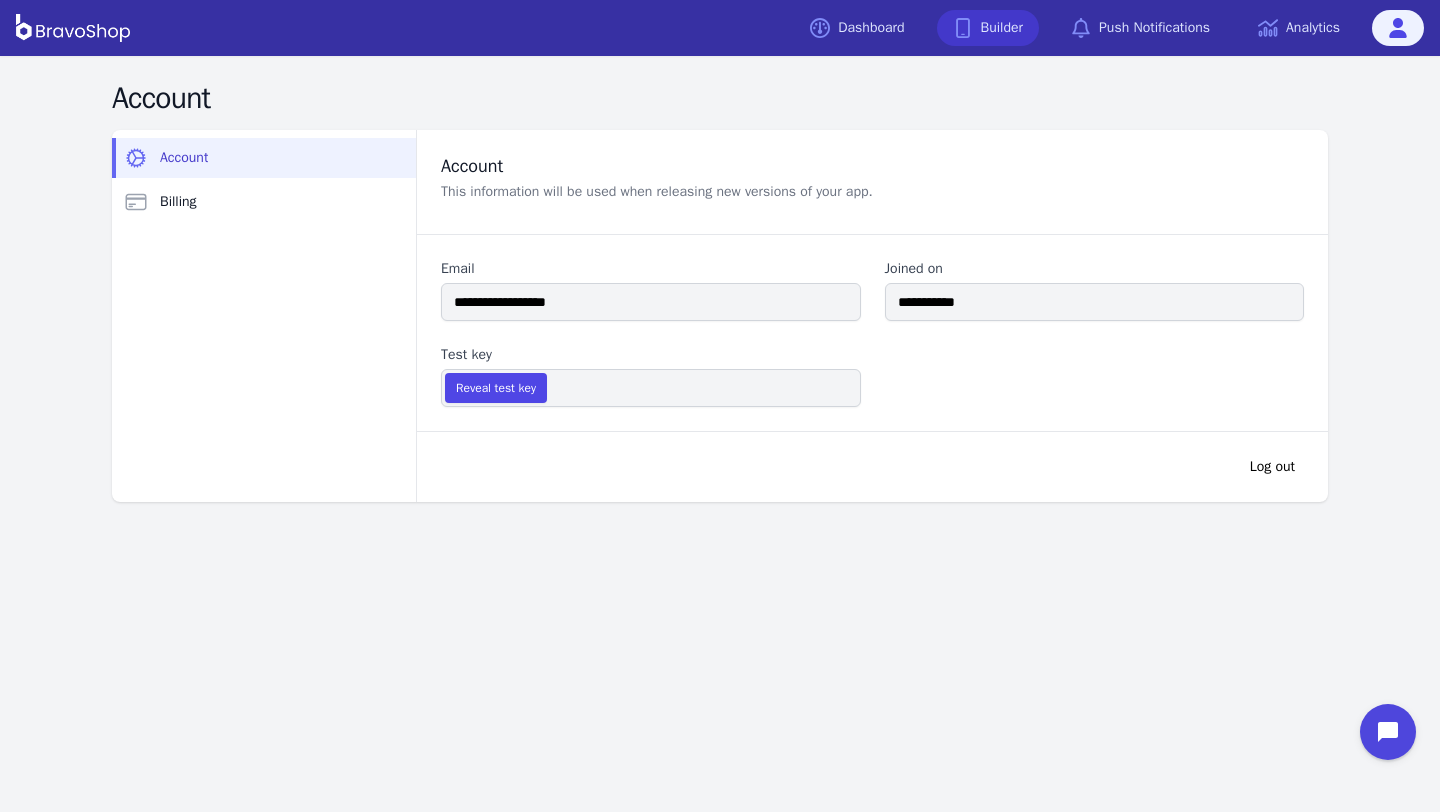click on "Builder" at bounding box center (988, 28) 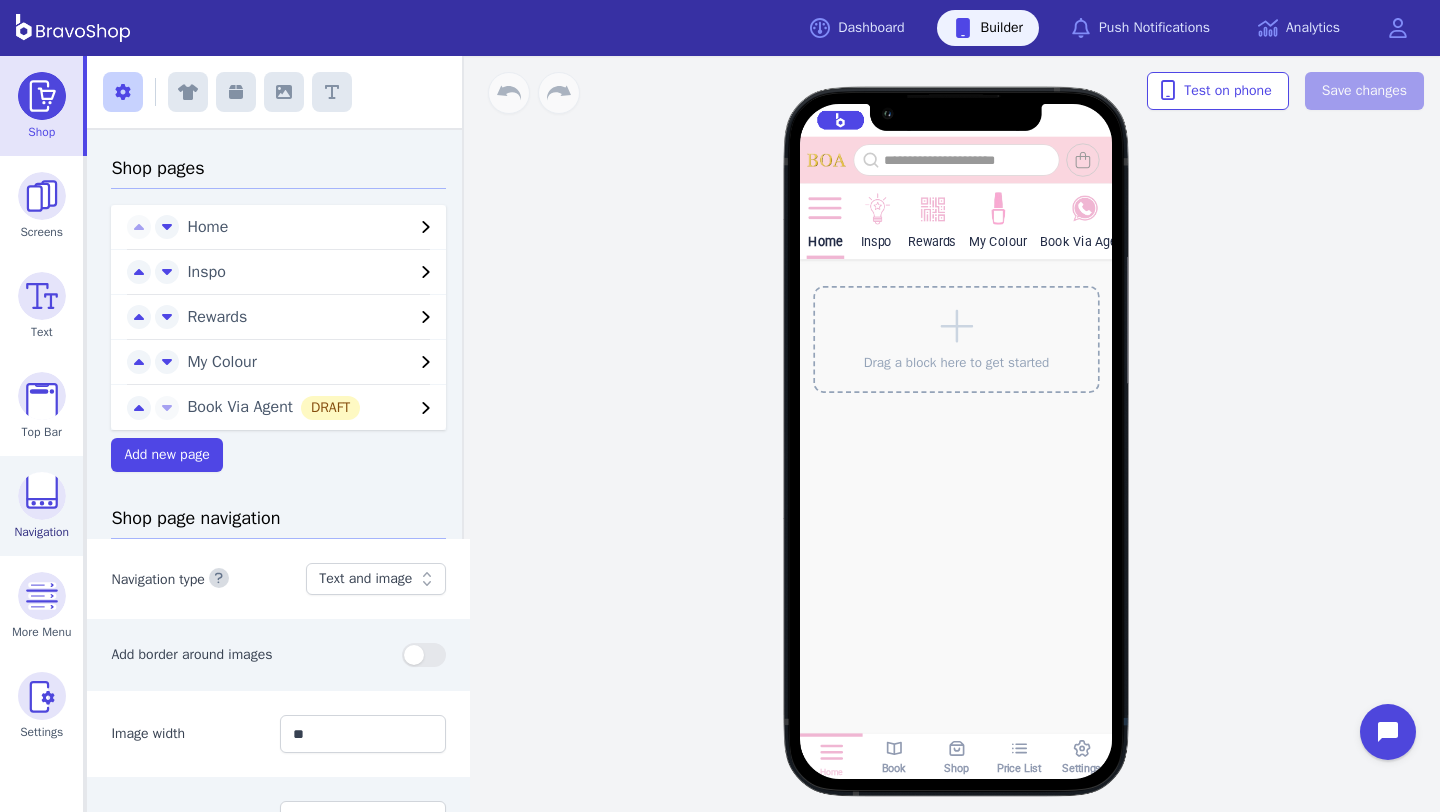click at bounding box center (42, 496) 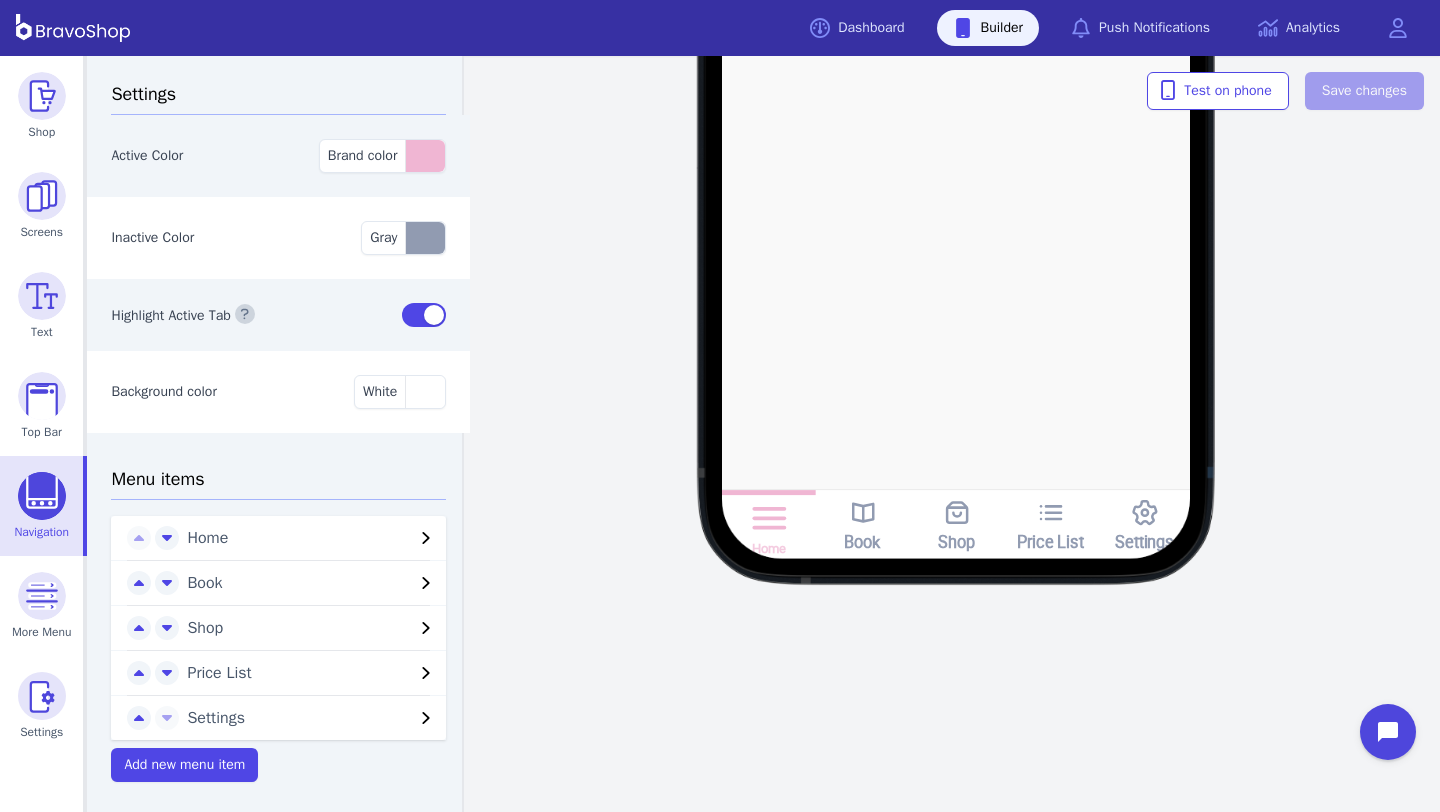 click on "Price List" at bounding box center [300, 673] 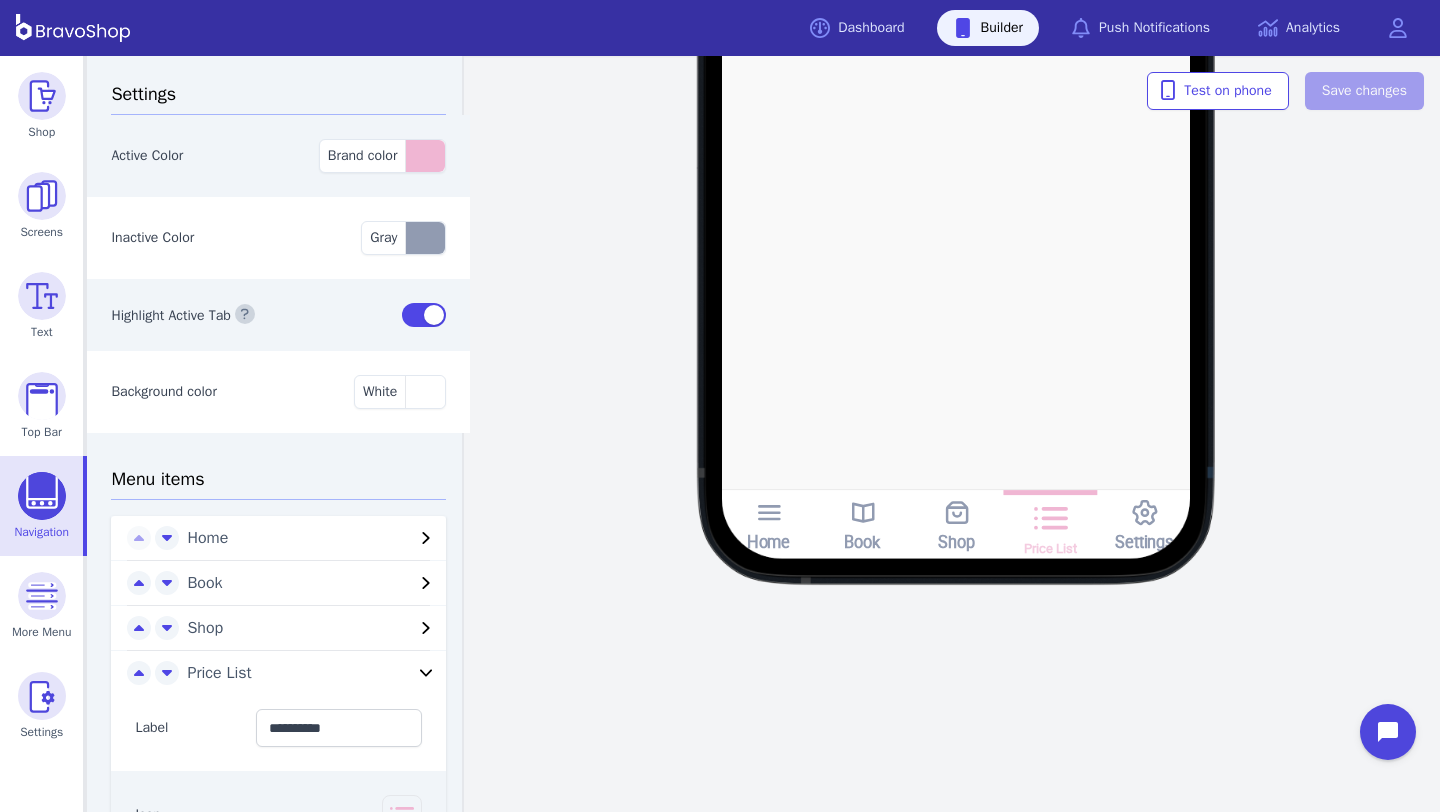 scroll, scrollTop: 348, scrollLeft: 0, axis: vertical 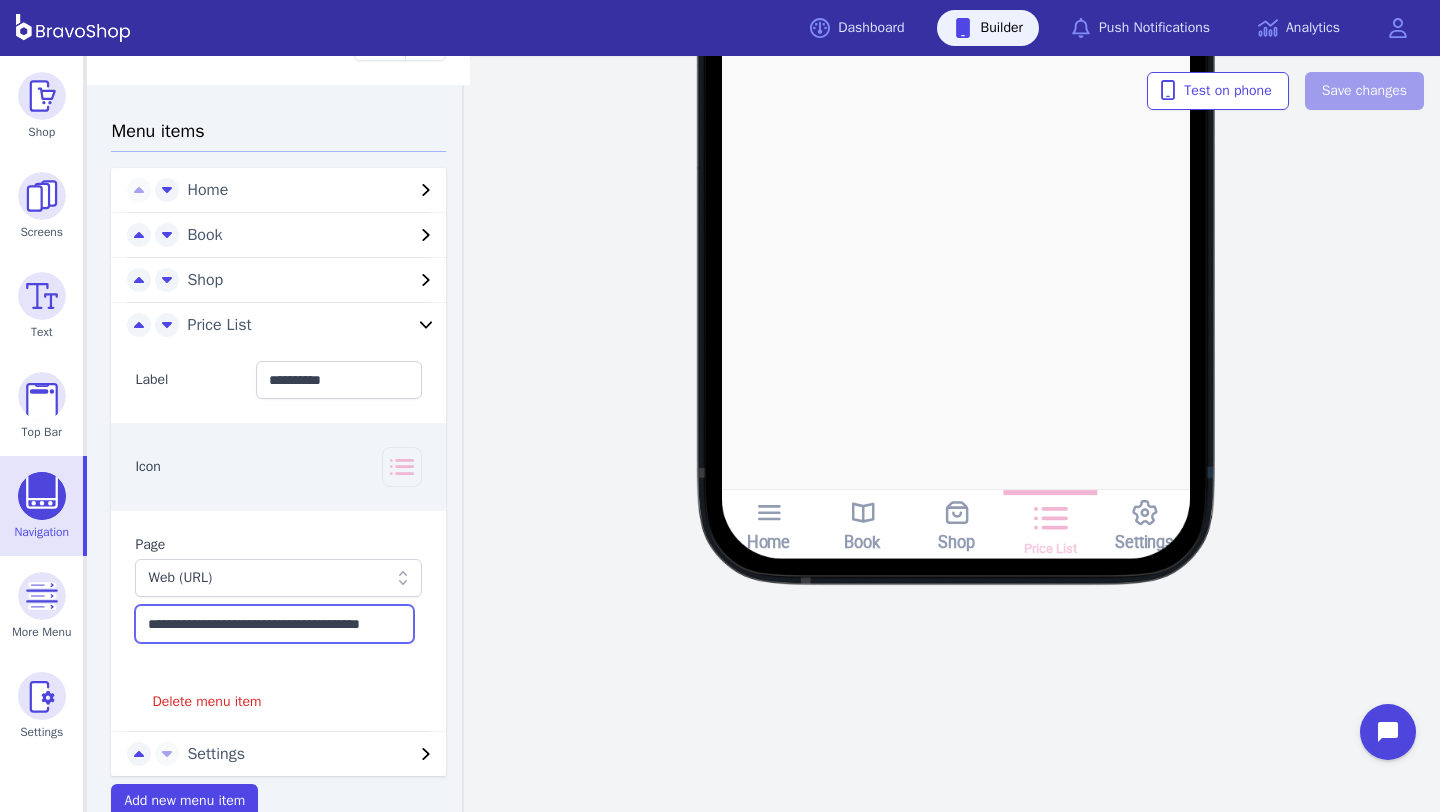 drag, startPoint x: 265, startPoint y: 620, endPoint x: 421, endPoint y: 623, distance: 156.02884 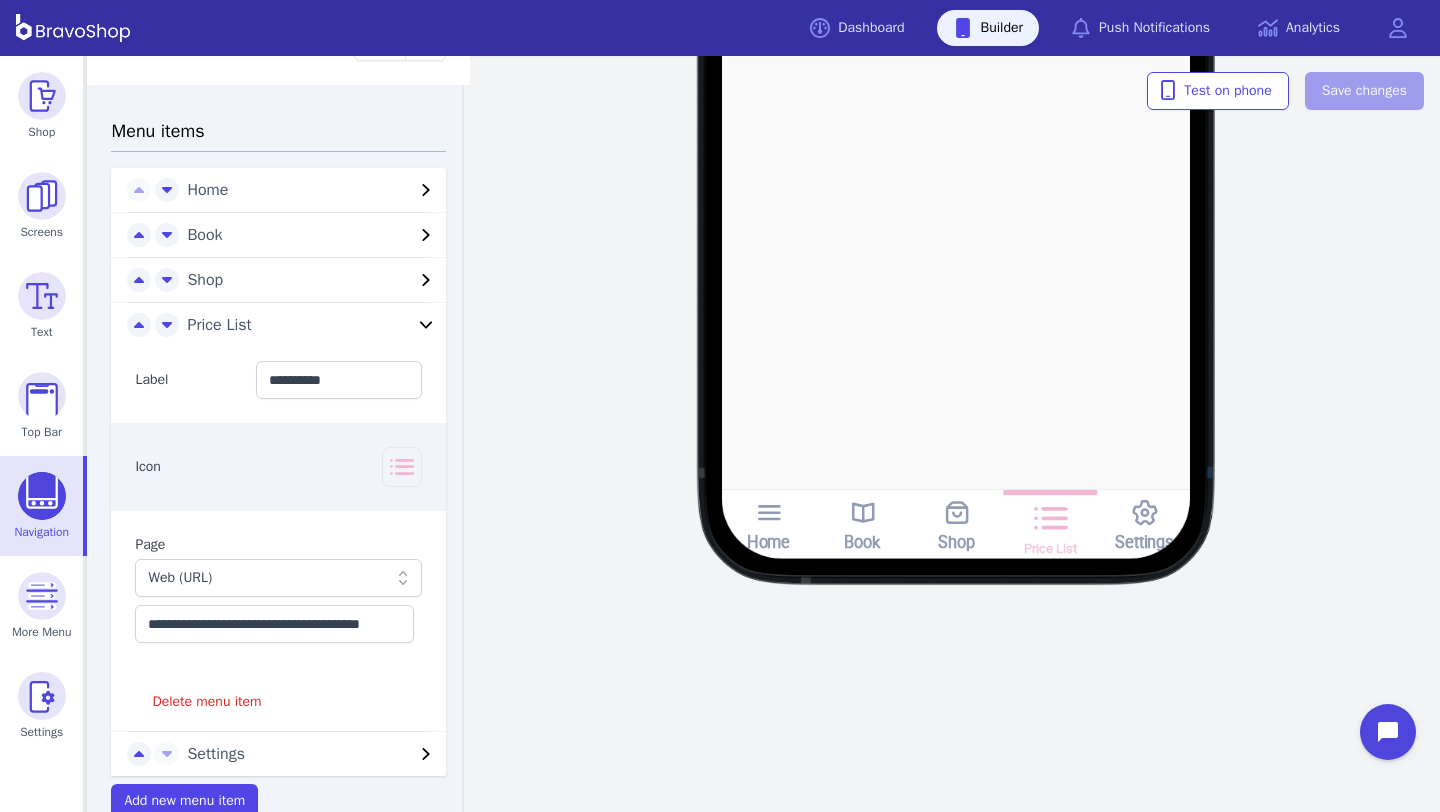scroll, scrollTop: 0, scrollLeft: 0, axis: both 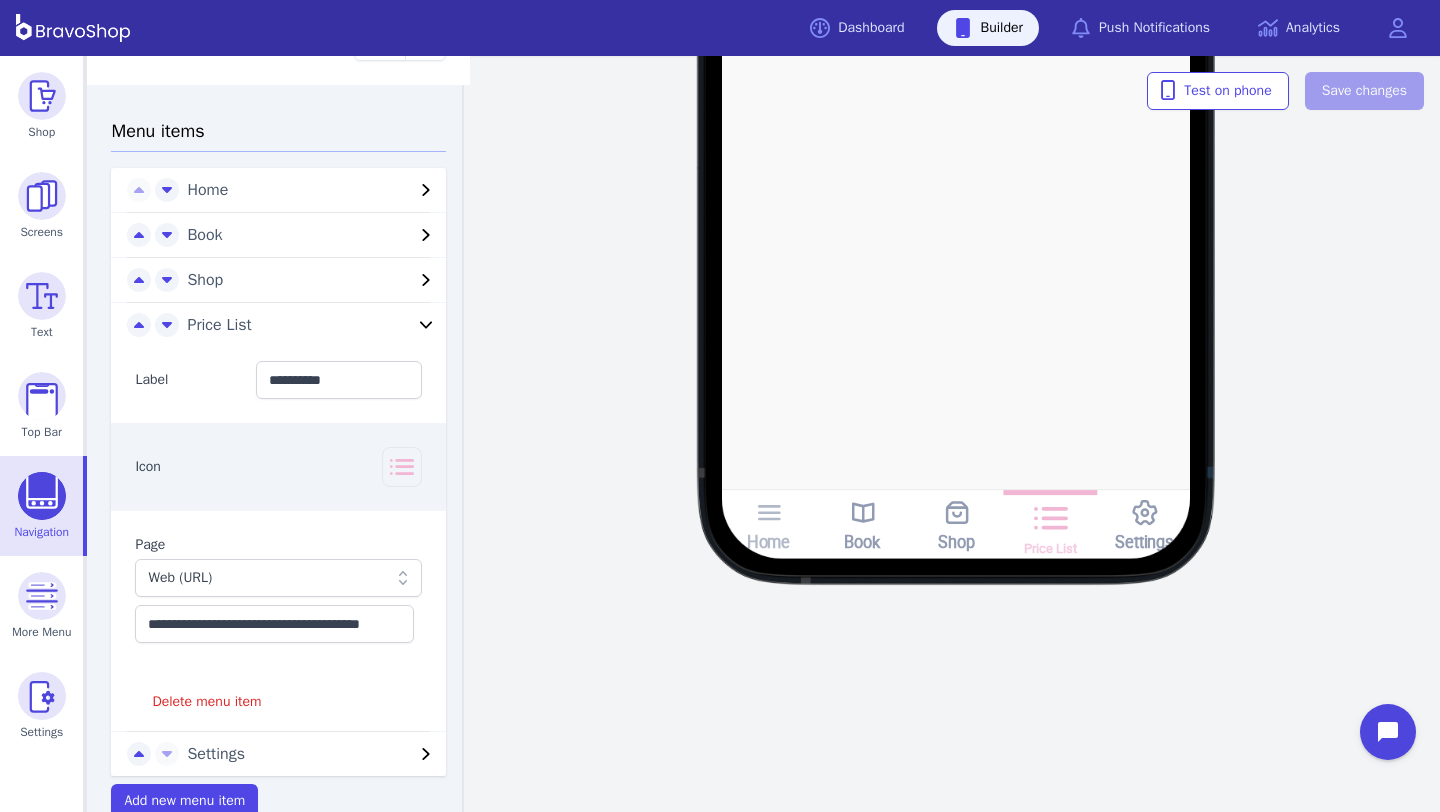 click on "Home" at bounding box center [768, 524] 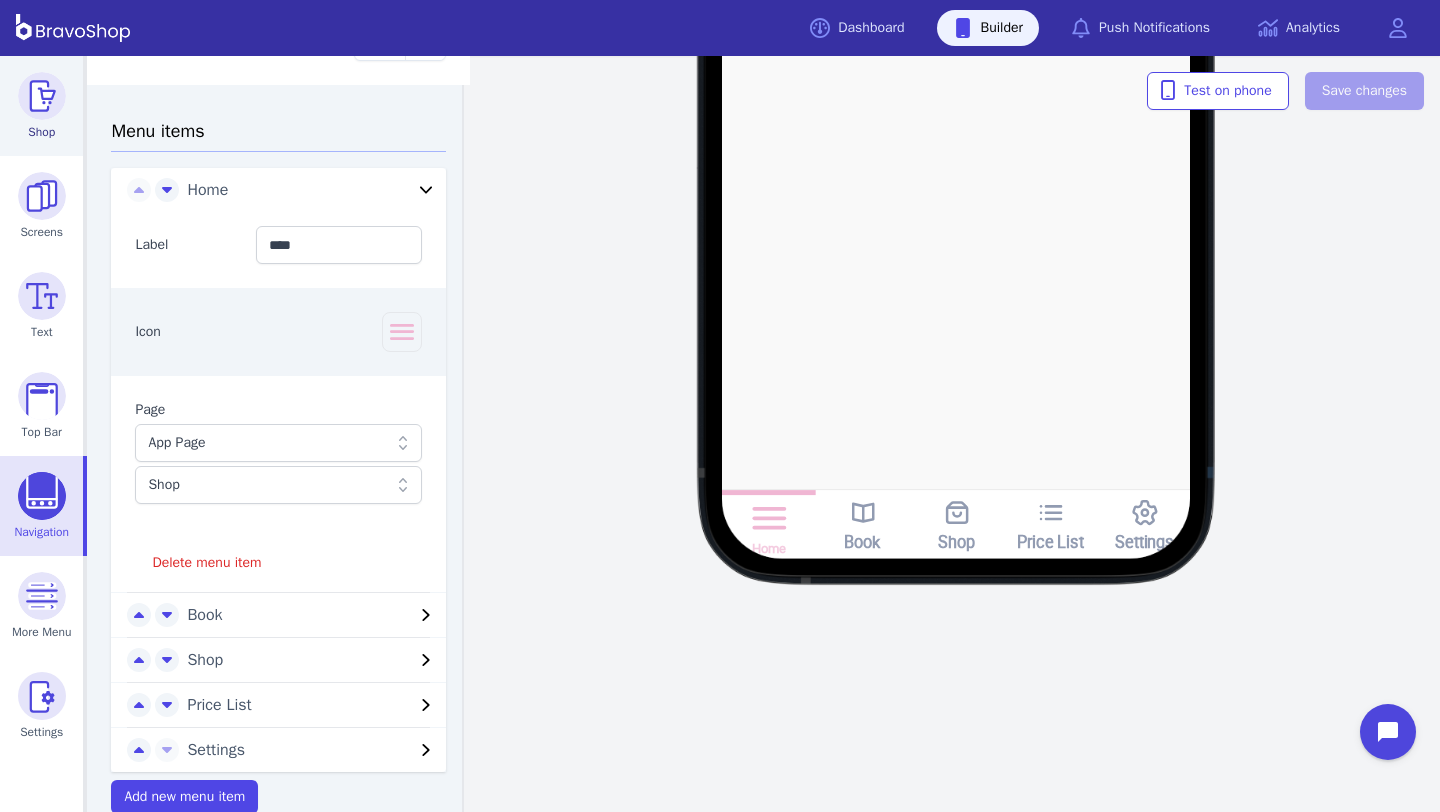 click at bounding box center [42, 96] 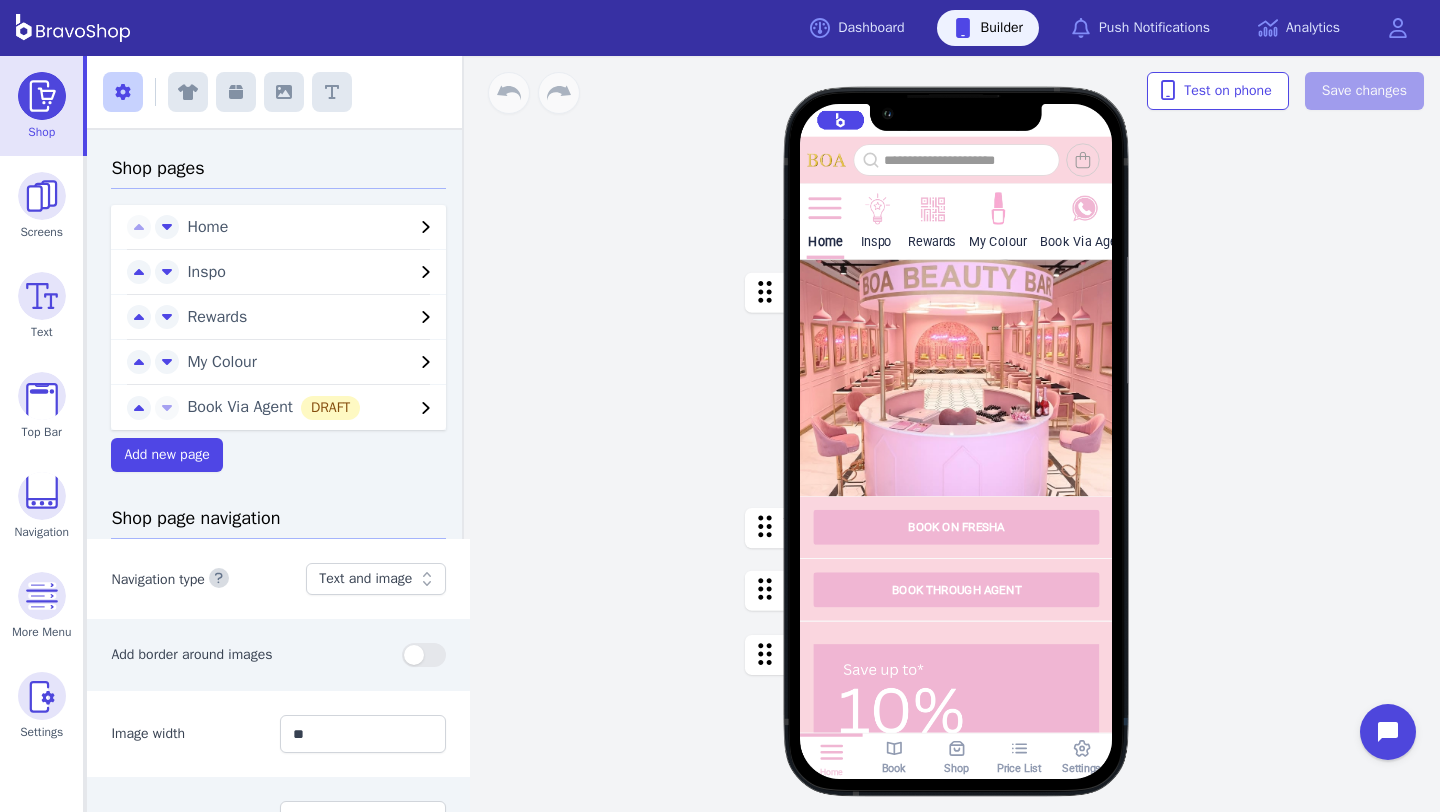 click at bounding box center (956, 378) 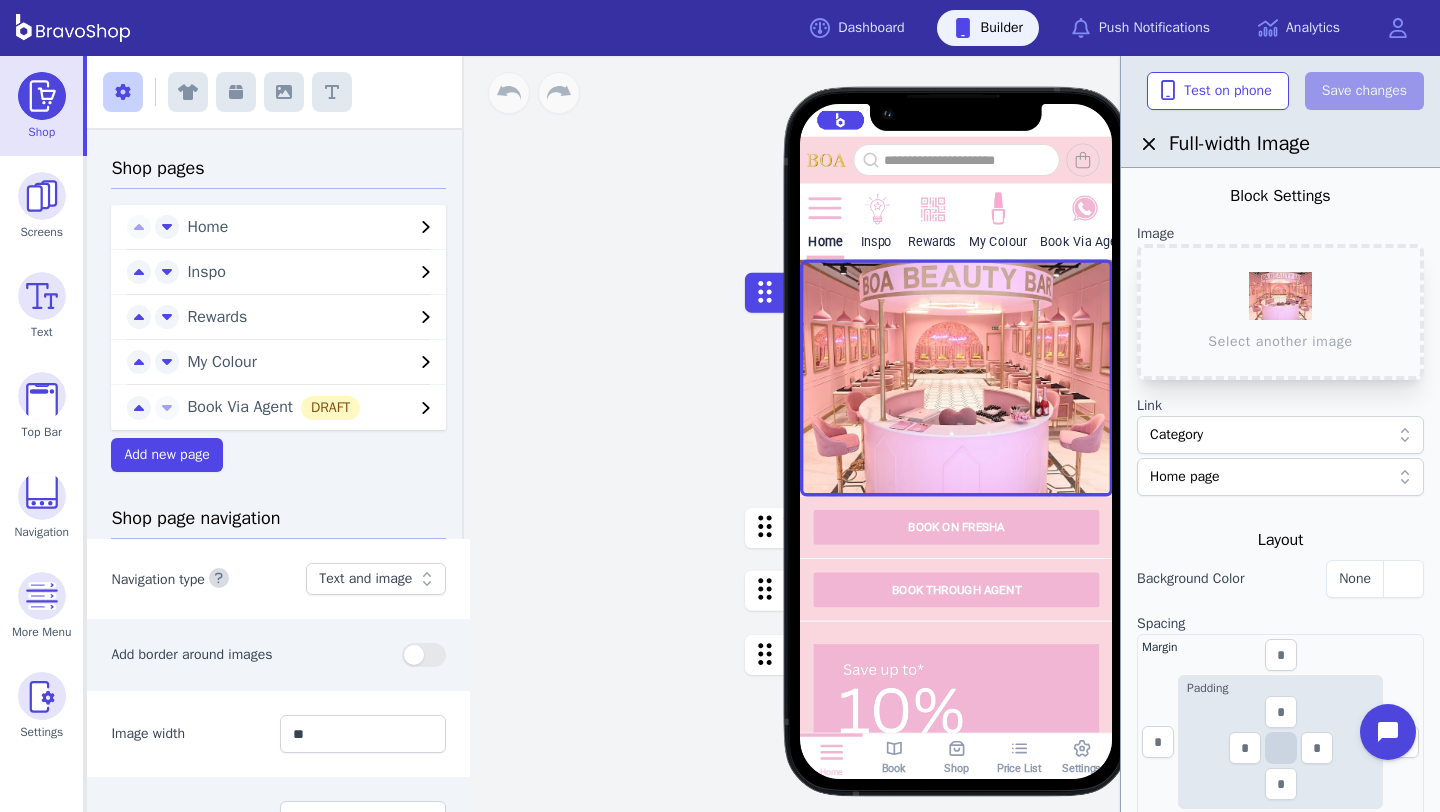 click at bounding box center (956, 528) 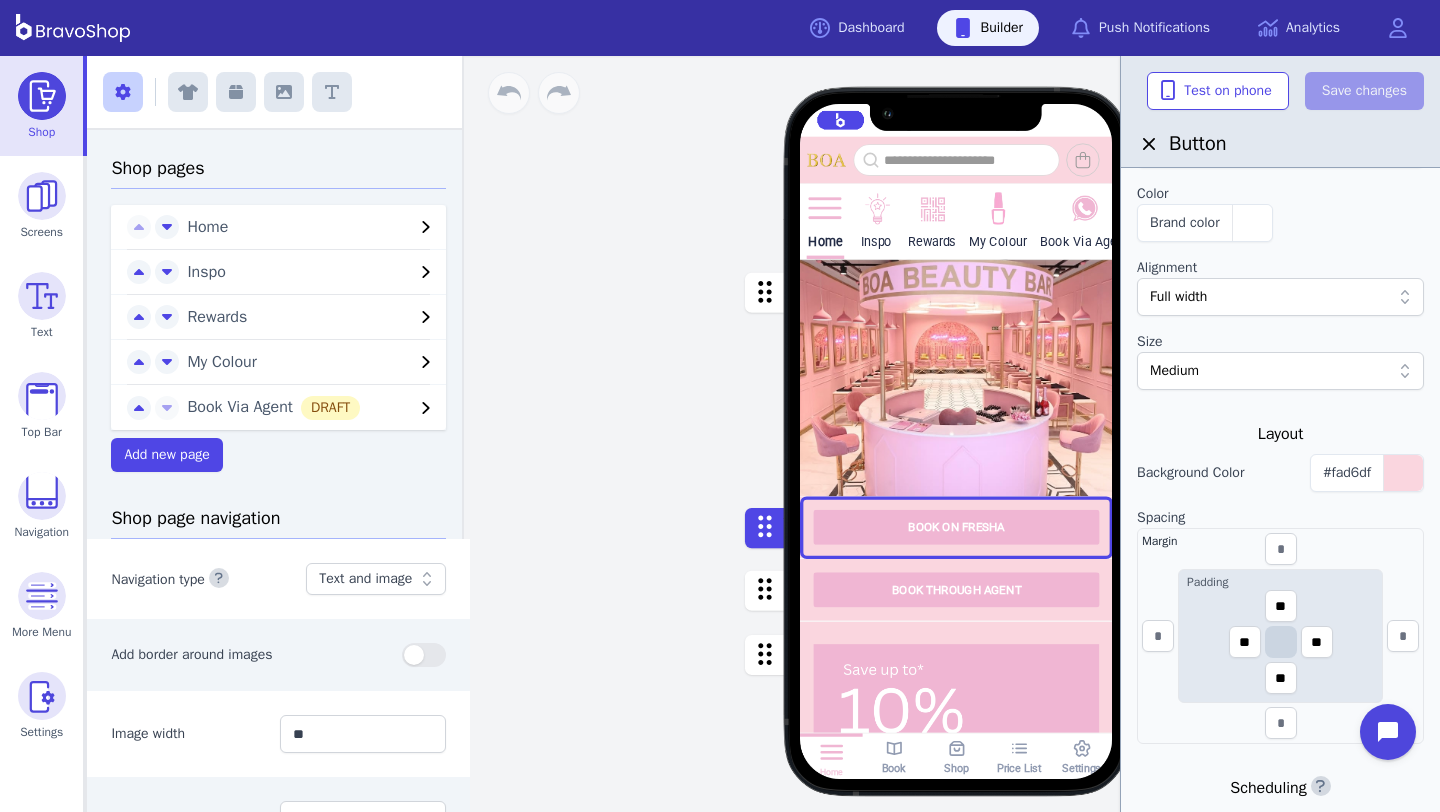 scroll, scrollTop: 0, scrollLeft: 0, axis: both 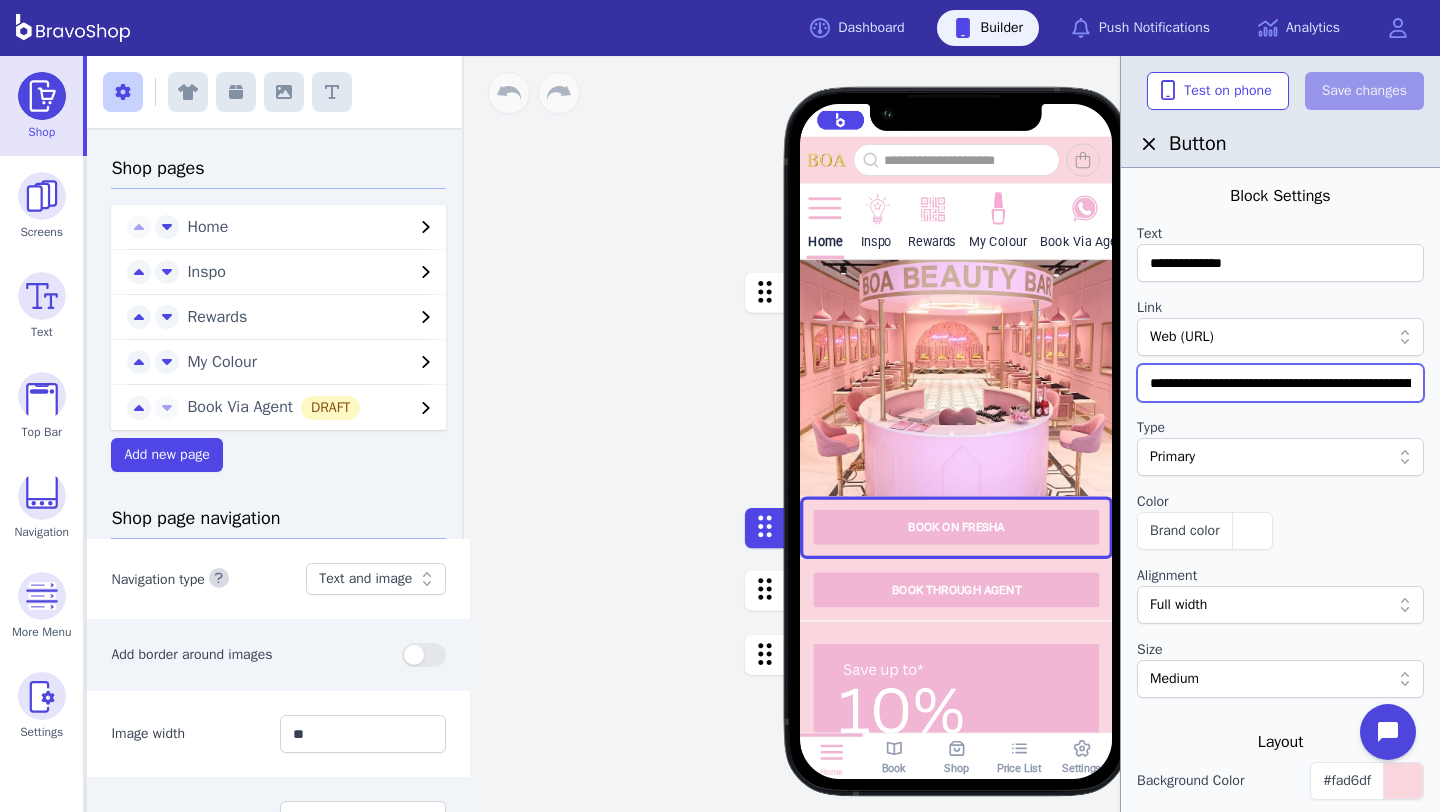 drag, startPoint x: 1146, startPoint y: 386, endPoint x: 1190, endPoint y: 360, distance: 51.10773 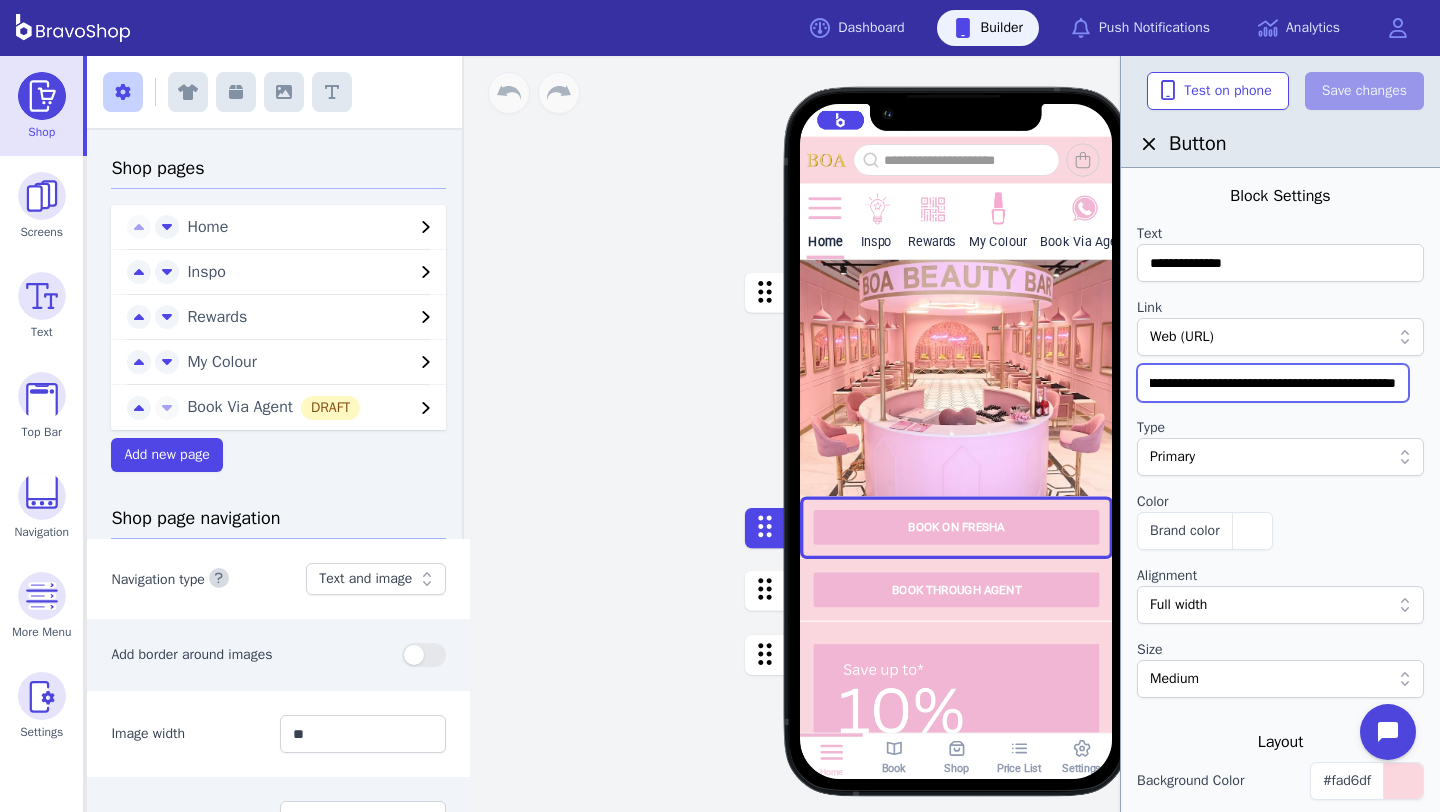 scroll, scrollTop: 0, scrollLeft: 0, axis: both 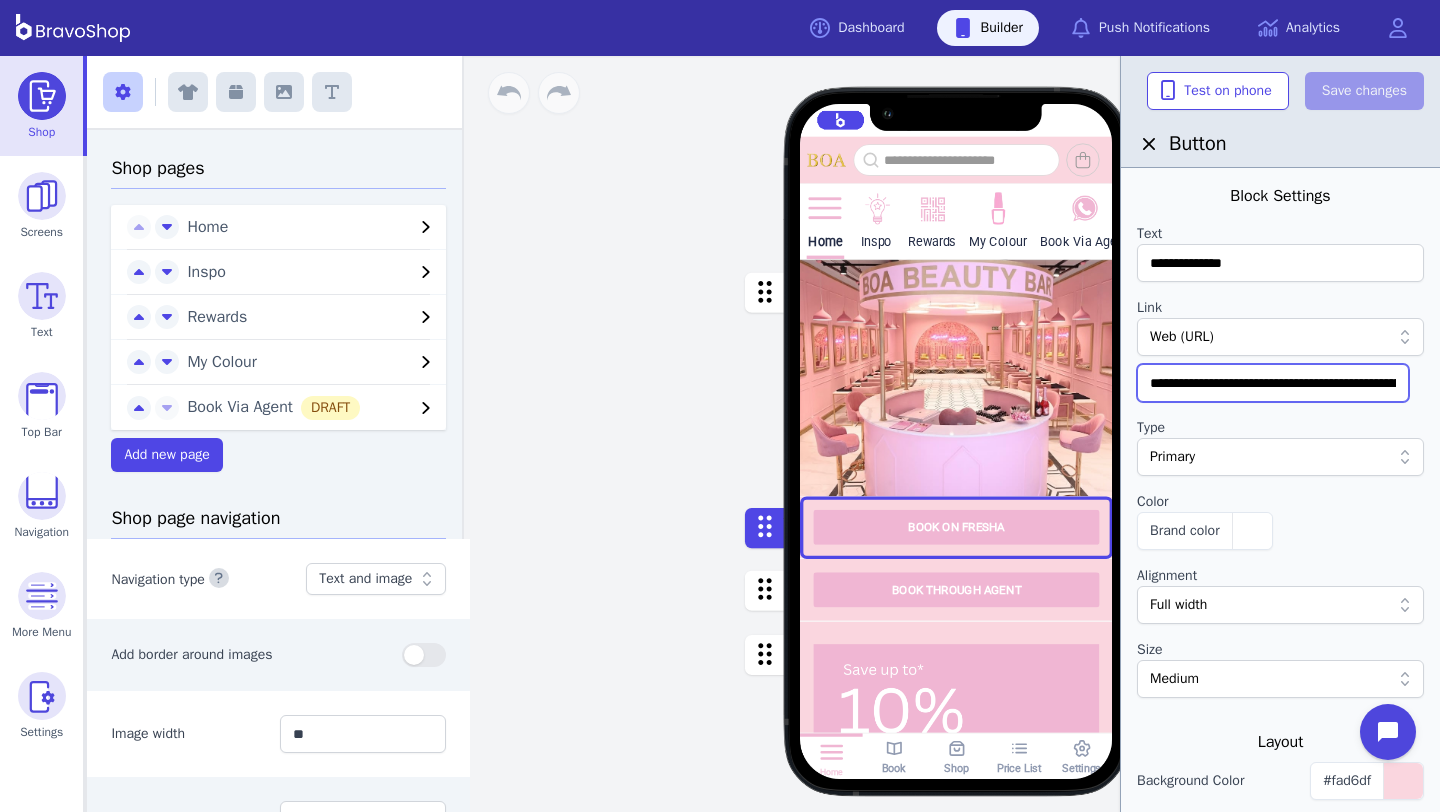 drag, startPoint x: 1154, startPoint y: 381, endPoint x: 1078, endPoint y: 395, distance: 77.27872 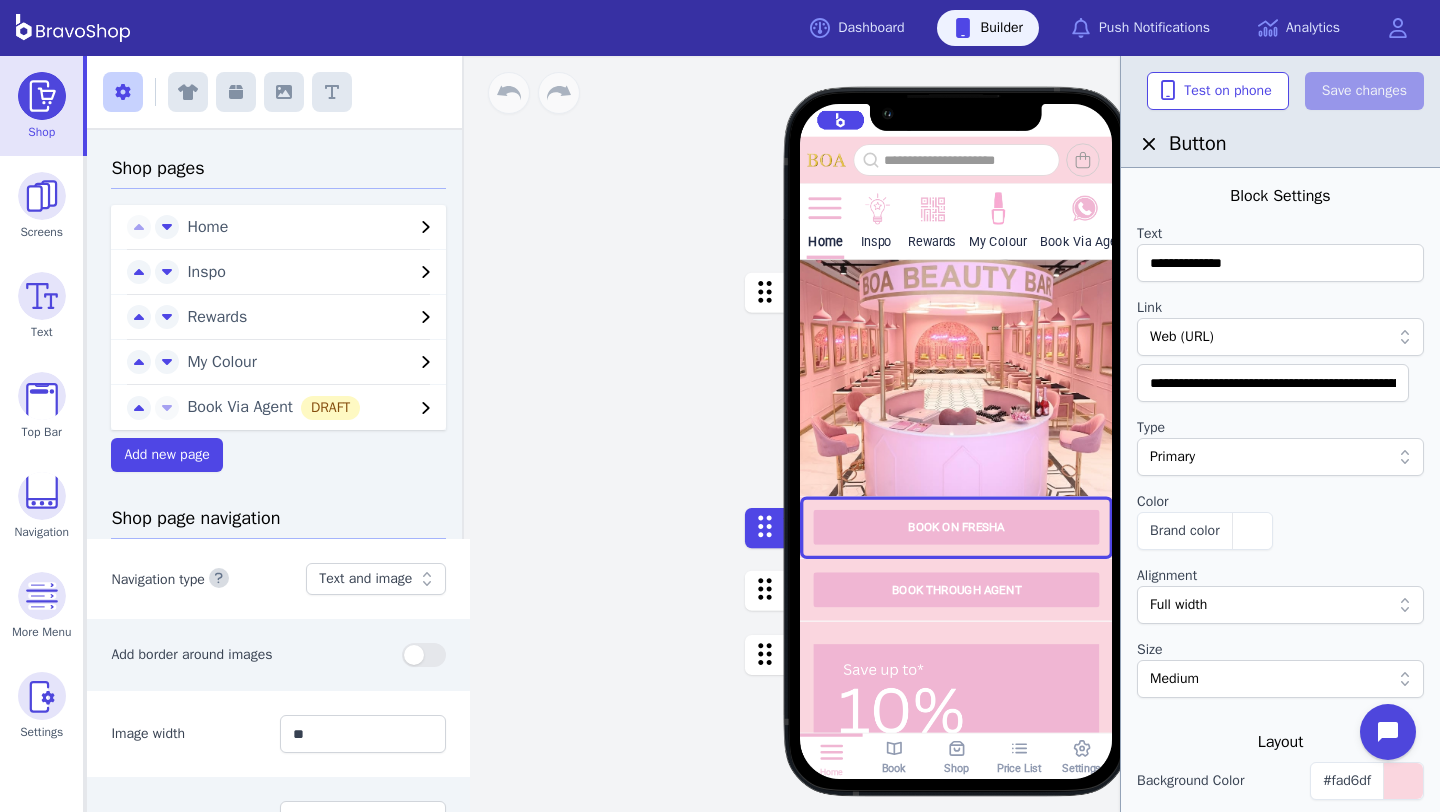 click on "Type" at bounding box center (1280, 428) 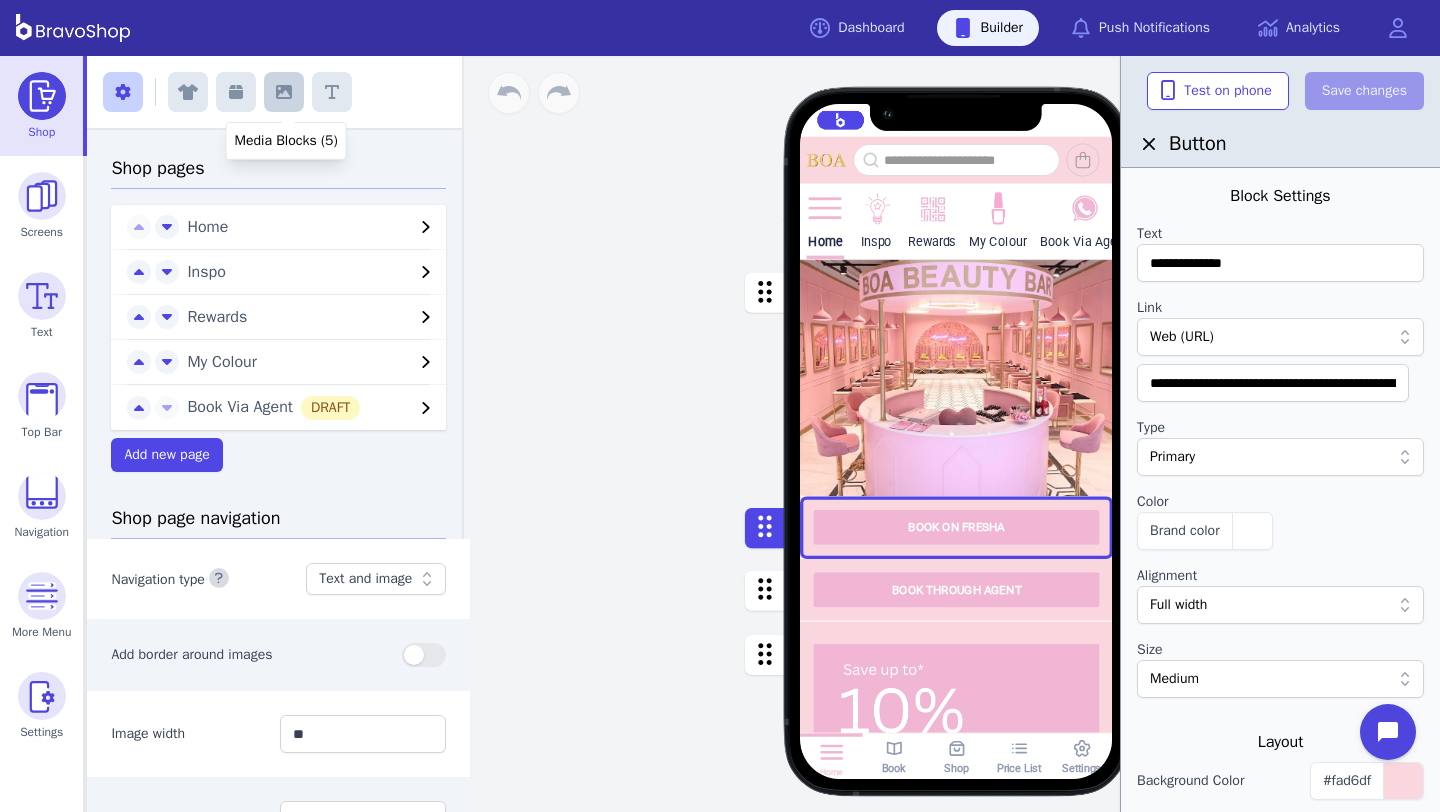 click at bounding box center [284, 92] 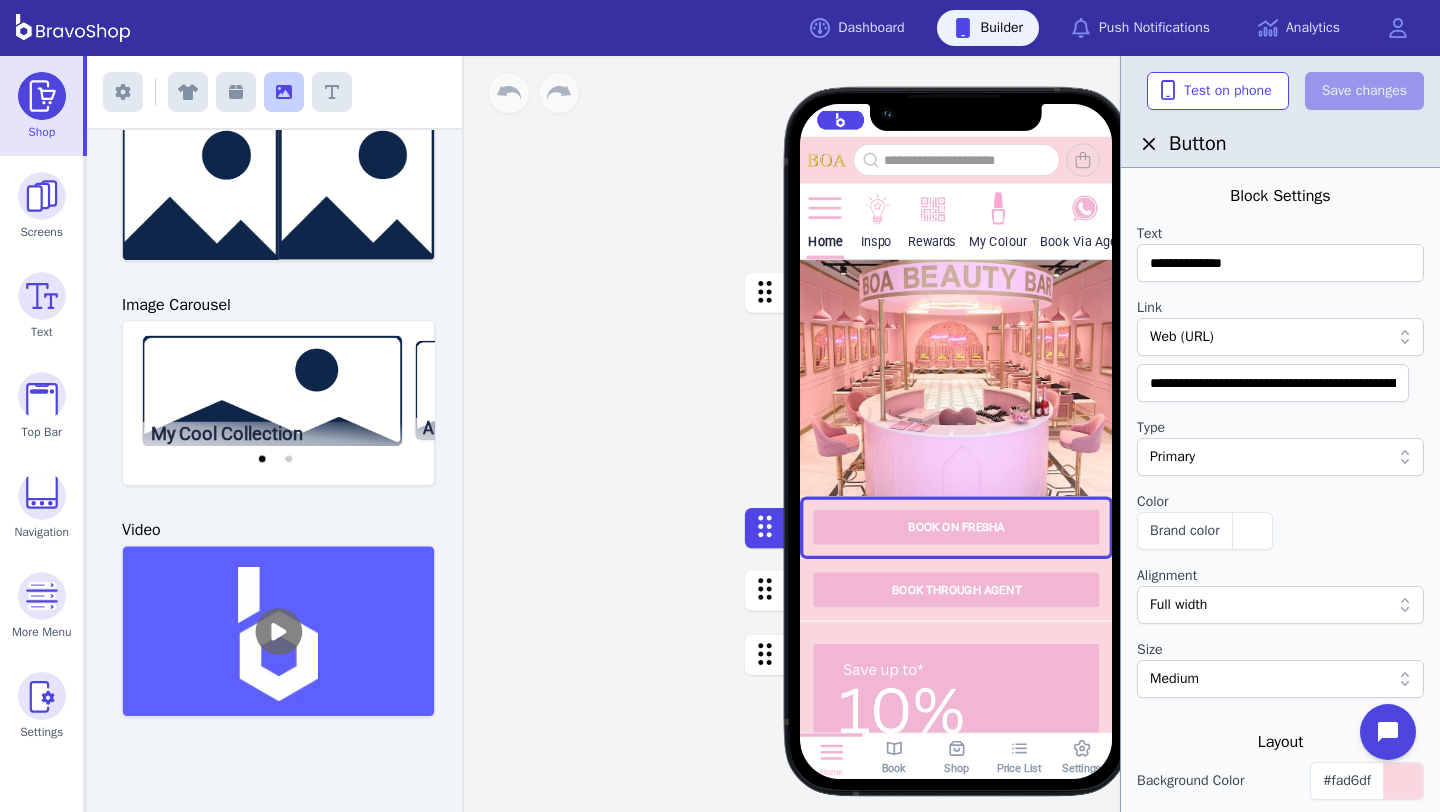 scroll, scrollTop: 695, scrollLeft: 0, axis: vertical 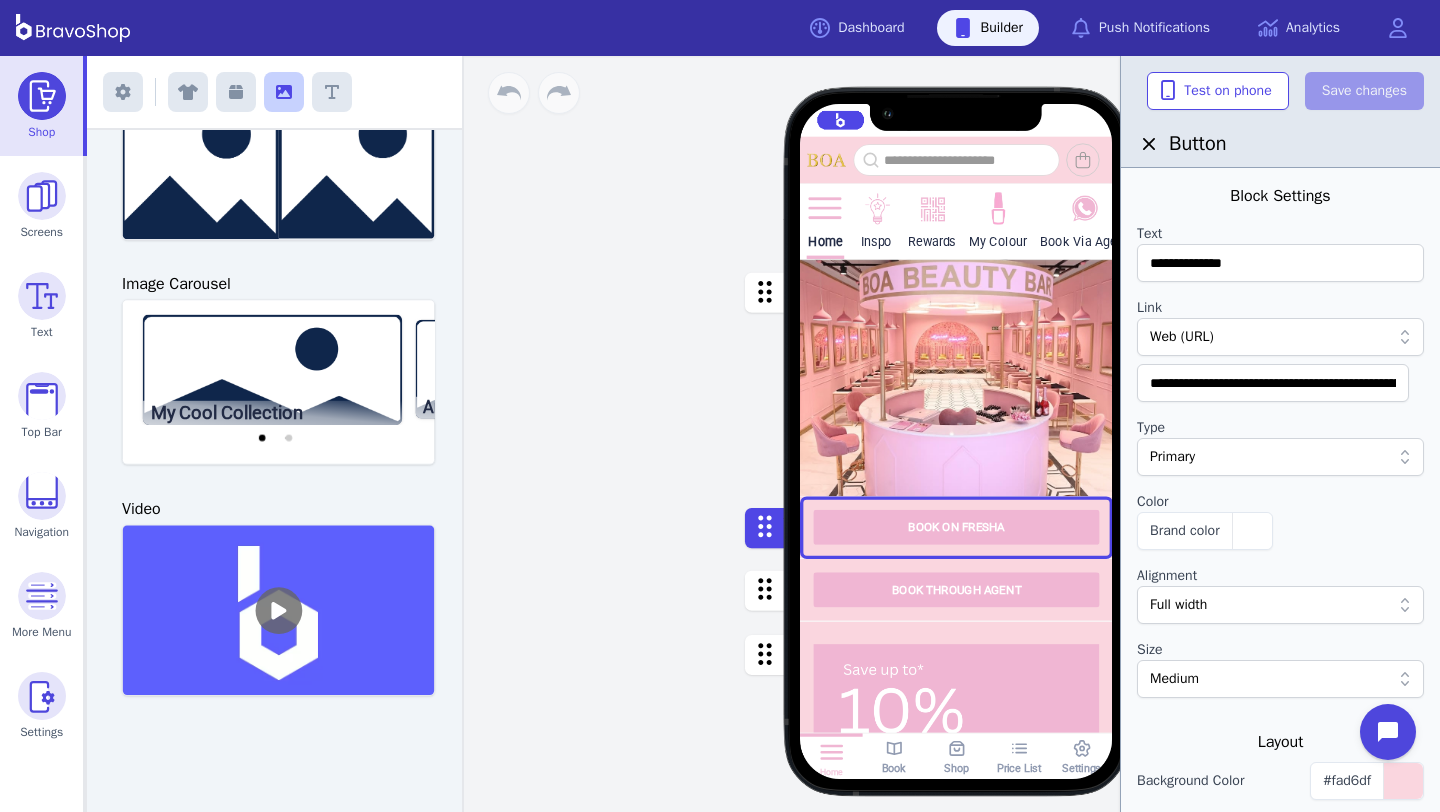 click on "Home Inspo Rewards My Colour Book Via Agent BOOK ON FRESHA BOOK THROUGH AGENT Featured Products Gift Vouchers Various Denominations GROUP BOOKINGS
For group bookings, please contact us at [PHONE_NUMBER] via phone call or at [PHONE_NUMBER] for WhatsApp.
Stuck on something or have any questions? Contact us now! Drag a block here to get started Home Book  Shop Price List Settings" at bounding box center (956, 434) 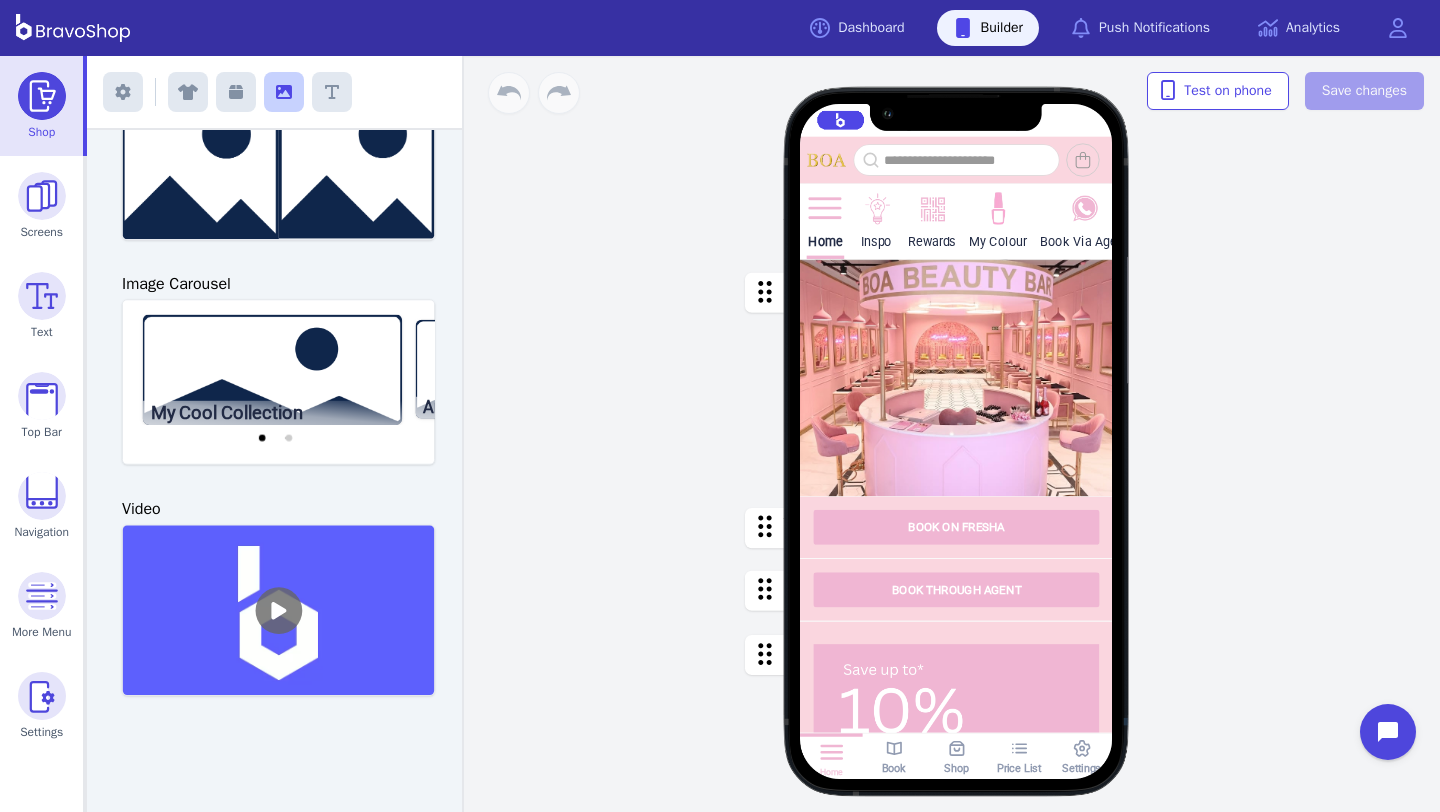 drag, startPoint x: 636, startPoint y: 202, endPoint x: 659, endPoint y: 197, distance: 23.537205 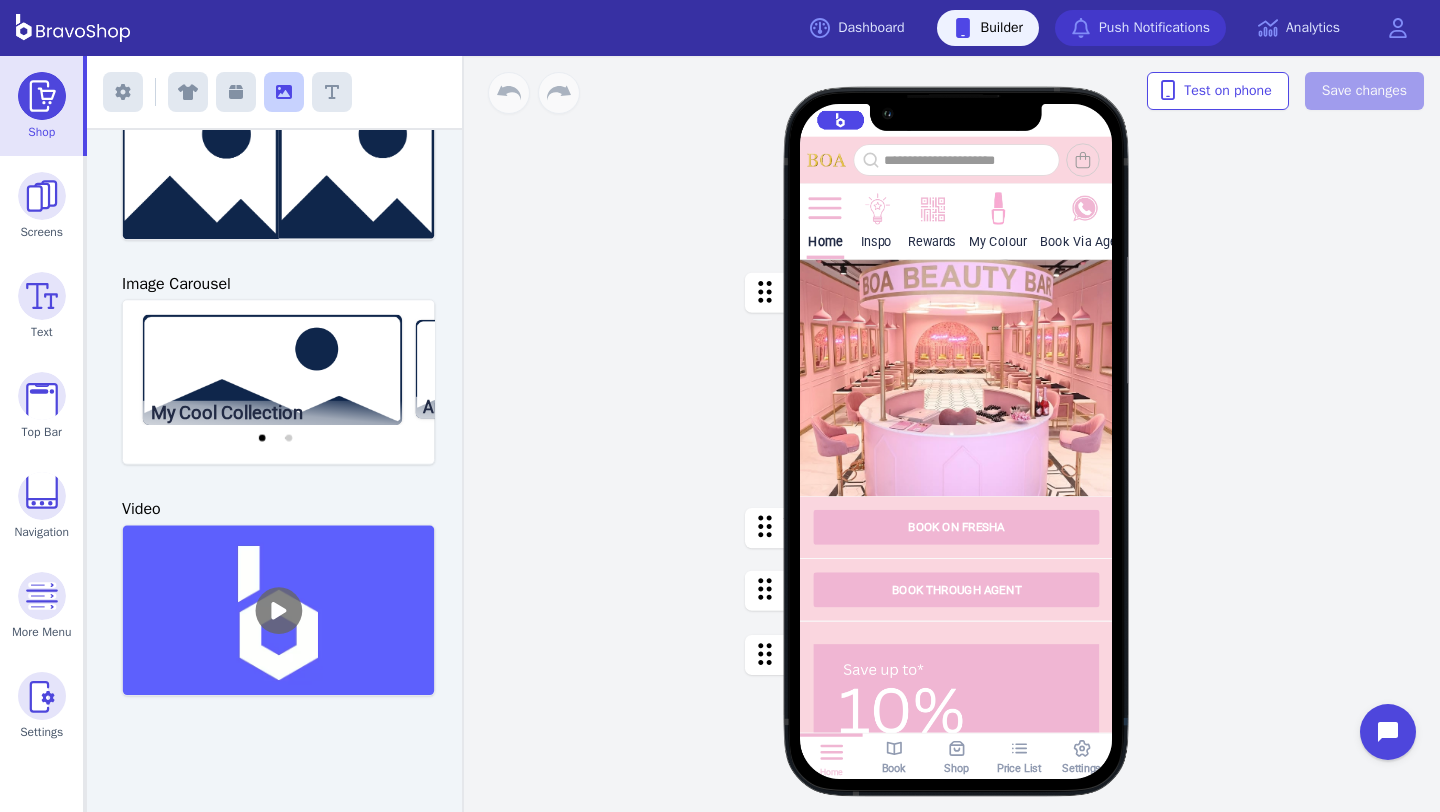 click on "Push Notifications" at bounding box center [1140, 28] 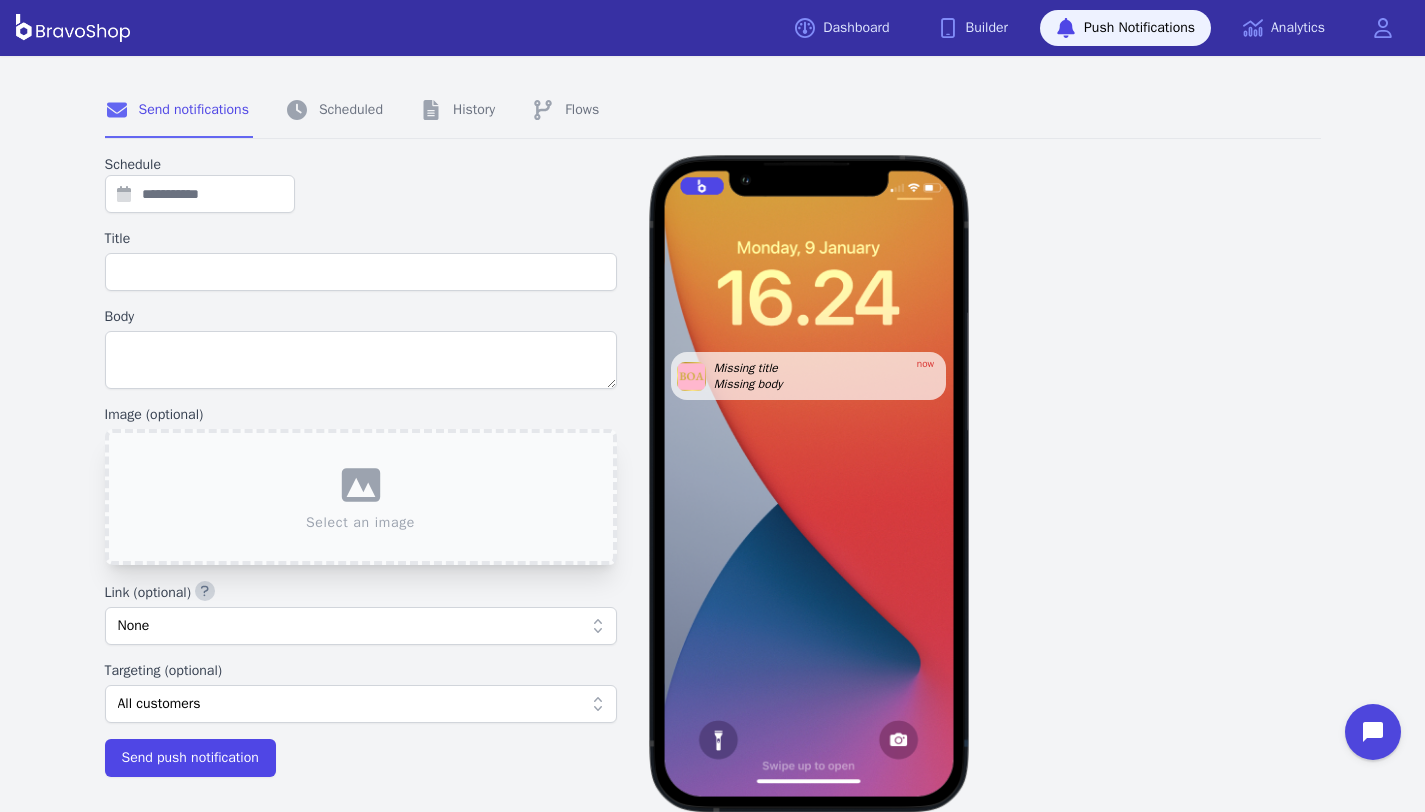 drag, startPoint x: 704, startPoint y: 344, endPoint x: 671, endPoint y: 1, distance: 344.5838 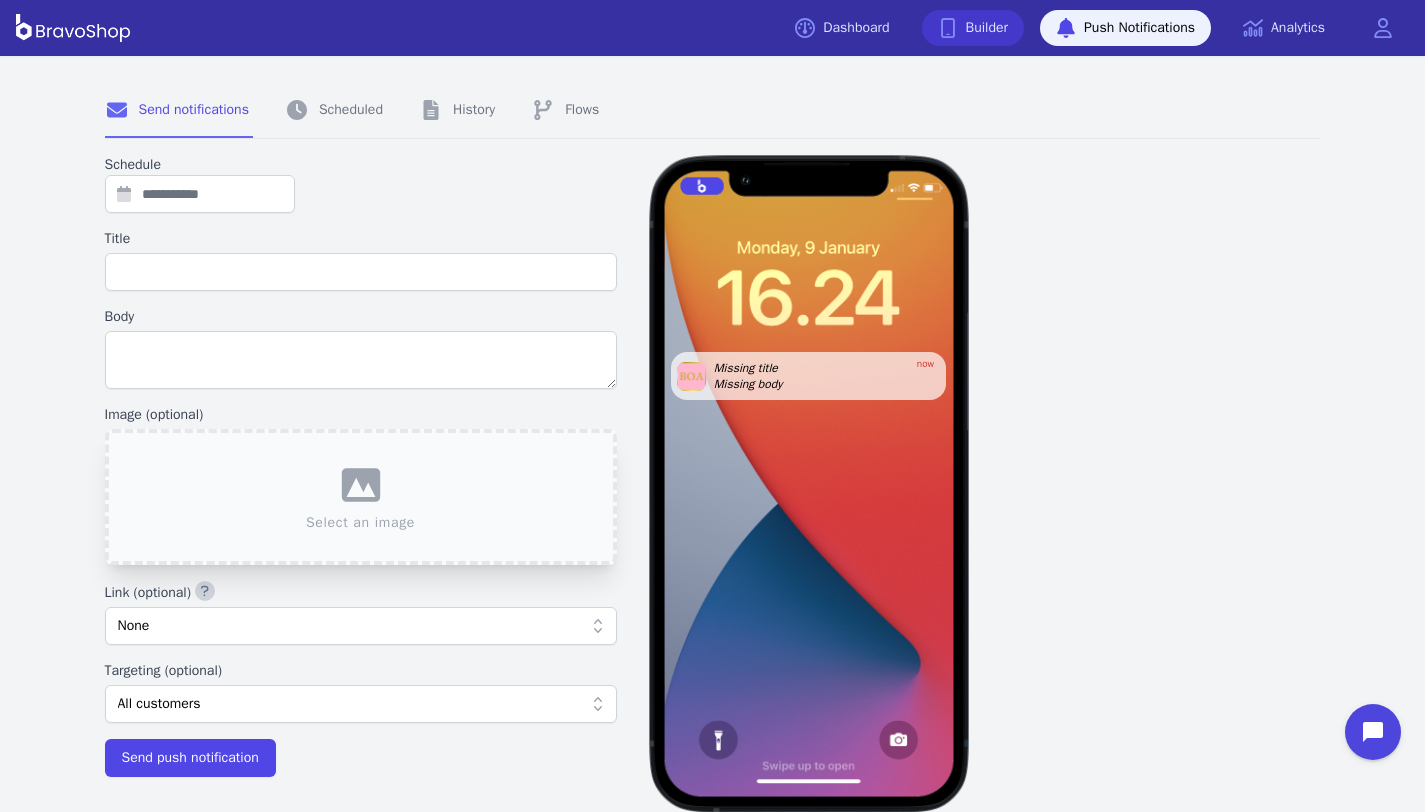 click on "Builder" at bounding box center [973, 28] 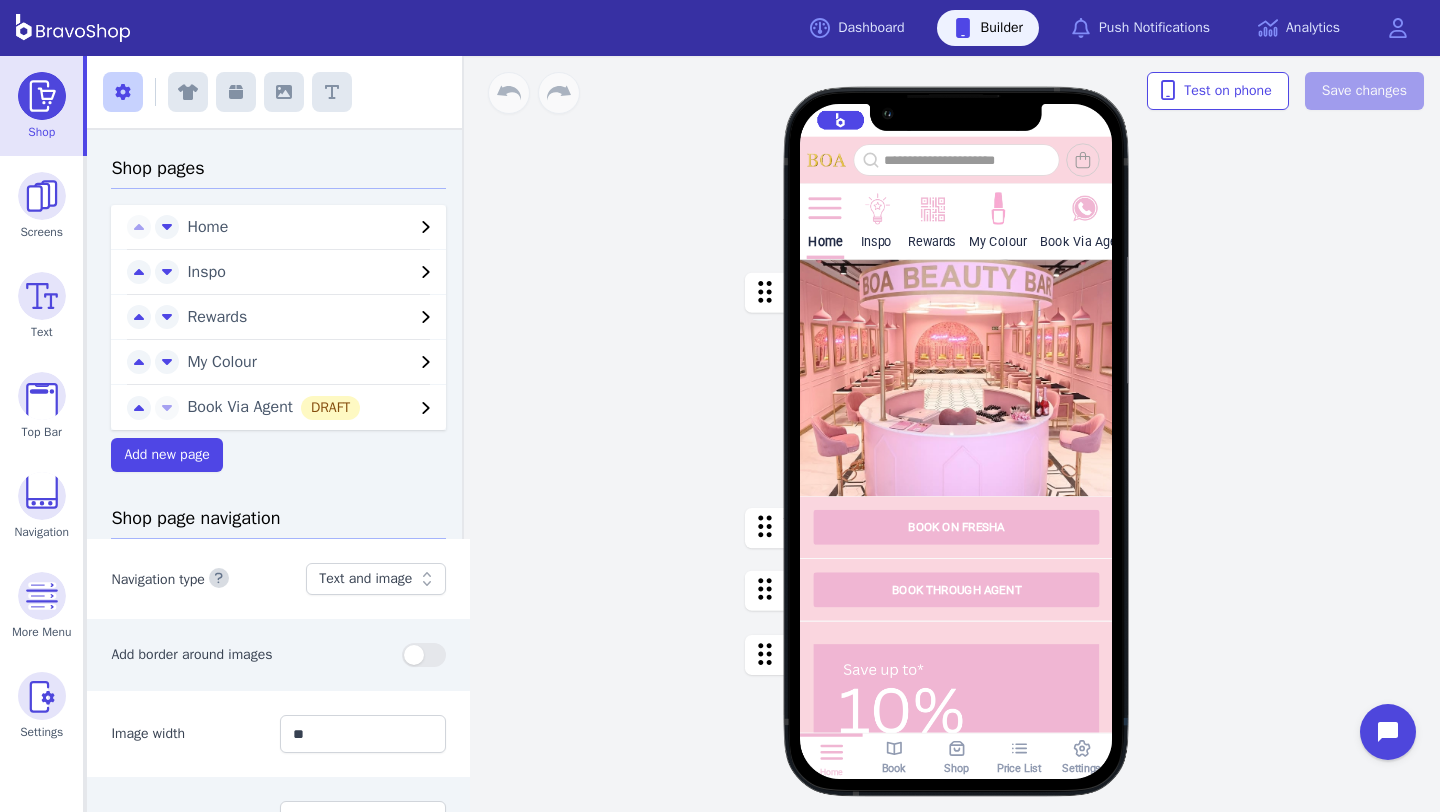 click at bounding box center [956, 378] 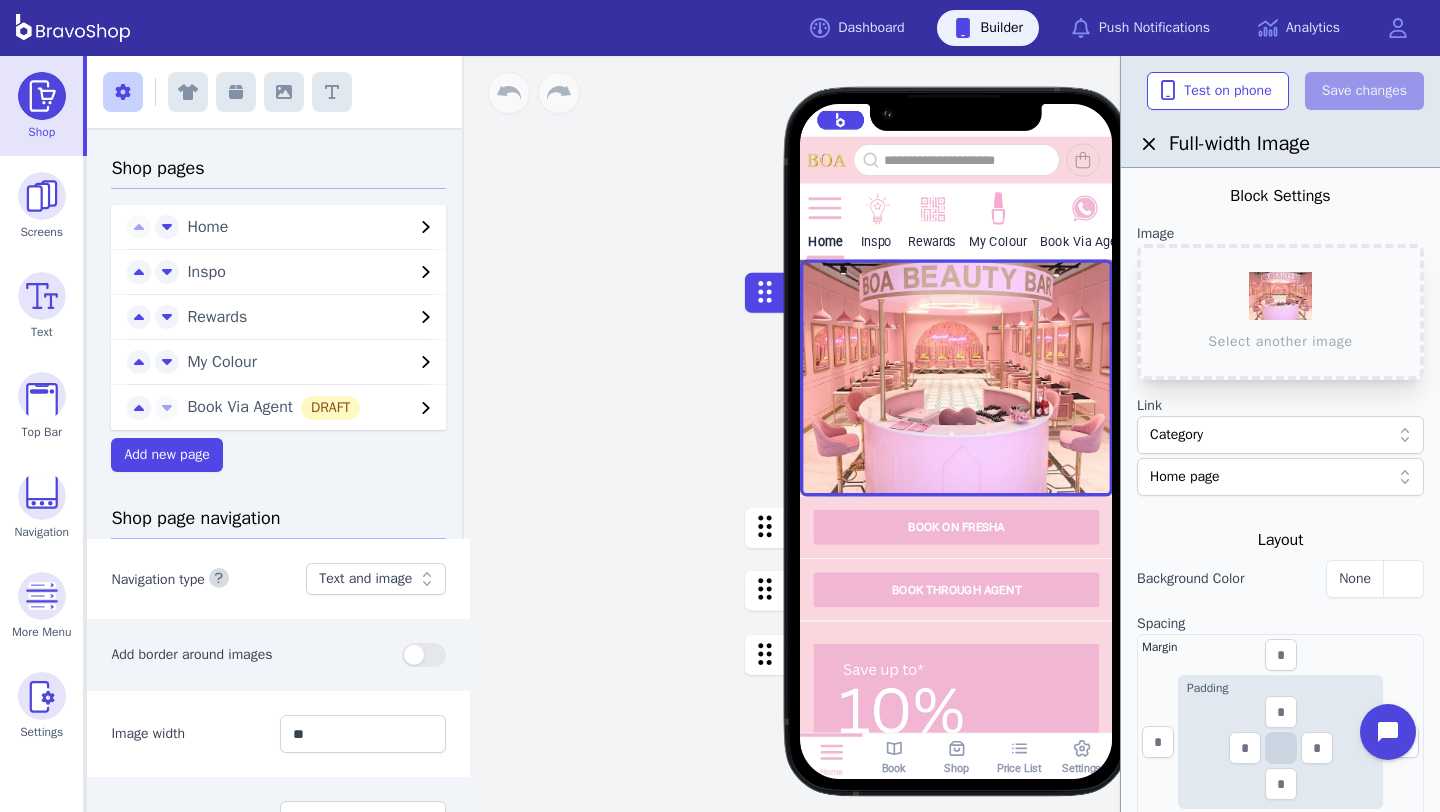 click on "Home Inspo Rewards My Colour Book Via Agent BOOK ON FRESHA BOOK THROUGH AGENT Featured Products Gift Vouchers Various Denominations GROUP BOOKINGS
For group bookings, please contact us at [PHONE_NUMBER] via phone call or at [PHONE_NUMBER] for WhatsApp.
Stuck on something or have any questions? Contact us now! Drag a block here to get started Home Book  Shop Price List Settings" at bounding box center [956, 434] 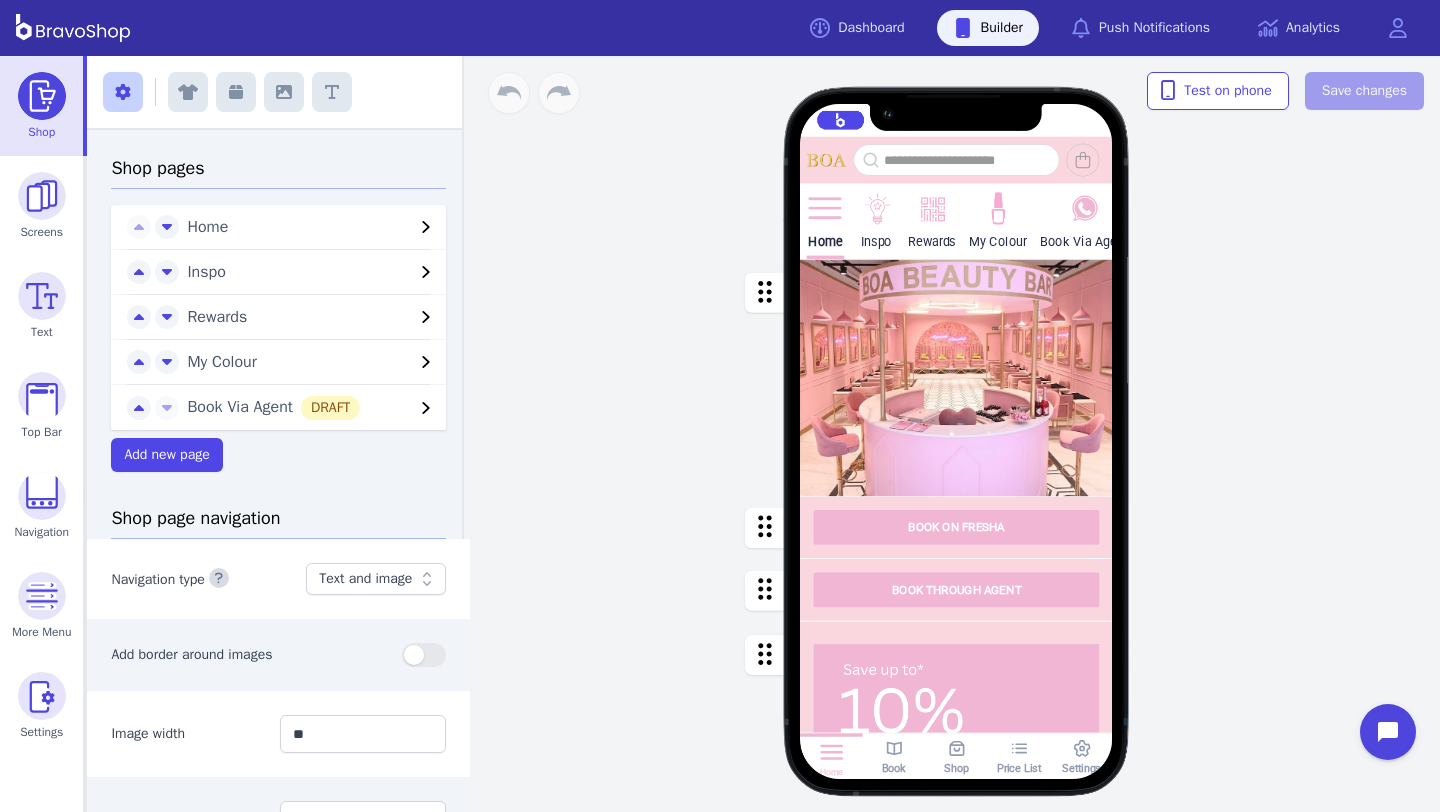 click at bounding box center (956, 378) 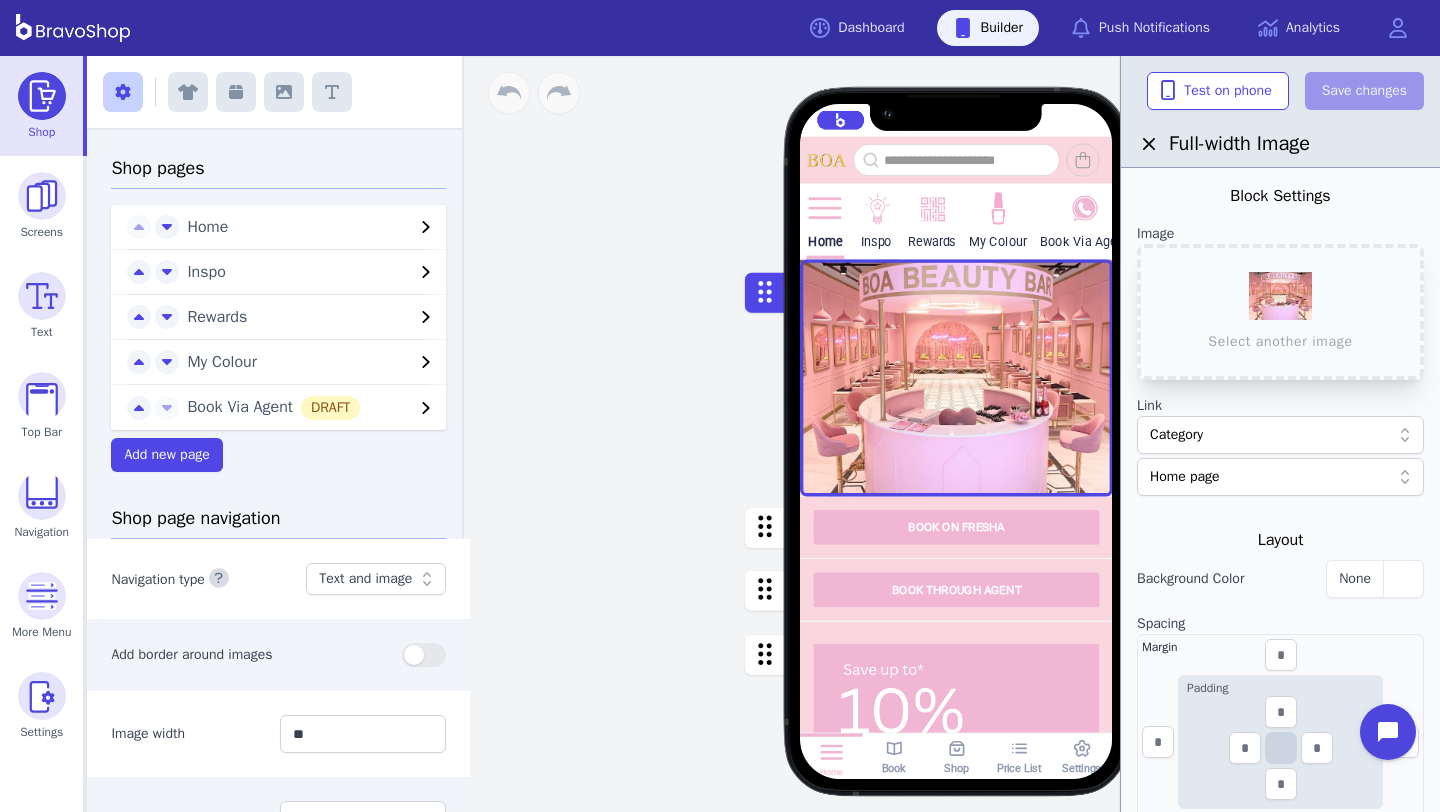 click on "Category" at bounding box center (1270, 435) 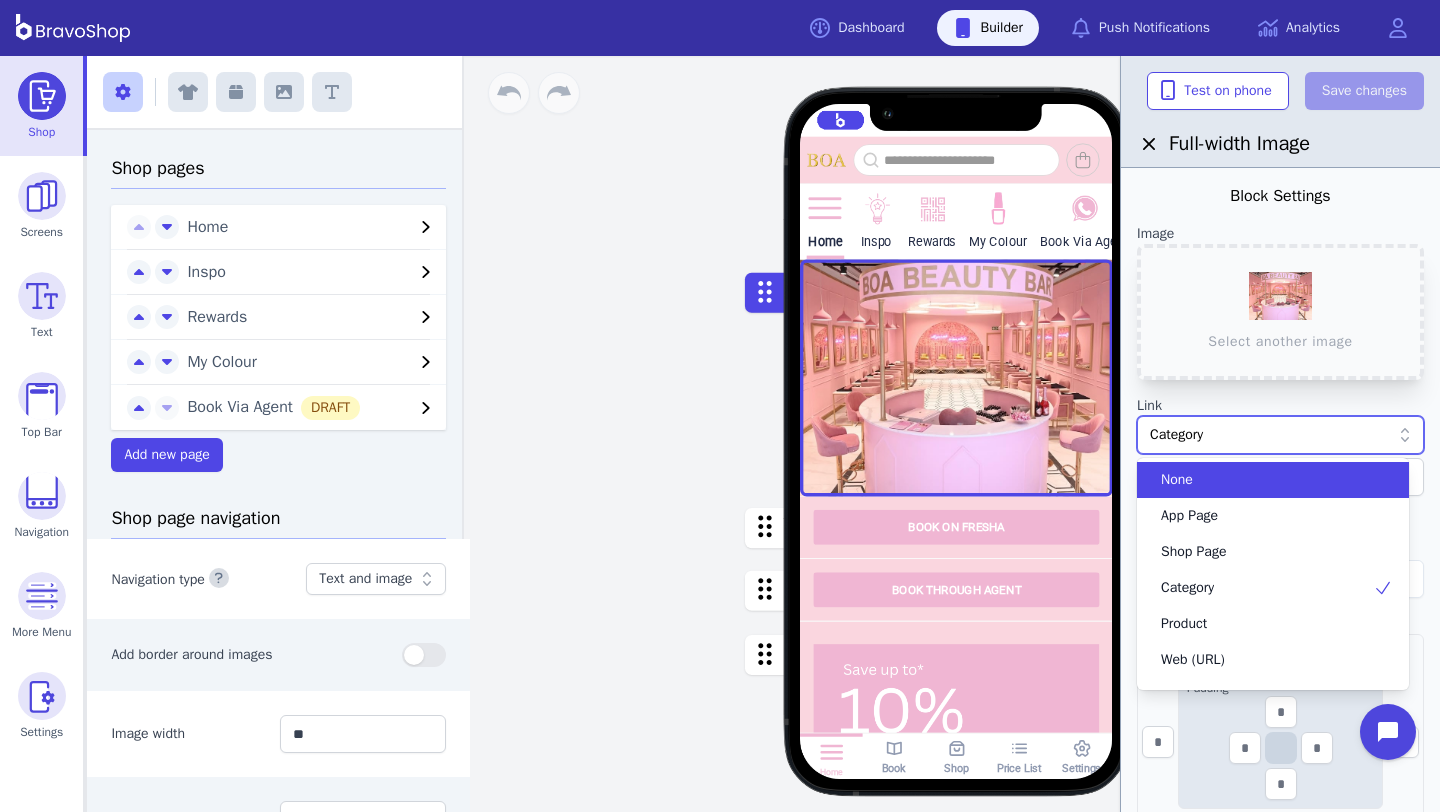 click on "Category" at bounding box center [1270, 435] 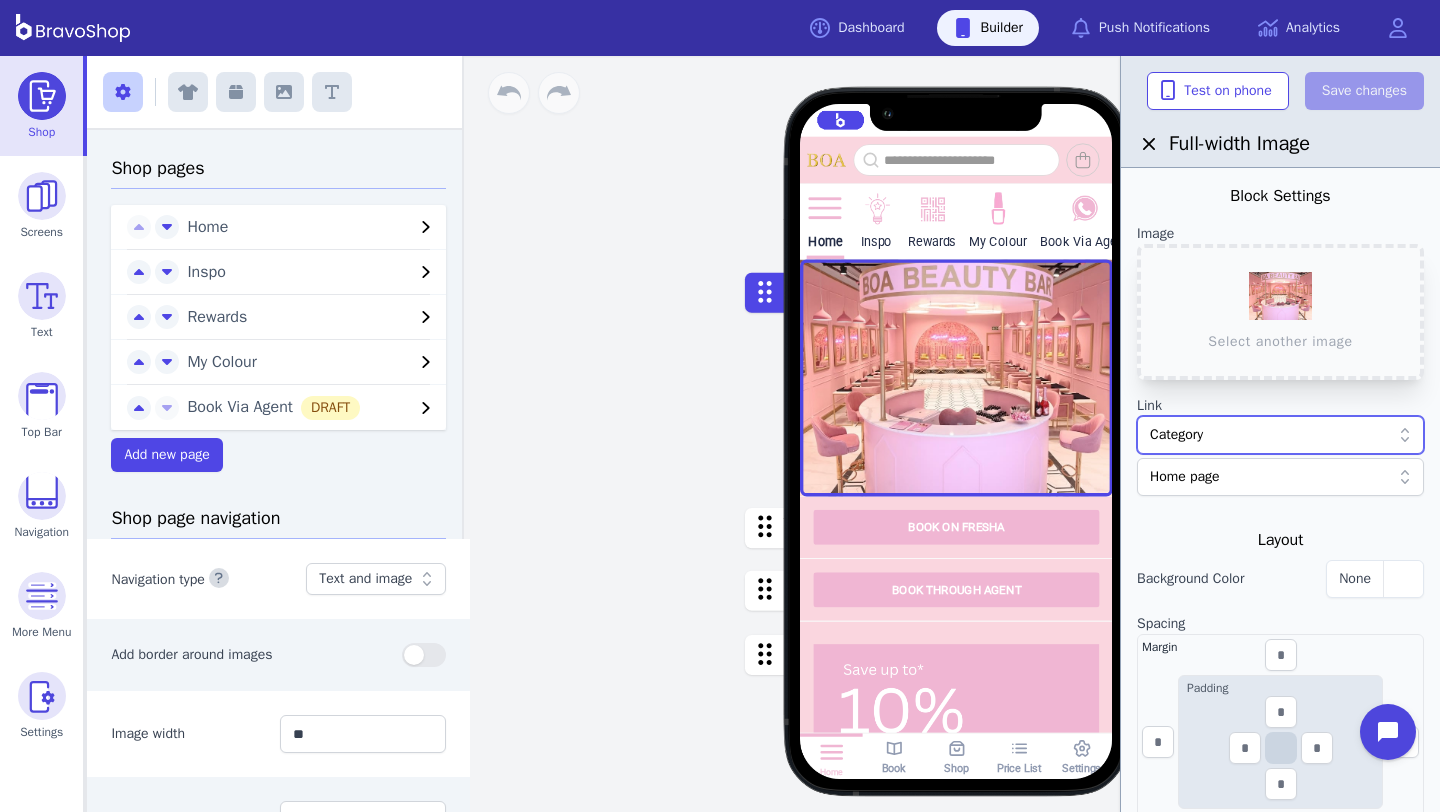 click at bounding box center (1270, 477) 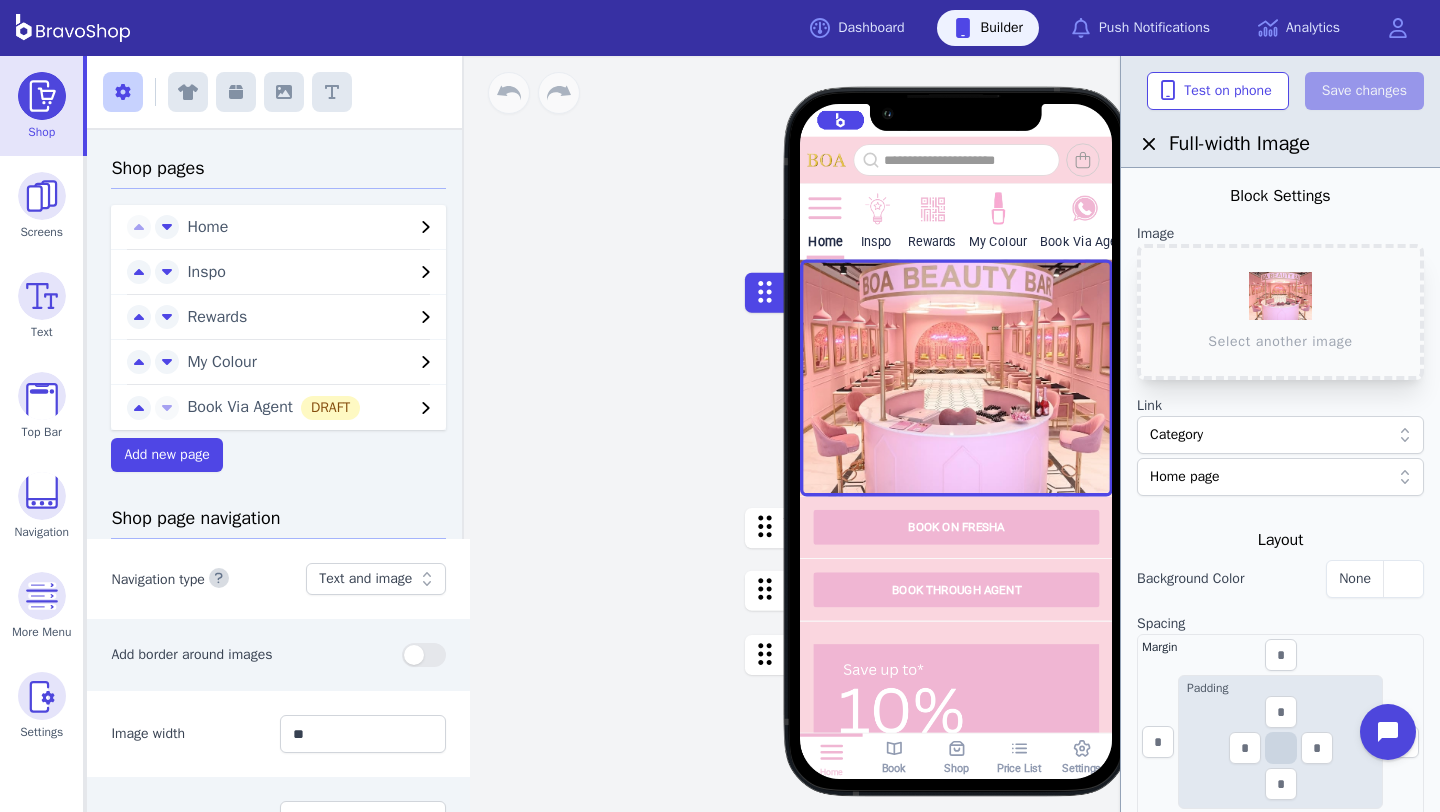 click on "Home Inspo Rewards My Colour Book Via Agent BOOK ON FRESHA BOOK THROUGH AGENT Featured Products Gift Vouchers Various Denominations GROUP BOOKINGS
For group bookings, please contact us at [PHONE_NUMBER] via phone call or at [PHONE_NUMBER] for WhatsApp.
Stuck on something or have any questions? Contact us now! Drag a block here to get started Home Book  Shop Price List Settings" at bounding box center (956, 434) 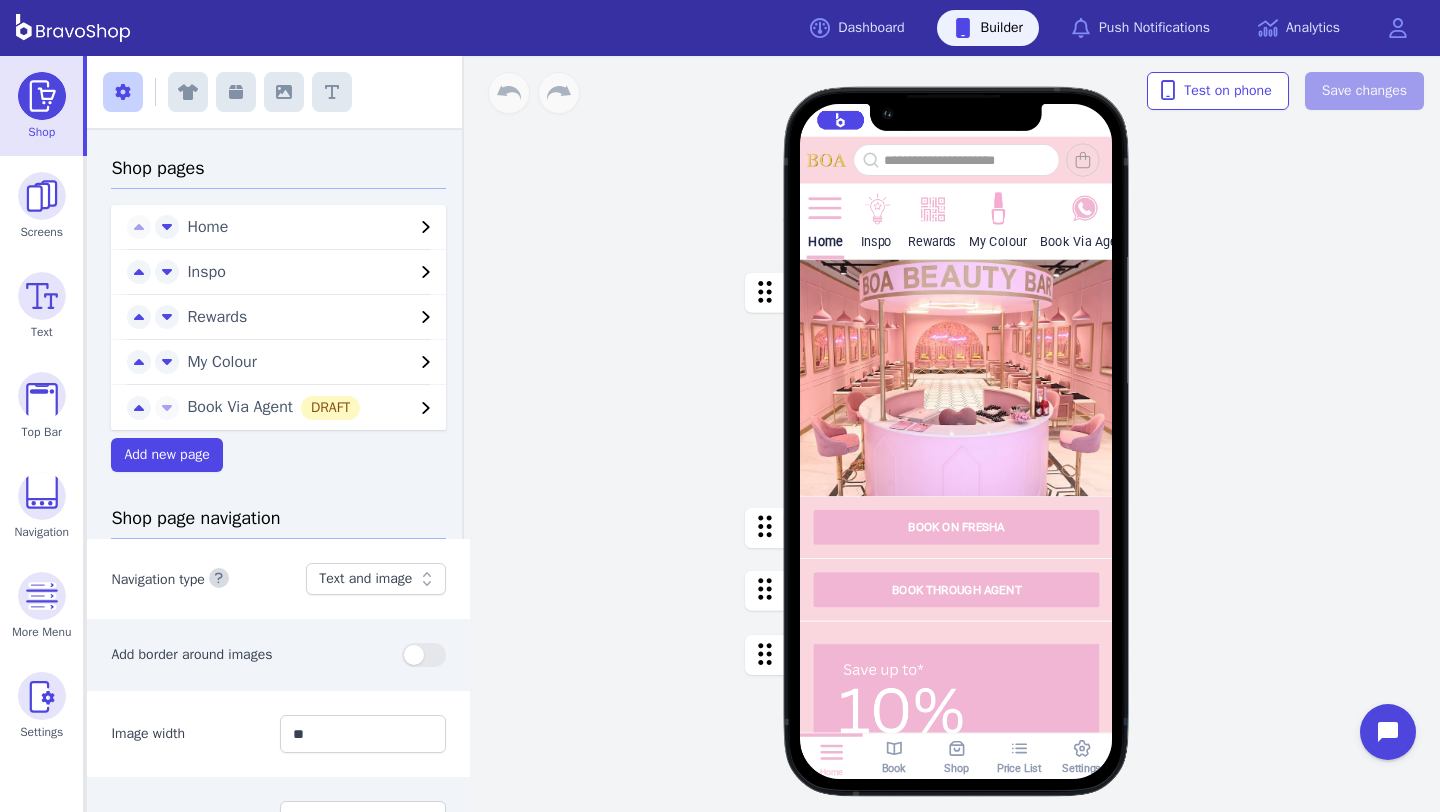 click at bounding box center (876, 209) 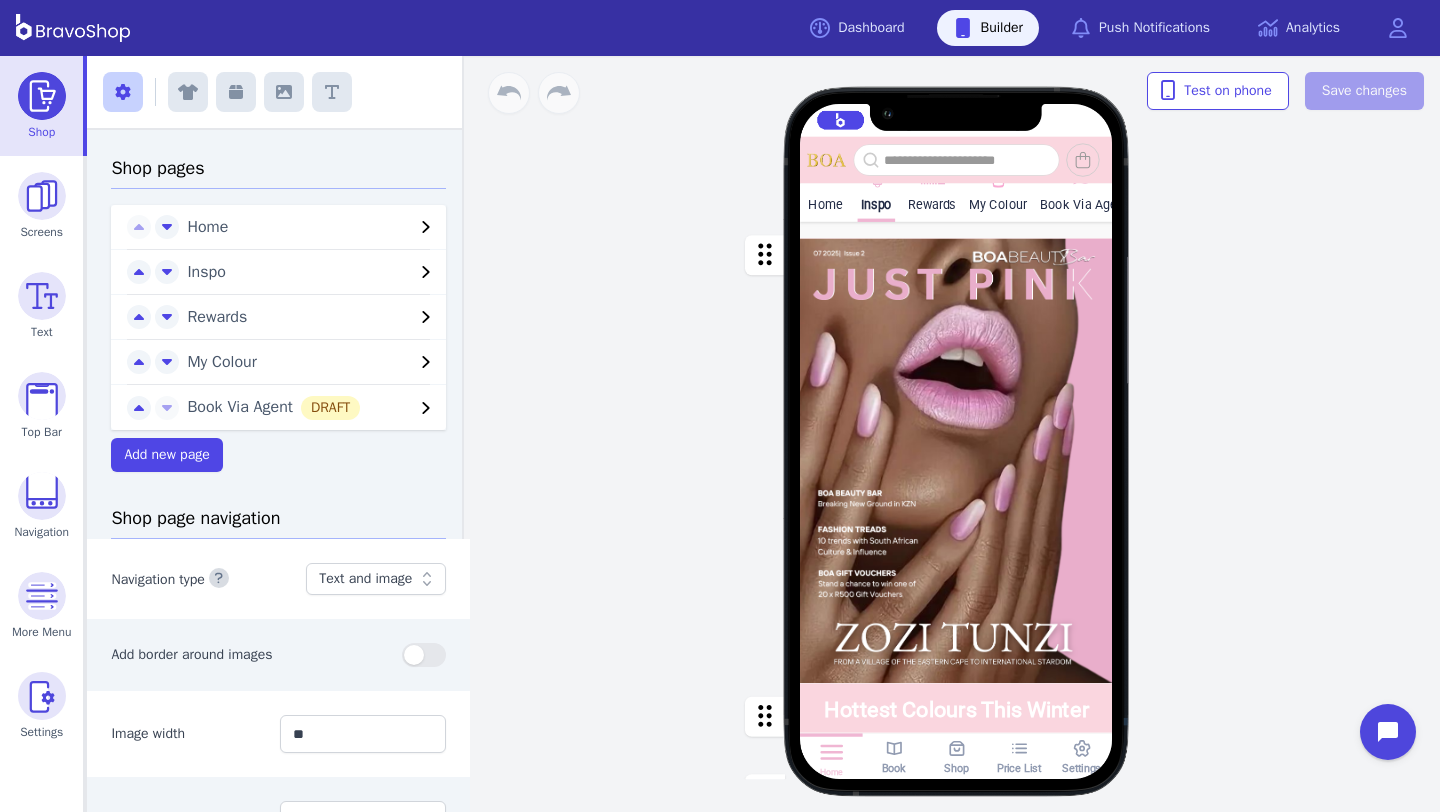 scroll, scrollTop: 41, scrollLeft: 0, axis: vertical 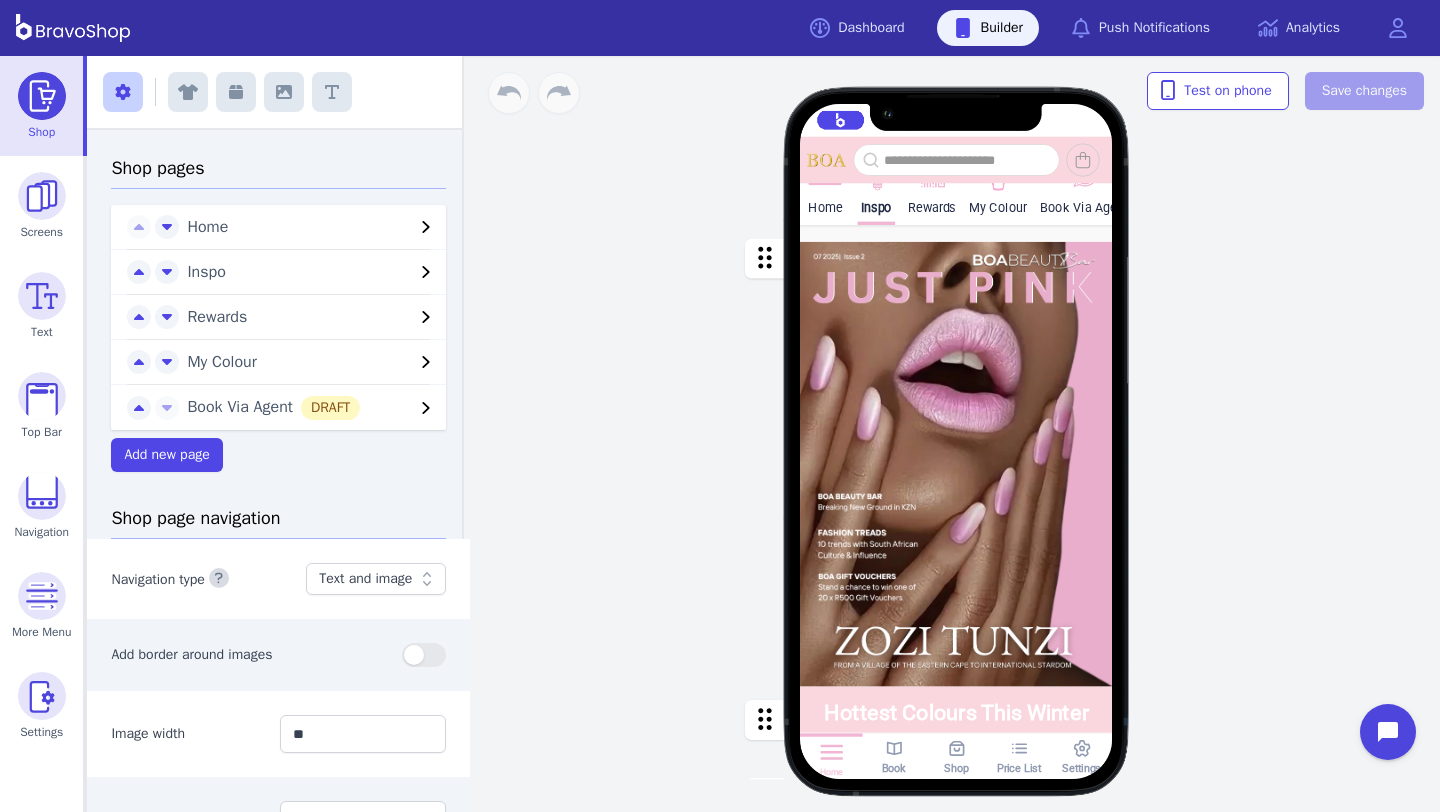 click at bounding box center (956, 456) 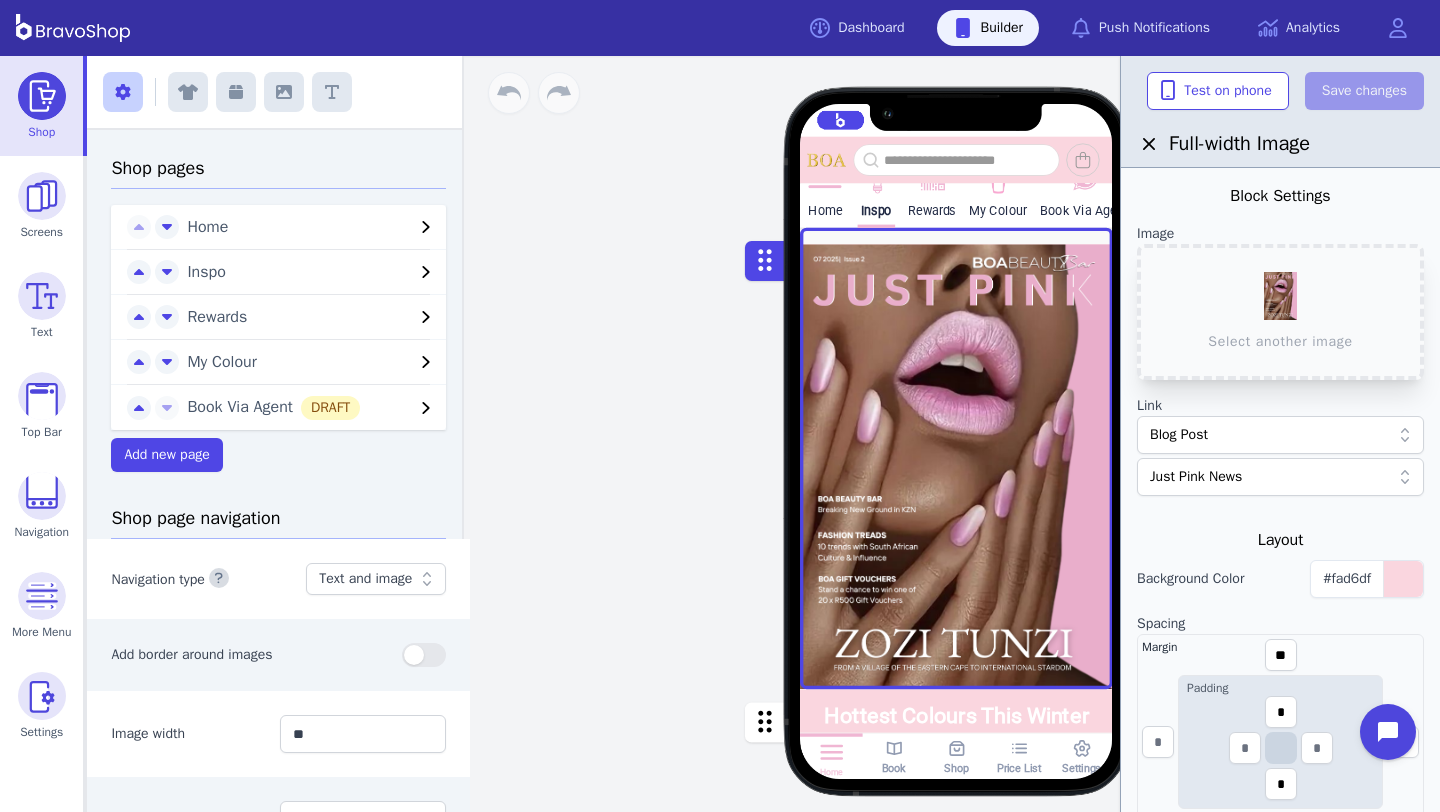 scroll, scrollTop: 128, scrollLeft: 0, axis: vertical 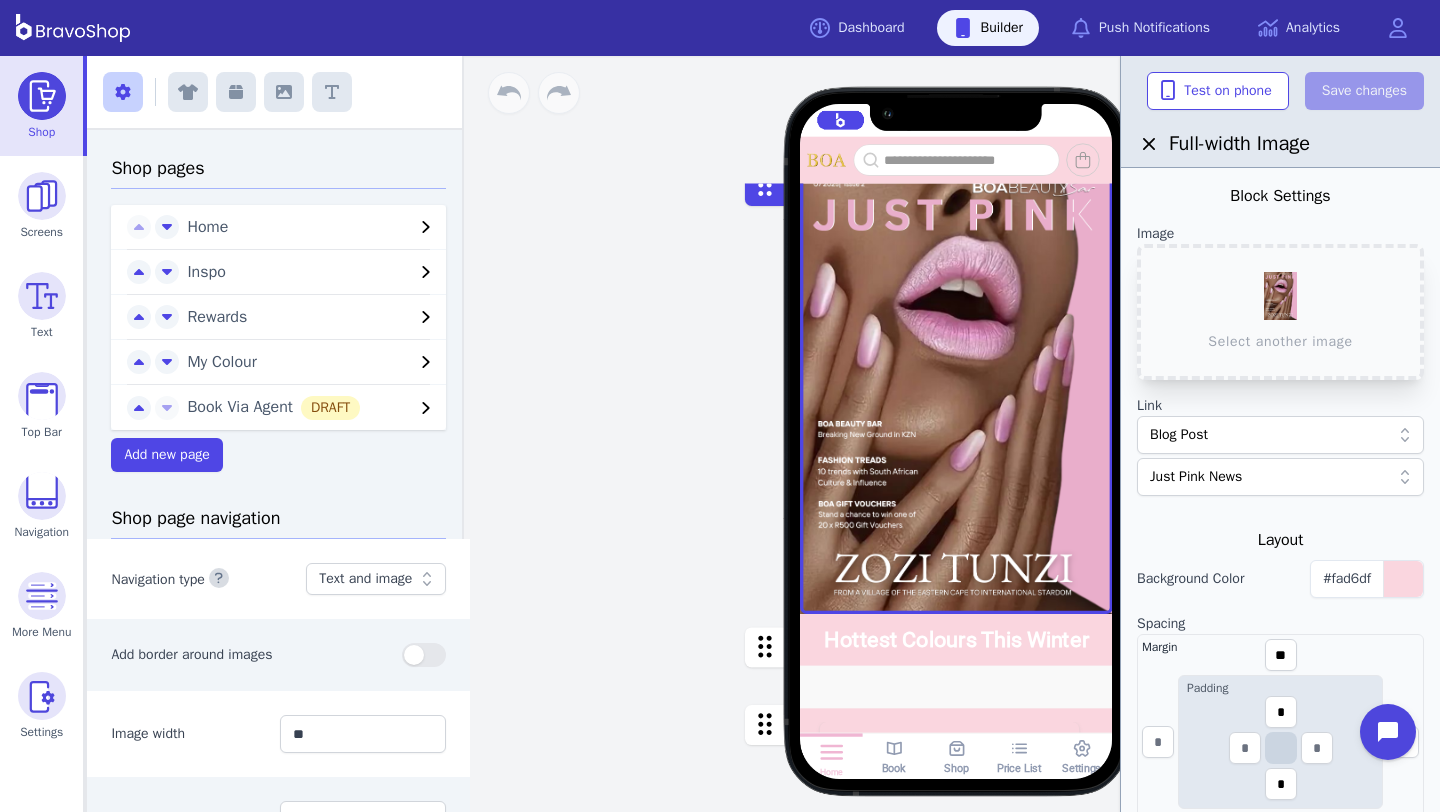 click on "Blog Post" at bounding box center [1270, 435] 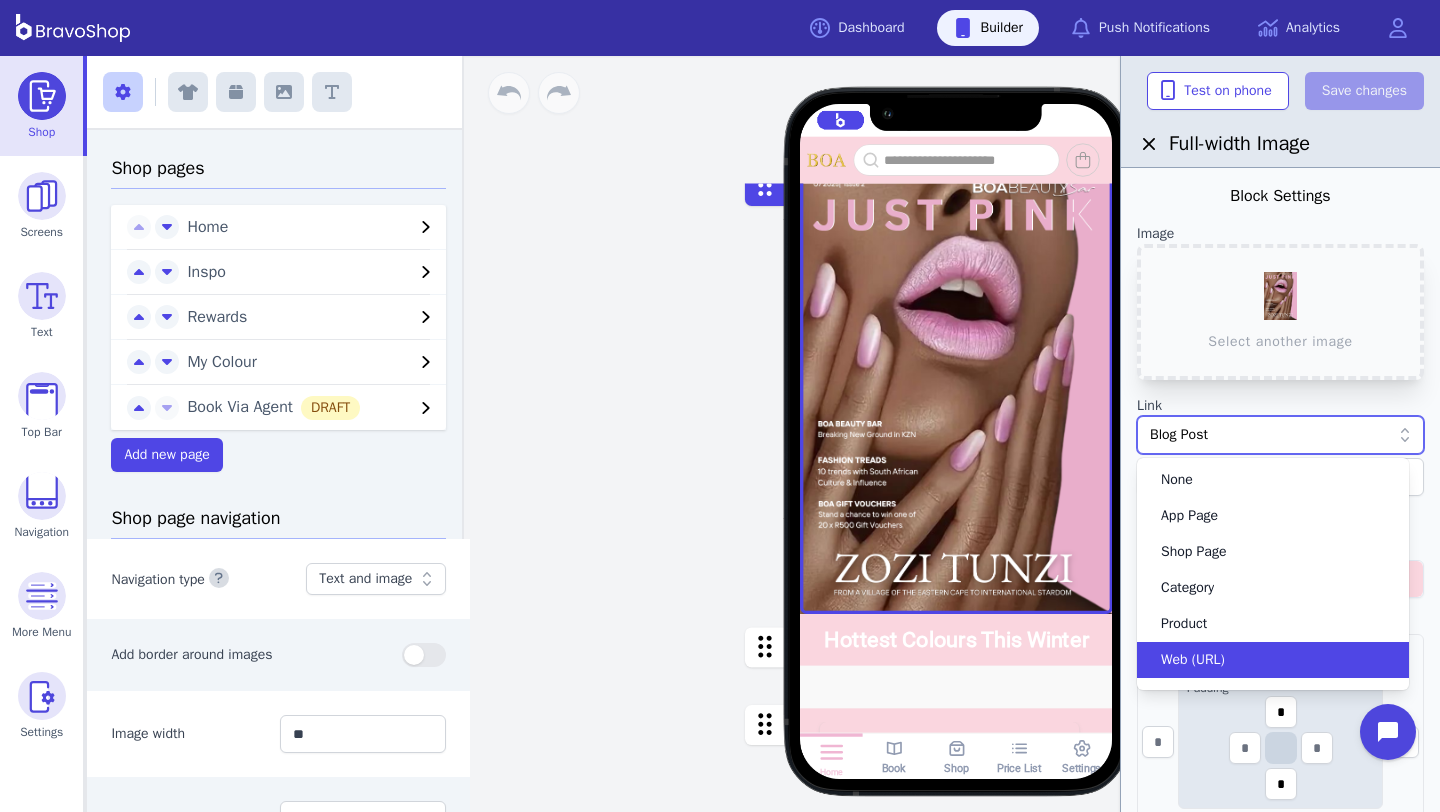 click on "Home Inspo Rewards My Colour Book Via Agent Hottest Colours This Winter Tuskin Pink [PERSON_NAME] Granite Latte Mocha Skimmer Peach Mahogany Earth Pillar Red Rose & Mist [PERSON_NAME] When your nails are part of your outfit, they become more than nails. They become an accessory.  [PERSON_NAME] [DEMOGRAPHIC_DATA] actress Drag a block here to get started Home Book  Shop Price List Settings" at bounding box center [956, 434] 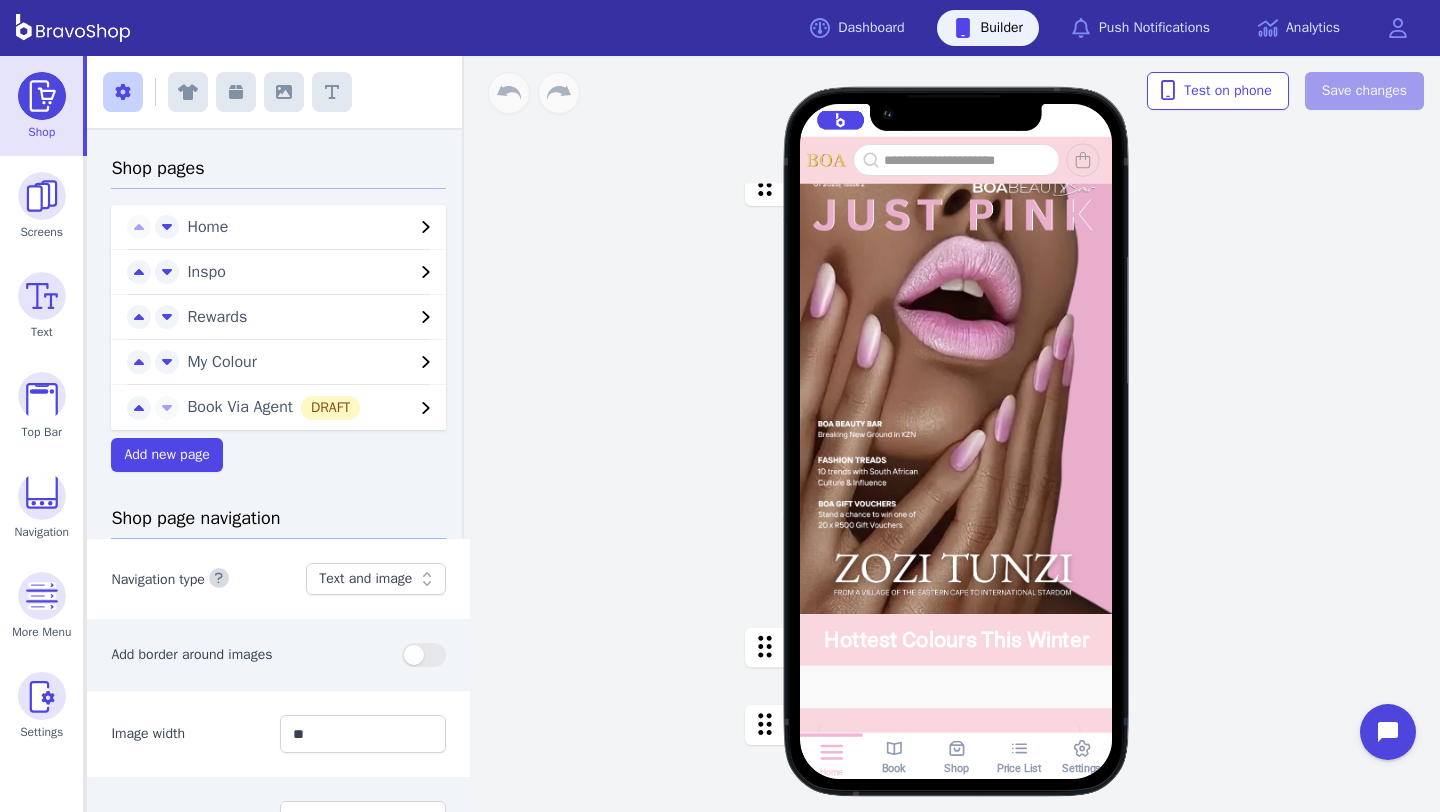 click on "Dashboard Builder Push Notifications Analytics Open main menu" at bounding box center (720, 28) 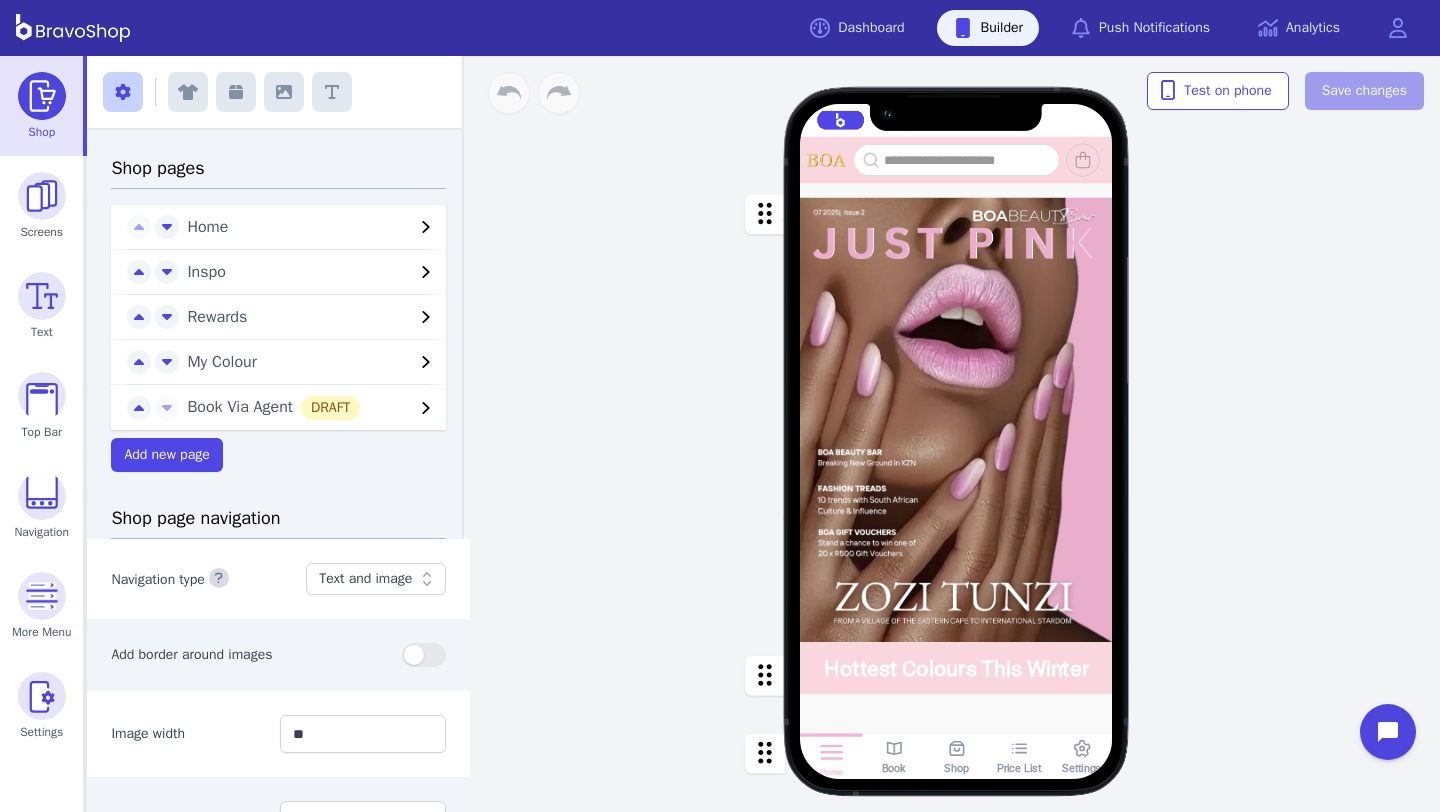 scroll, scrollTop: 0, scrollLeft: 0, axis: both 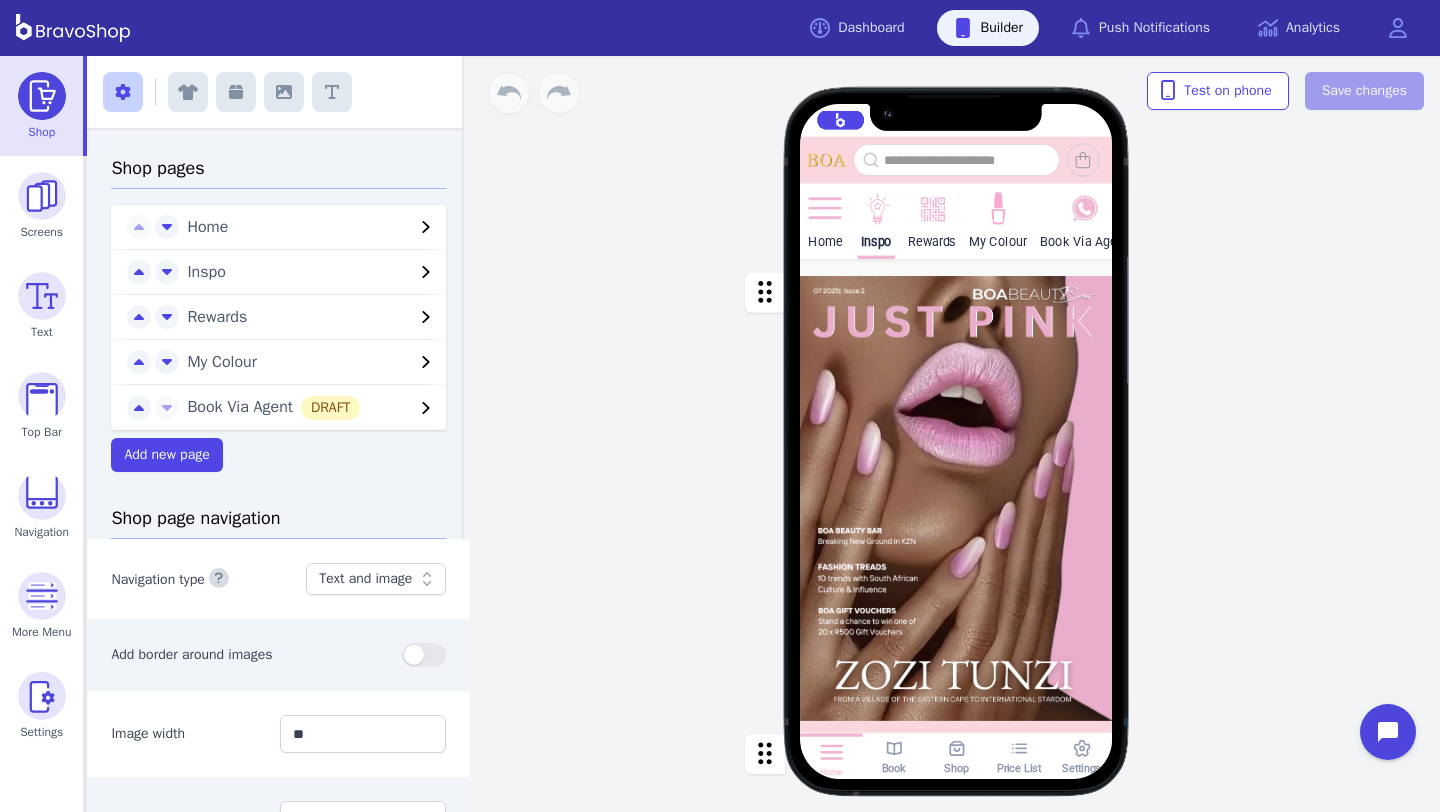 click on "Home Inspo Rewards My Colour Book Via Agent Hottest Colours This Winter Tuskin Pink [PERSON_NAME] Granite Latte Mocha Skimmer Peach Mahogany Earth Pillar Red Rose & Mist [PERSON_NAME] When your nails are part of your outfit, they become more than nails. They become an accessory.  [PERSON_NAME] [DEMOGRAPHIC_DATA] actress Drag a block here to get started" at bounding box center [956, 482] 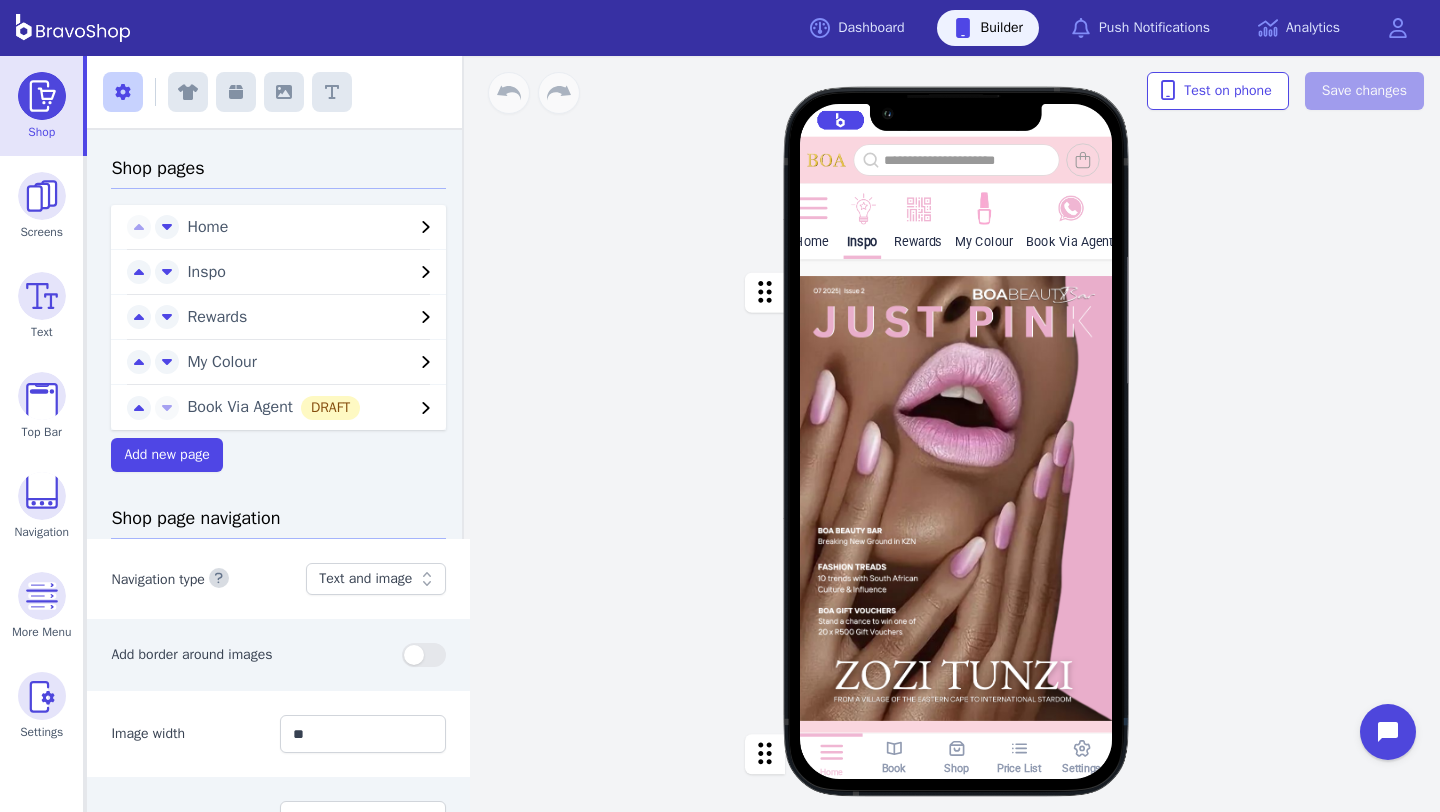 scroll, scrollTop: 0, scrollLeft: 28, axis: horizontal 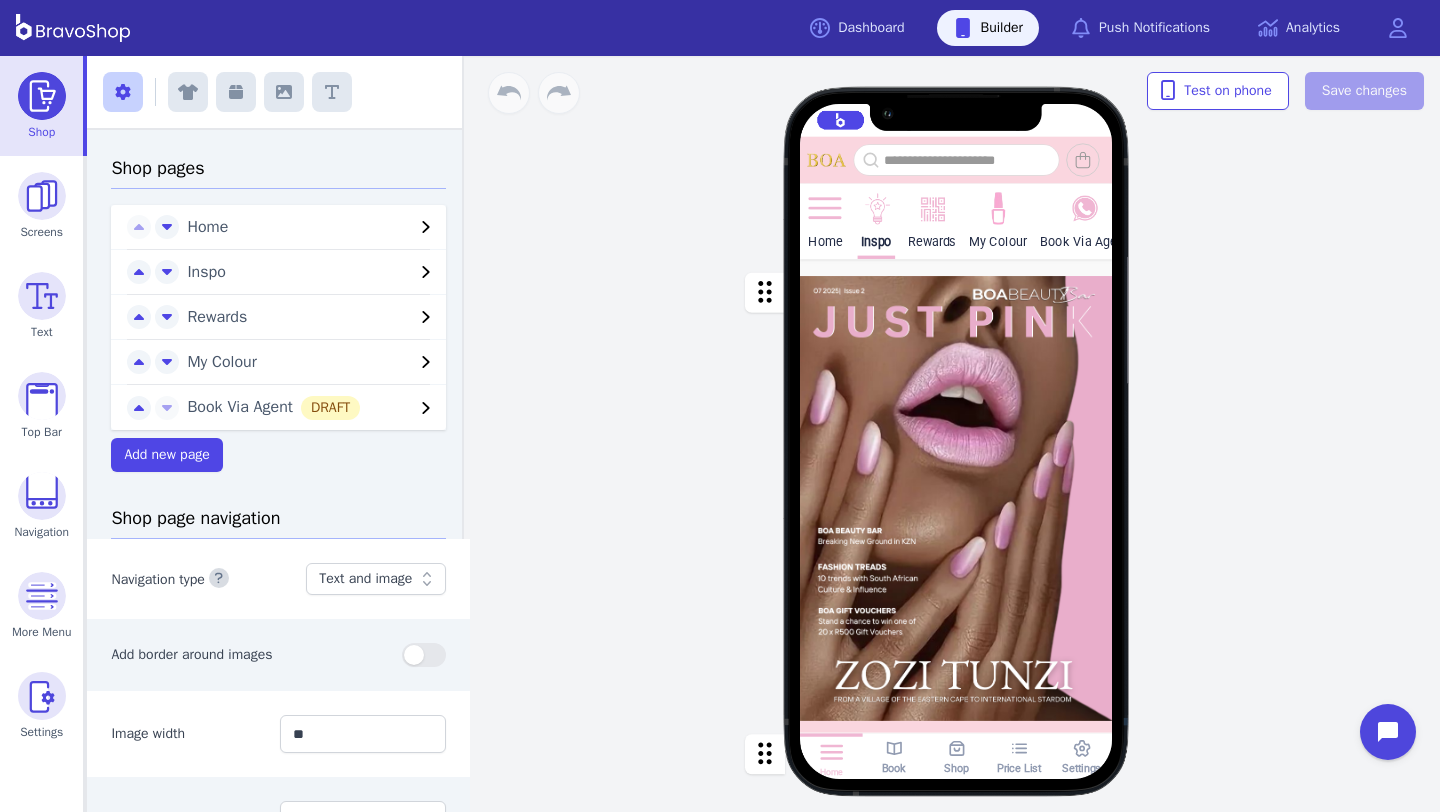 click at bounding box center (825, 209) 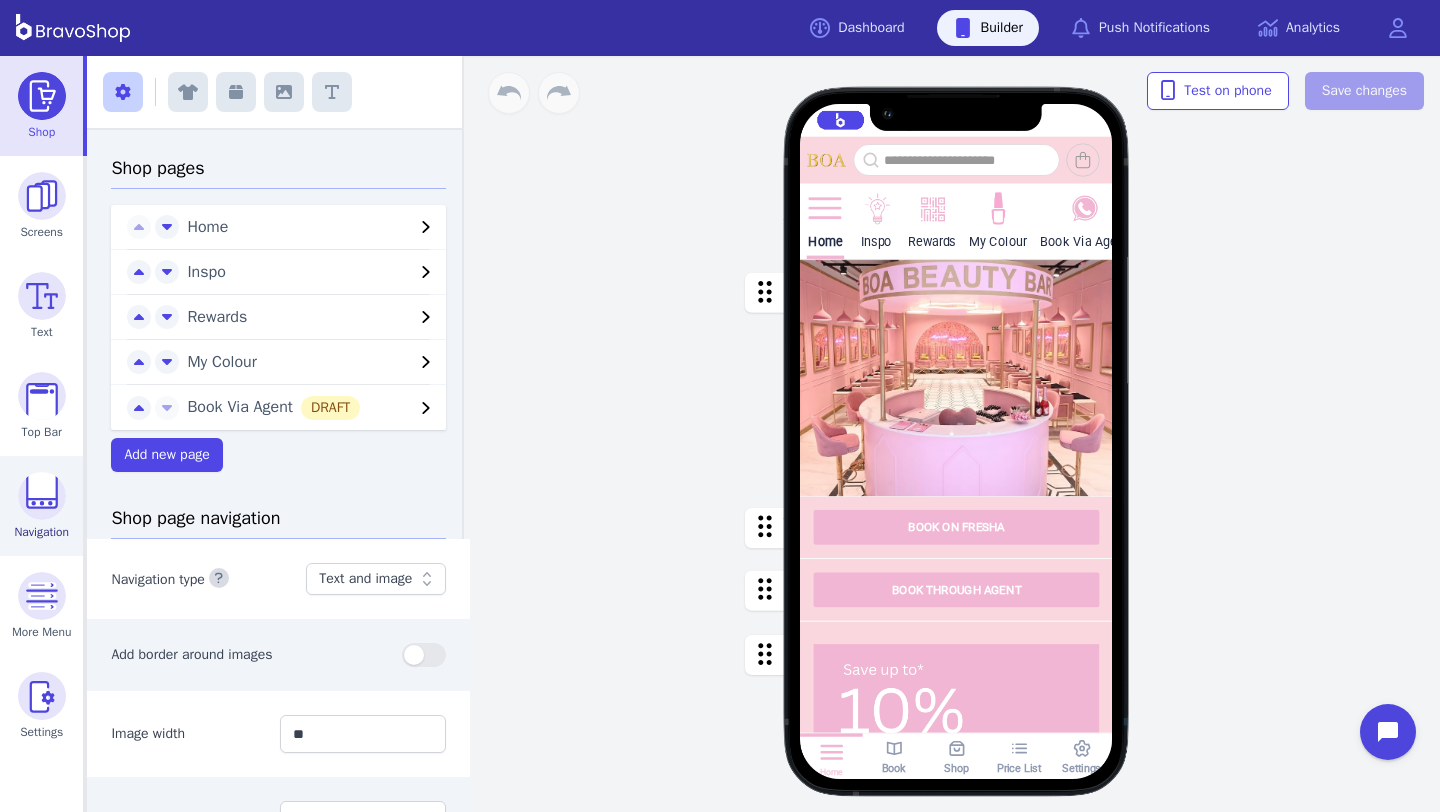 click at bounding box center [42, 496] 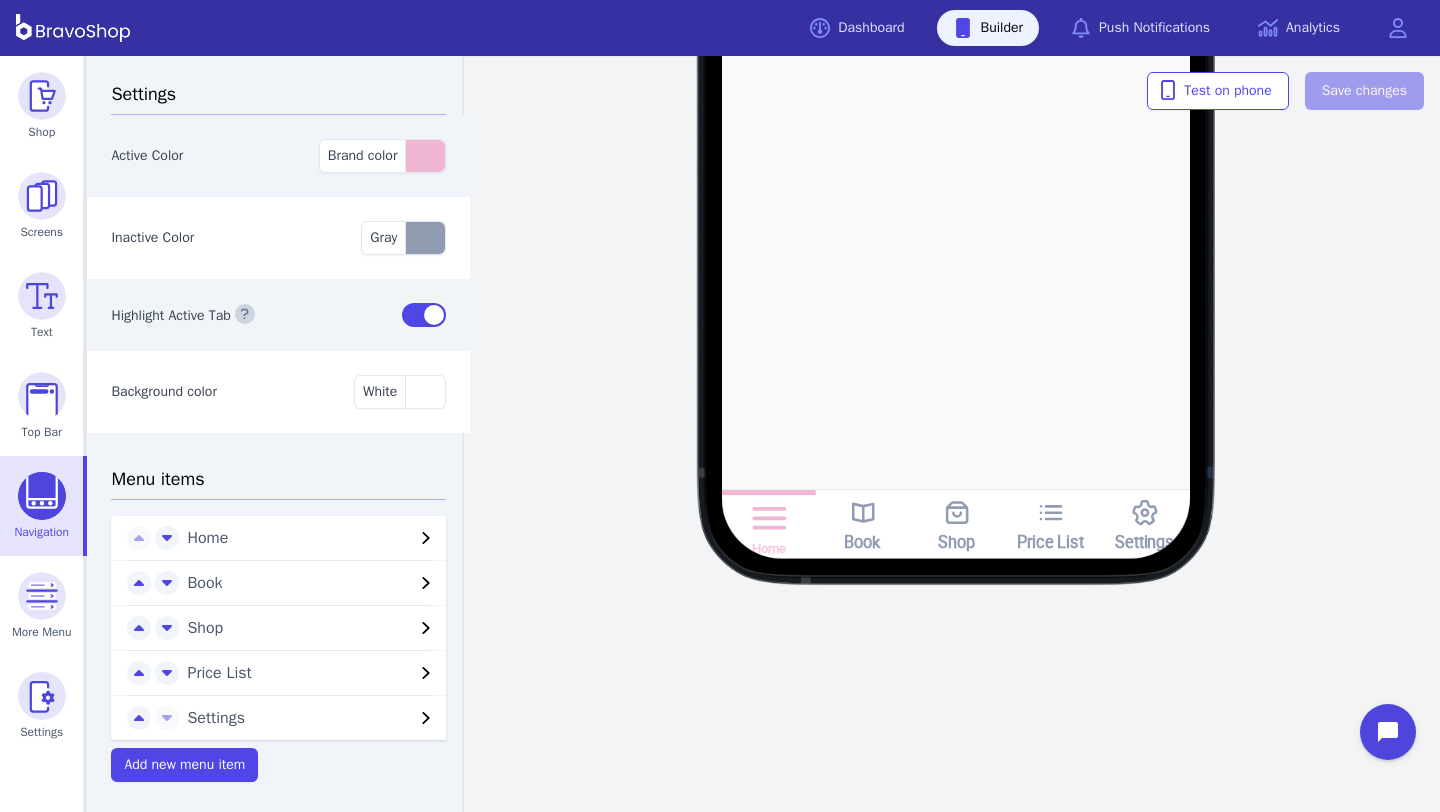 scroll, scrollTop: 2, scrollLeft: 0, axis: vertical 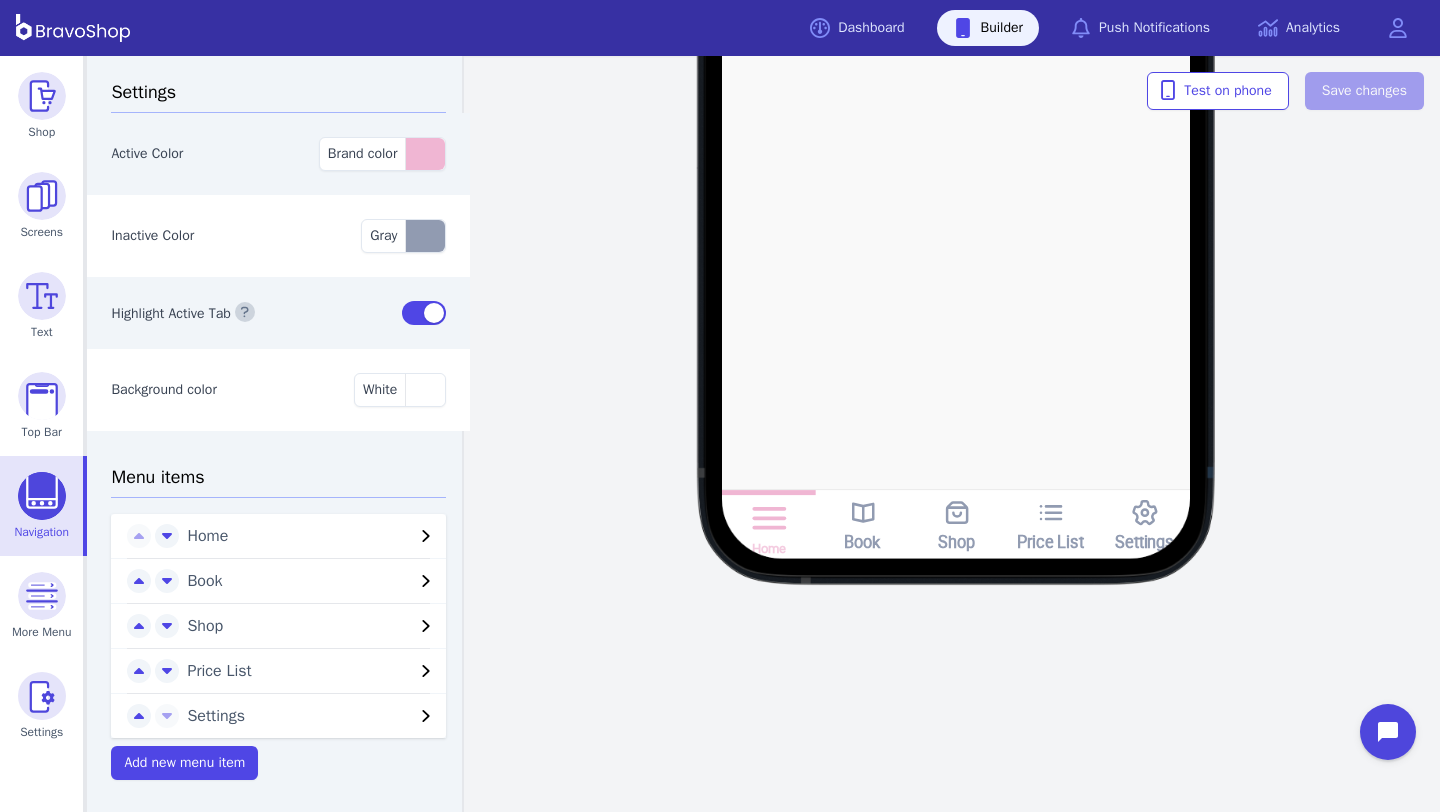 click on "Home" at bounding box center [278, 536] 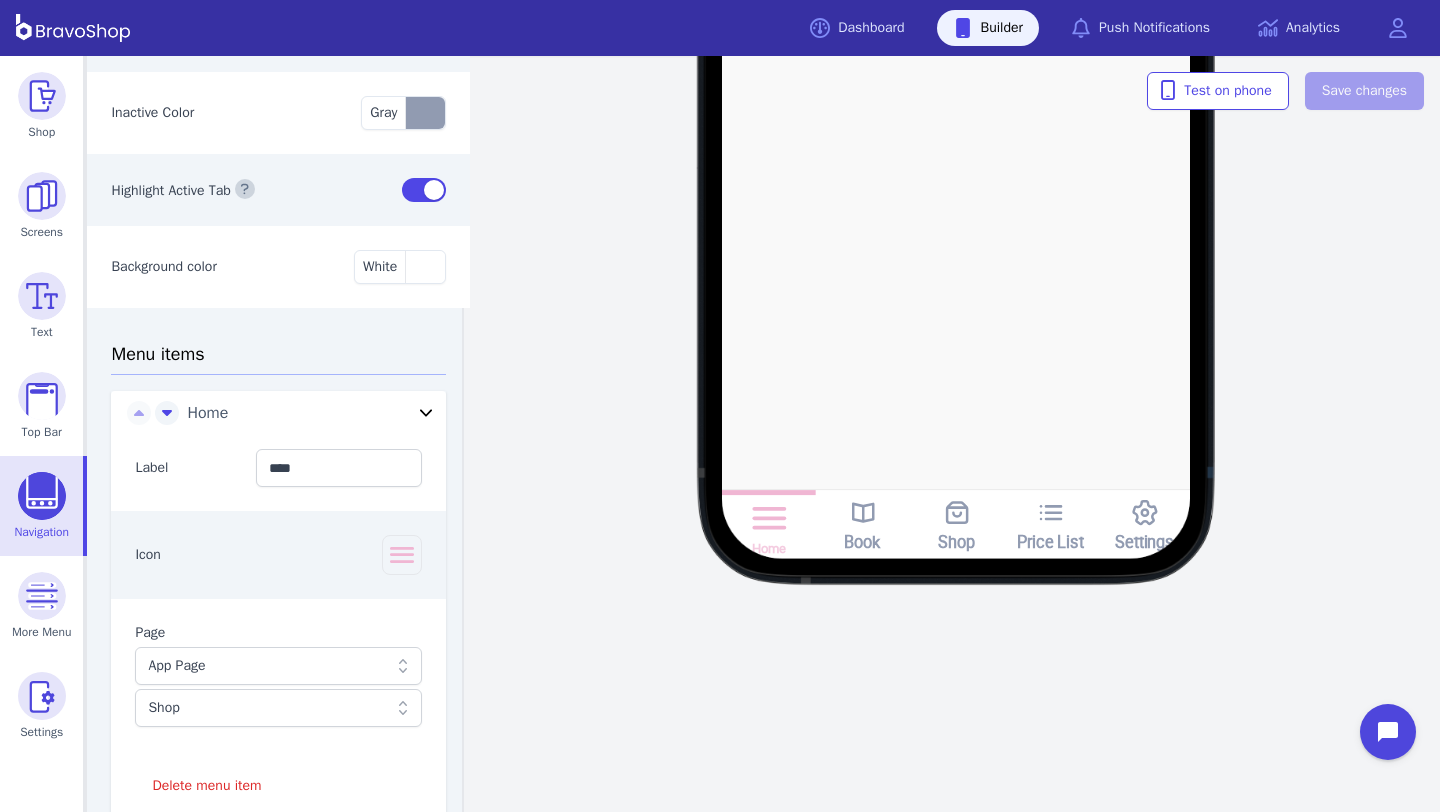 scroll, scrollTop: 17, scrollLeft: 0, axis: vertical 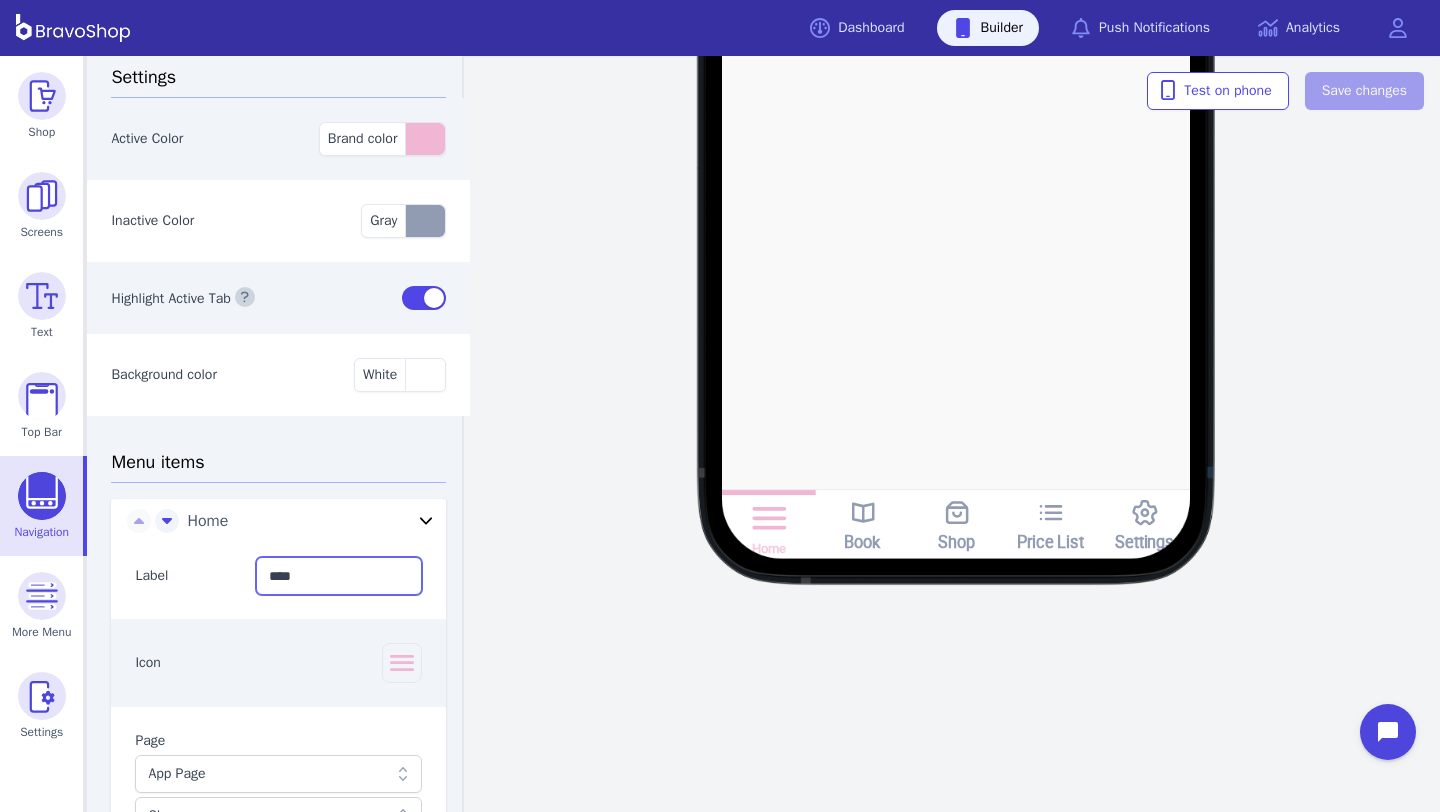 click on "****" at bounding box center [339, 576] 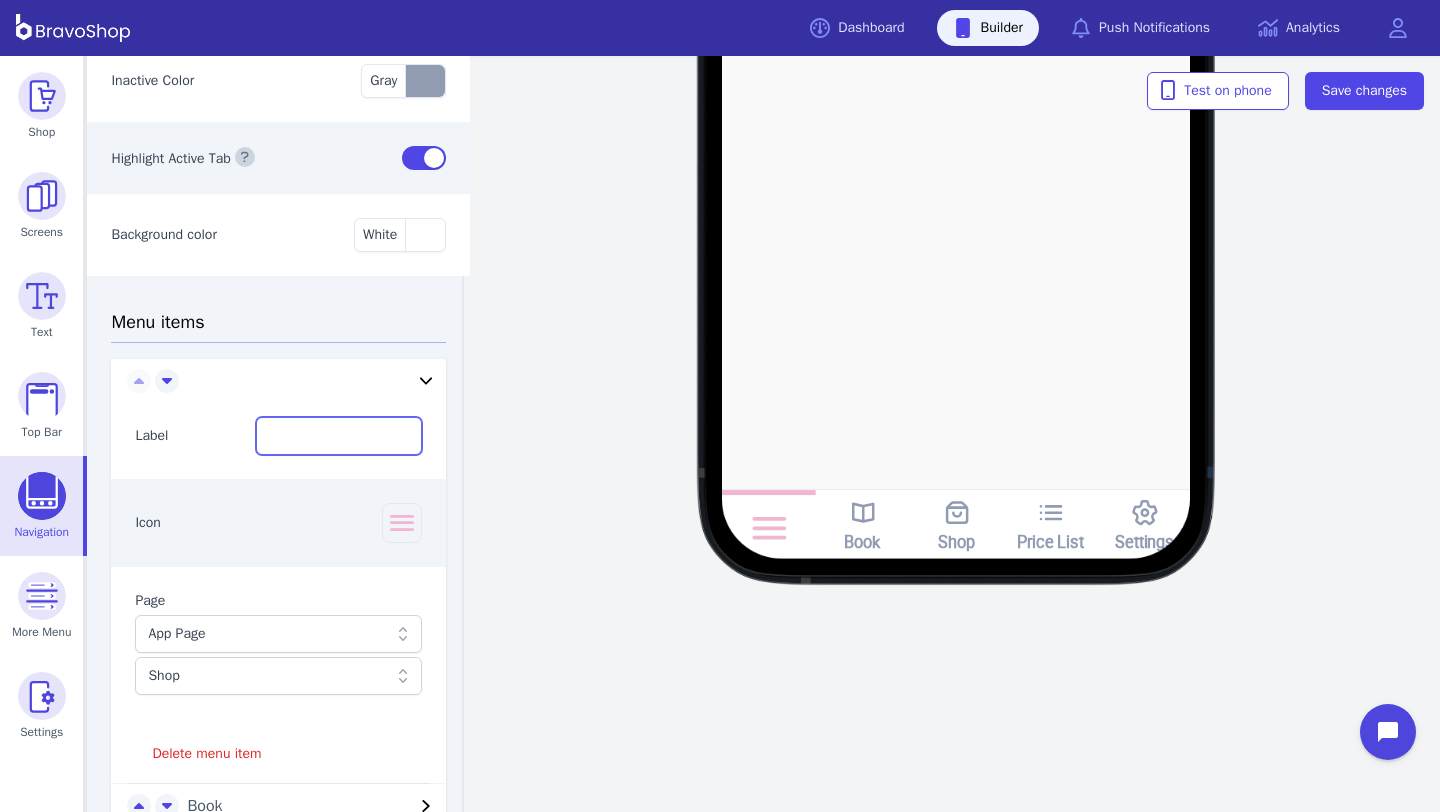 scroll, scrollTop: 162, scrollLeft: 0, axis: vertical 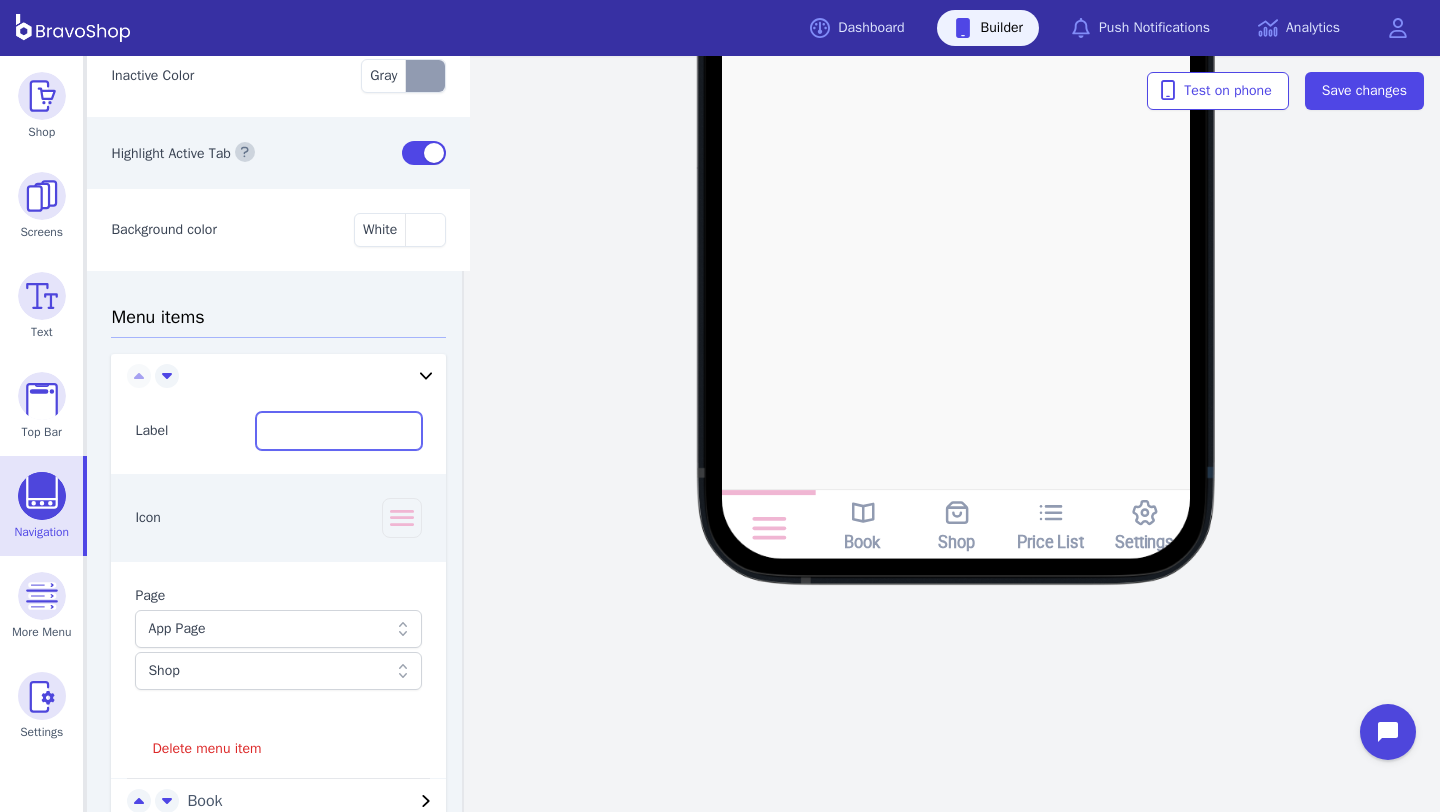 type 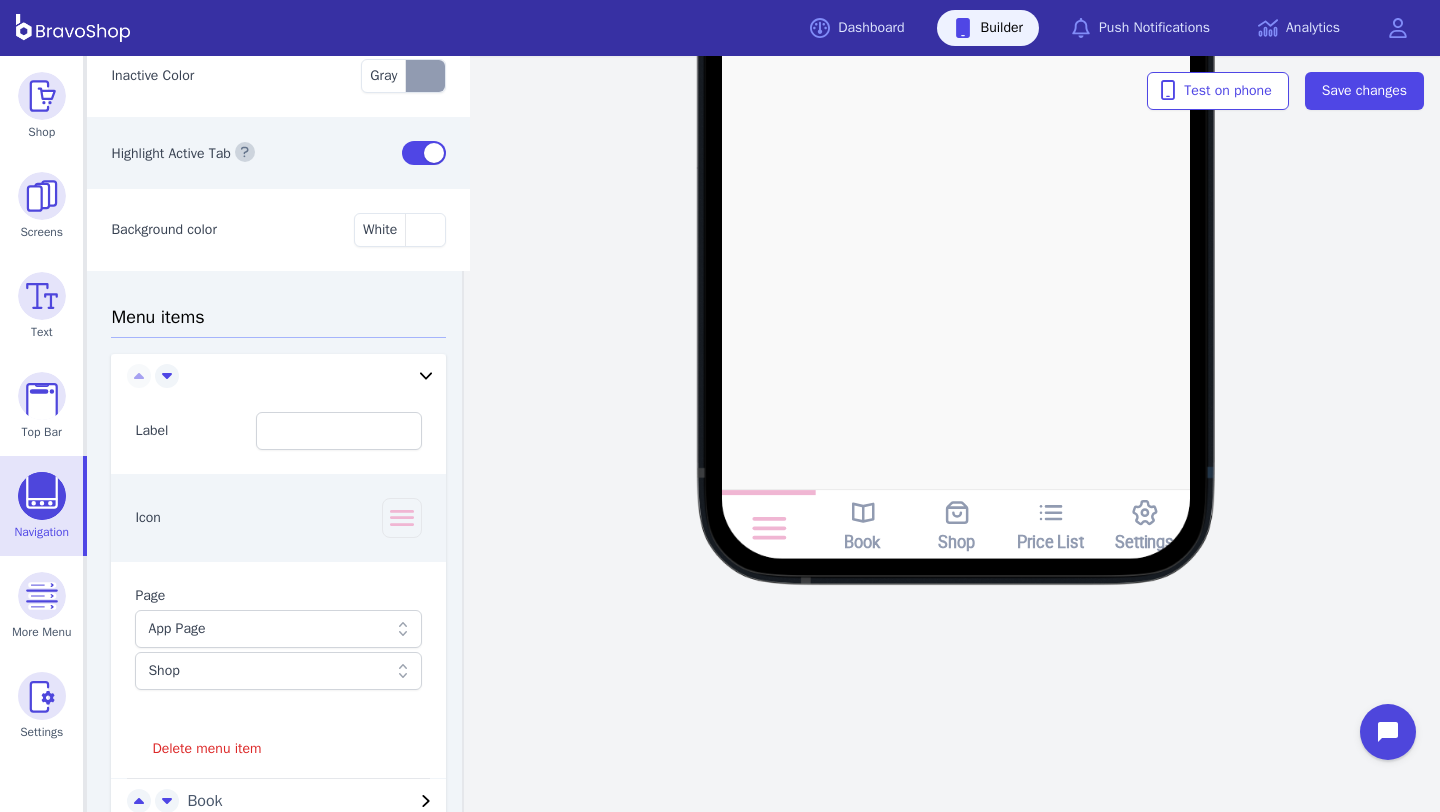 click on "Book" at bounding box center (300, 801) 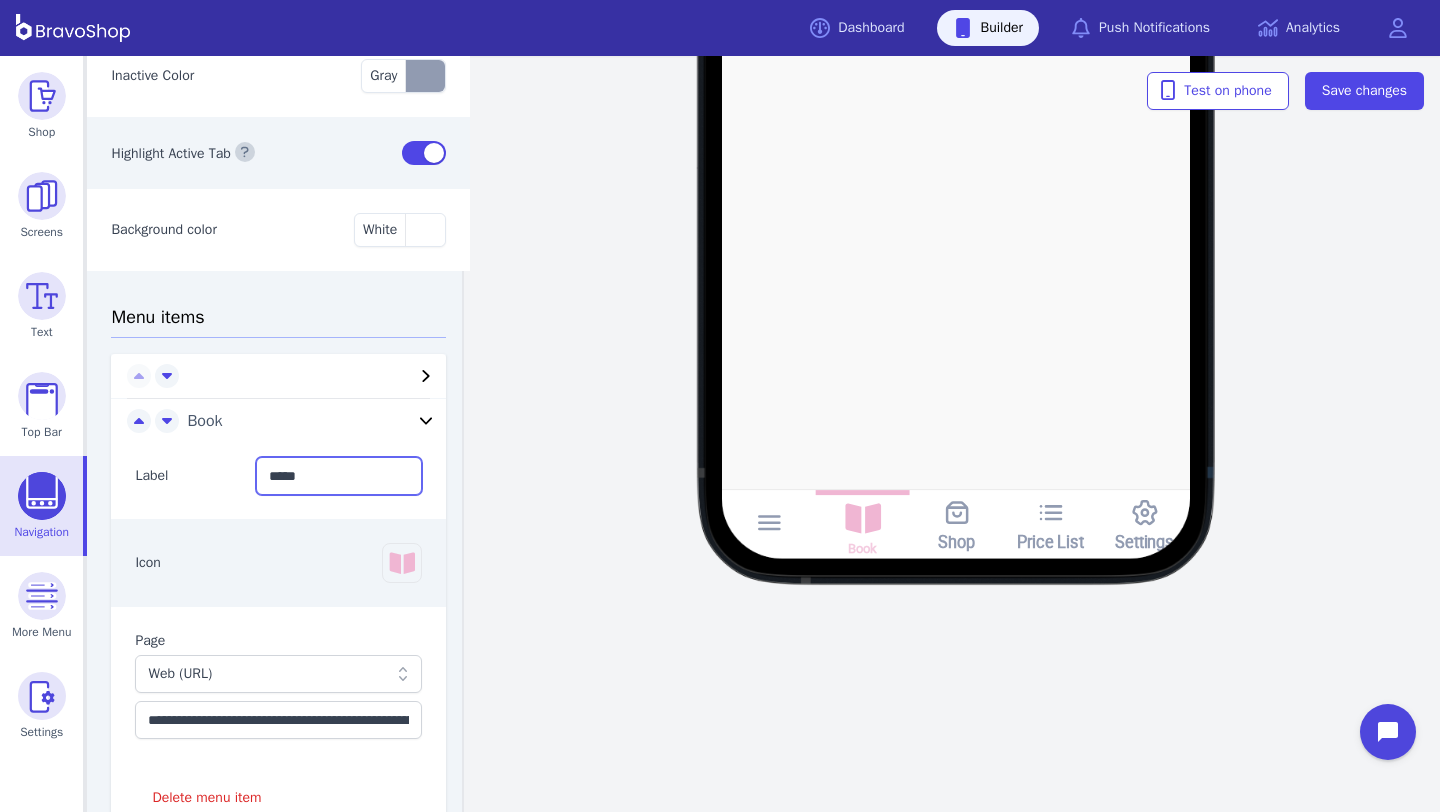 click on "****" at bounding box center [339, 476] 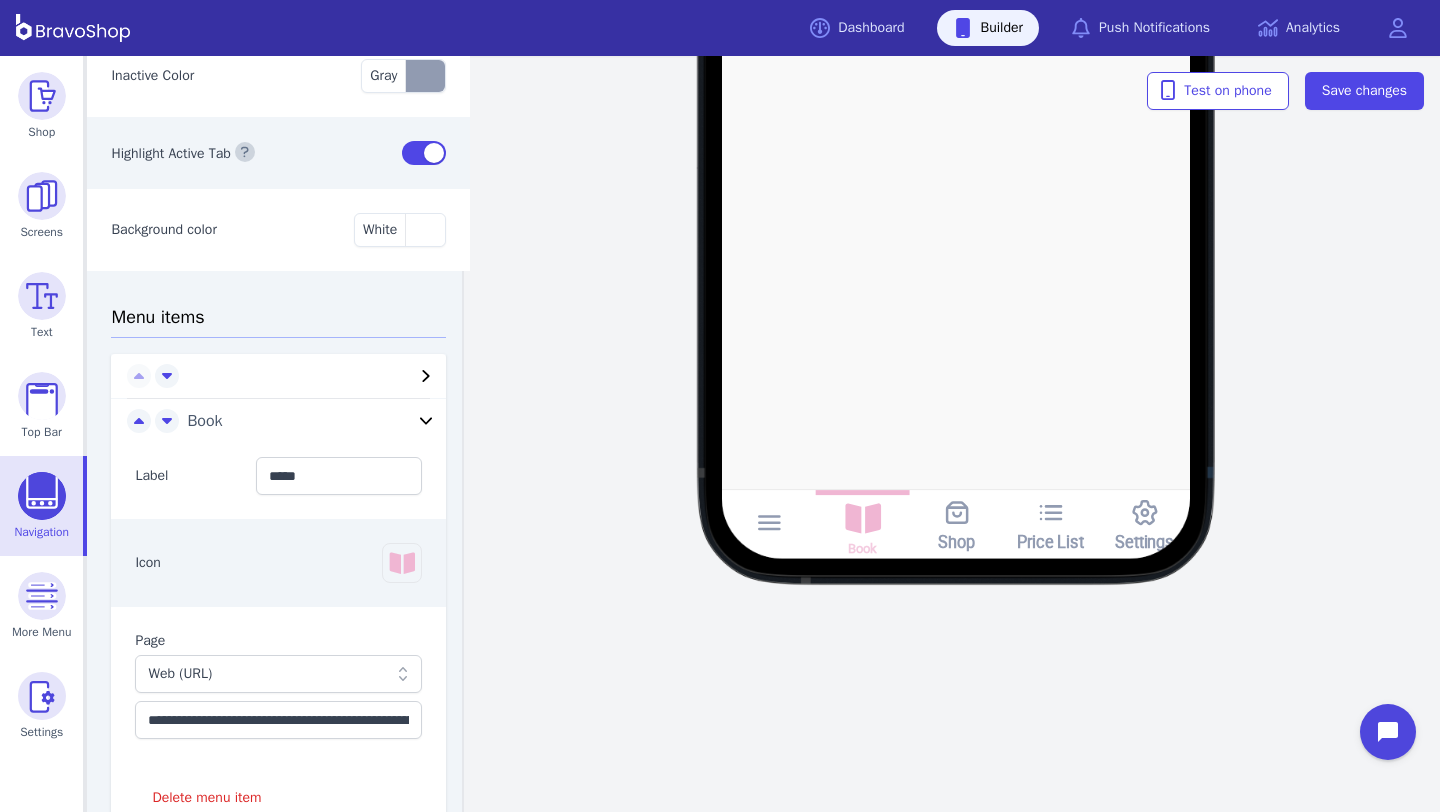 click on "Price List" at bounding box center (1050, 542) 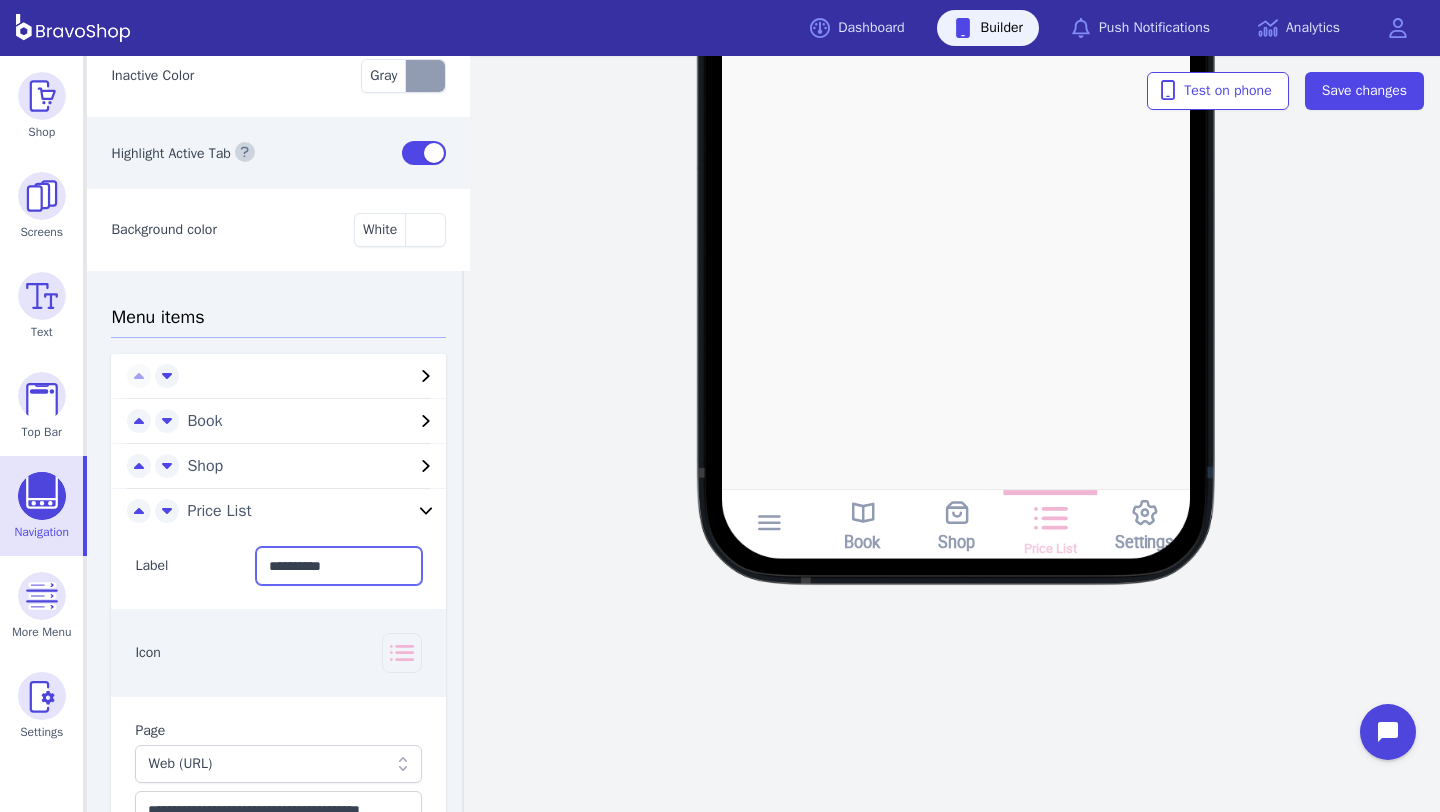 click on "**********" at bounding box center [339, 566] 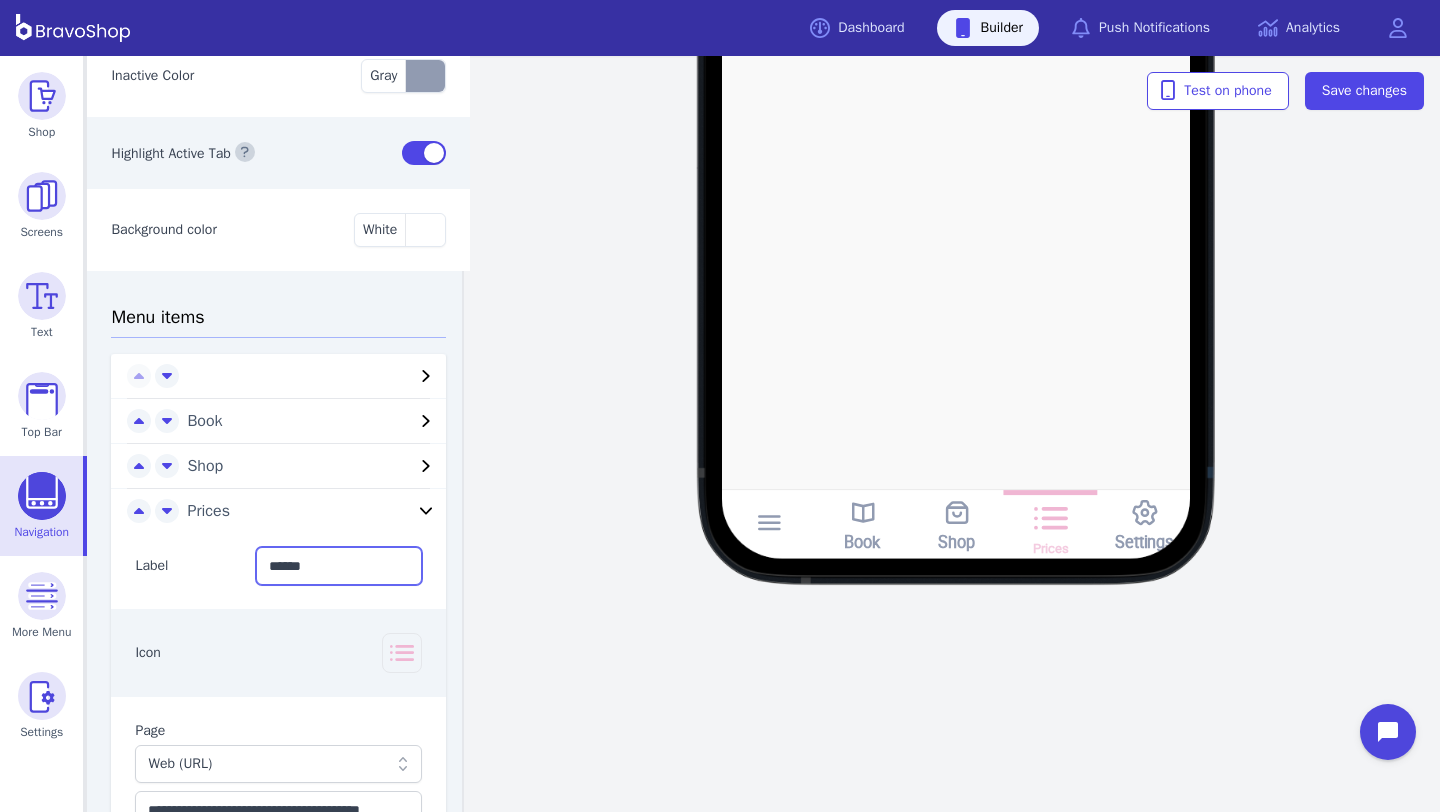 type on "******" 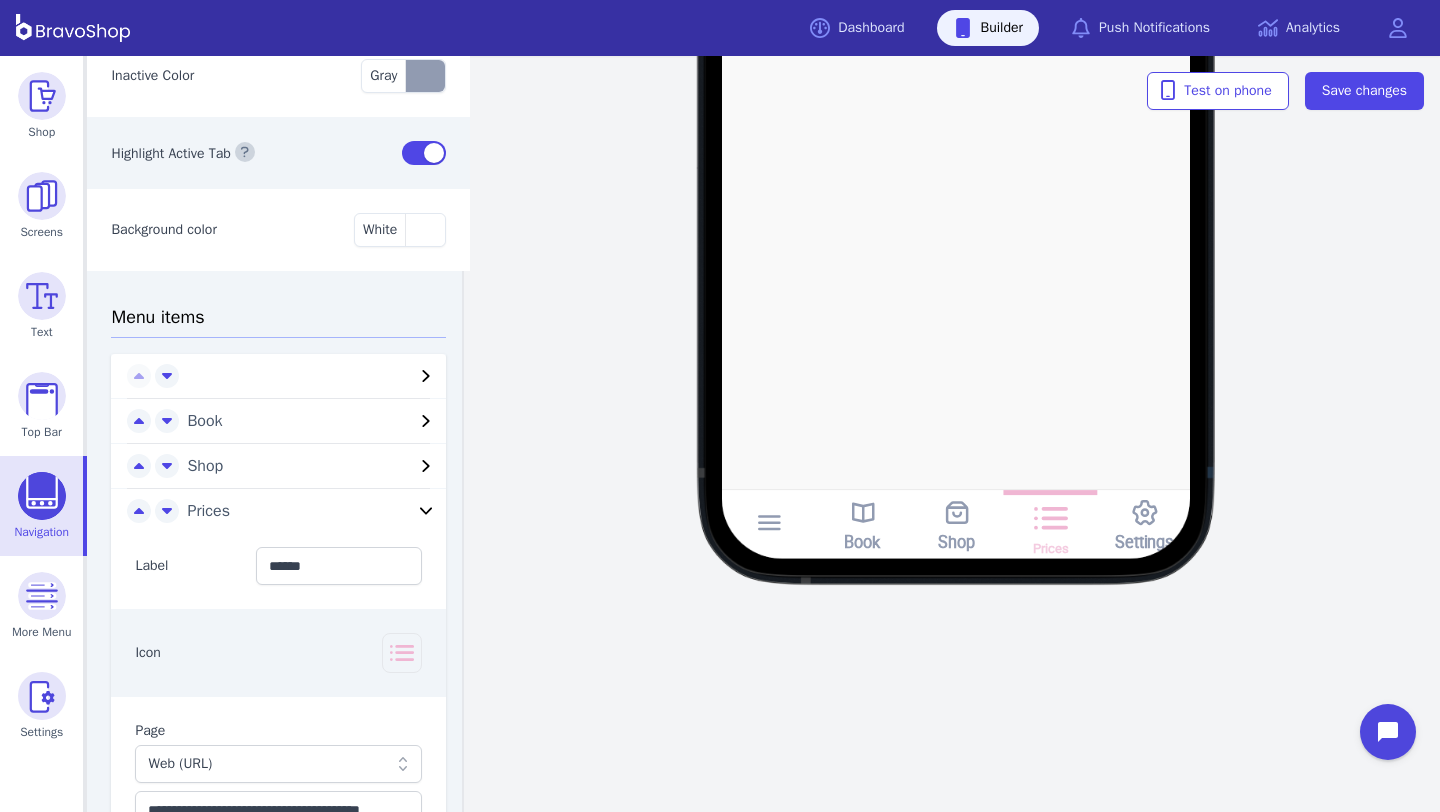 click 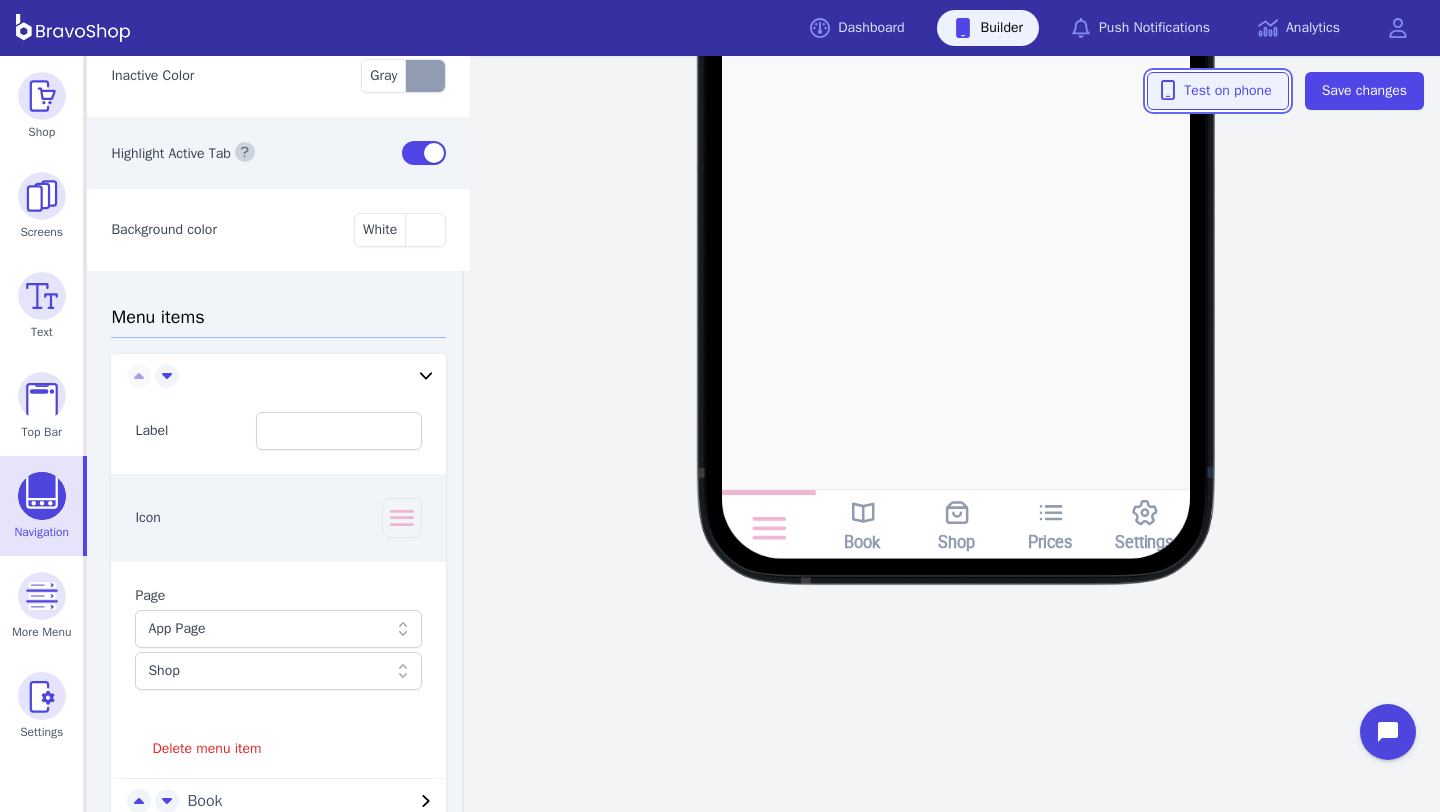 click on "Test on phone" at bounding box center (1218, 91) 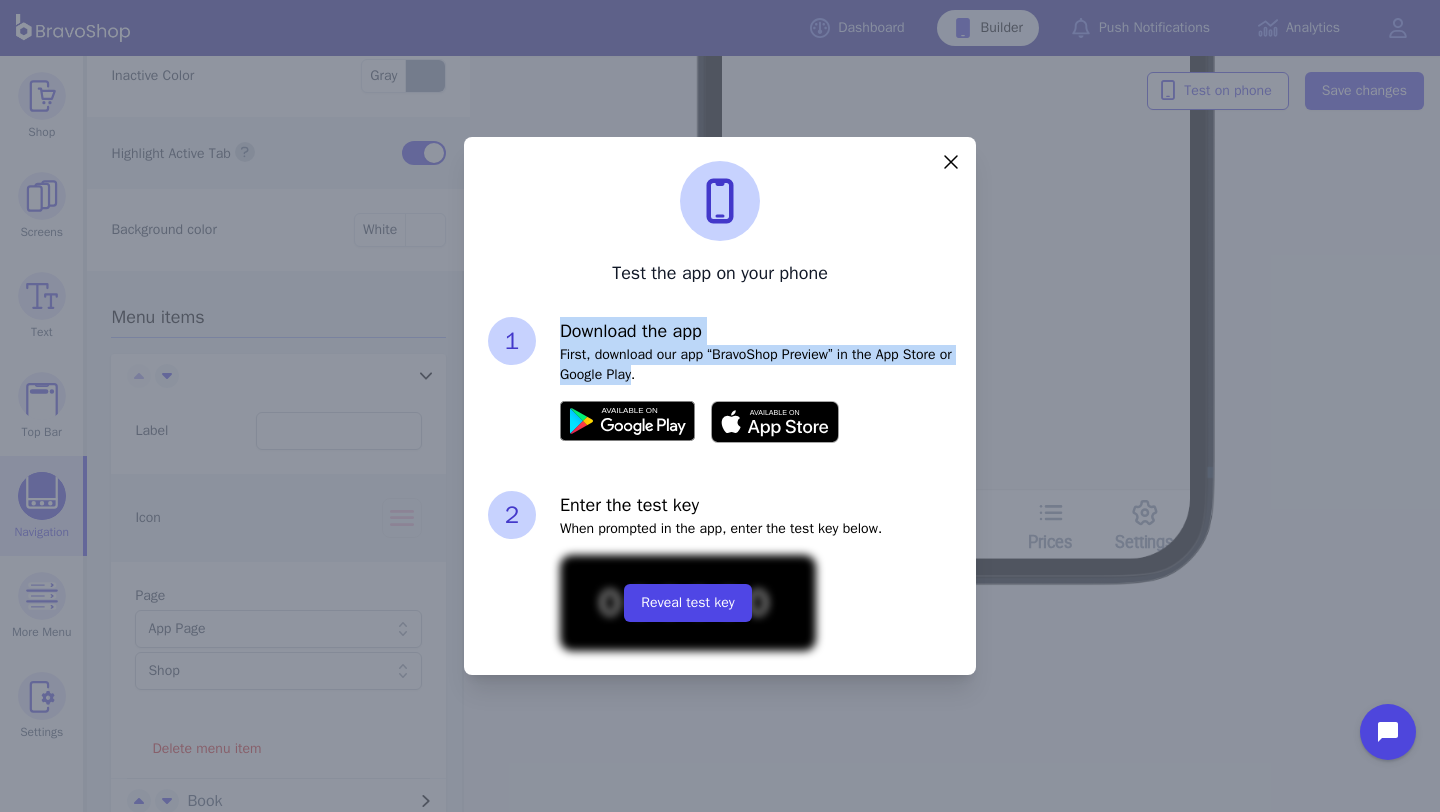drag, startPoint x: 598, startPoint y: 316, endPoint x: 690, endPoint y: 373, distance: 108.226616 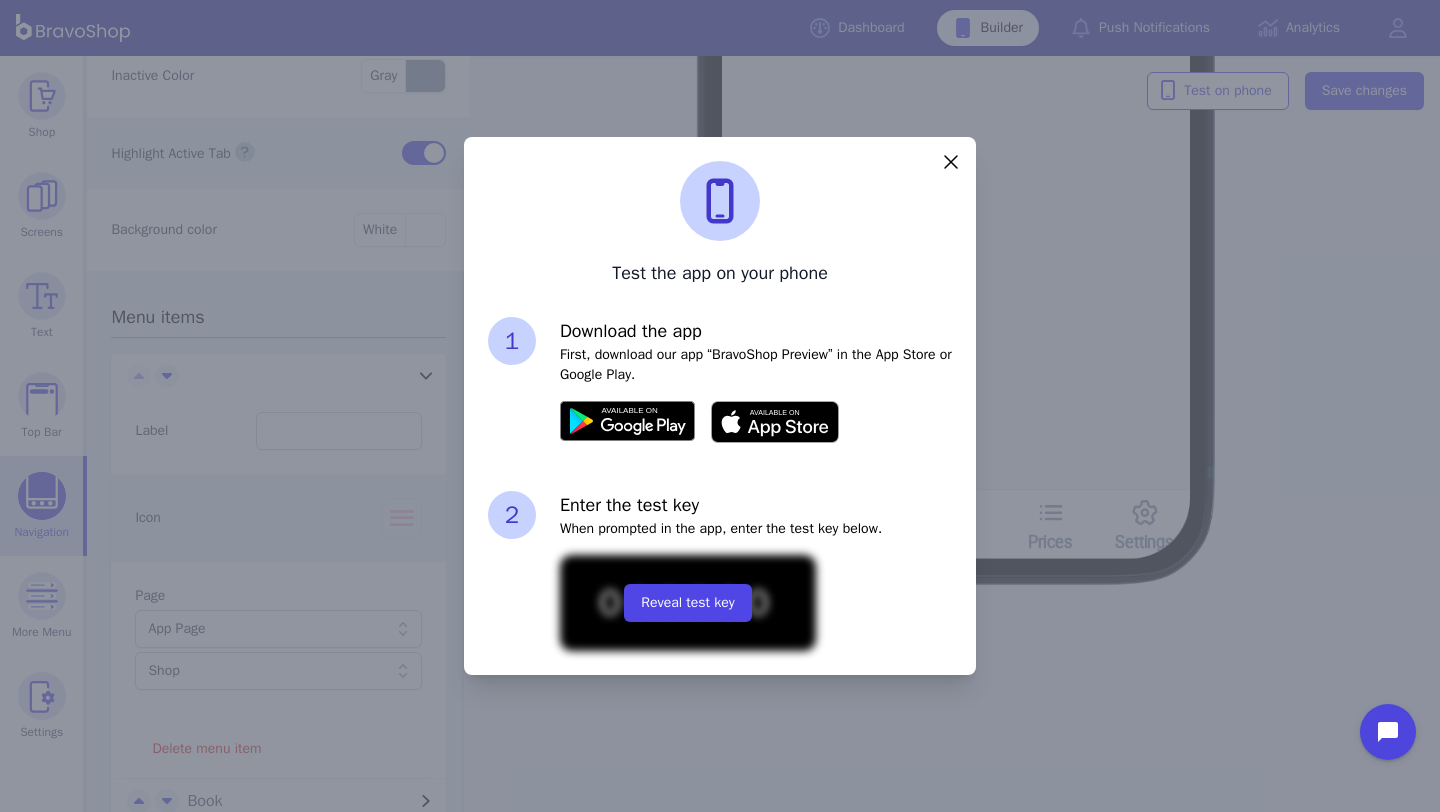 click on "Reveal test key 000000" at bounding box center (756, 603) 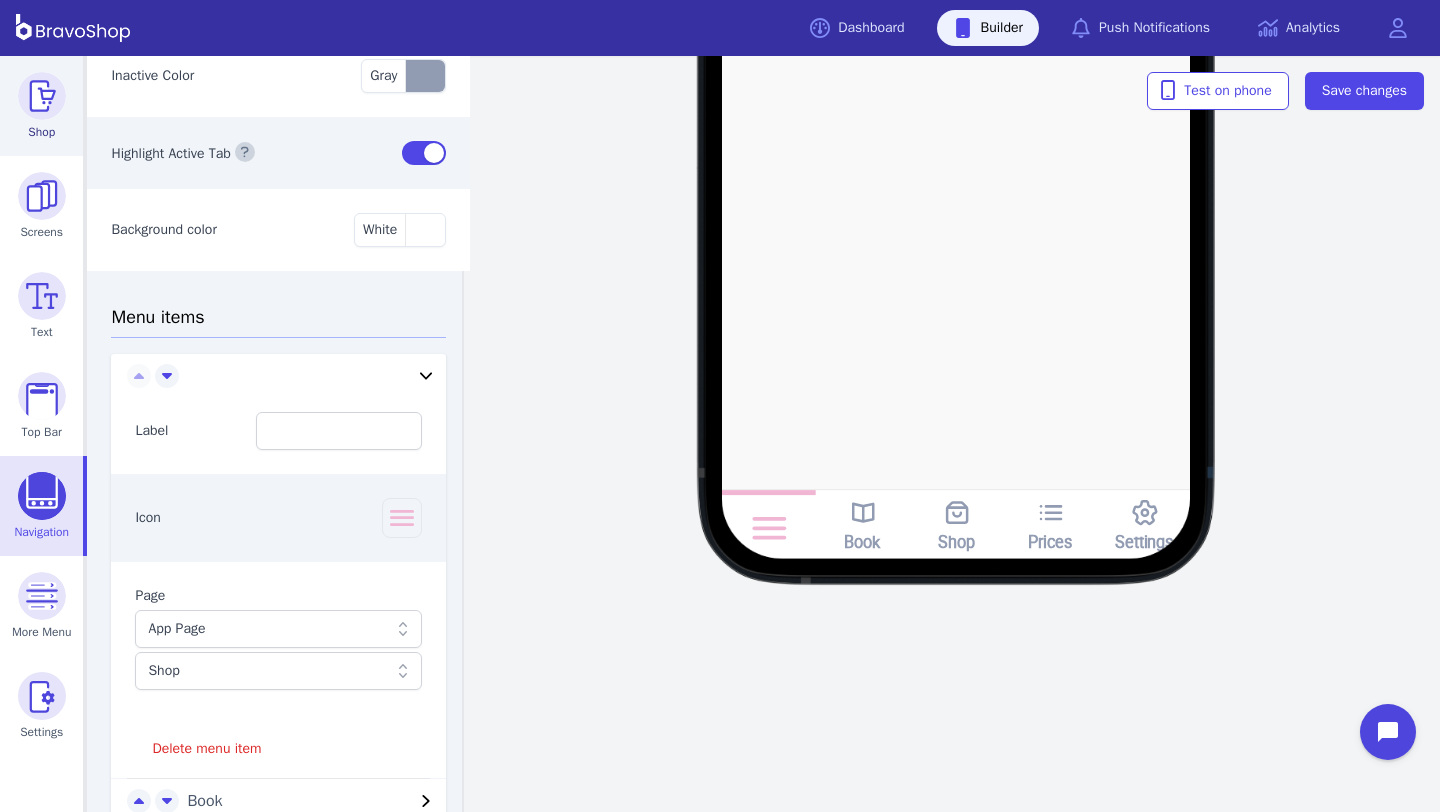 click on "Shop" at bounding box center (41, 106) 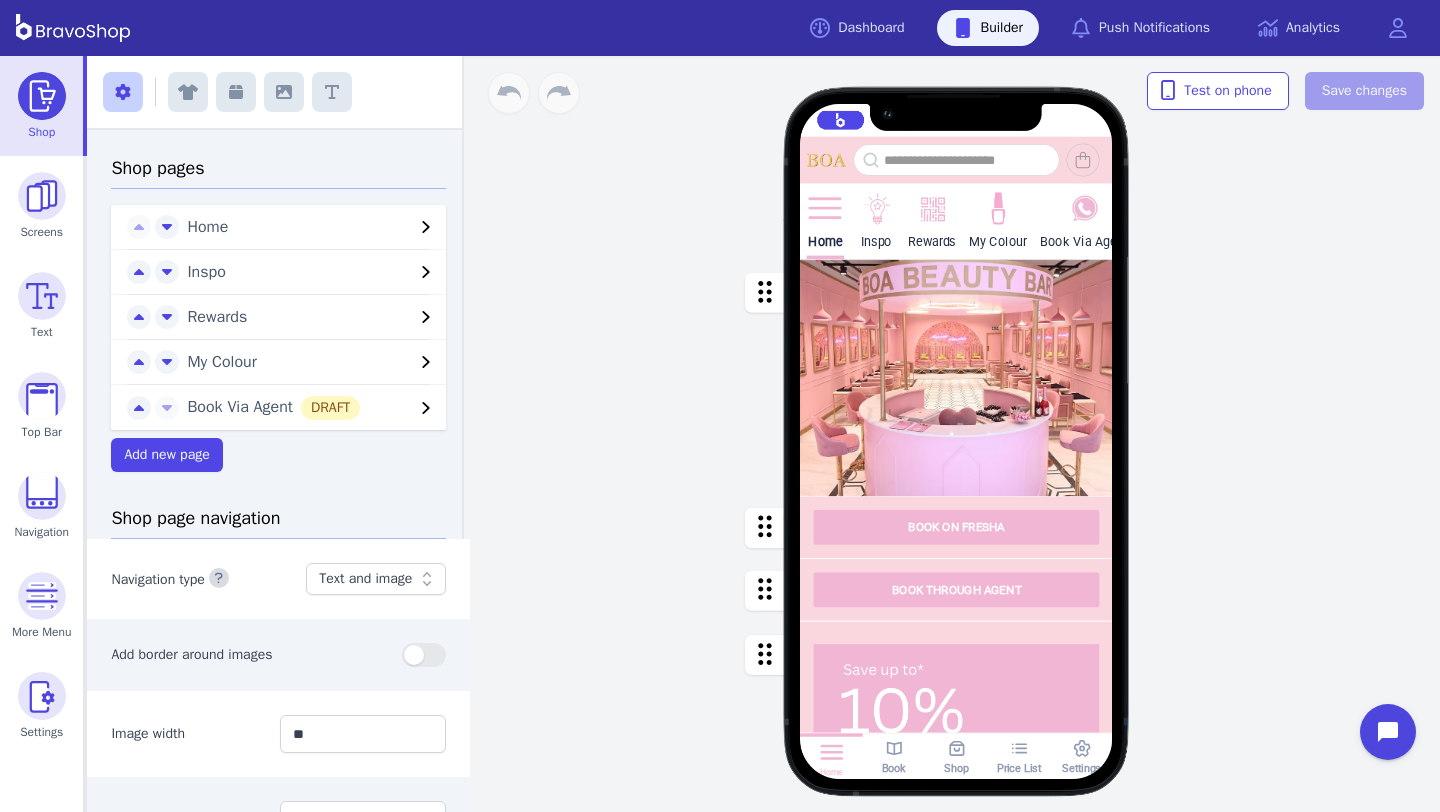 click on "Home Inspo Rewards My Colour Book Via Agent BOOK ON FRESHA BOOK THROUGH AGENT Featured Products Gift Vouchers Various Denominations GROUP BOOKINGS
For group bookings, please contact us at [PHONE_NUMBER] via phone call or at [PHONE_NUMBER] for WhatsApp.
Stuck on something or have any questions? Contact us now! Drag a block here to get started Home Book  Shop Price List Settings" at bounding box center (956, 434) 